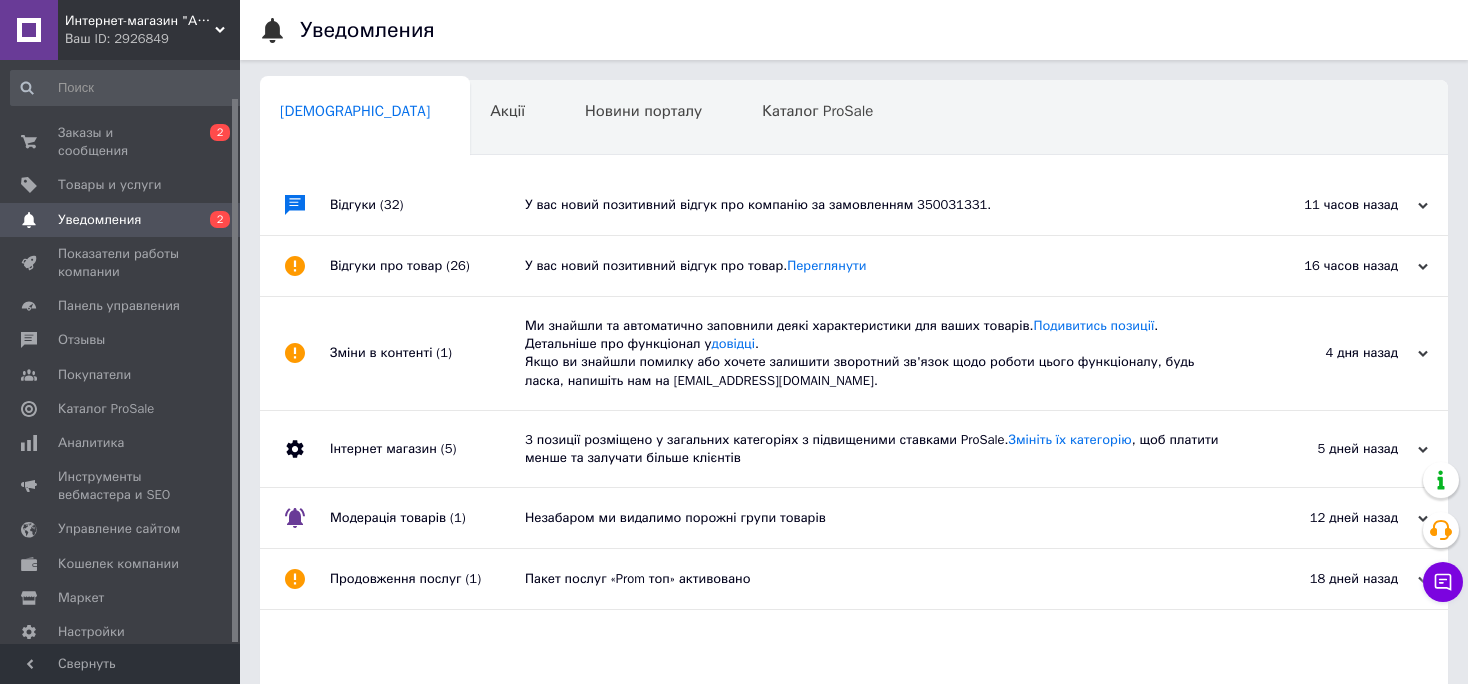 scroll, scrollTop: 0, scrollLeft: 0, axis: both 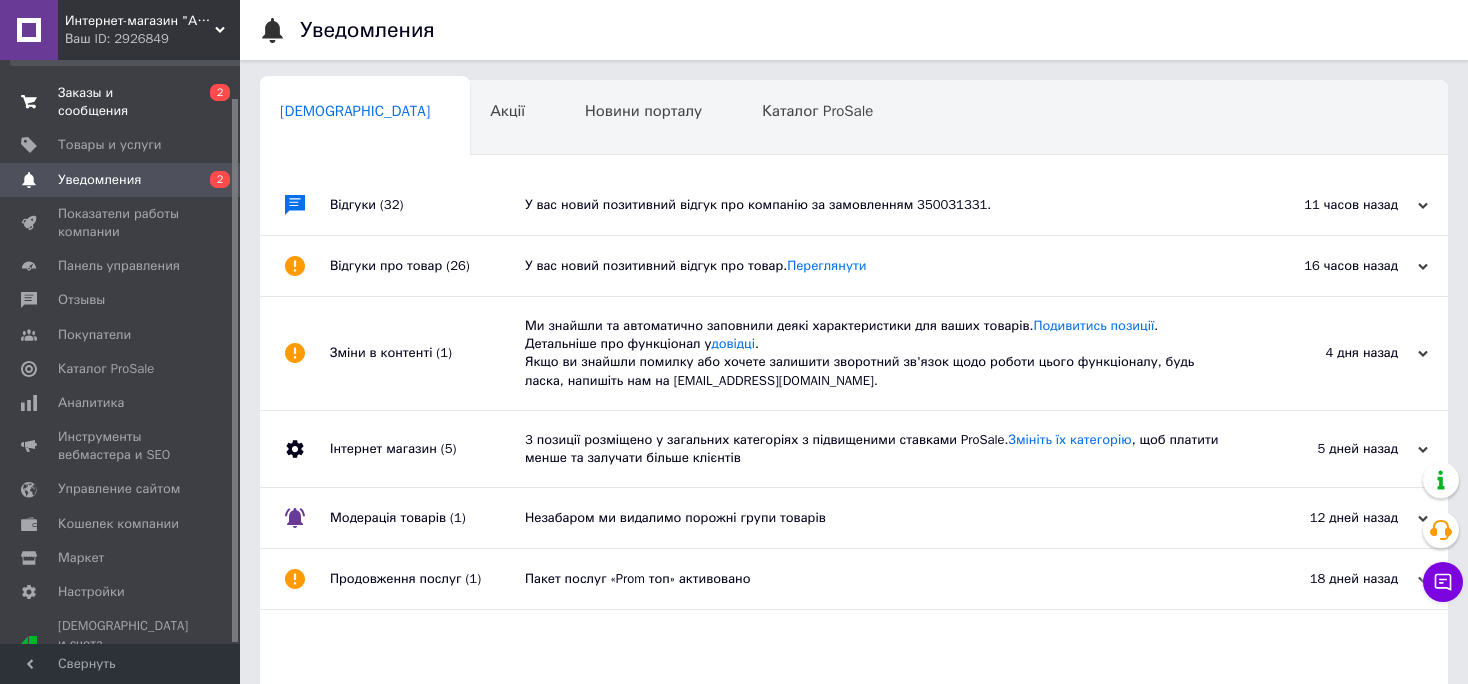 click on "Заказы и сообщения" at bounding box center [121, 102] 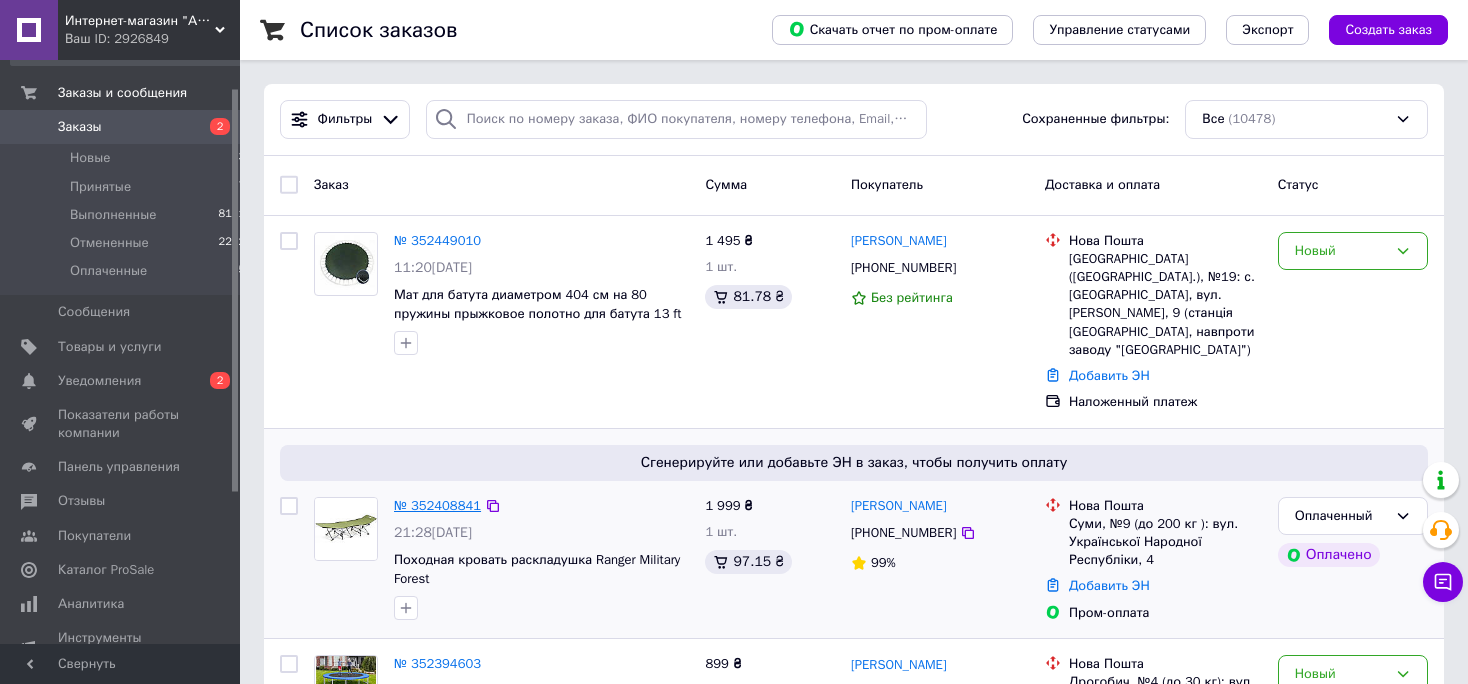 click on "№ 352408841" at bounding box center [437, 505] 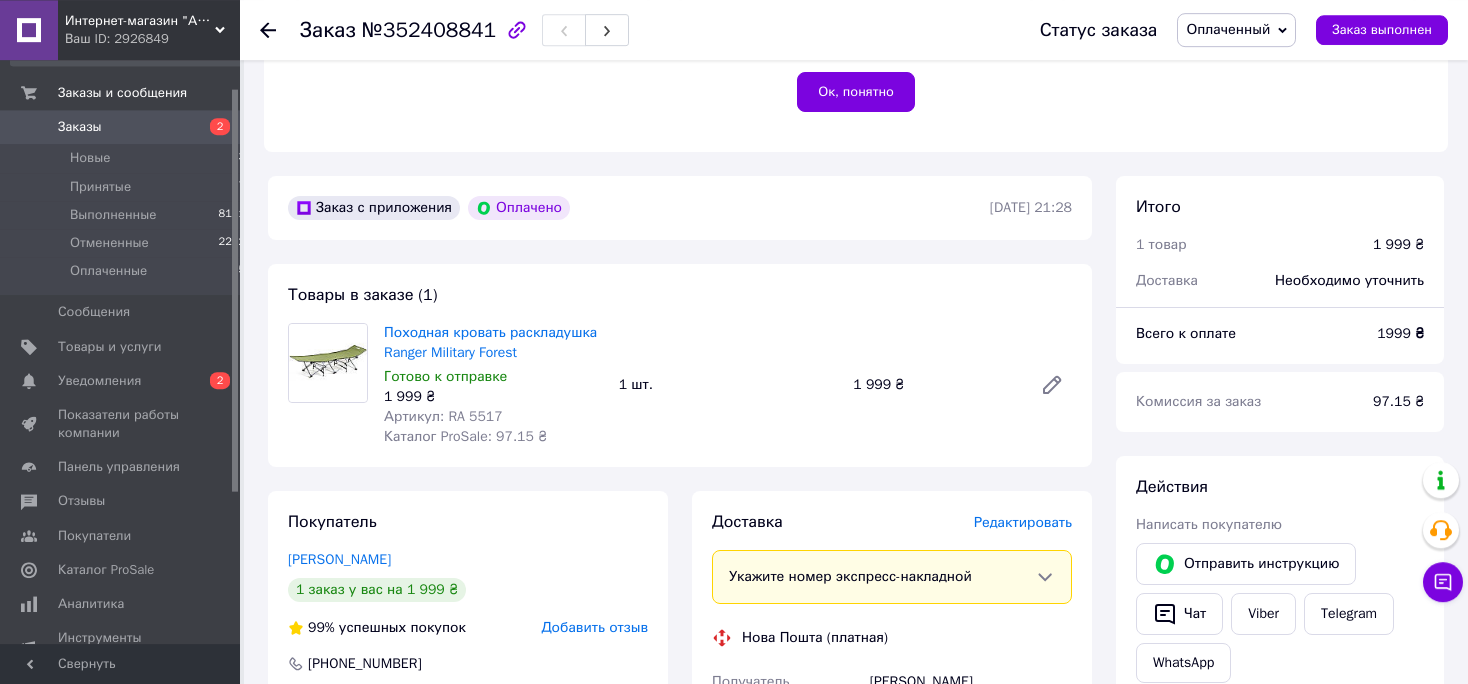 scroll, scrollTop: 468, scrollLeft: 0, axis: vertical 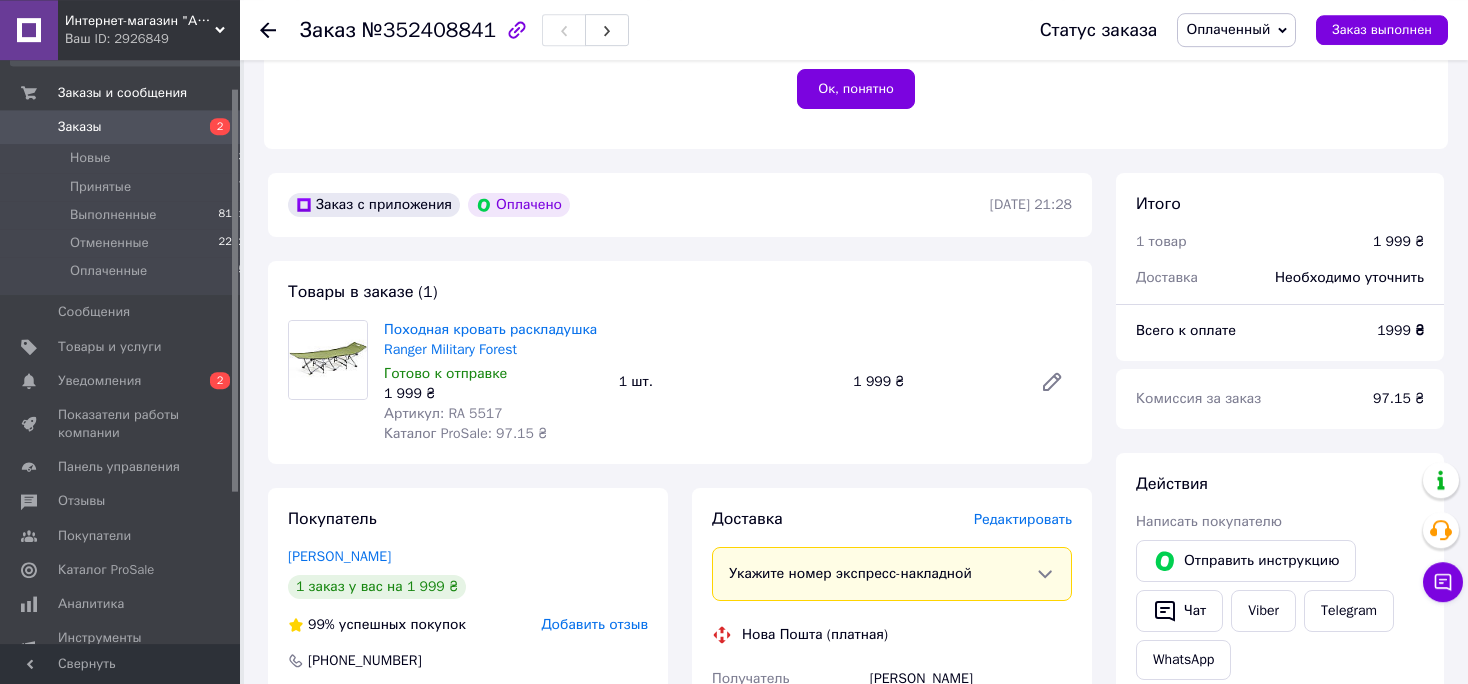 click on "Заказы" at bounding box center (80, 127) 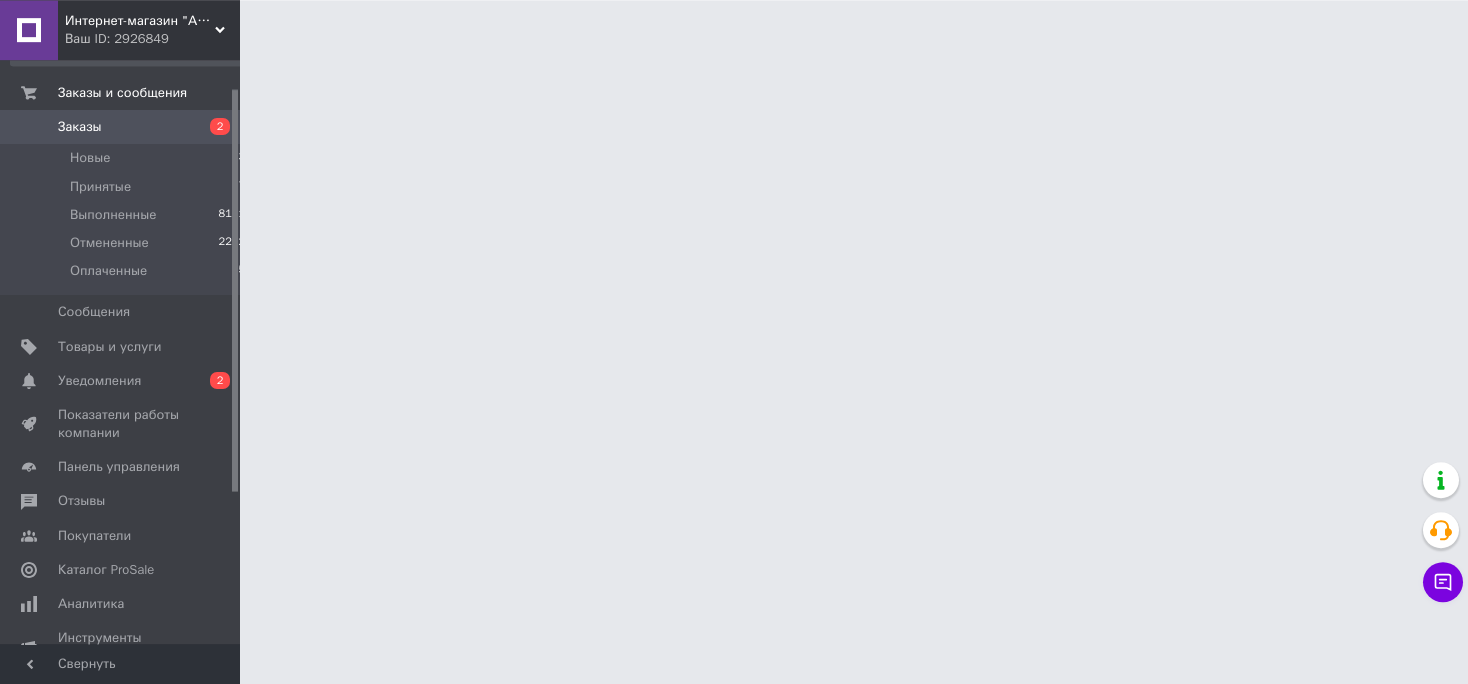 scroll, scrollTop: 0, scrollLeft: 0, axis: both 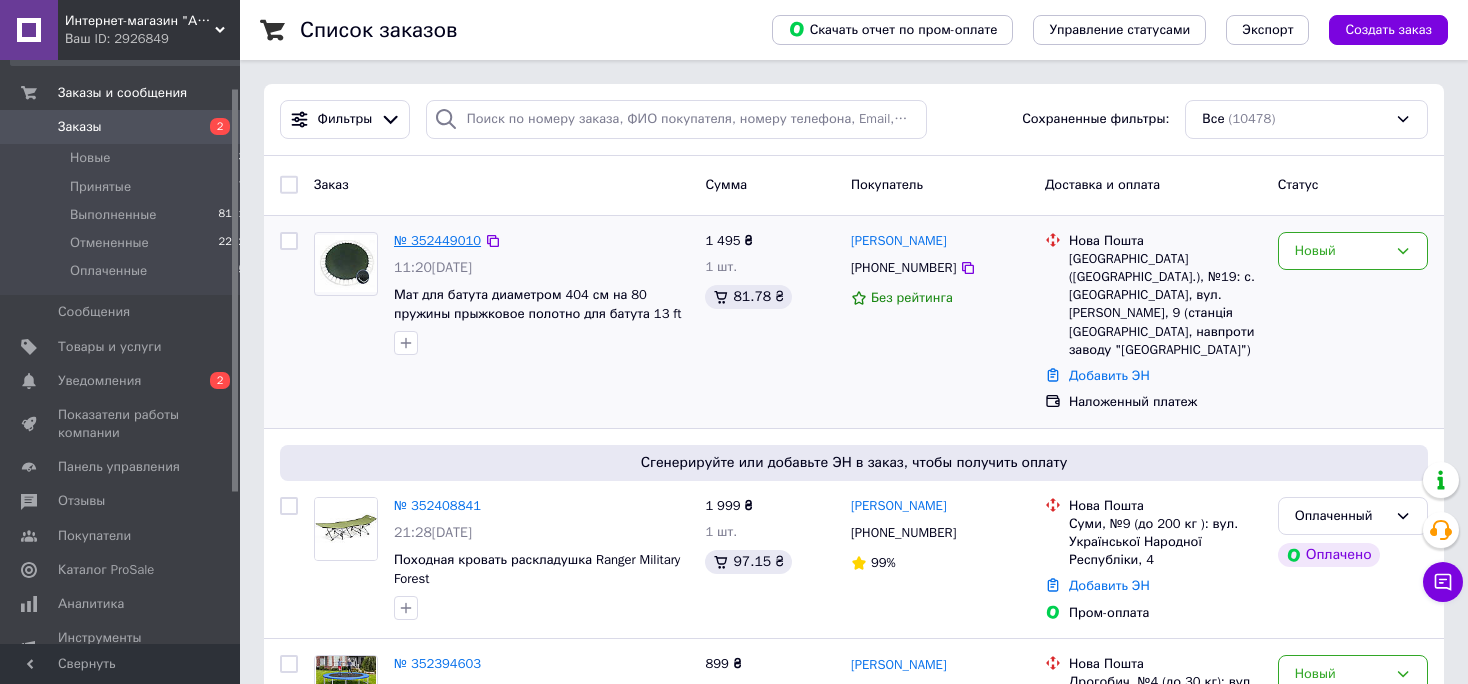 click on "№ 352449010" at bounding box center (437, 240) 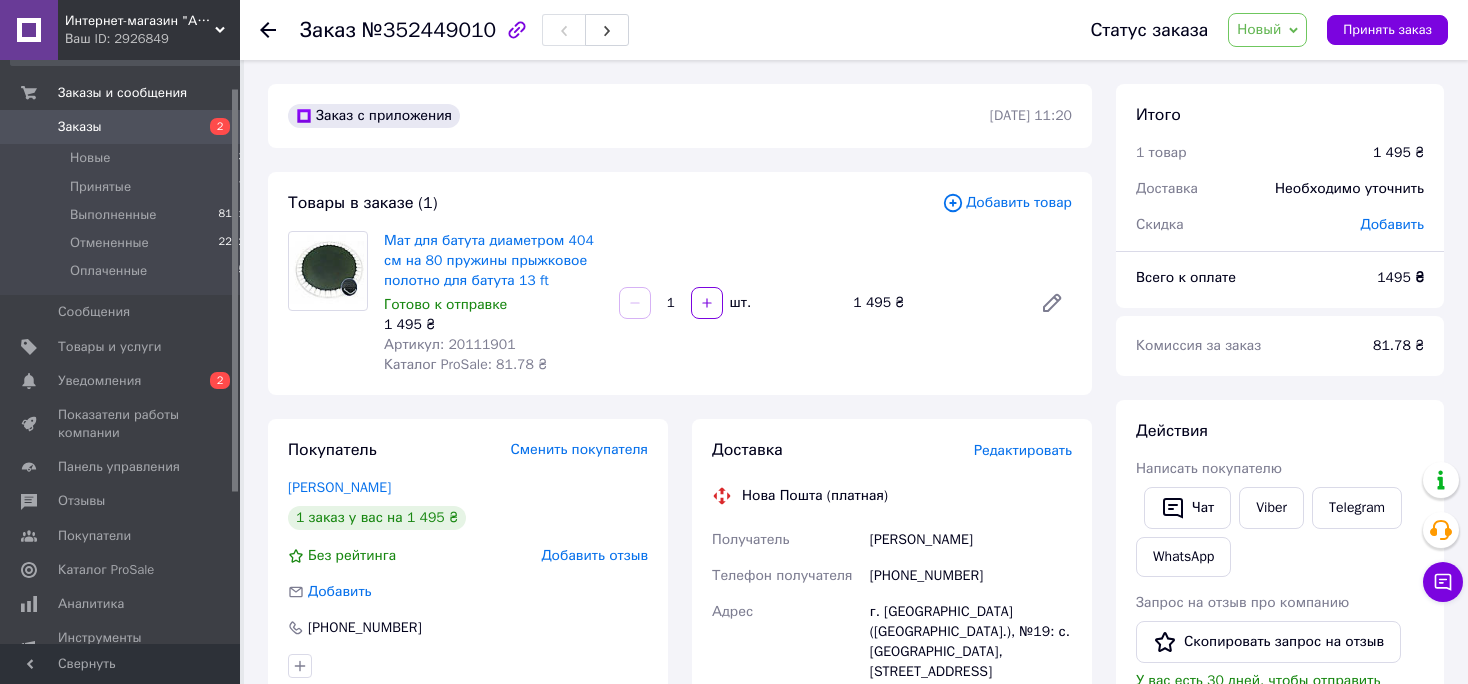 click on "Артикул: 20111901" at bounding box center (450, 344) 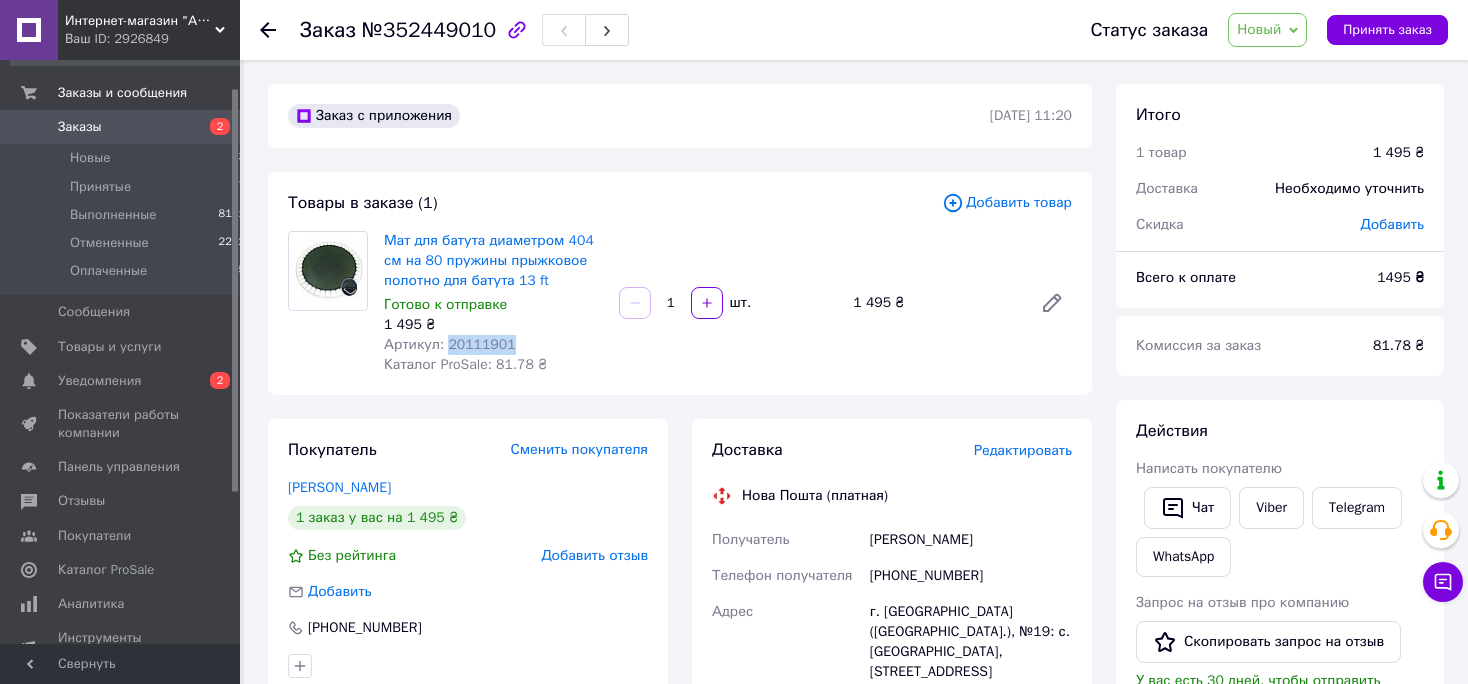 click on "Артикул: 20111901" at bounding box center (450, 344) 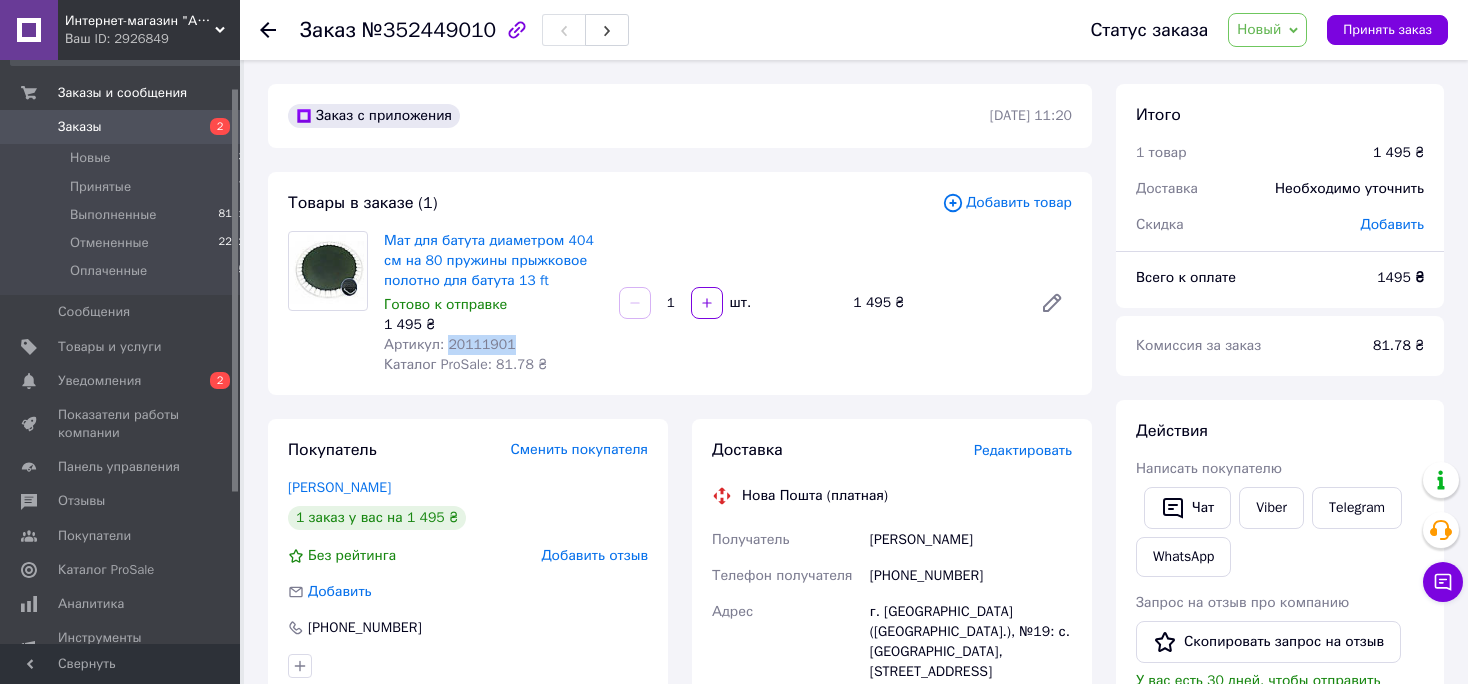 click on "Заказы" at bounding box center (80, 127) 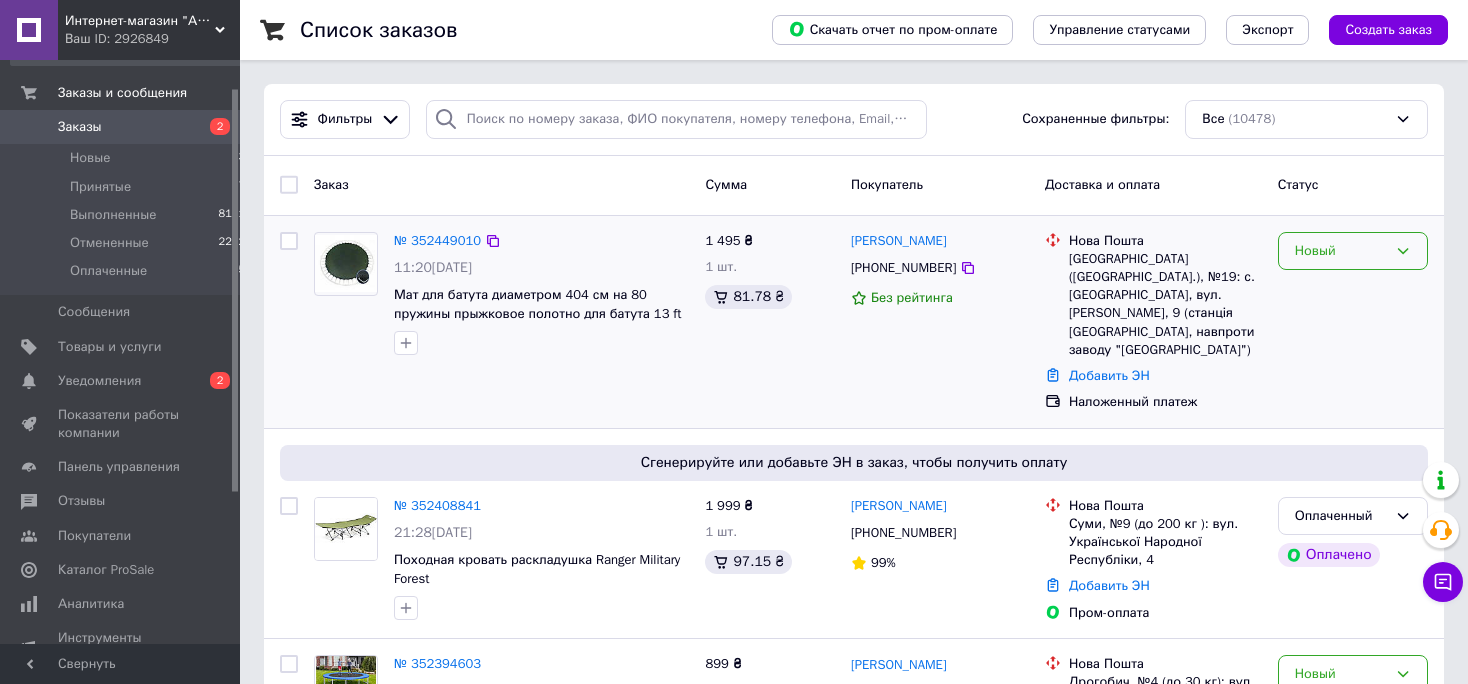 click on "Новый" at bounding box center [1353, 251] 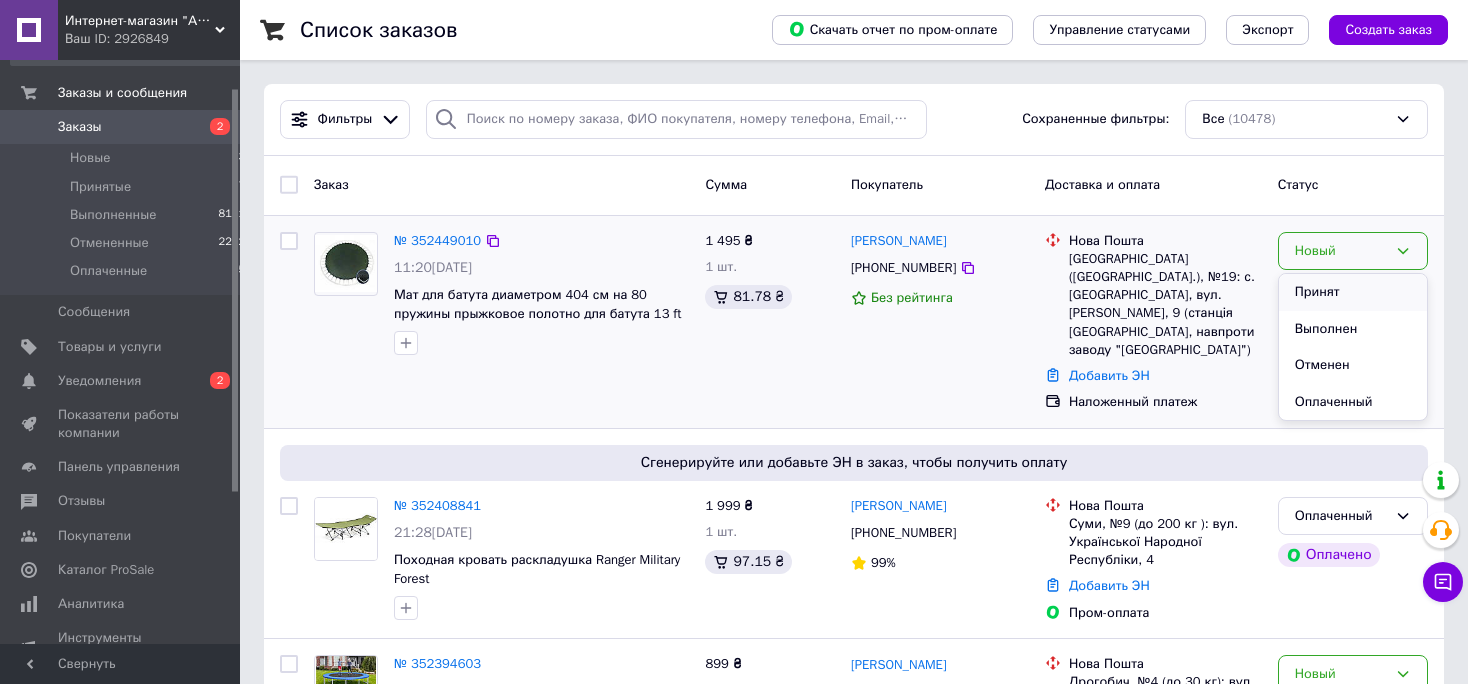 click on "Принят" at bounding box center [1353, 292] 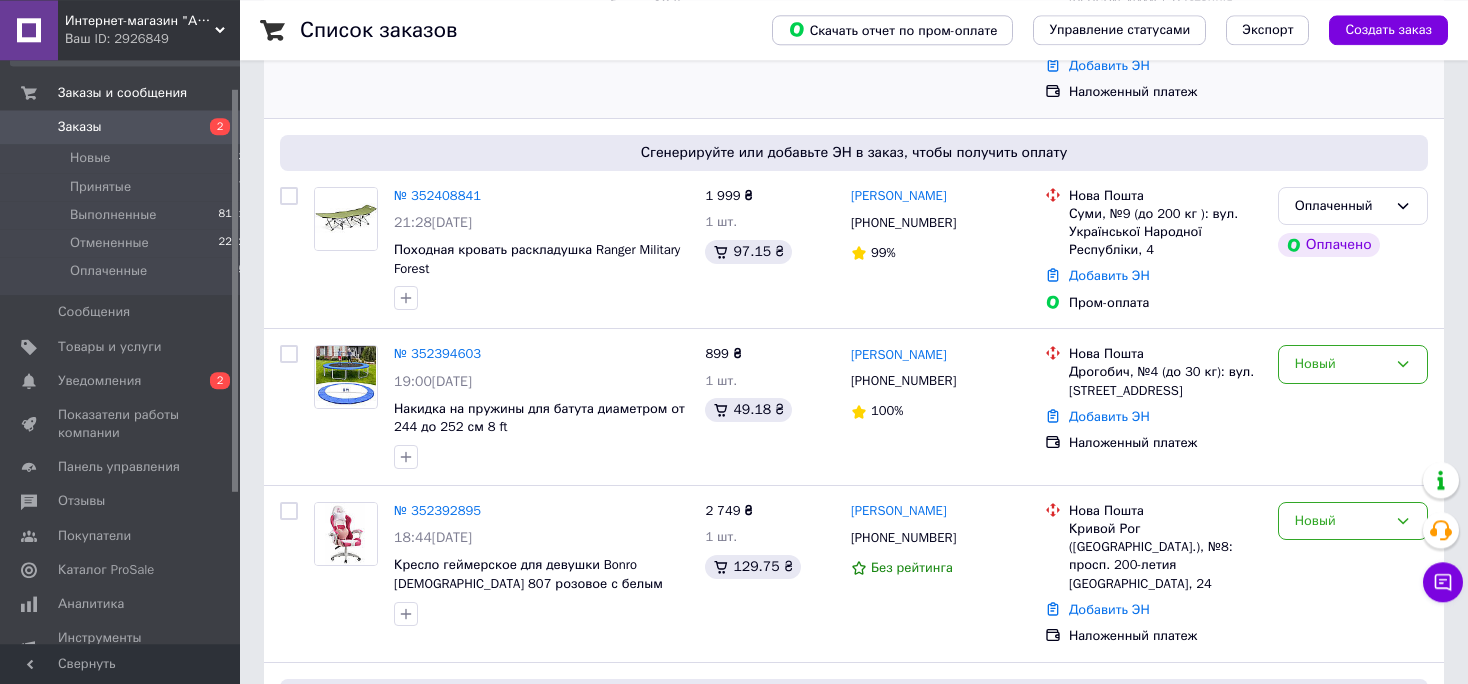 scroll, scrollTop: 332, scrollLeft: 0, axis: vertical 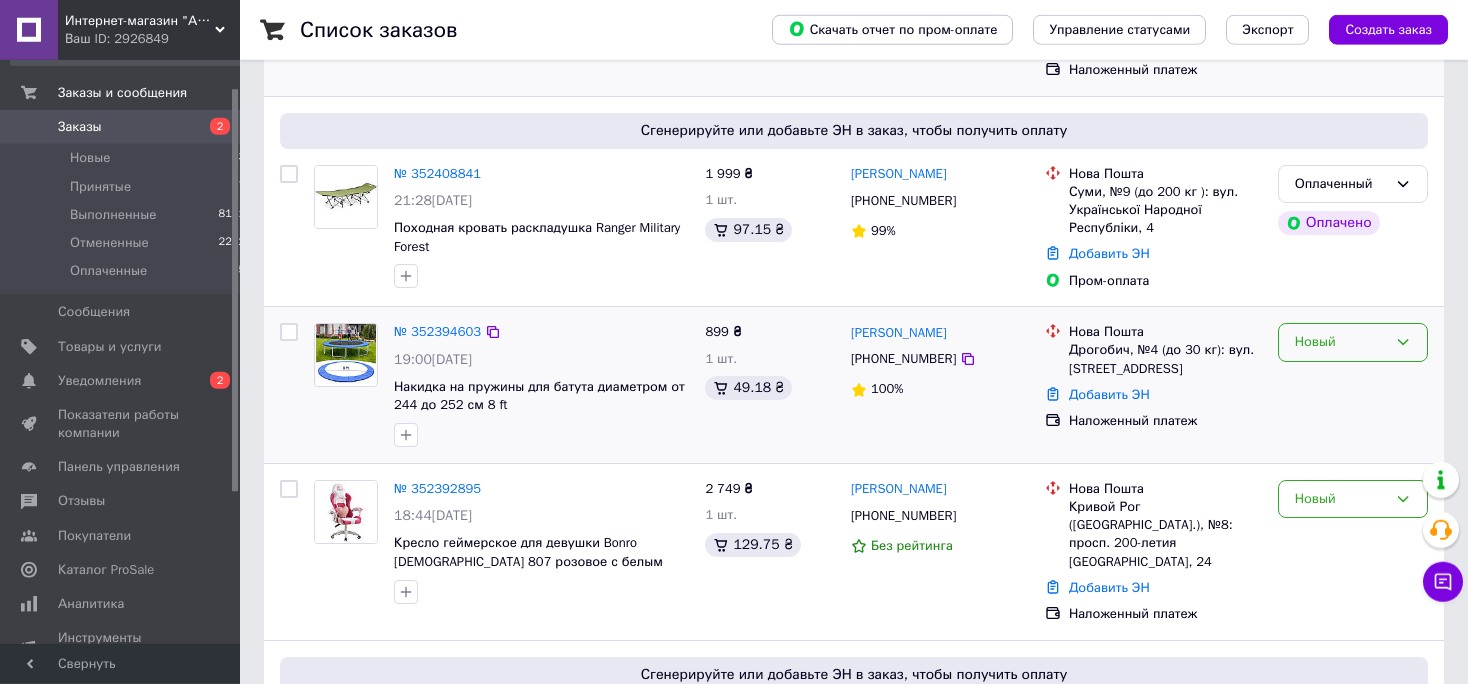 click on "Новый" at bounding box center (1341, 342) 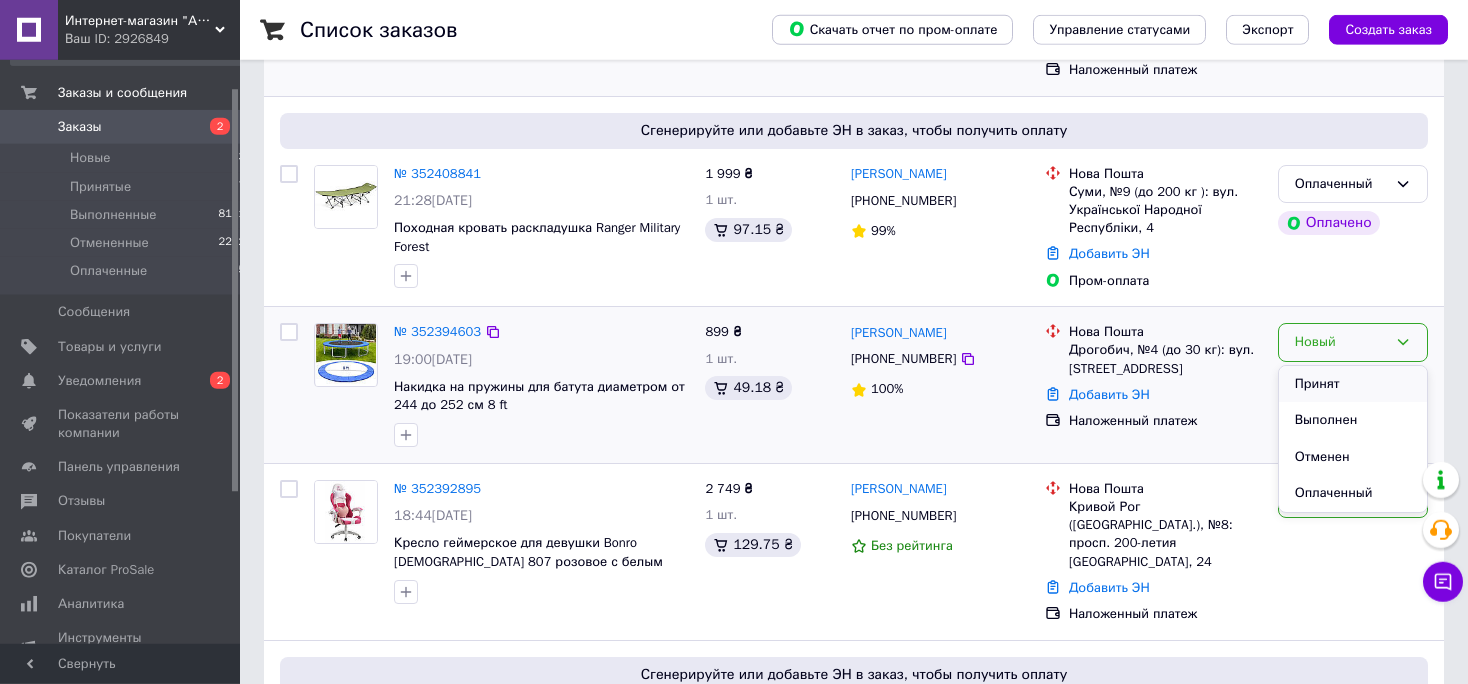 click on "Принят" at bounding box center (1353, 384) 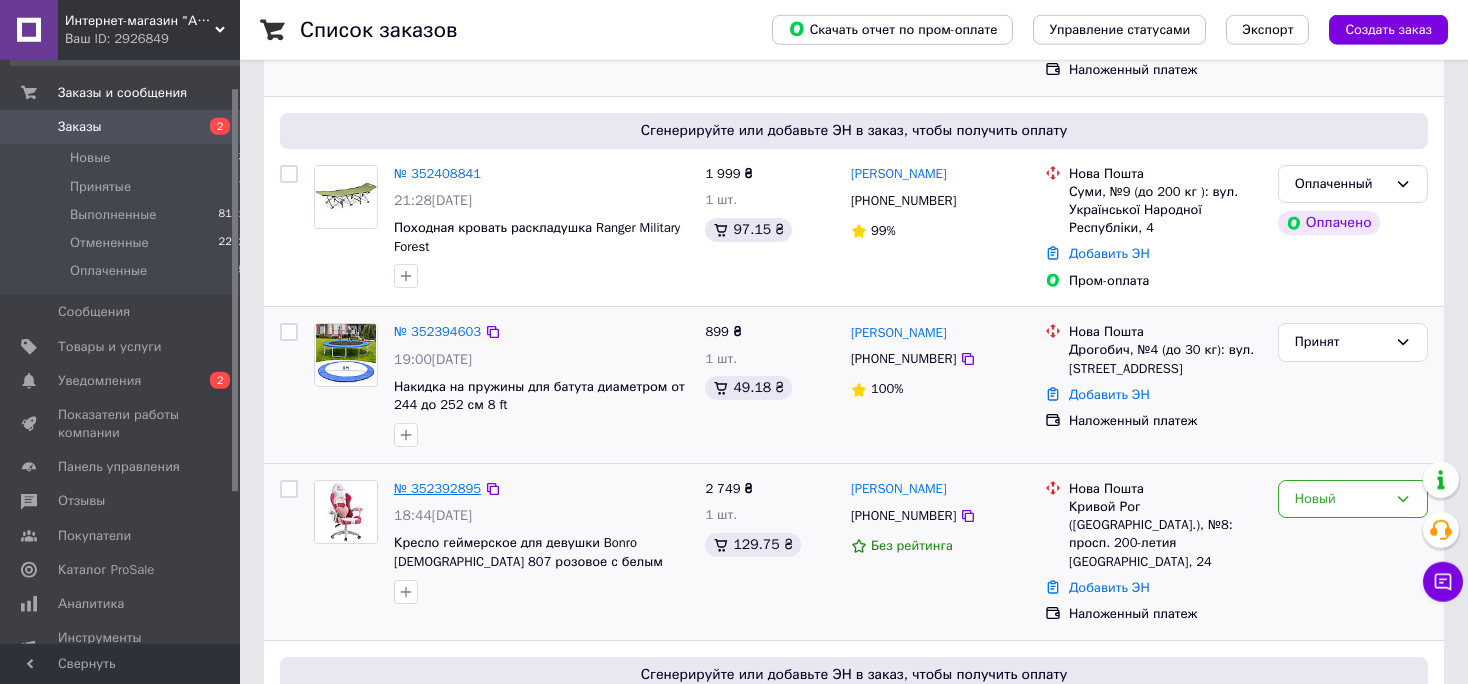 click on "№ 352392895" at bounding box center [437, 488] 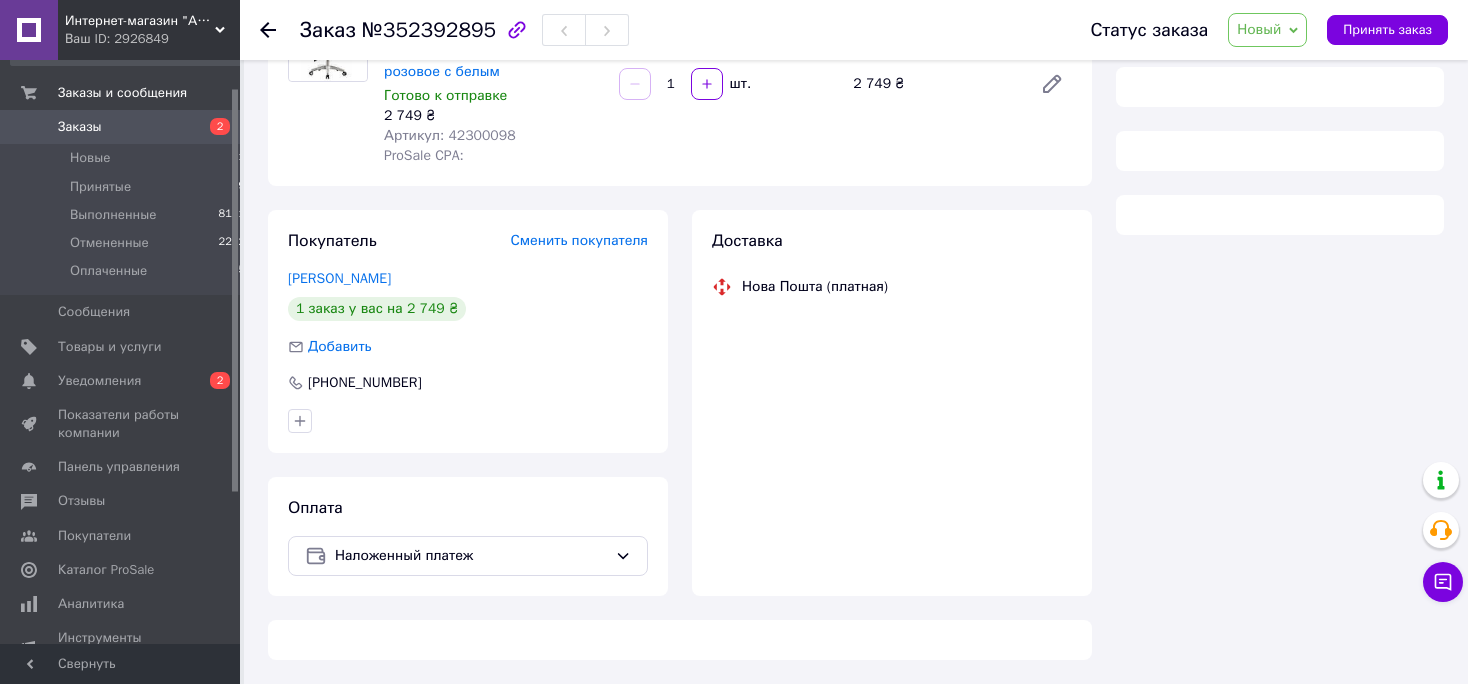 scroll, scrollTop: 189, scrollLeft: 0, axis: vertical 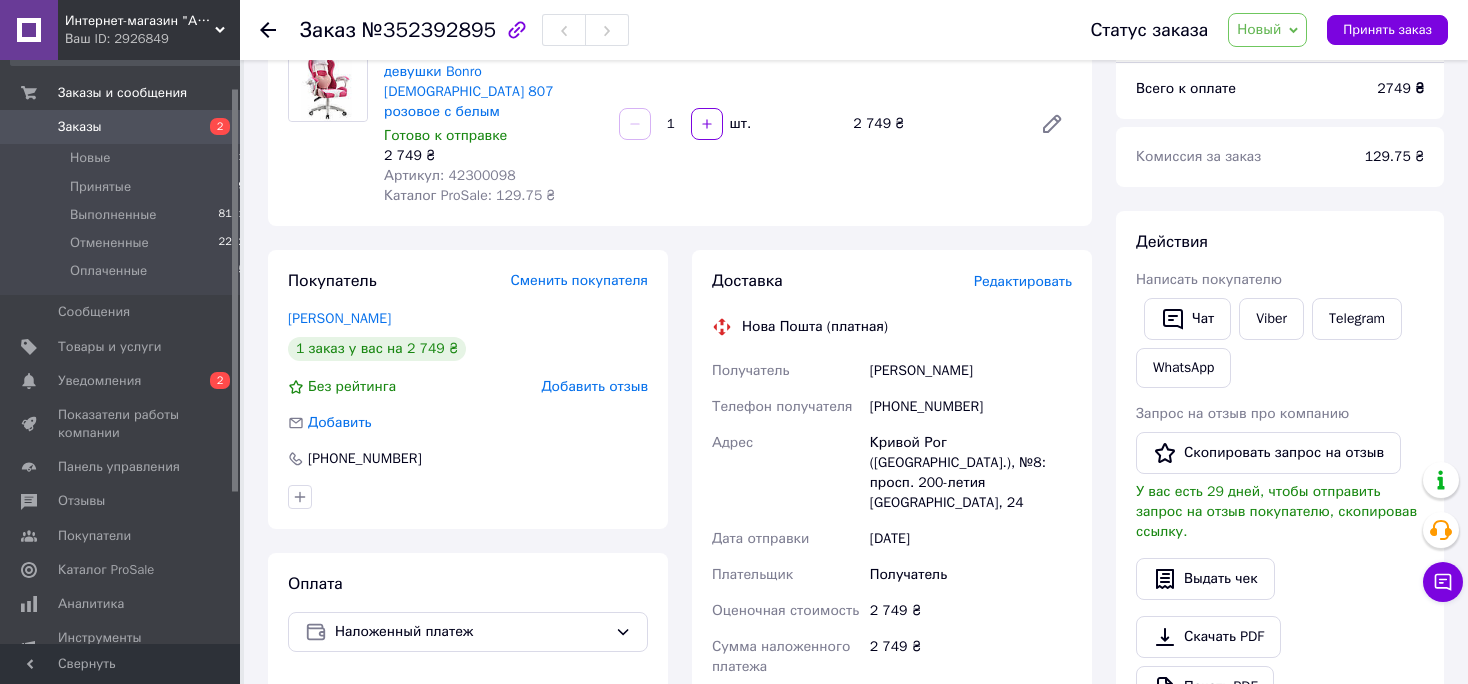 click on "Артикул: 42300098" at bounding box center (450, 175) 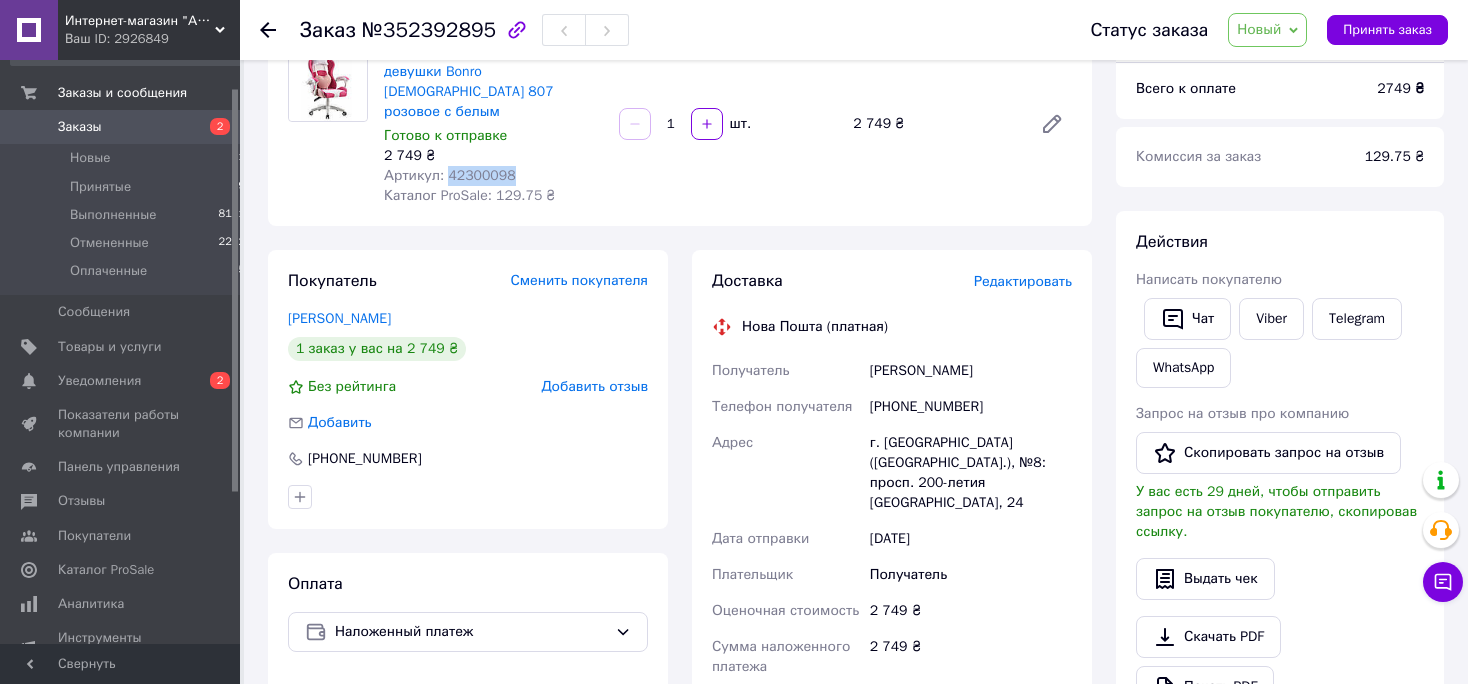 click on "Артикул: 42300098" at bounding box center [450, 175] 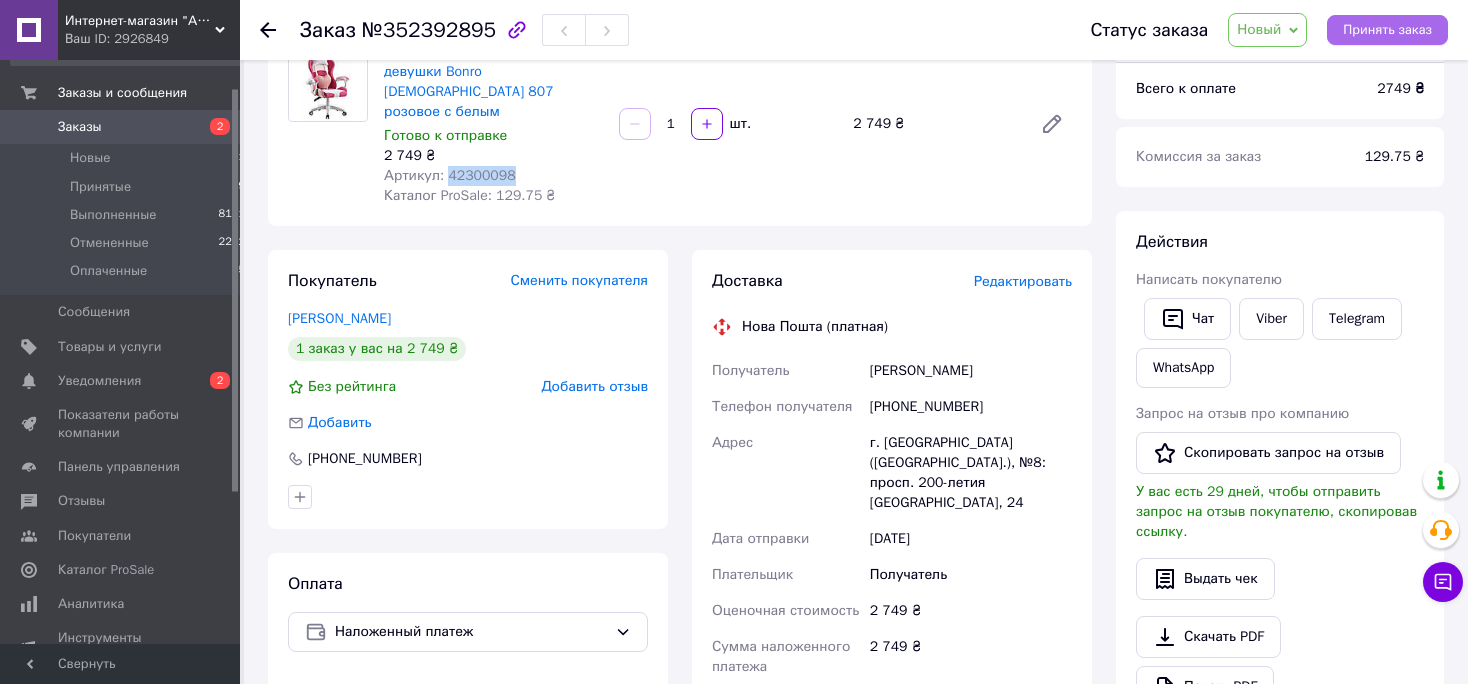 click on "Принять заказ" at bounding box center [1387, 30] 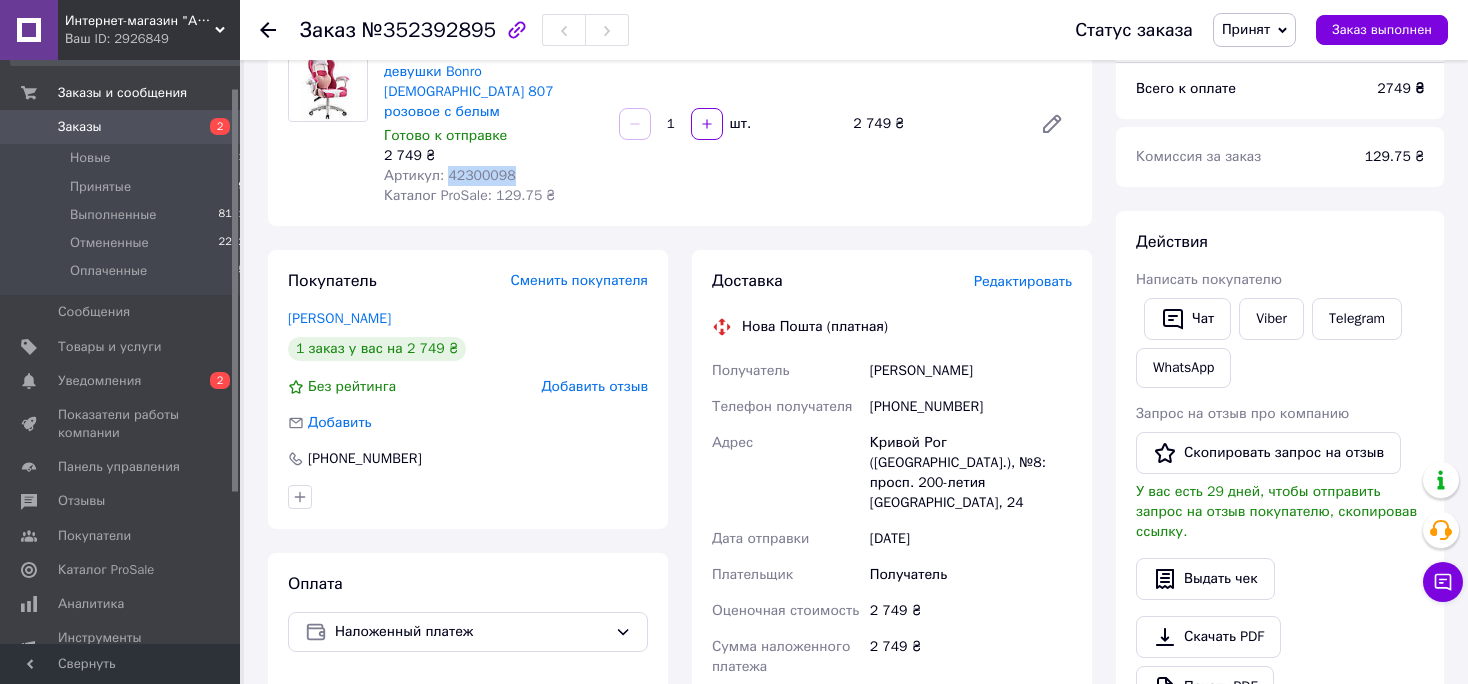 click on "Заказы" at bounding box center [80, 127] 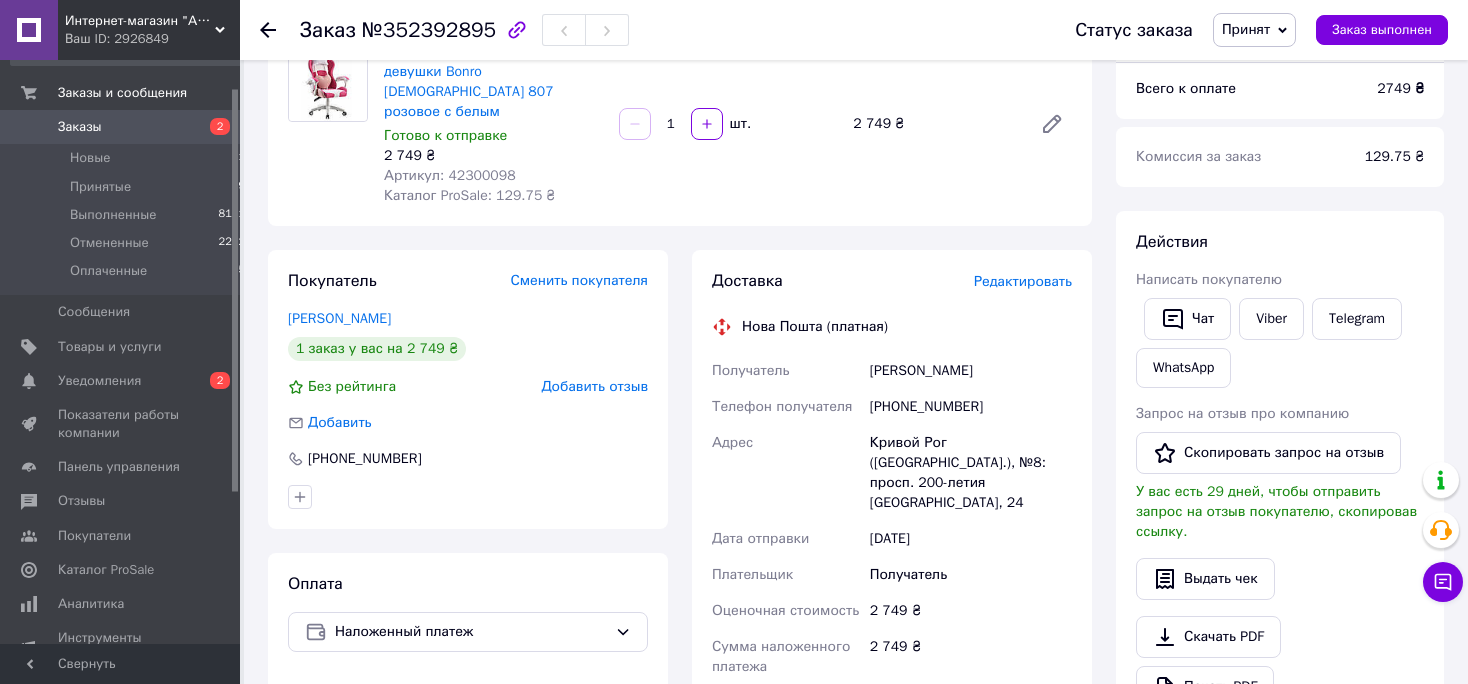 scroll, scrollTop: 0, scrollLeft: 0, axis: both 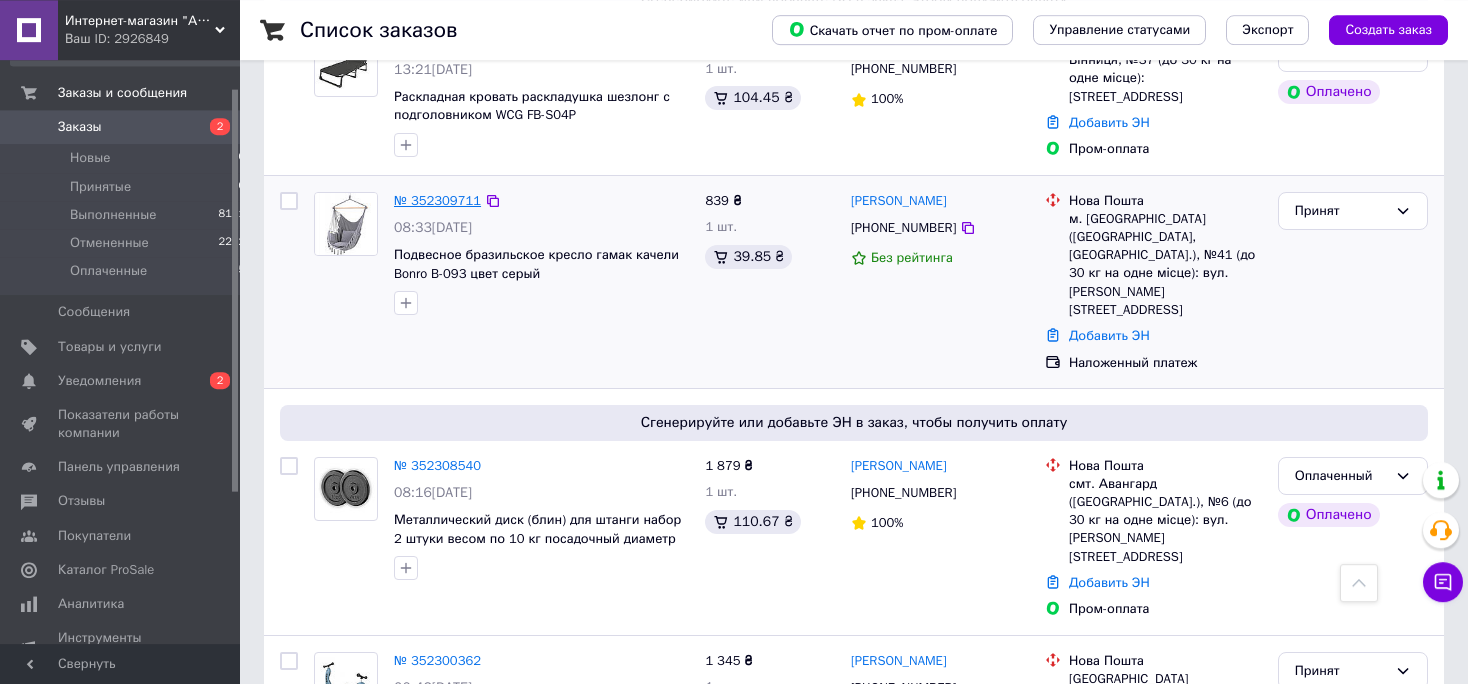 click on "№ 352309711" at bounding box center [437, 200] 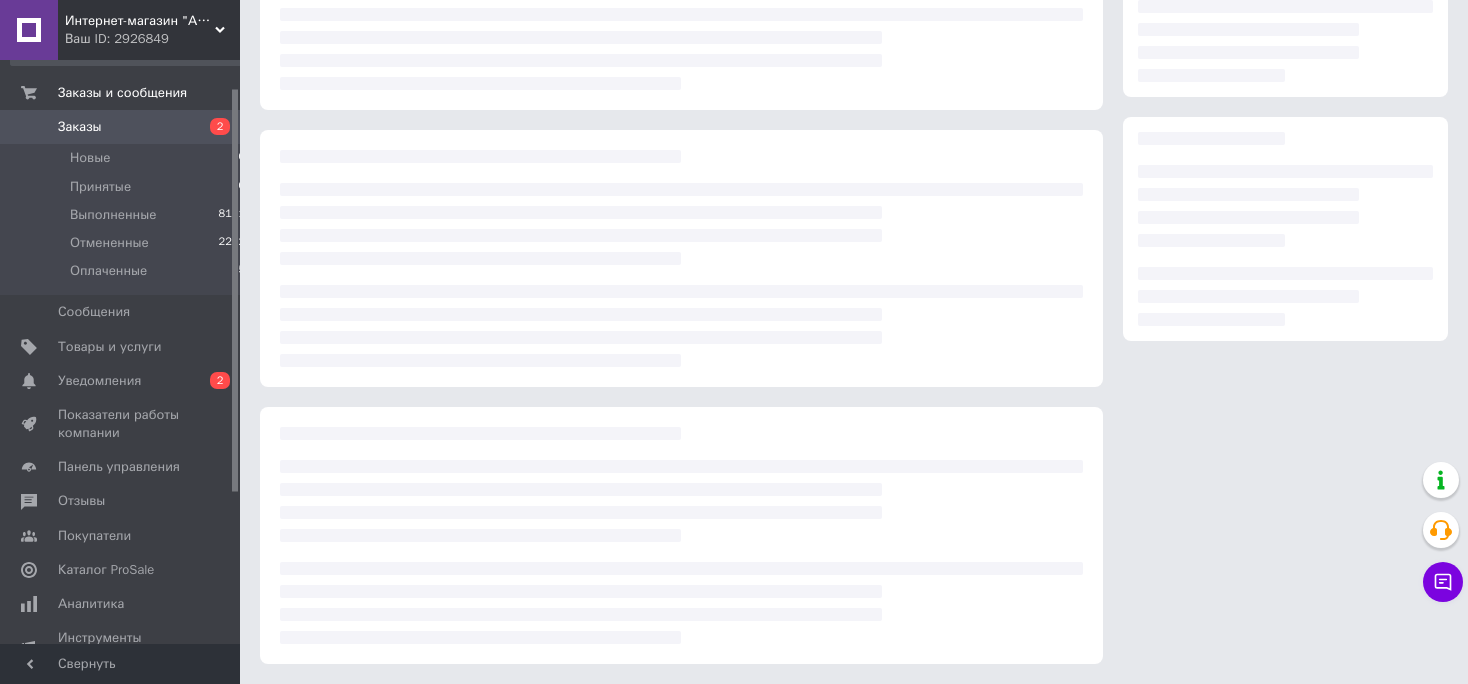 scroll, scrollTop: 209, scrollLeft: 0, axis: vertical 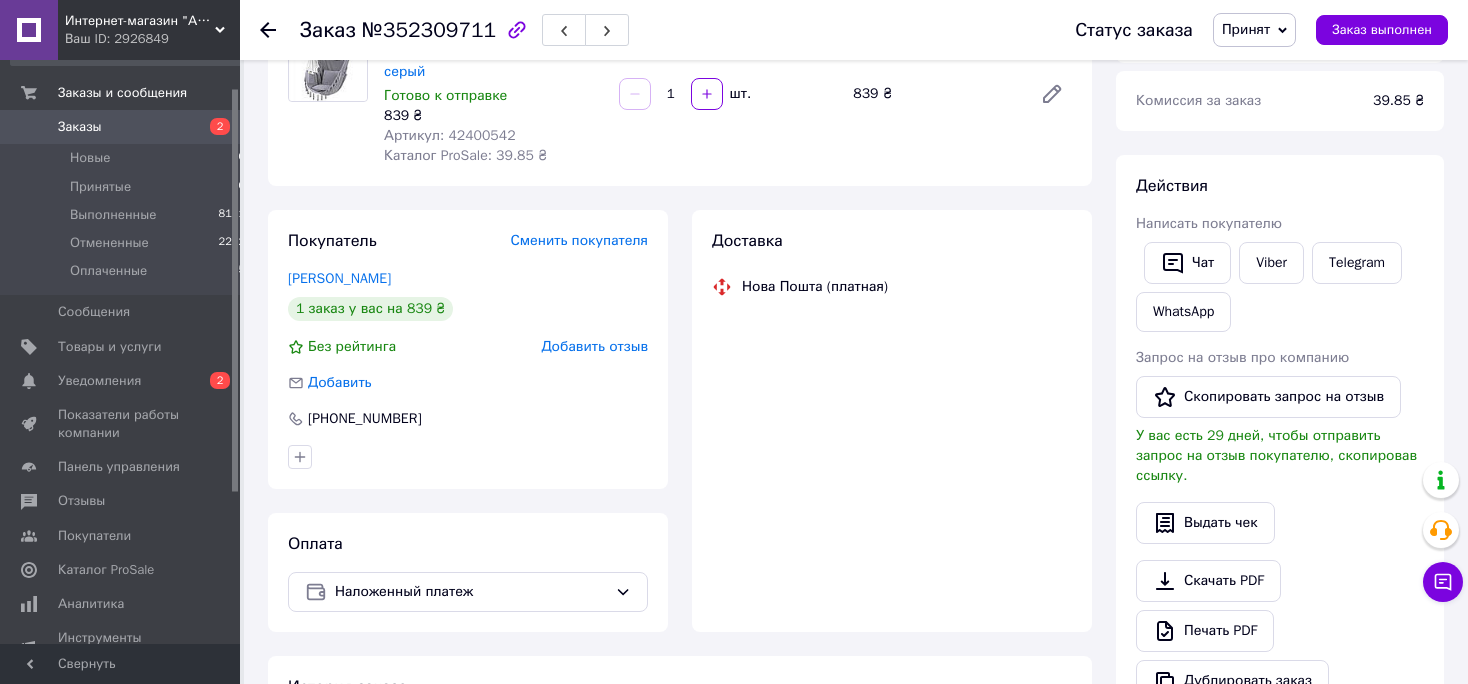 click on "Артикул: 42400542" at bounding box center (450, 135) 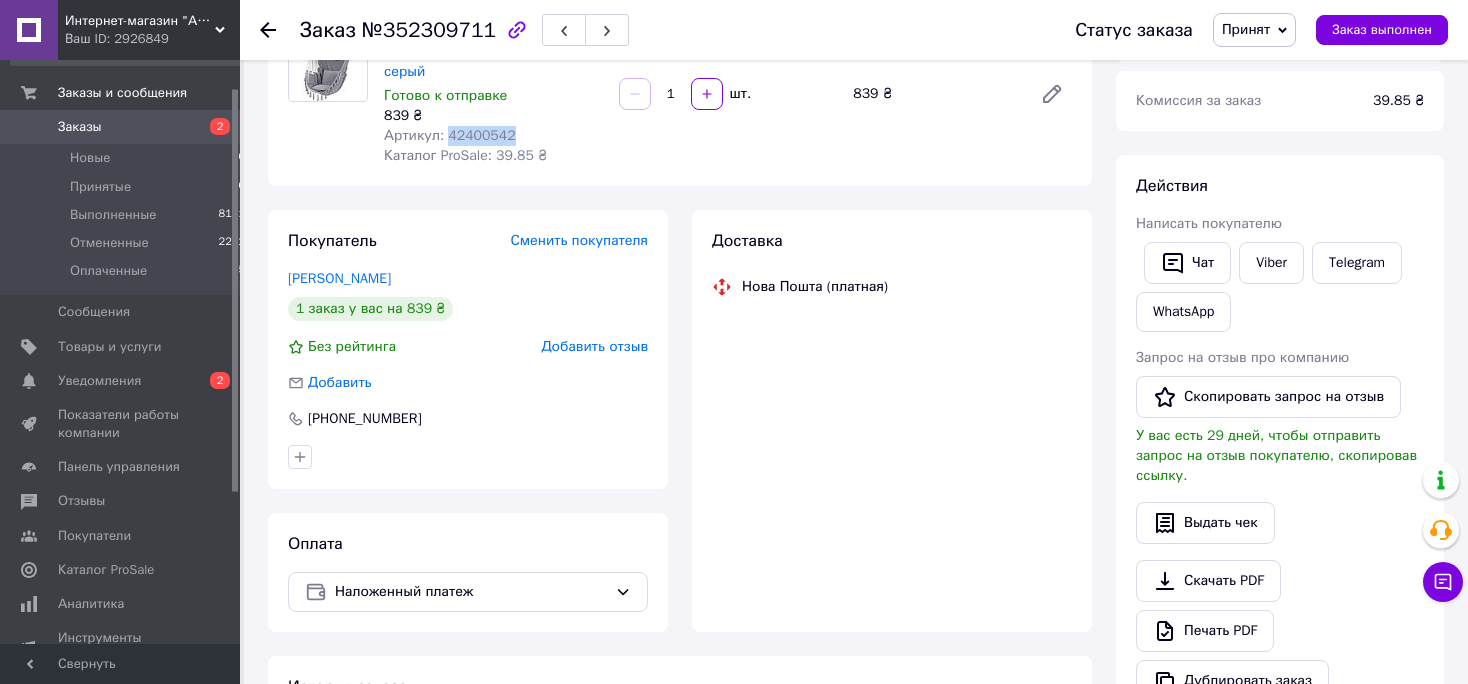 click on "Артикул: 42400542" at bounding box center (450, 135) 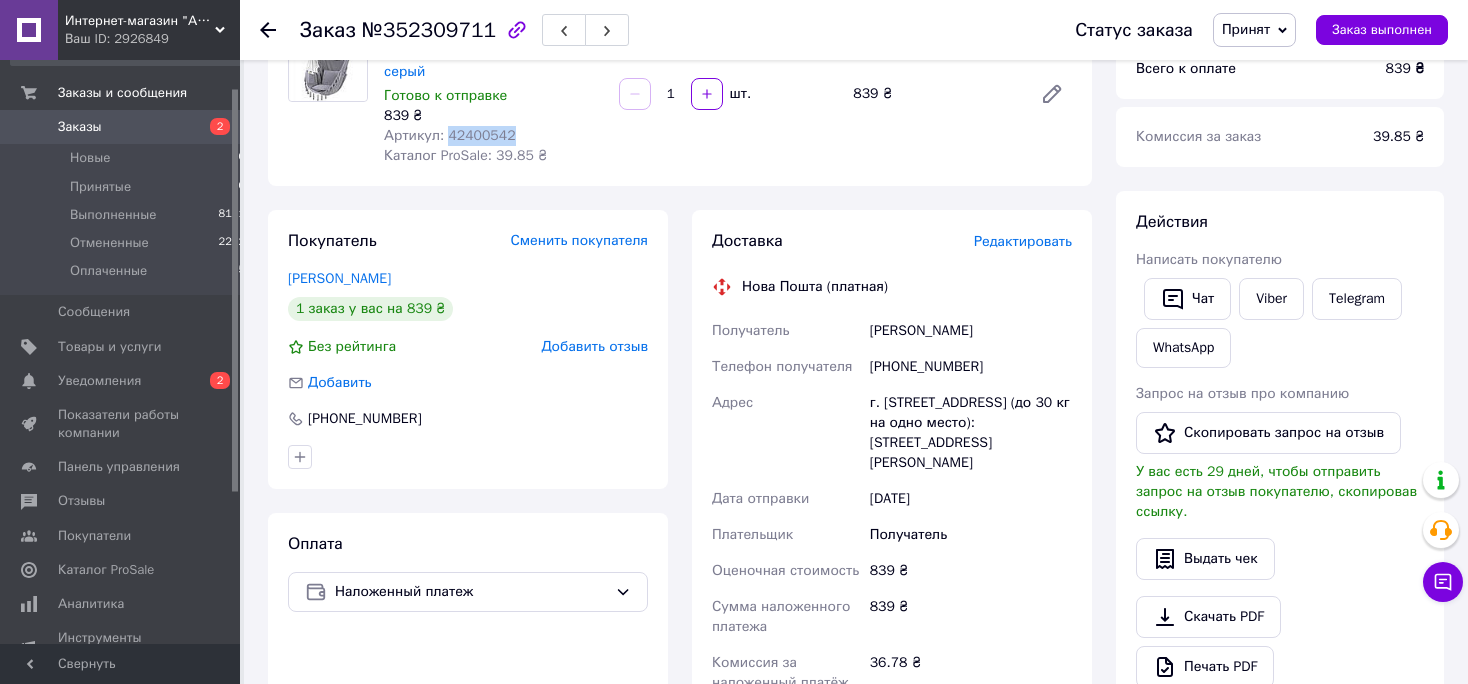 copy on "42400542" 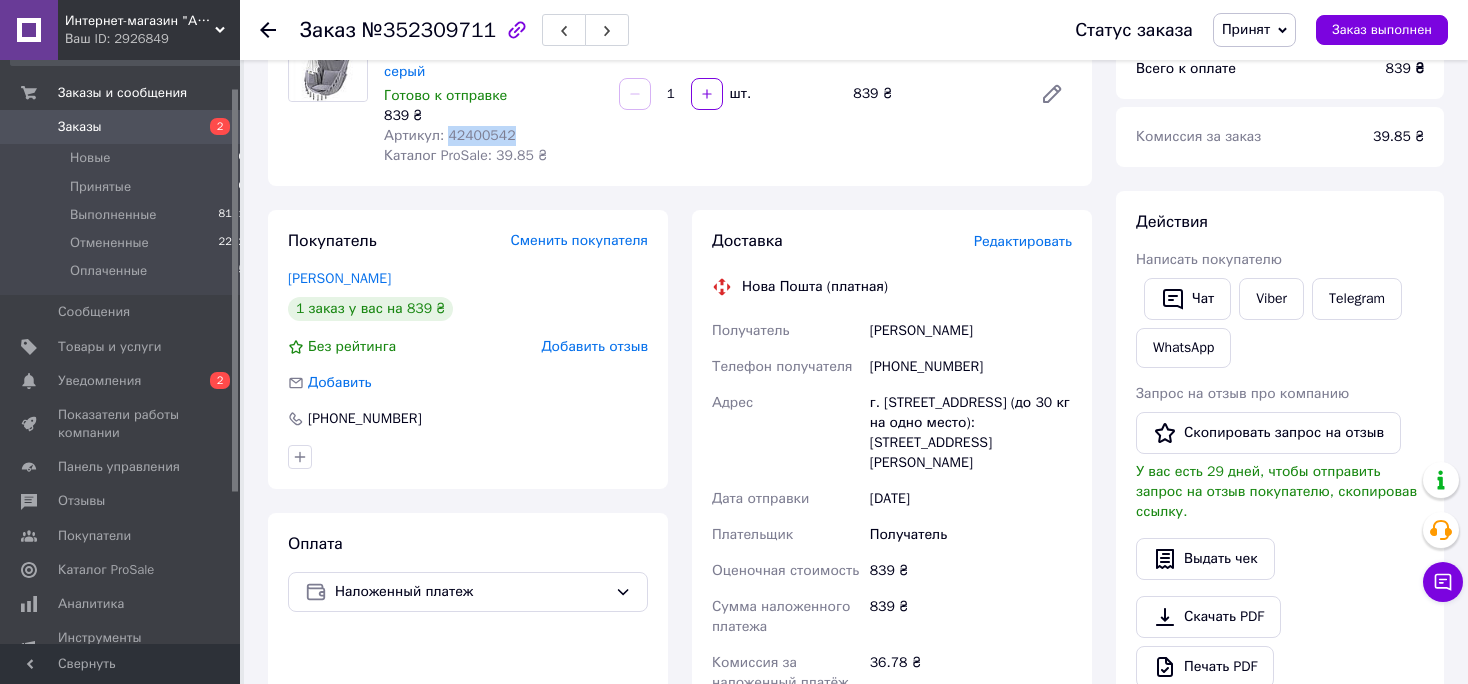 scroll, scrollTop: 507, scrollLeft: 0, axis: vertical 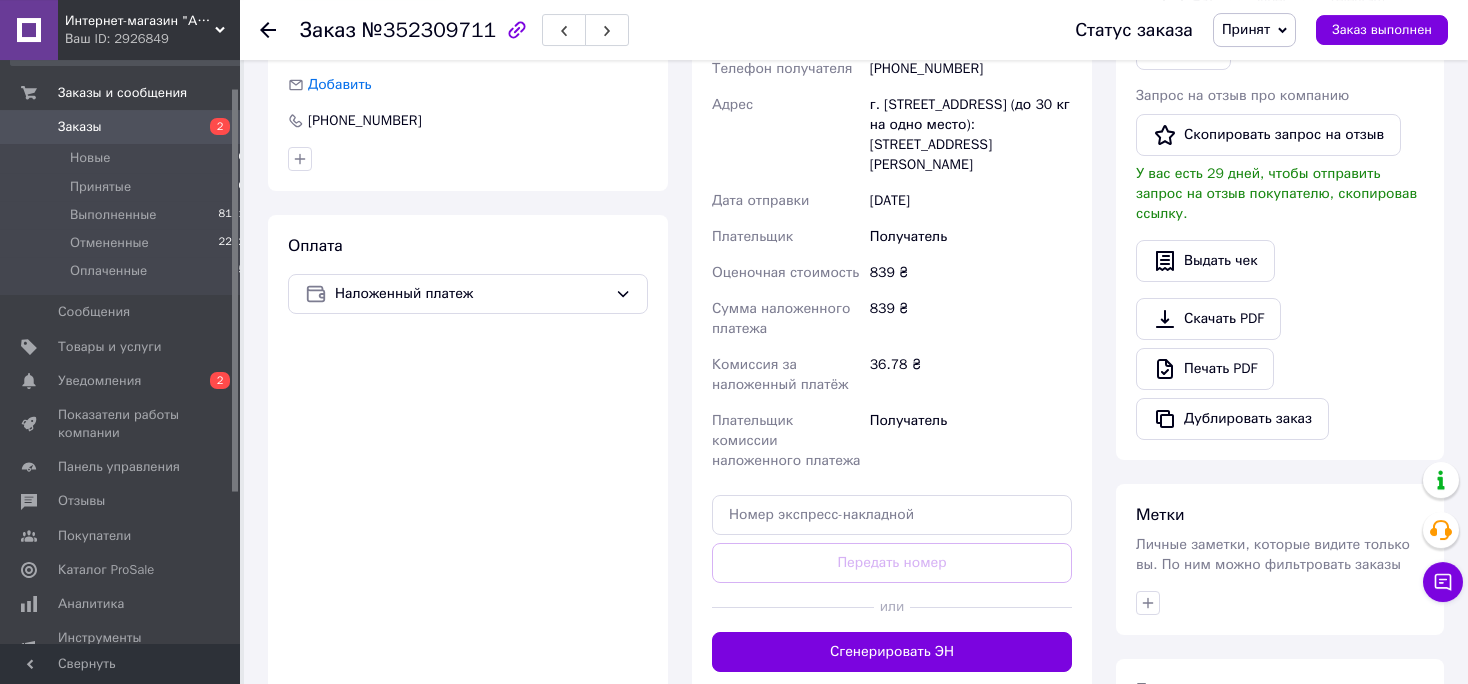click on "Заказы" at bounding box center [80, 127] 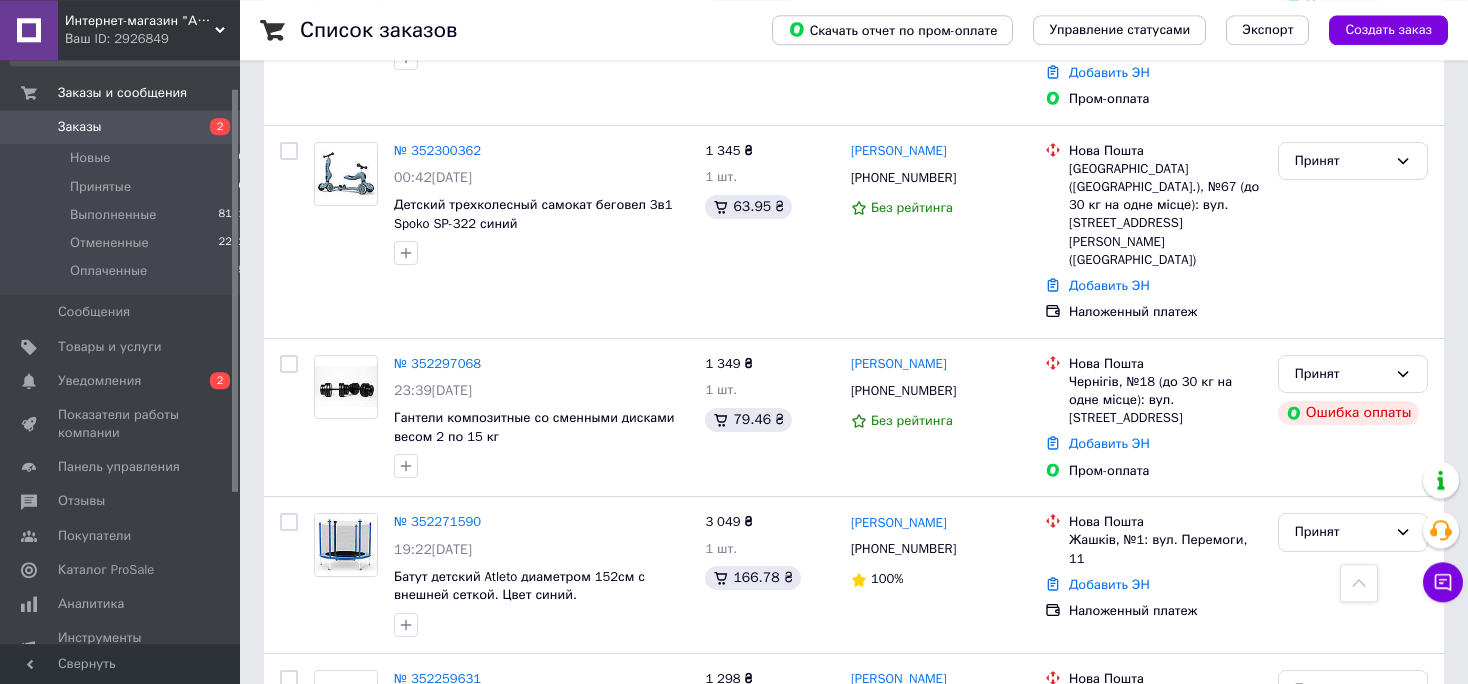 scroll, scrollTop: 1749, scrollLeft: 0, axis: vertical 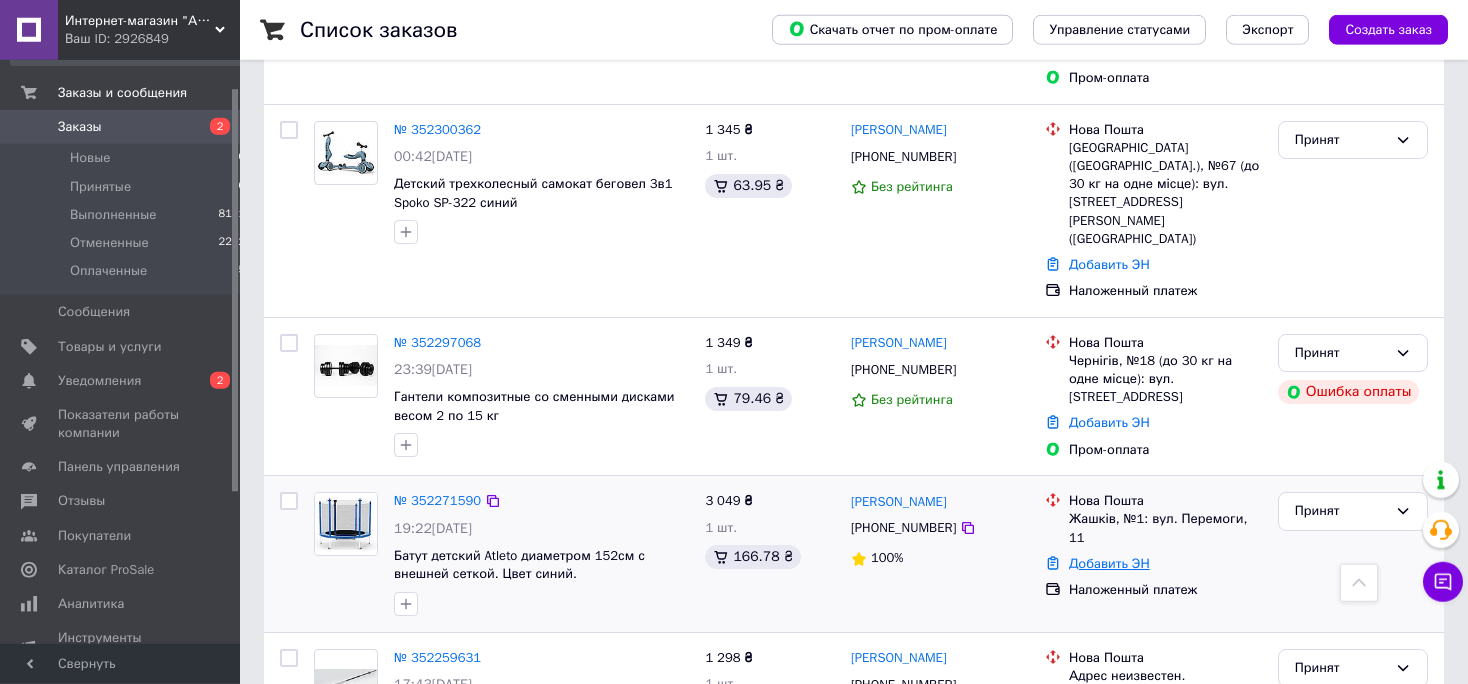 click on "Добавить ЭН" at bounding box center [1109, 563] 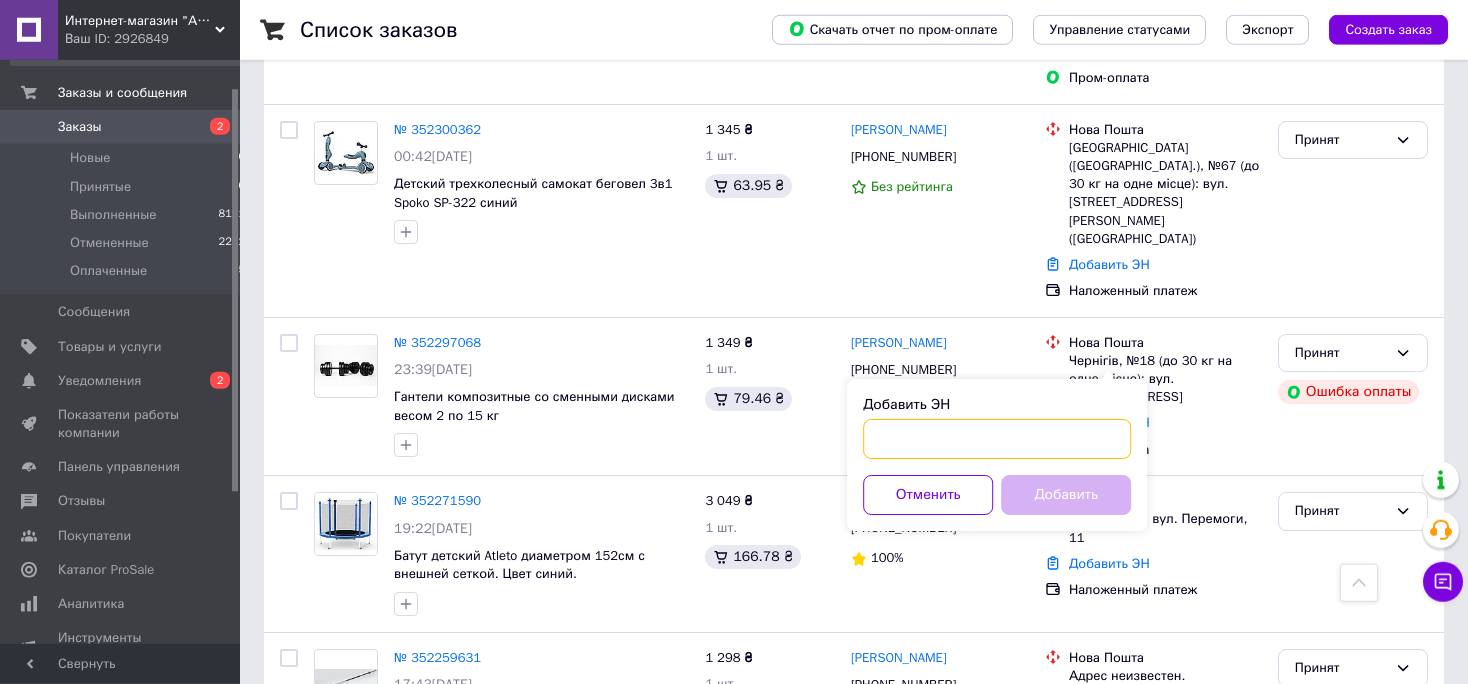 click on "Добавить ЭН" at bounding box center (997, 439) 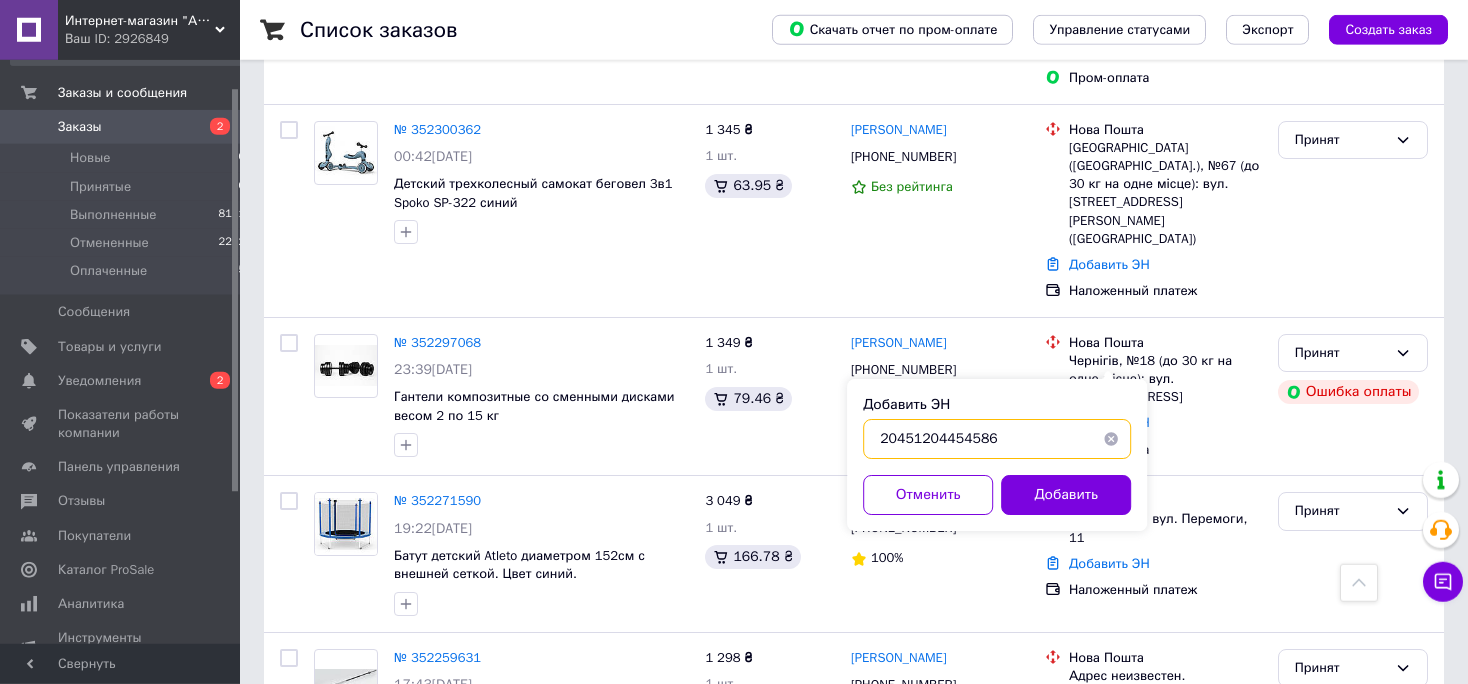 click on "20451204454586" at bounding box center (997, 439) 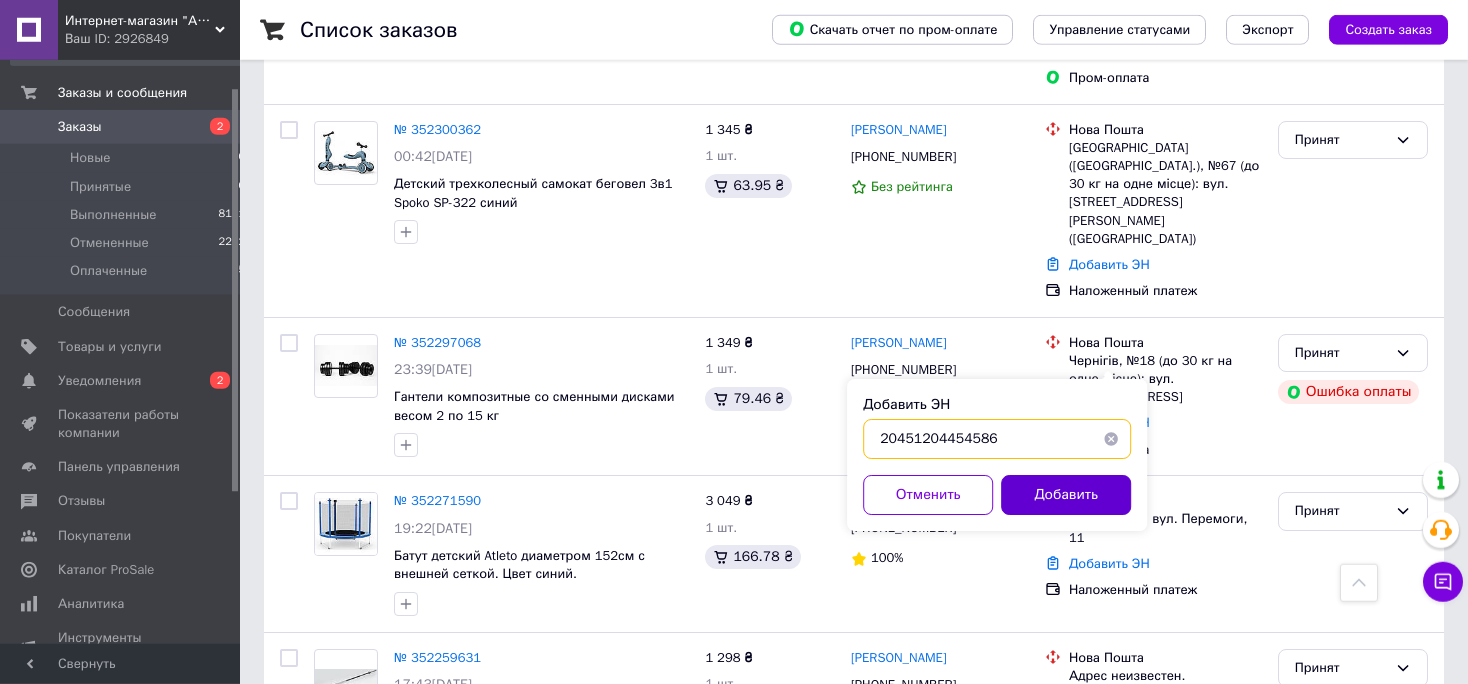 type on "20451204454586" 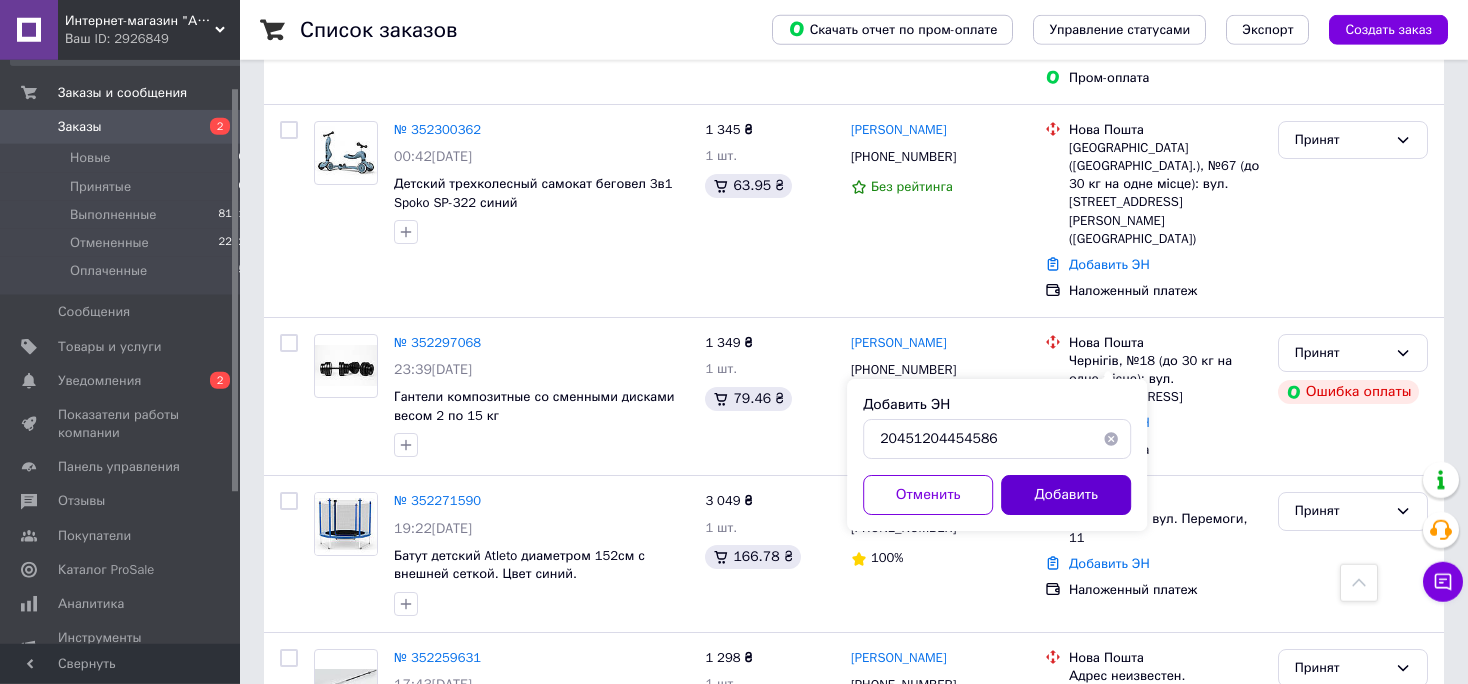 click on "Добавить" at bounding box center (1066, 495) 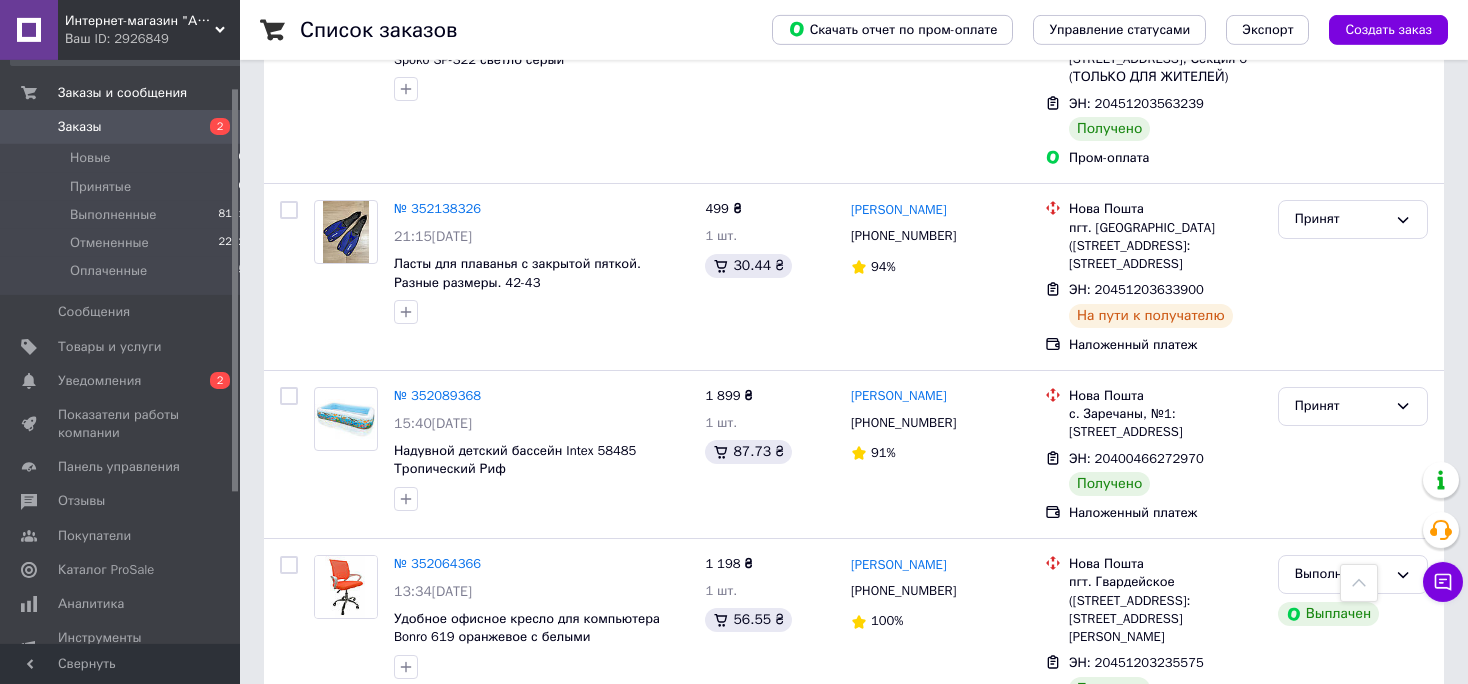 scroll, scrollTop: 2920, scrollLeft: 0, axis: vertical 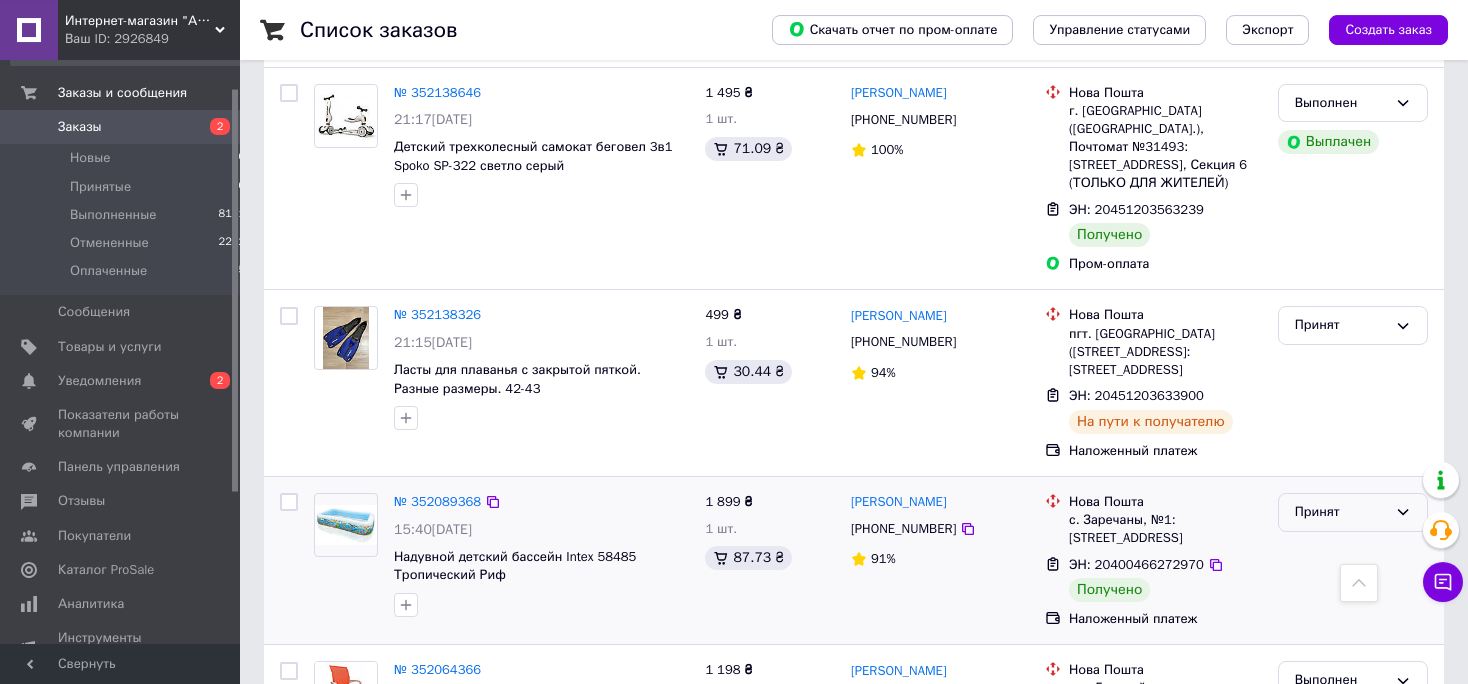 click on "Принят" at bounding box center [1341, 512] 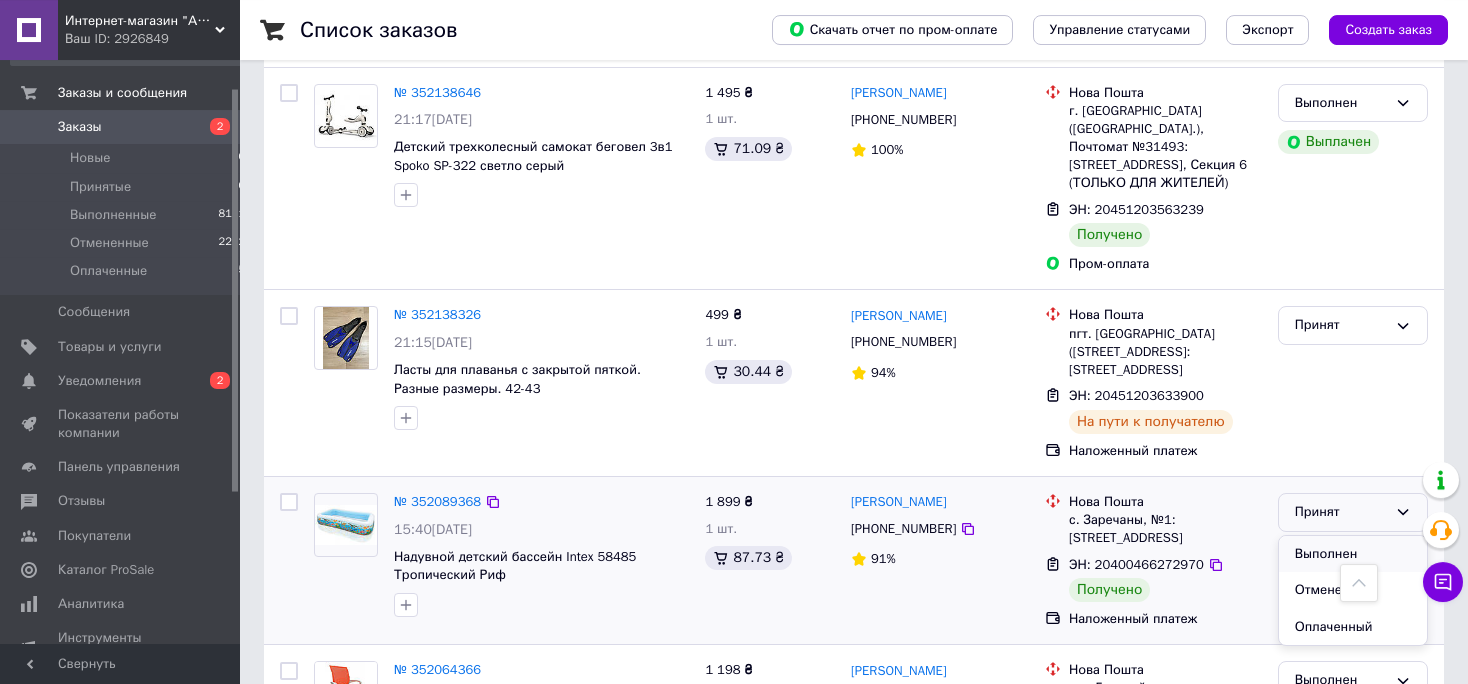 click on "Выполнен" at bounding box center (1353, 554) 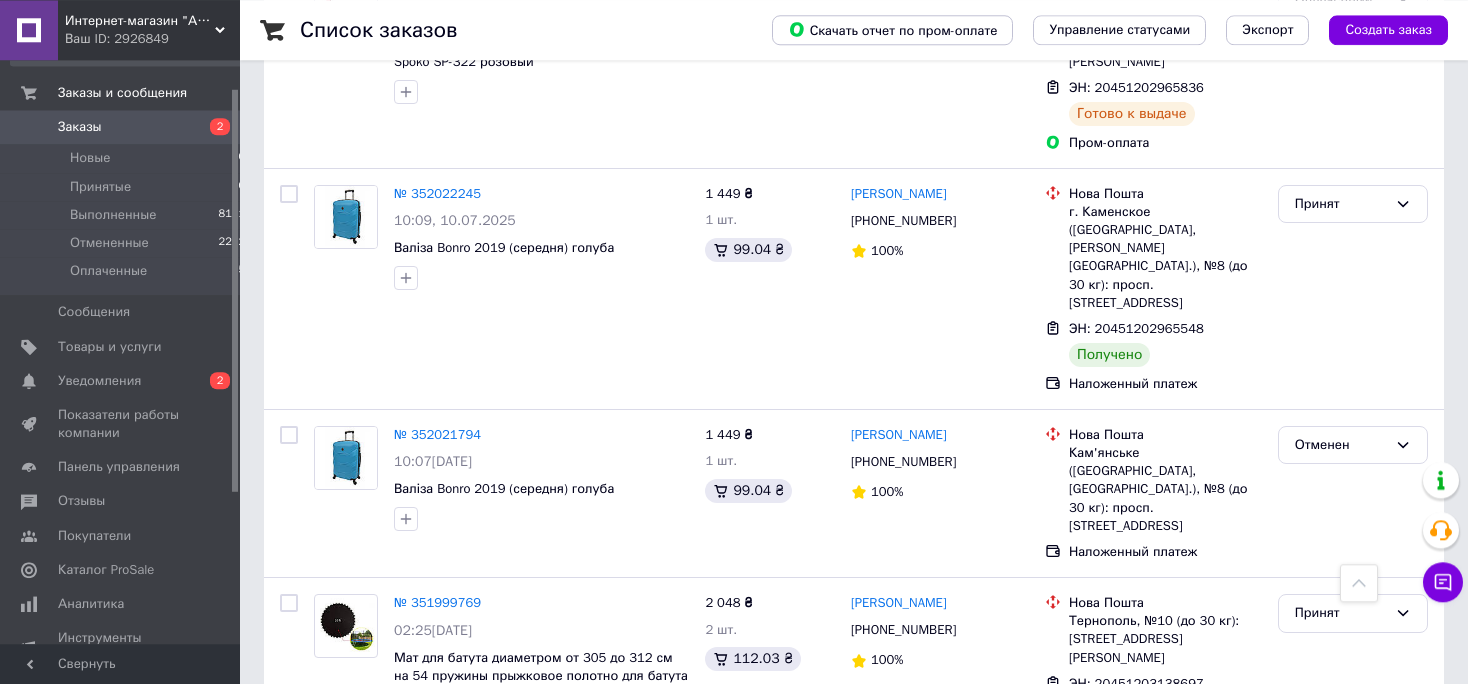 scroll, scrollTop: 3655, scrollLeft: 0, axis: vertical 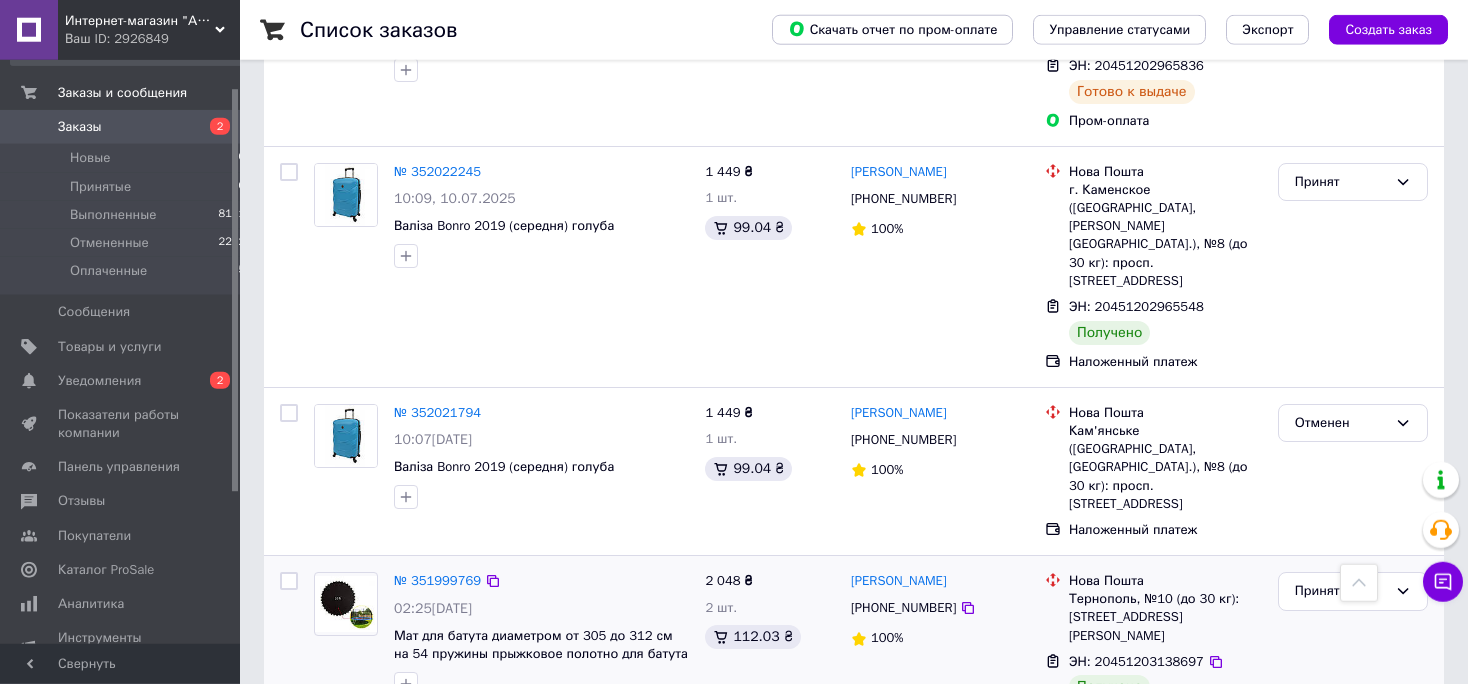 click on "2 товара в заказе" 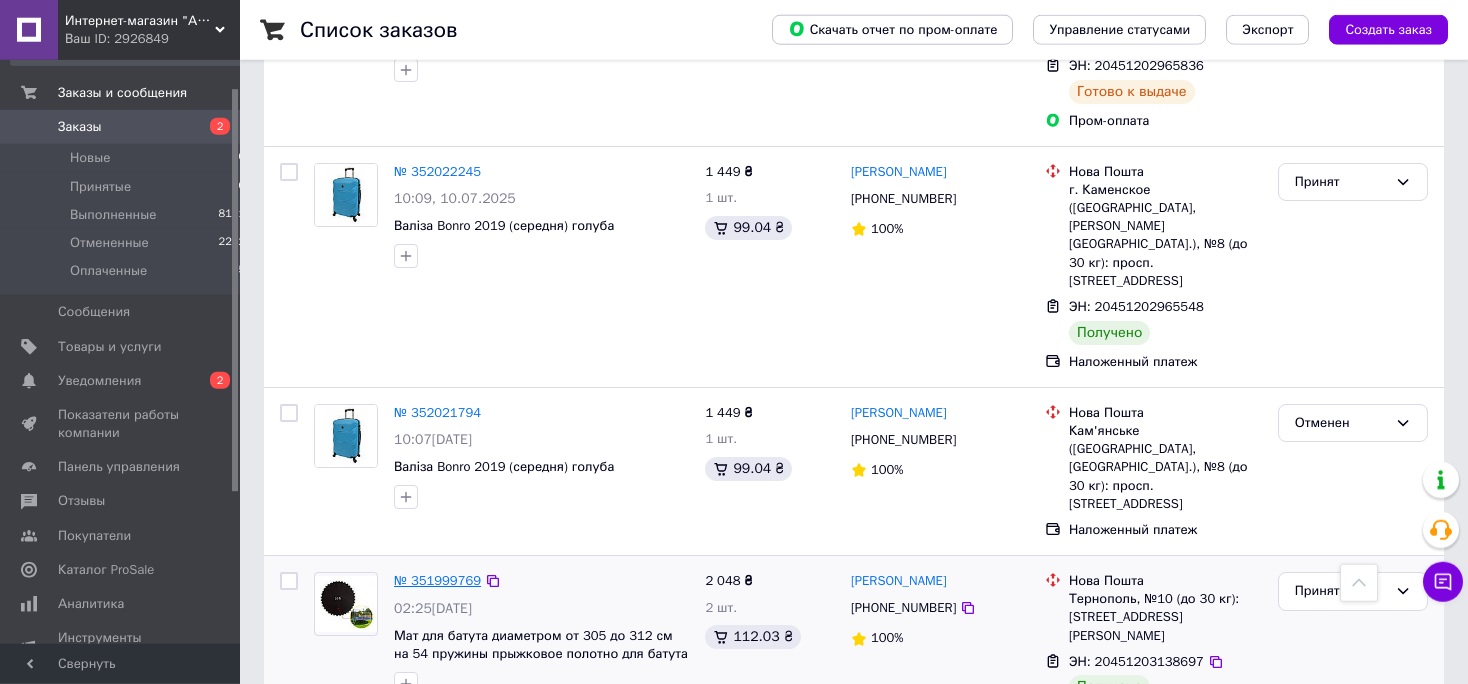 click on "№ 351999769" at bounding box center [437, 580] 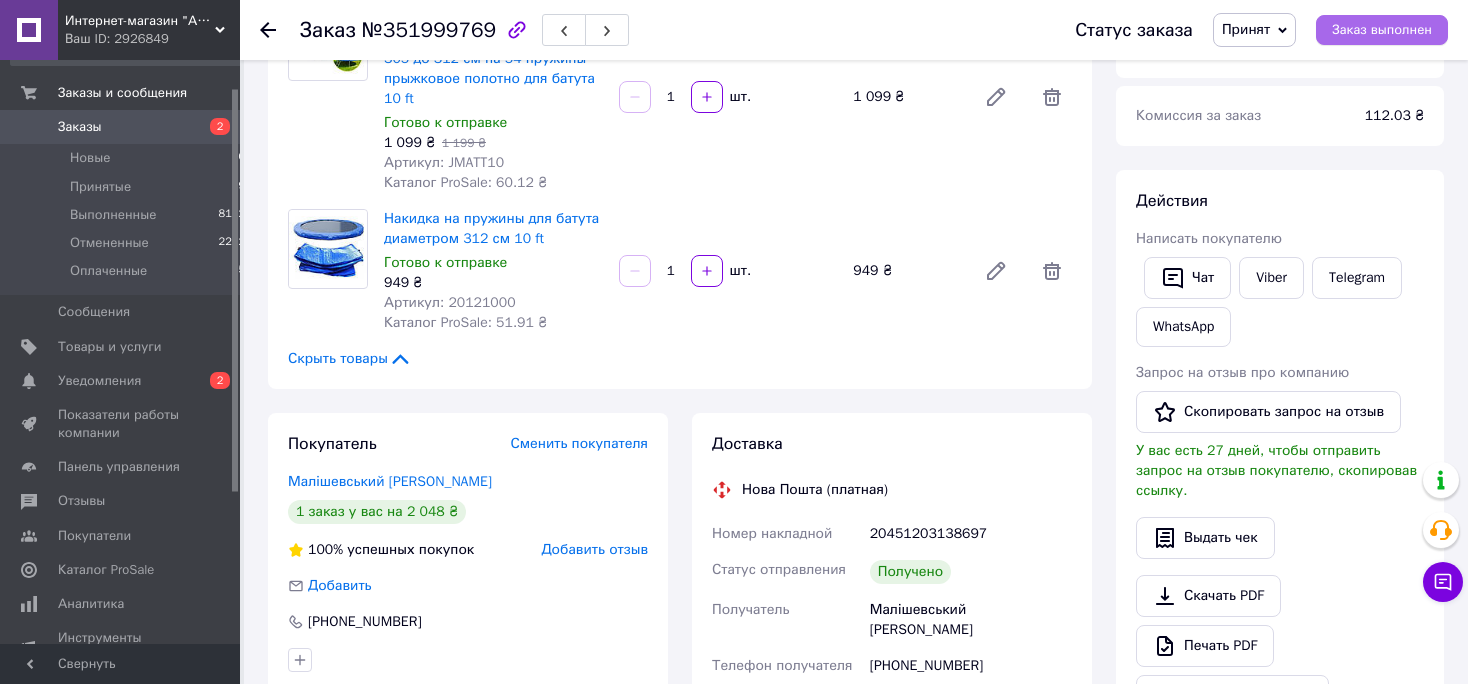 click on "Заказ выполнен" at bounding box center (1382, 30) 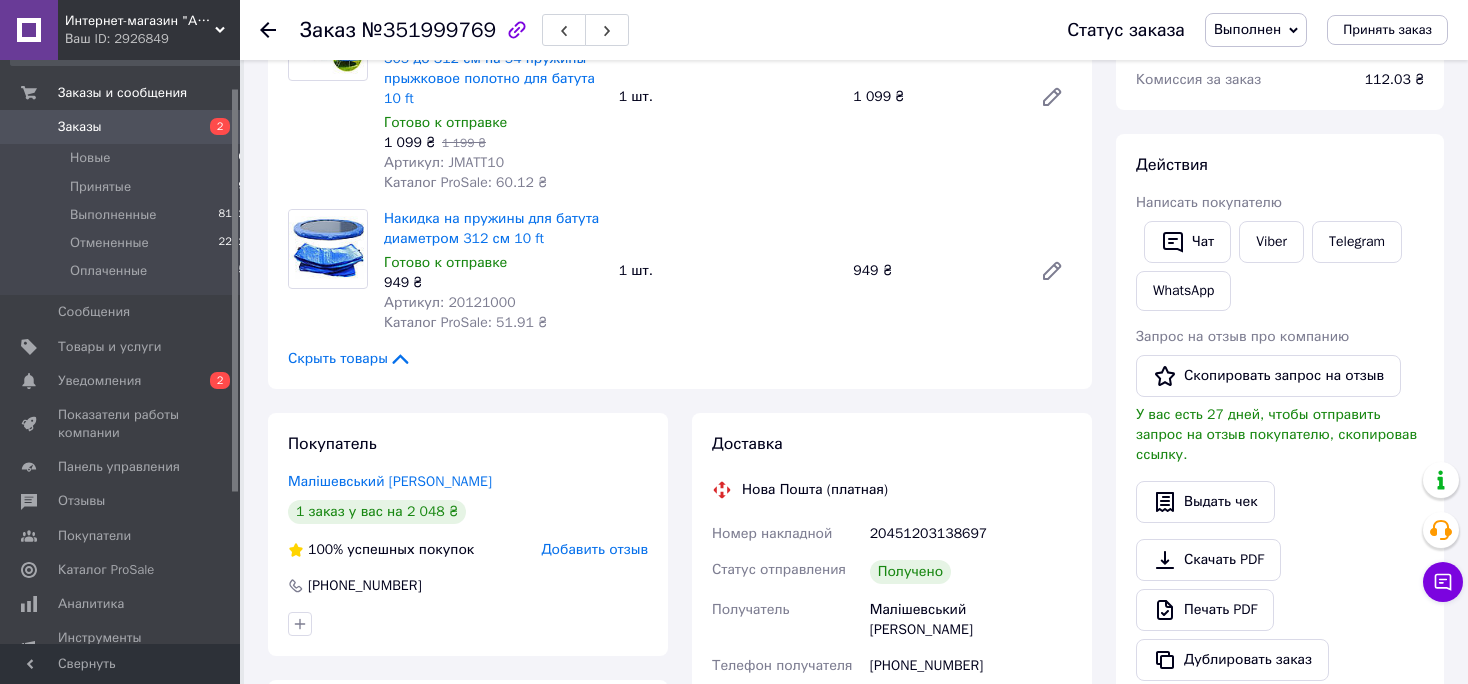 click on "Заказы" at bounding box center [80, 127] 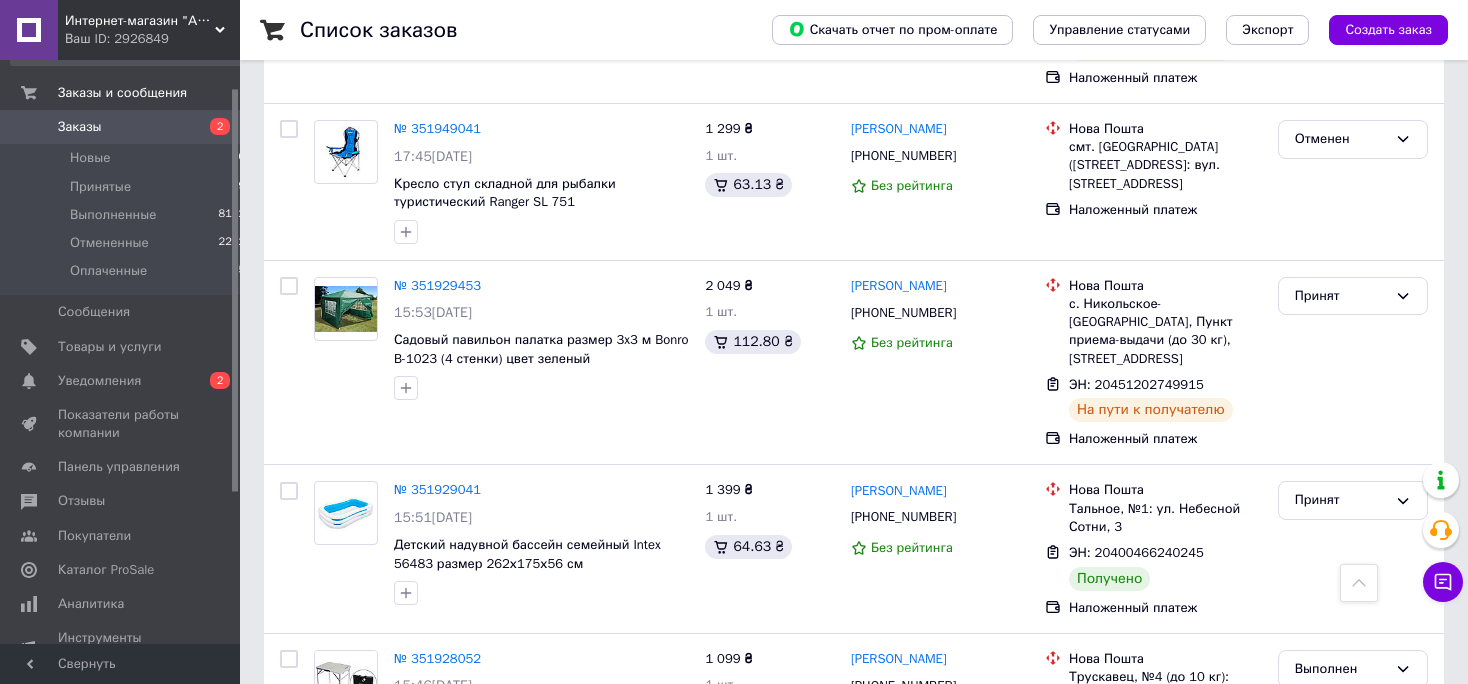 scroll, scrollTop: 4584, scrollLeft: 0, axis: vertical 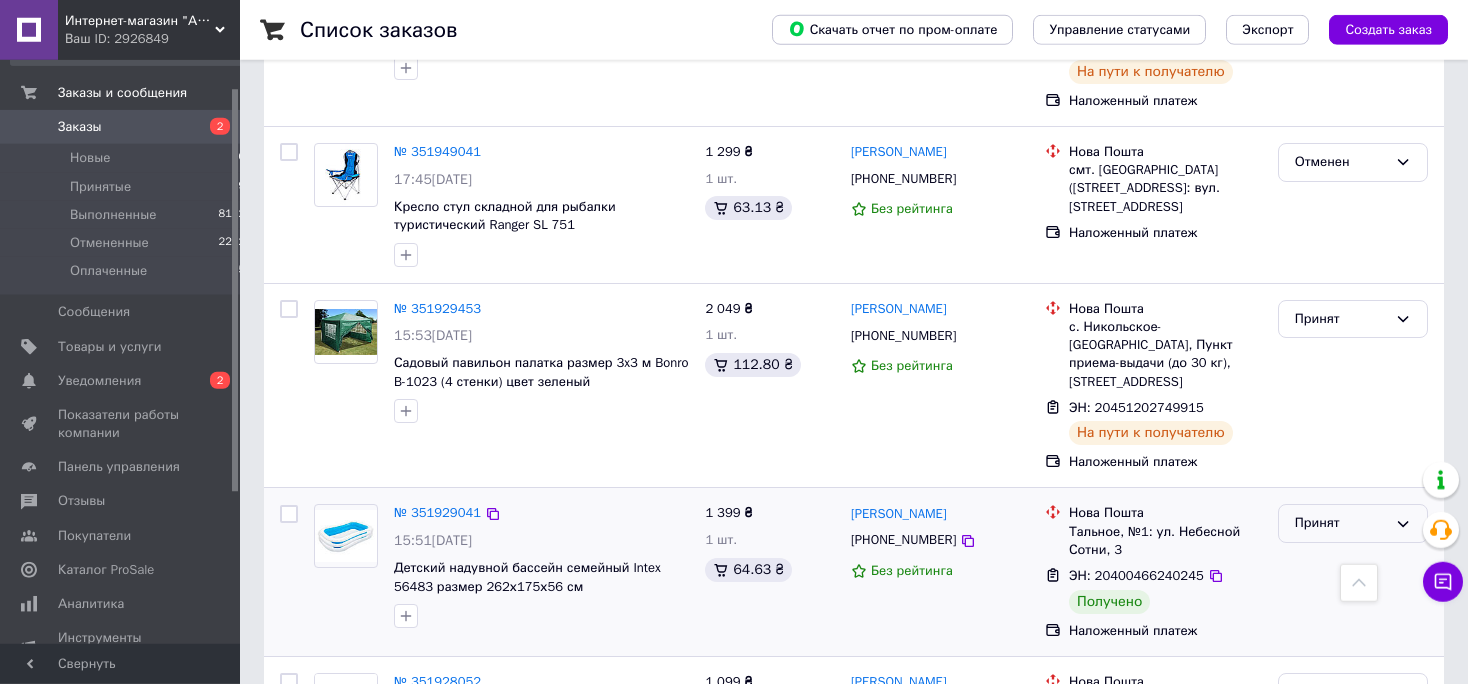 click on "Принят" at bounding box center [1341, 523] 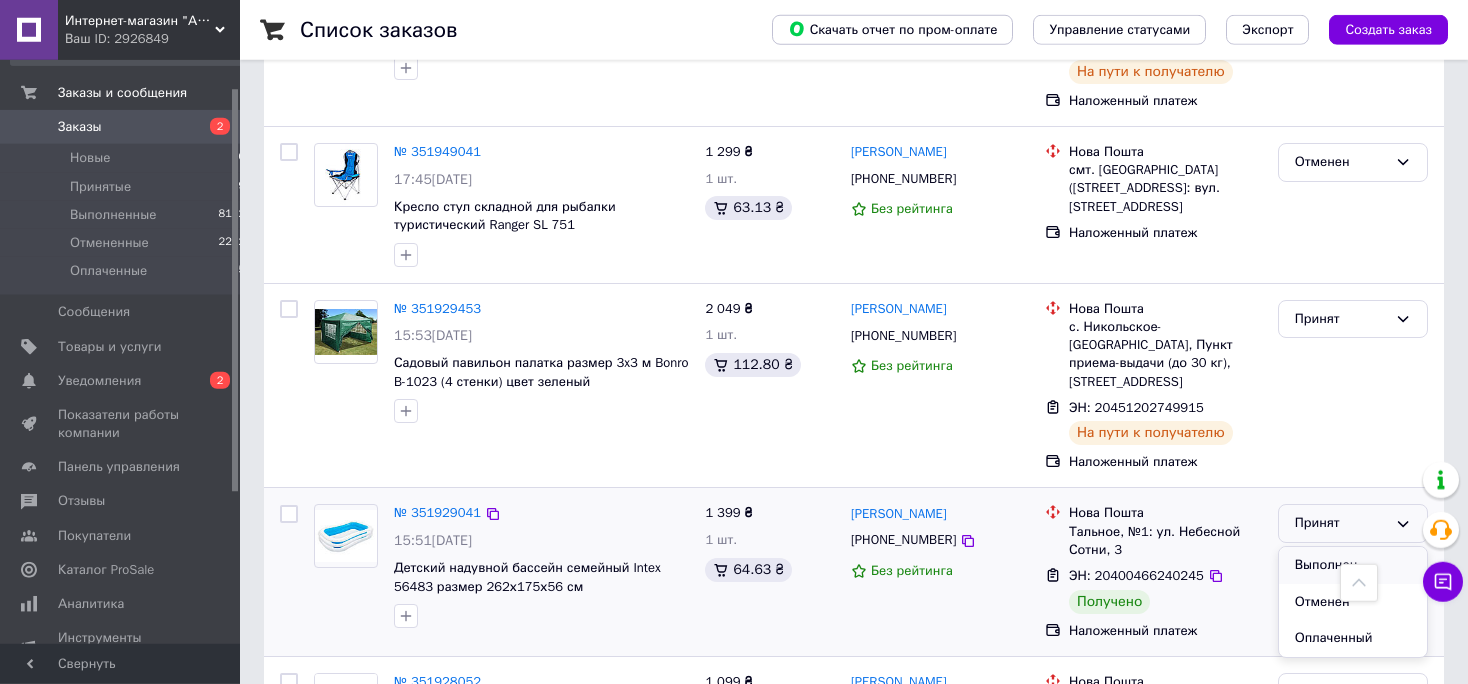 click on "Выполнен" at bounding box center (1353, 565) 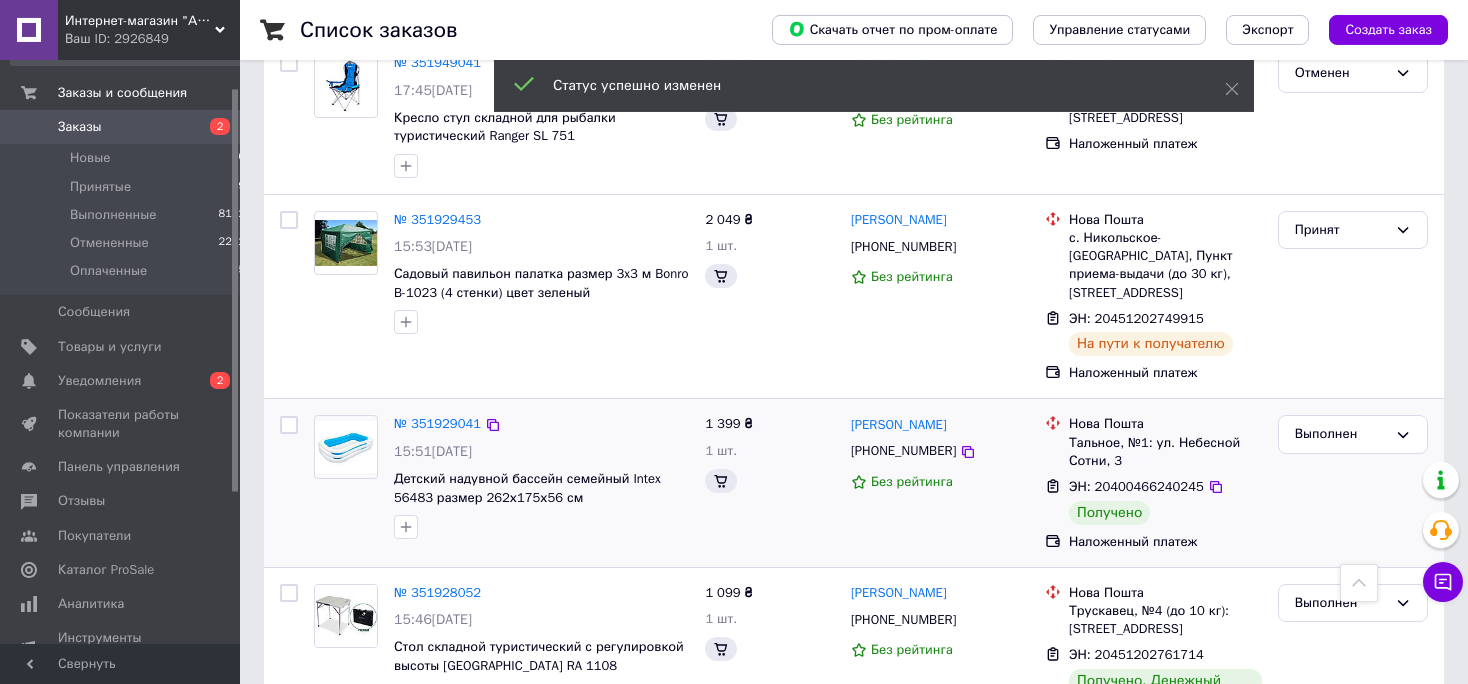 scroll, scrollTop: 4806, scrollLeft: 0, axis: vertical 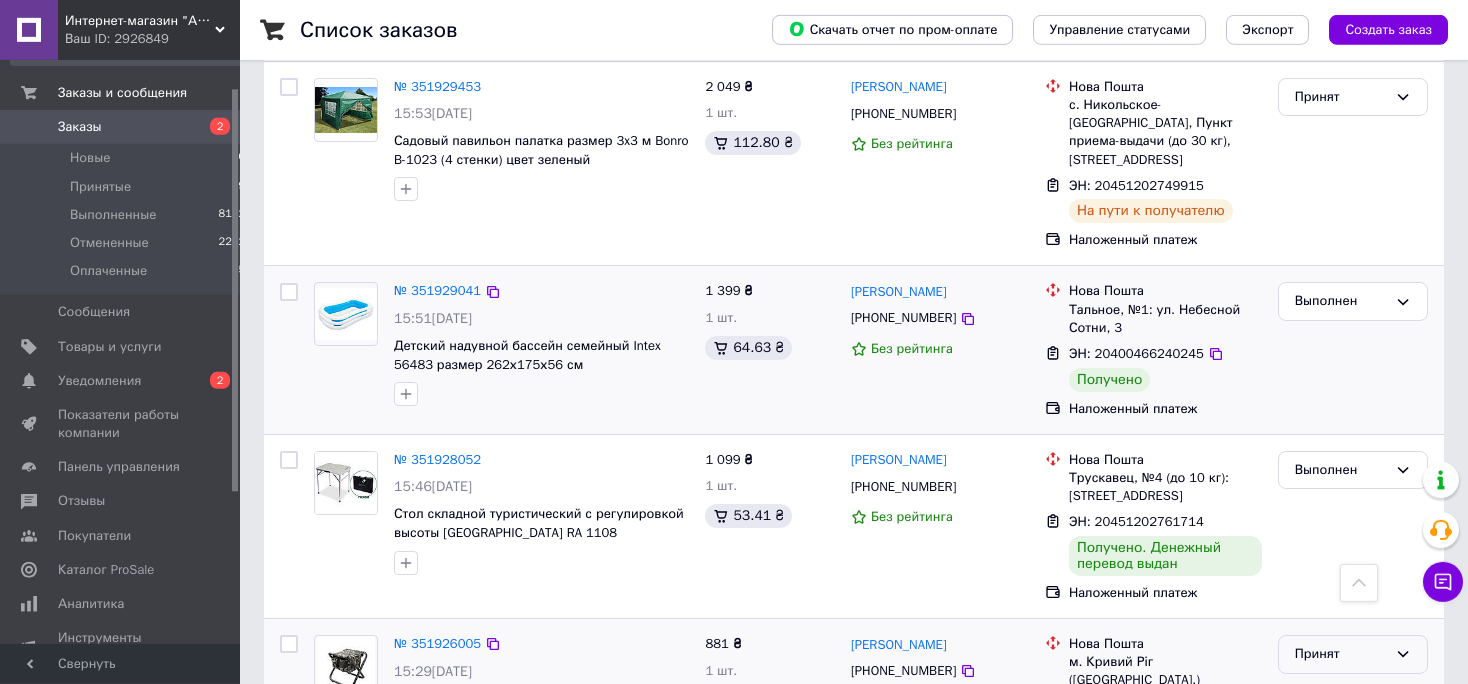 click on "Принят" at bounding box center (1341, 654) 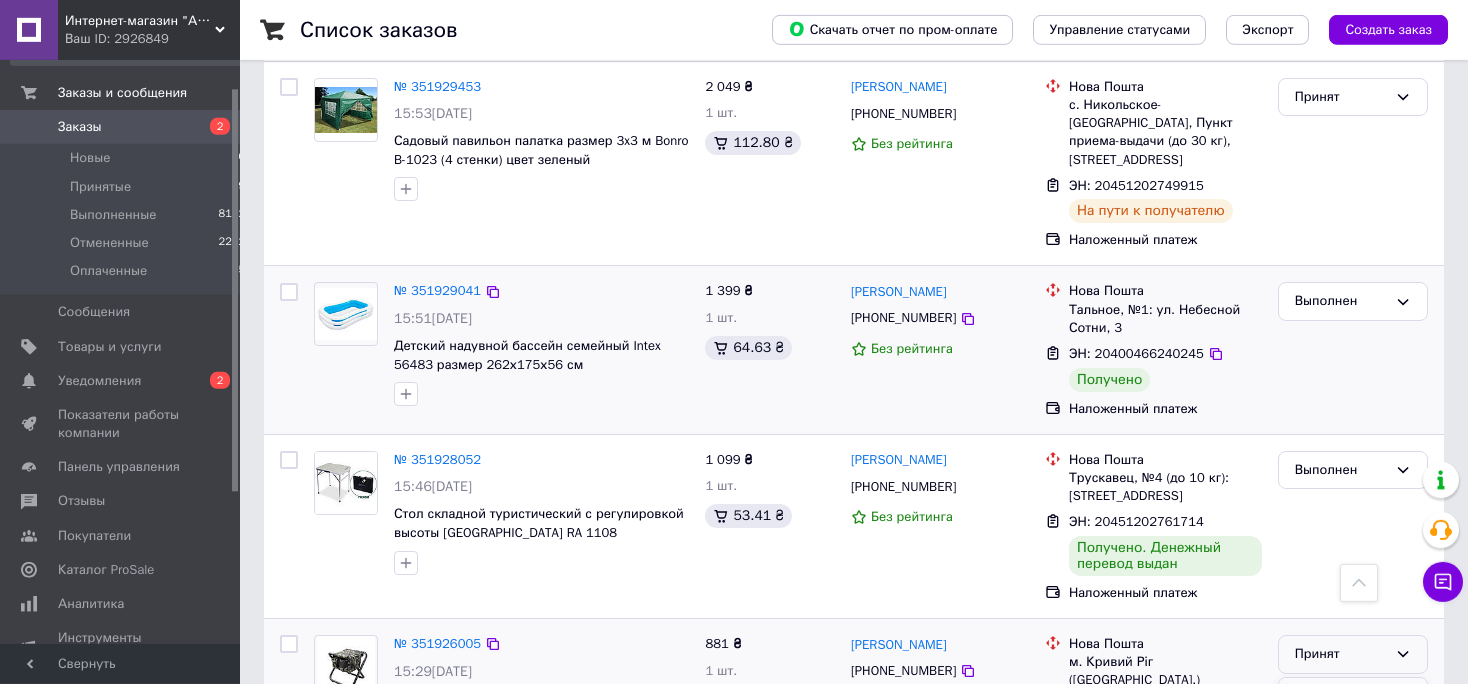 click on "Выполнен" at bounding box center (1353, 696) 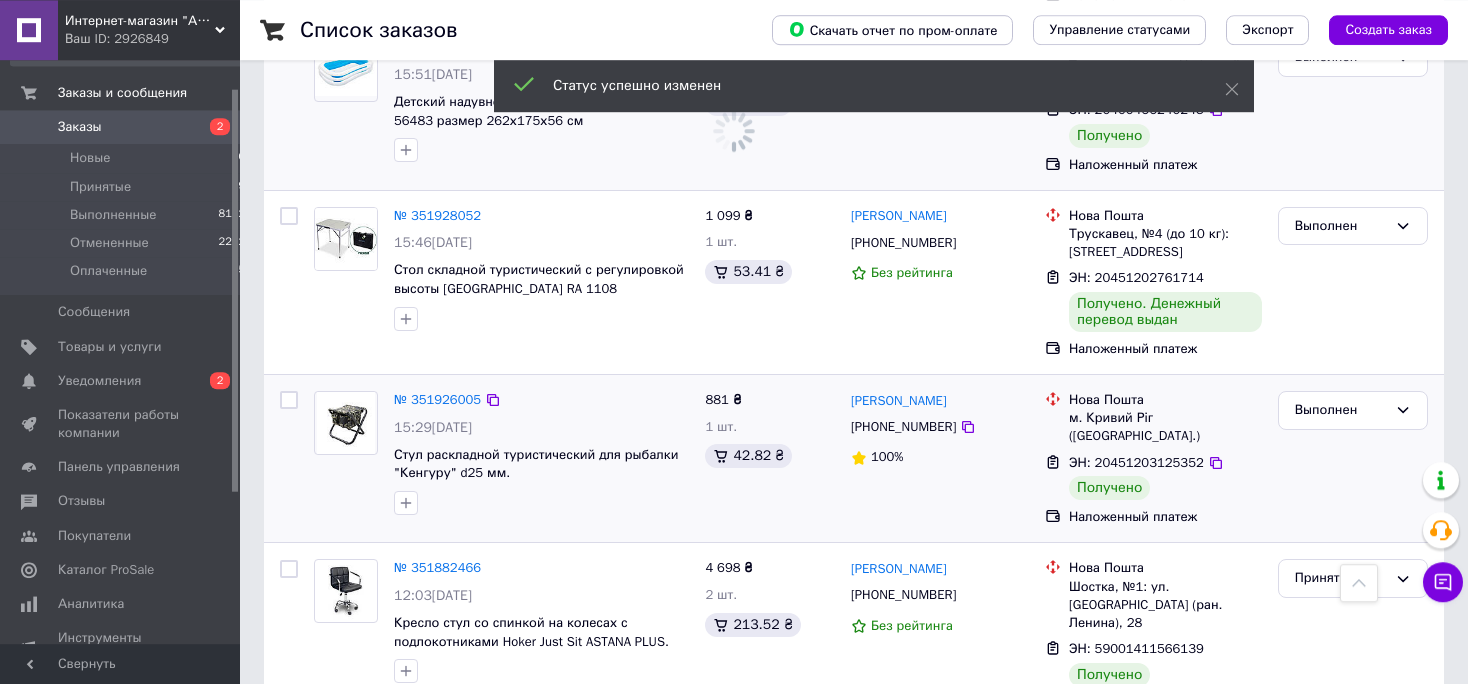 scroll, scrollTop: 5072, scrollLeft: 0, axis: vertical 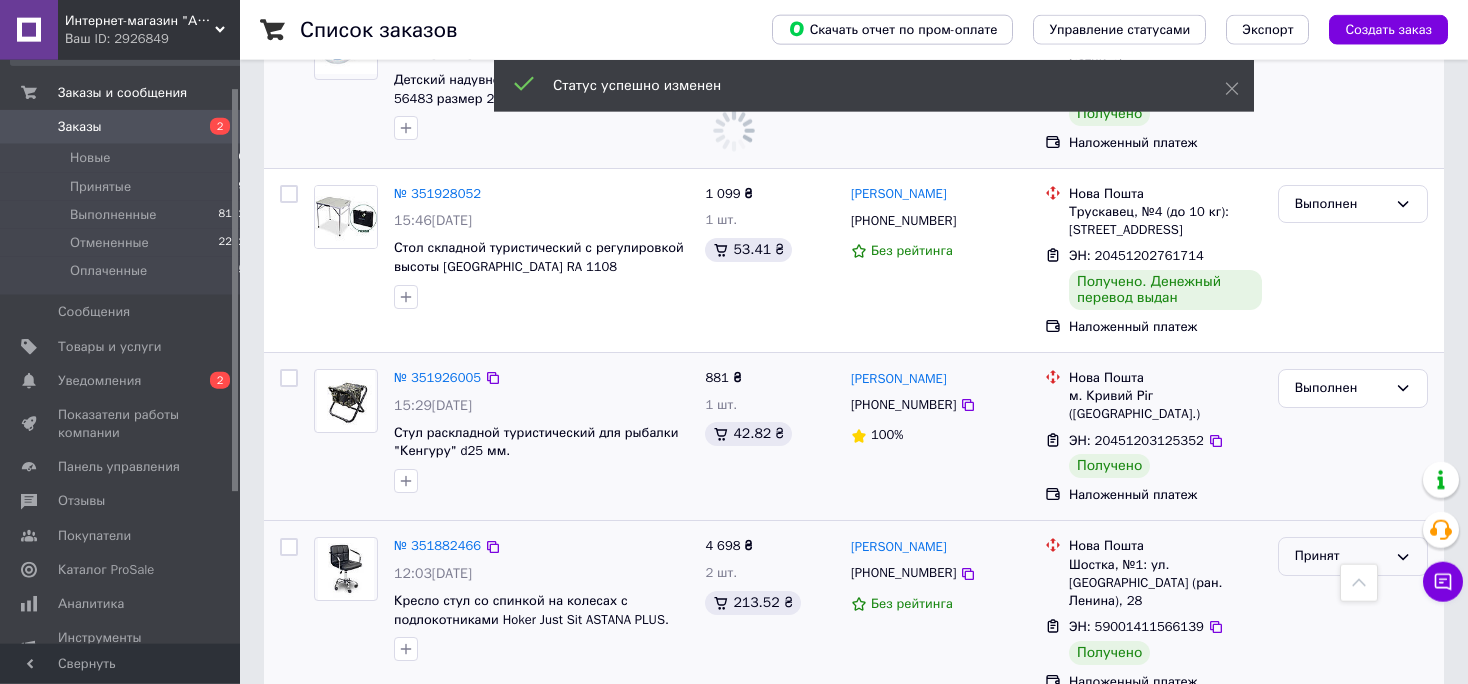 click on "Принят" at bounding box center (1353, 556) 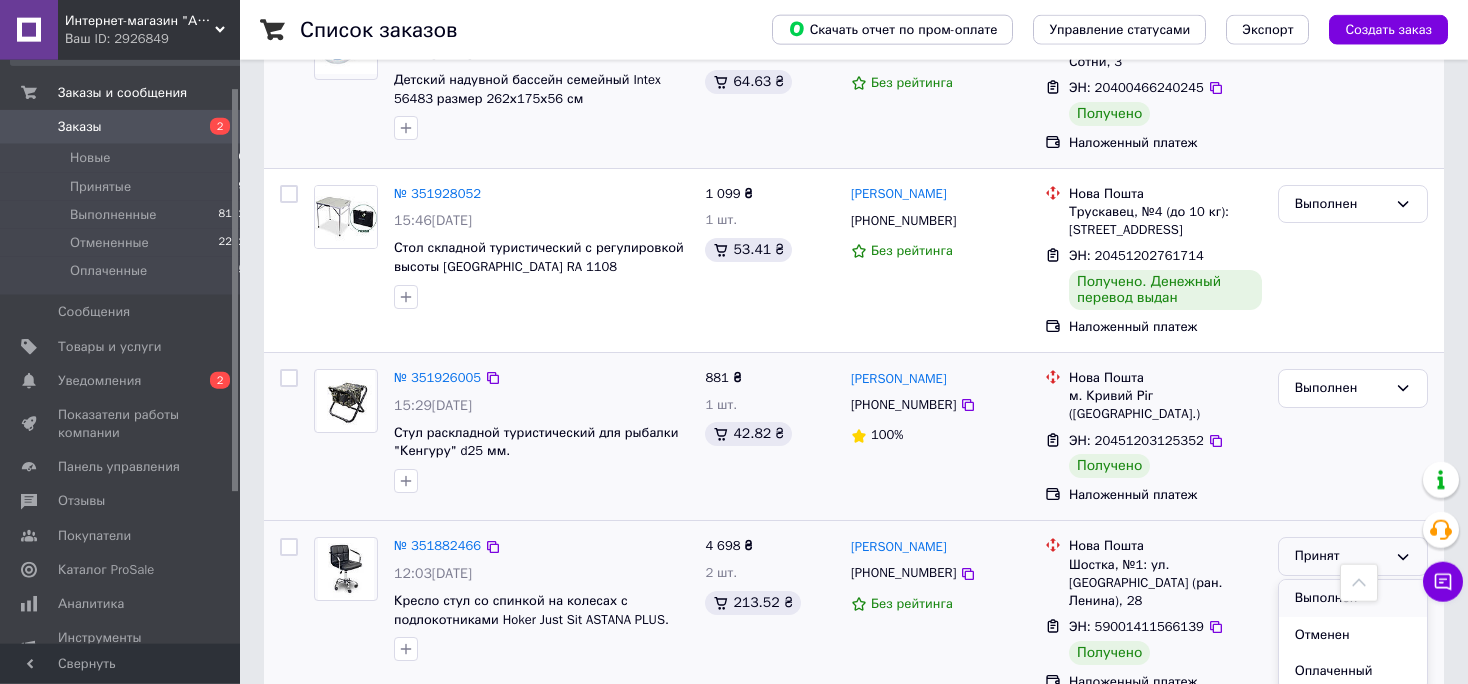 click on "Выполнен" at bounding box center [1353, 598] 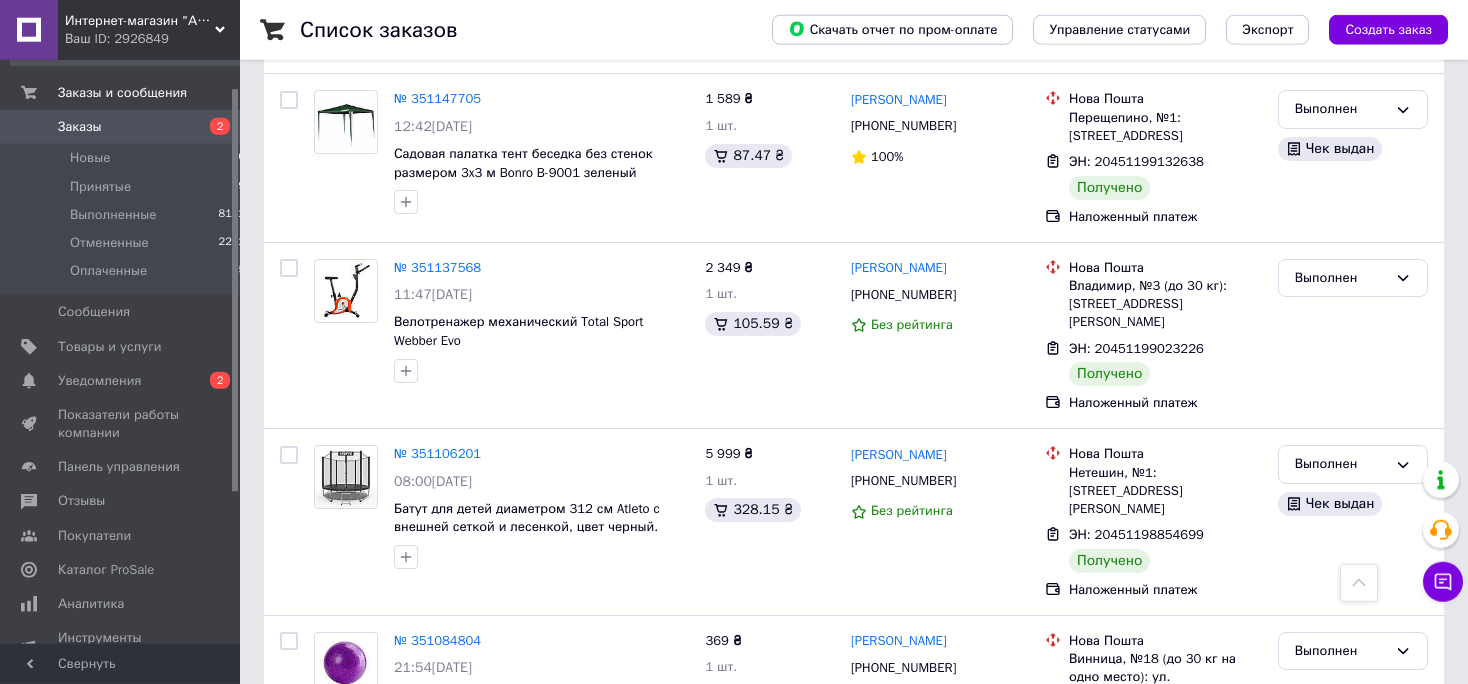 scroll, scrollTop: 12824, scrollLeft: 0, axis: vertical 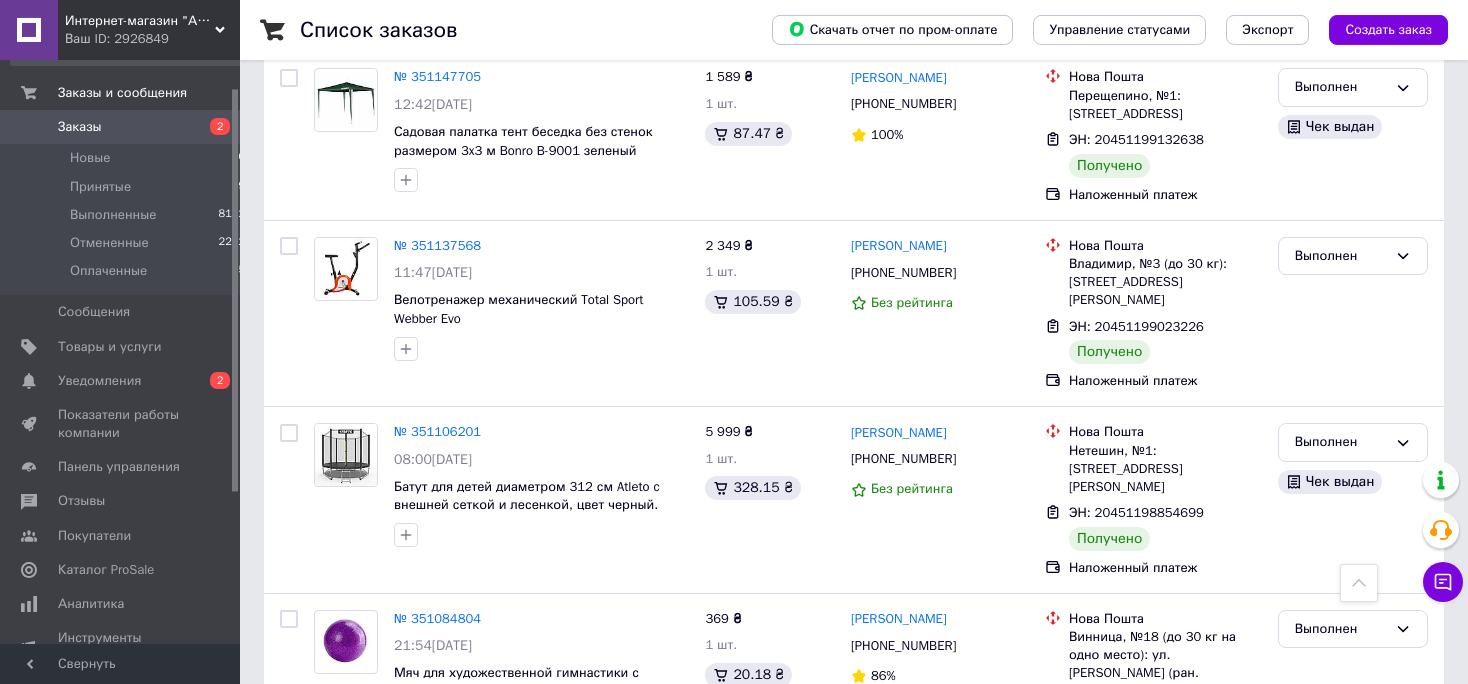 click on "ЭН: 20451199401017" at bounding box center (1136, 1069) 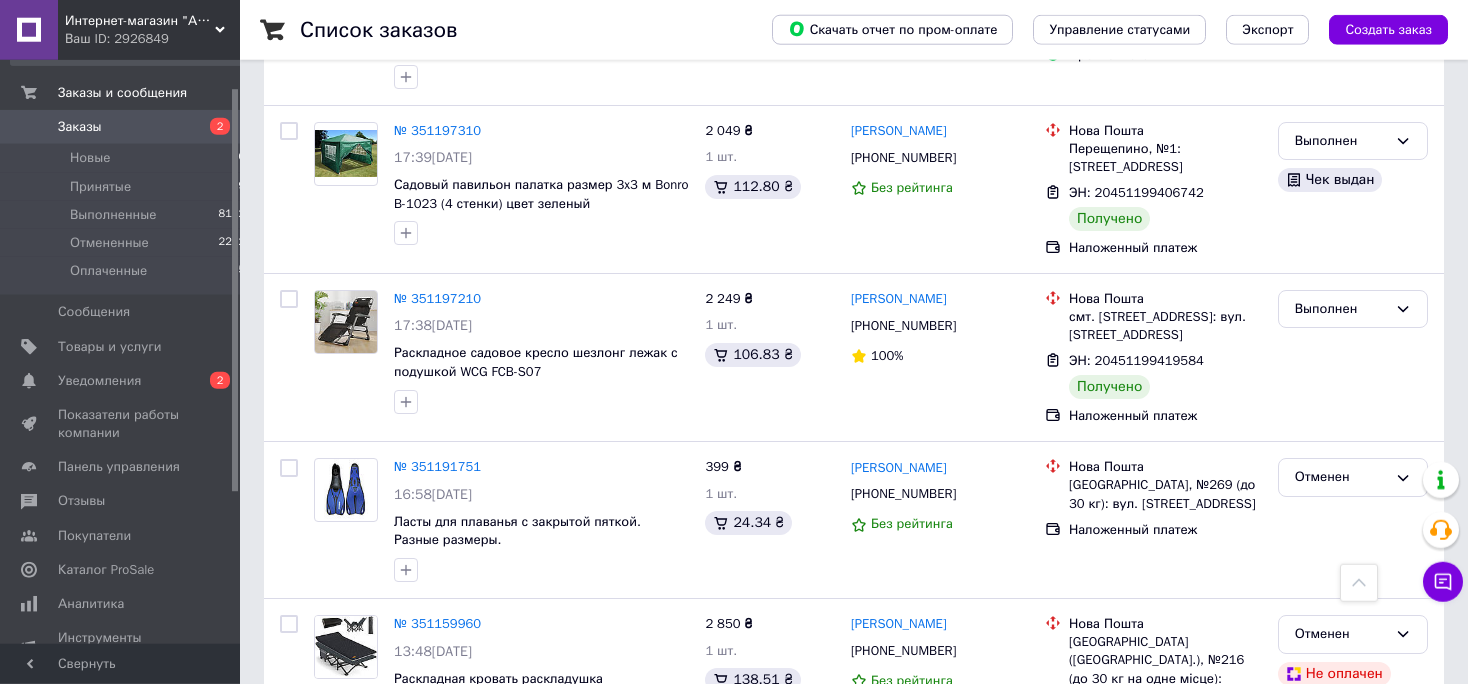 scroll, scrollTop: 11647, scrollLeft: 0, axis: vertical 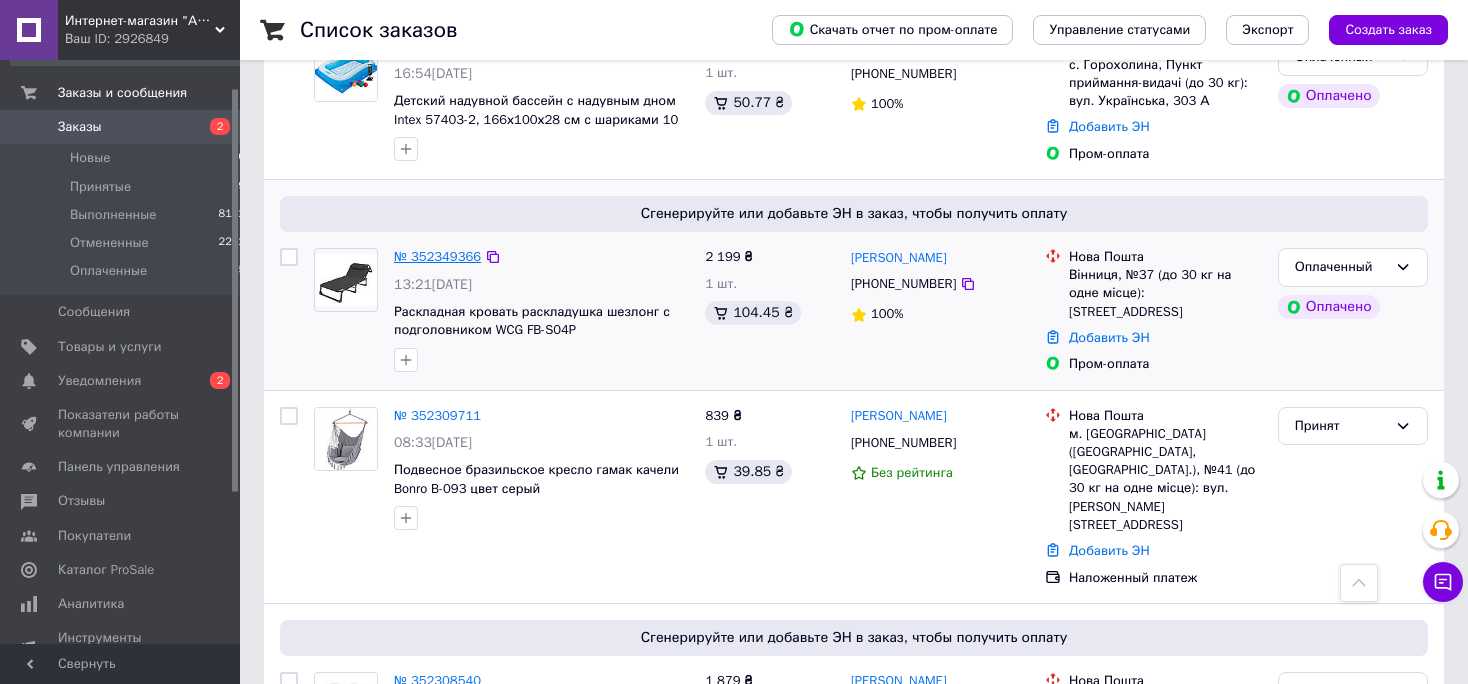 click on "№ 352349366" at bounding box center [437, 256] 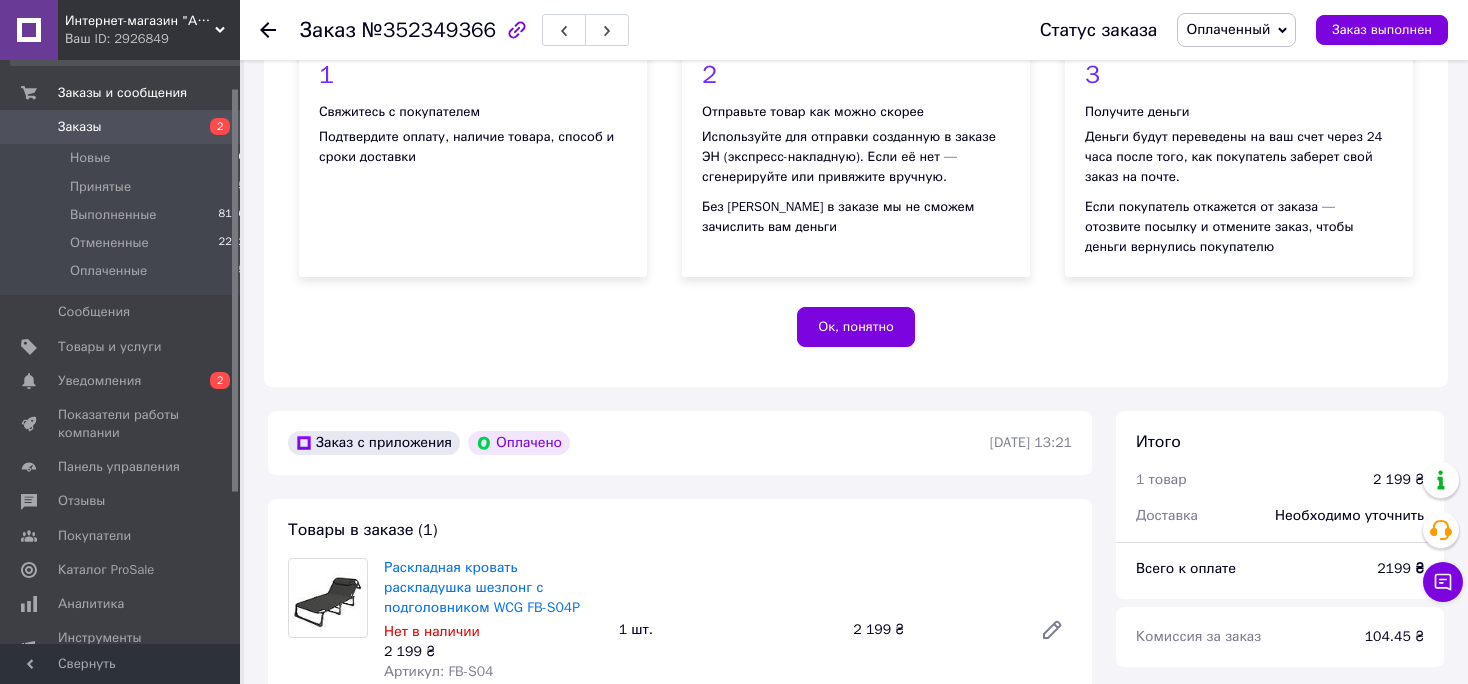 scroll, scrollTop: 185, scrollLeft: 0, axis: vertical 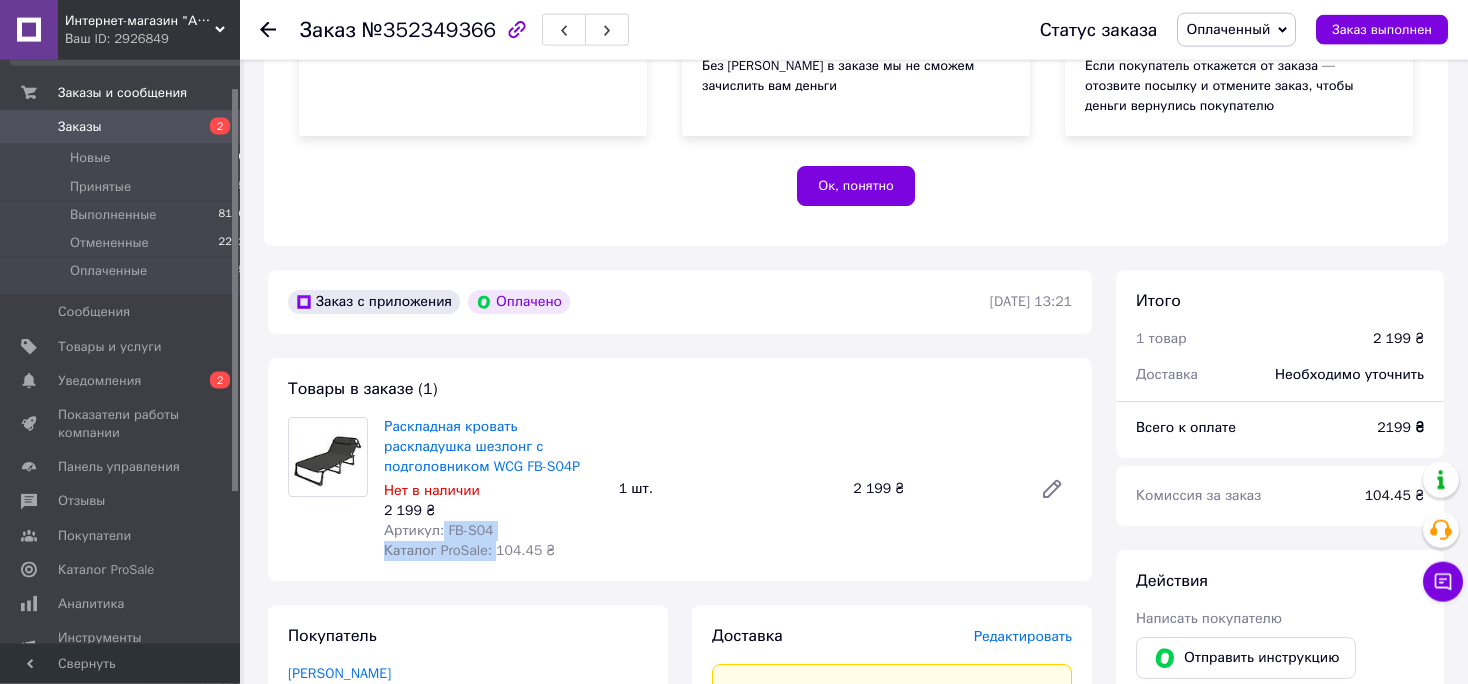 drag, startPoint x: 490, startPoint y: 544, endPoint x: 441, endPoint y: 539, distance: 49.25444 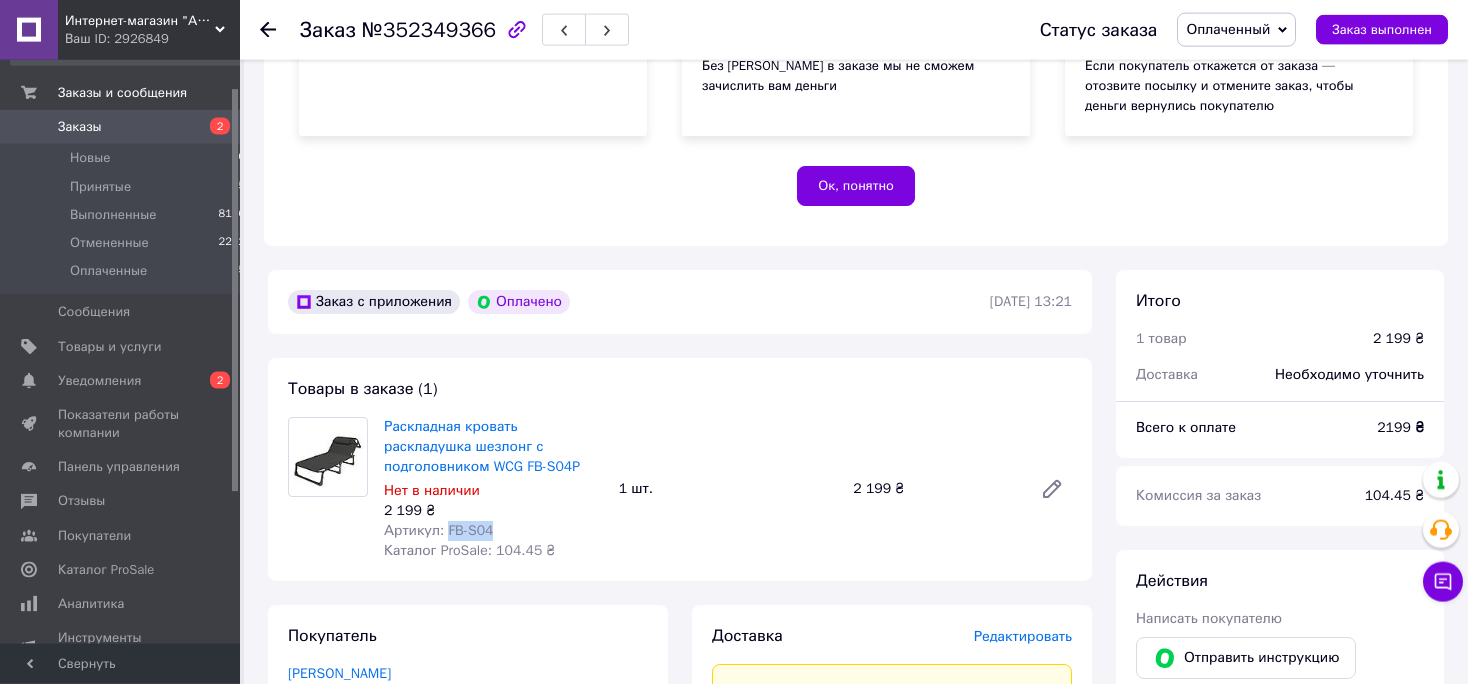 drag, startPoint x: 486, startPoint y: 528, endPoint x: 442, endPoint y: 532, distance: 44.181442 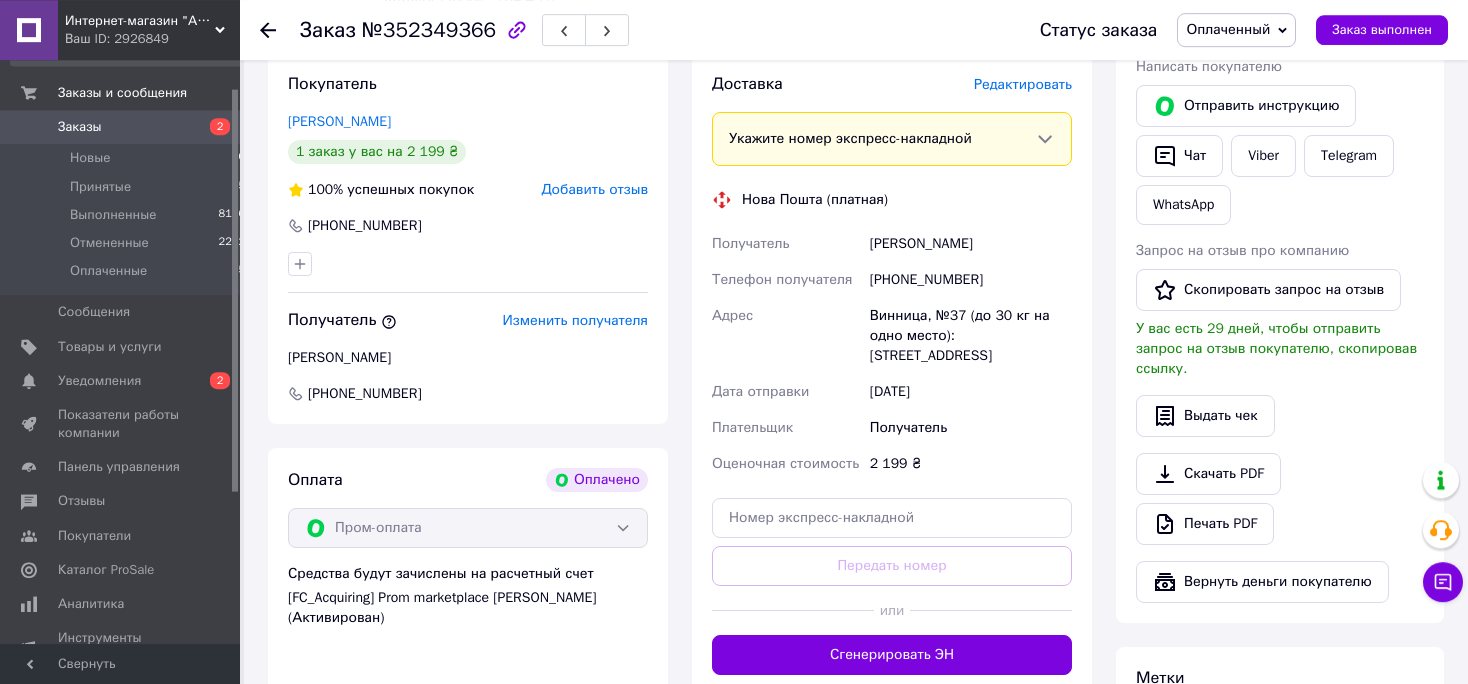 scroll, scrollTop: 935, scrollLeft: 0, axis: vertical 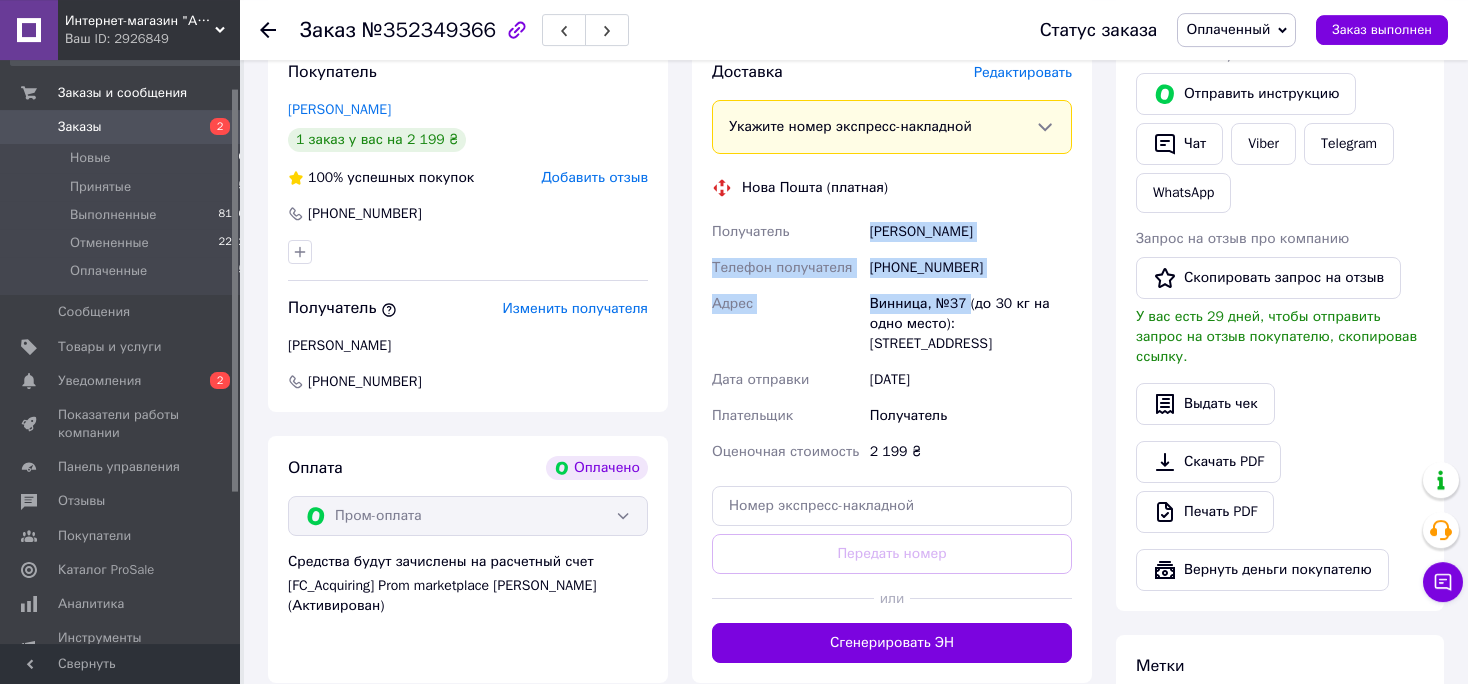 drag, startPoint x: 883, startPoint y: 231, endPoint x: 966, endPoint y: 306, distance: 111.86599 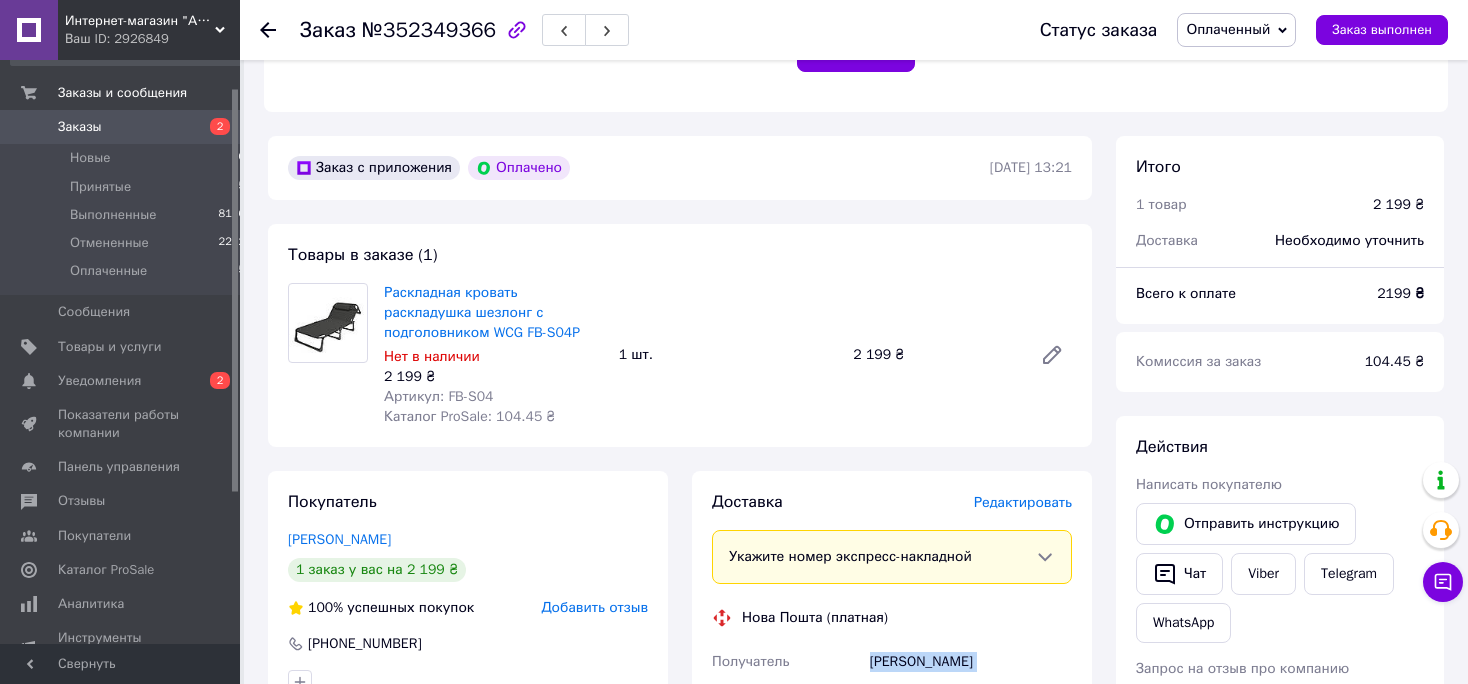 scroll, scrollTop: 347, scrollLeft: 0, axis: vertical 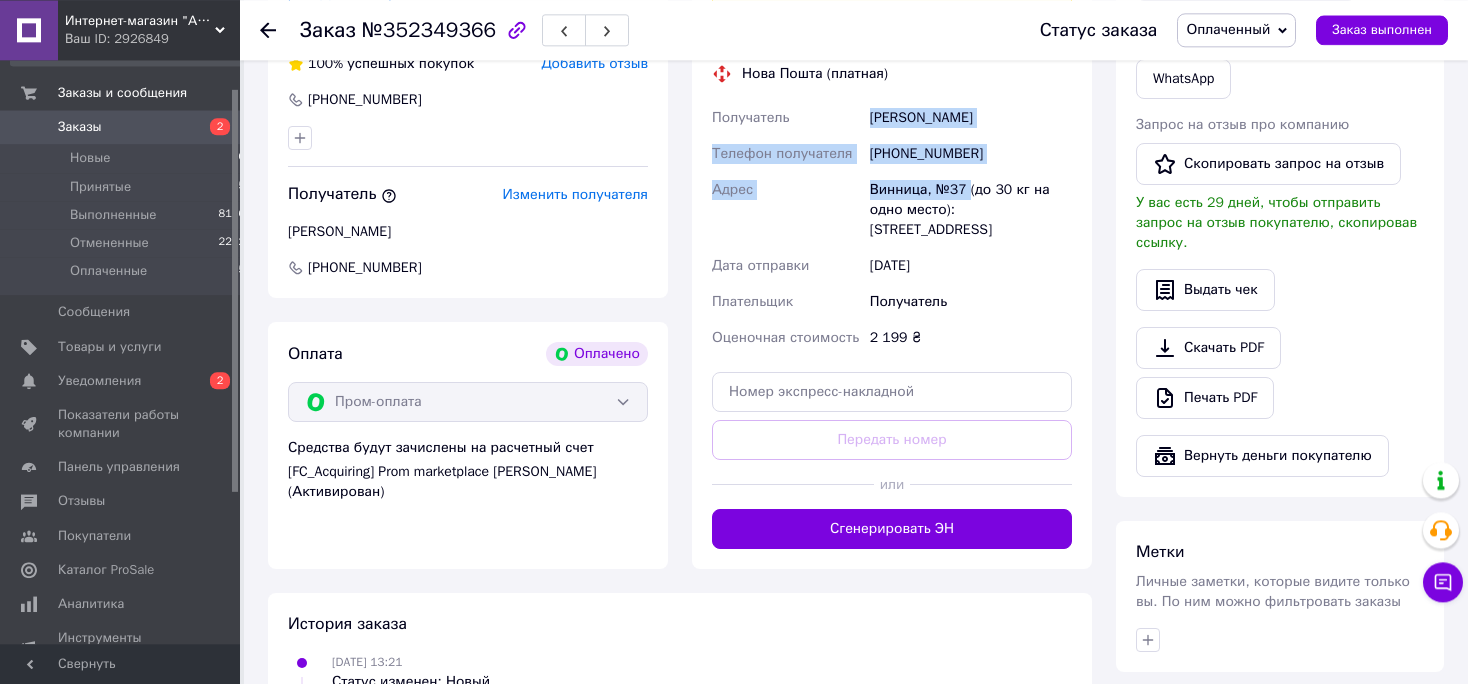 click on "Заказы" at bounding box center (80, 127) 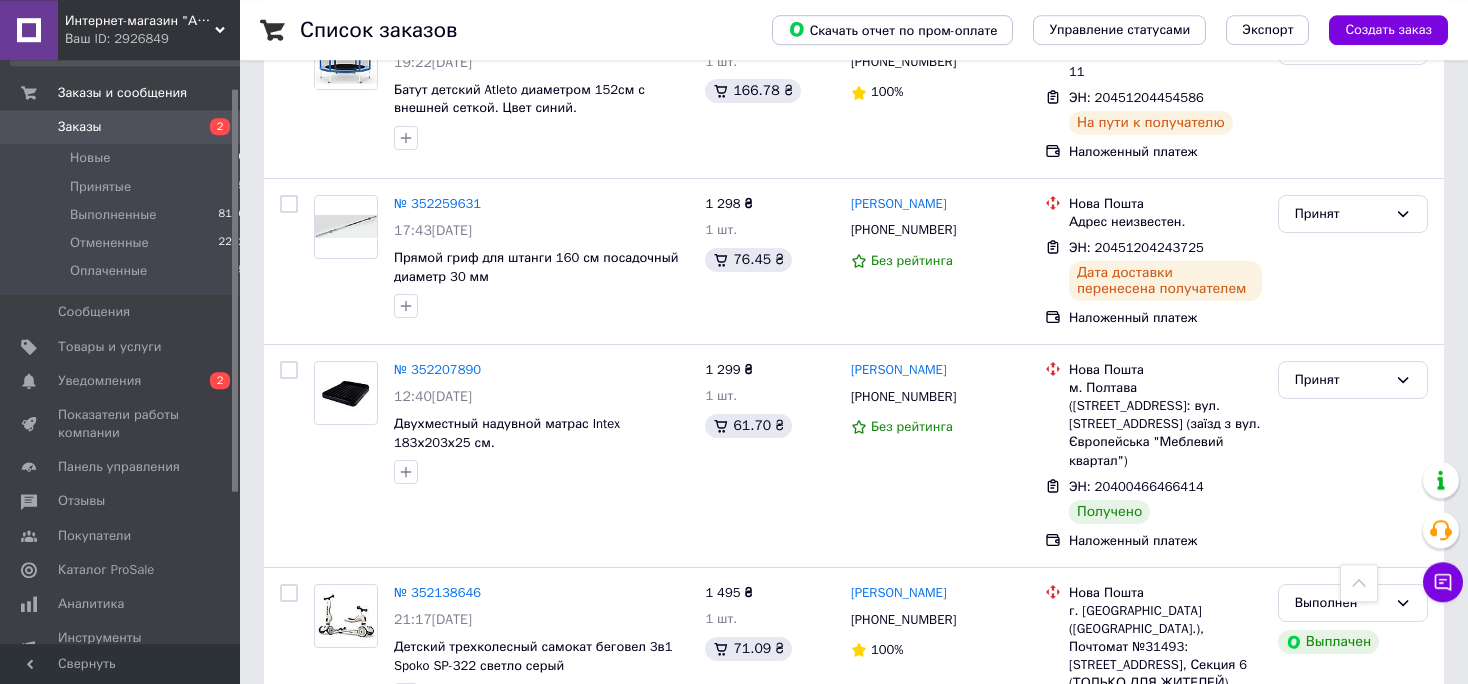 scroll, scrollTop: 2236, scrollLeft: 0, axis: vertical 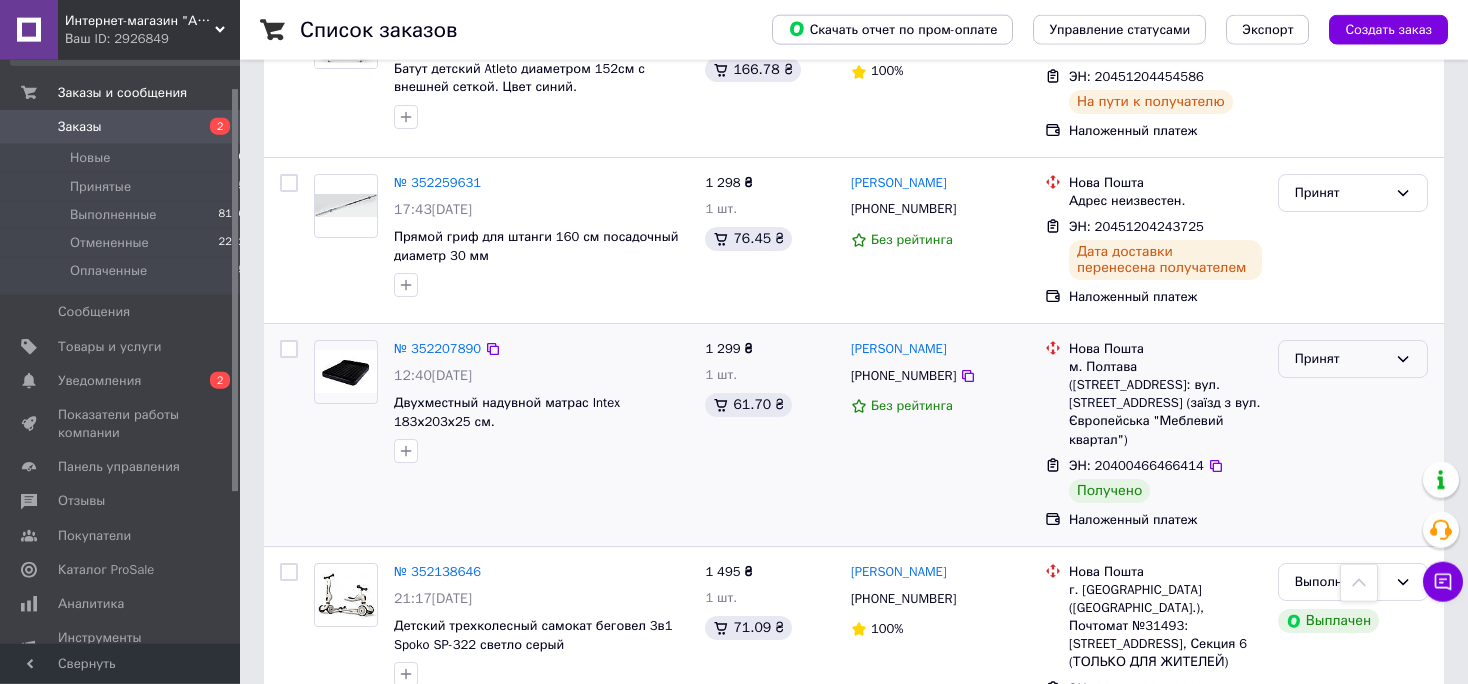 click on "Принят" at bounding box center [1341, 359] 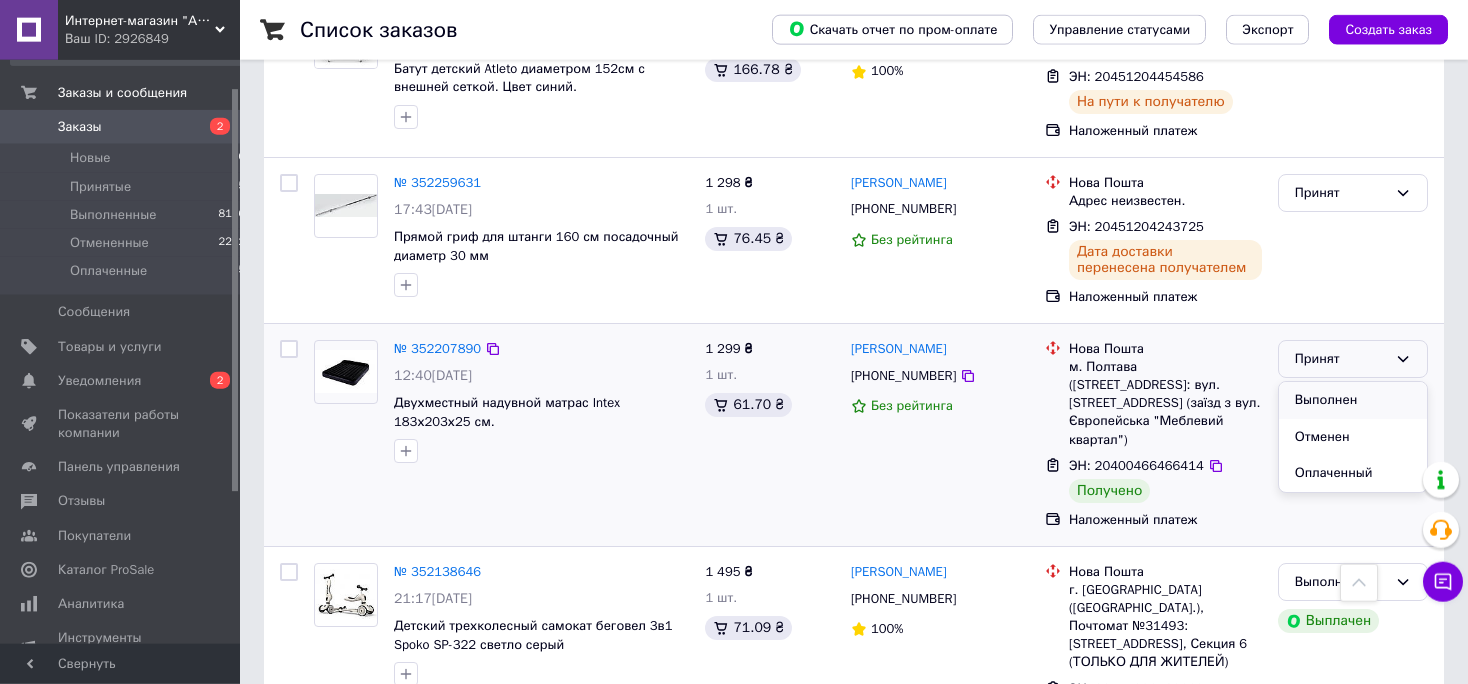 click on "Выполнен" at bounding box center [1353, 400] 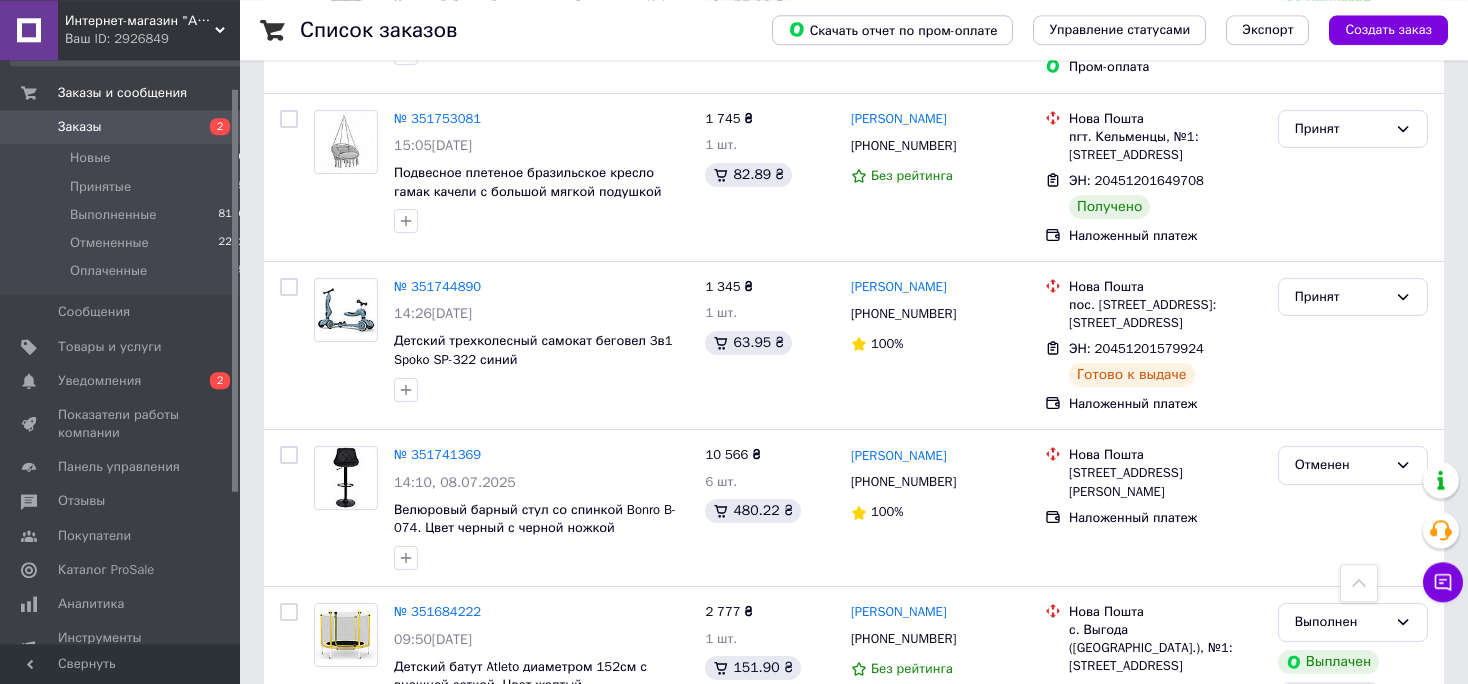 scroll, scrollTop: 7132, scrollLeft: 0, axis: vertical 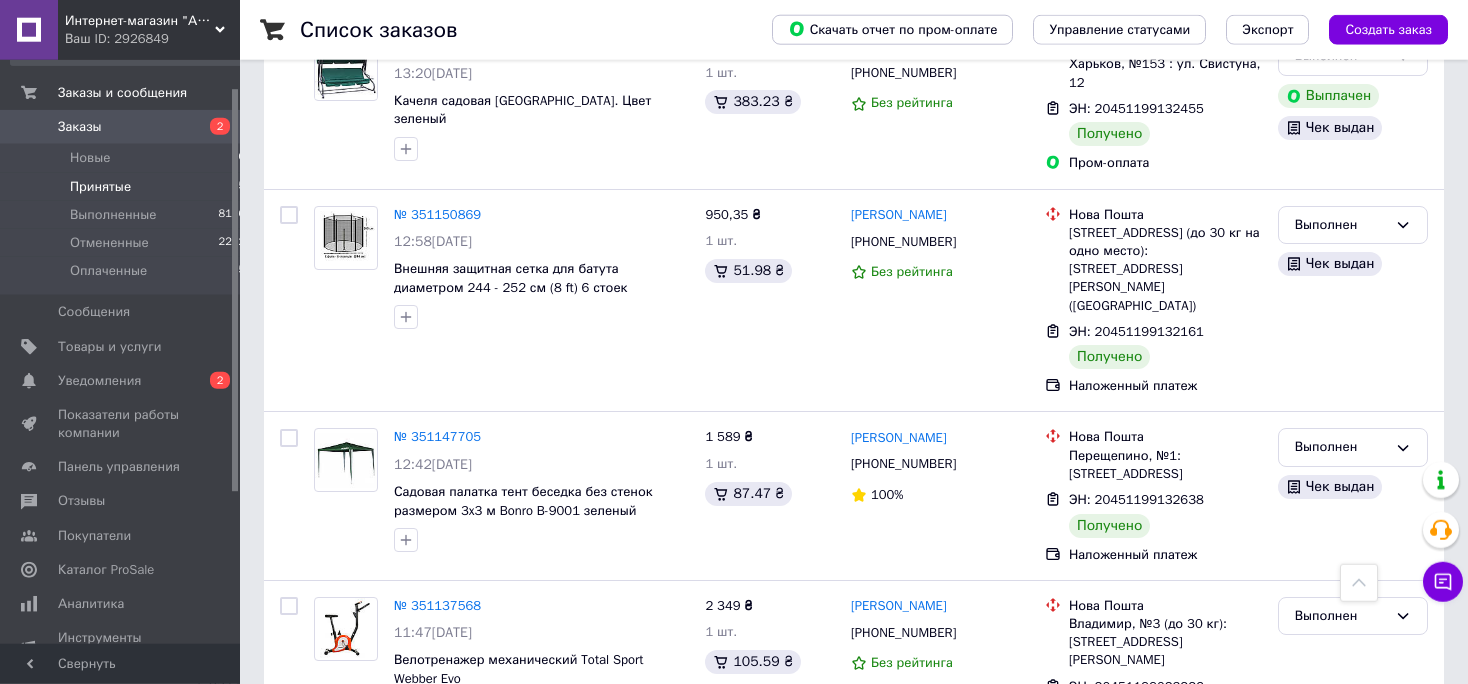 click on "Принятые" at bounding box center [100, 187] 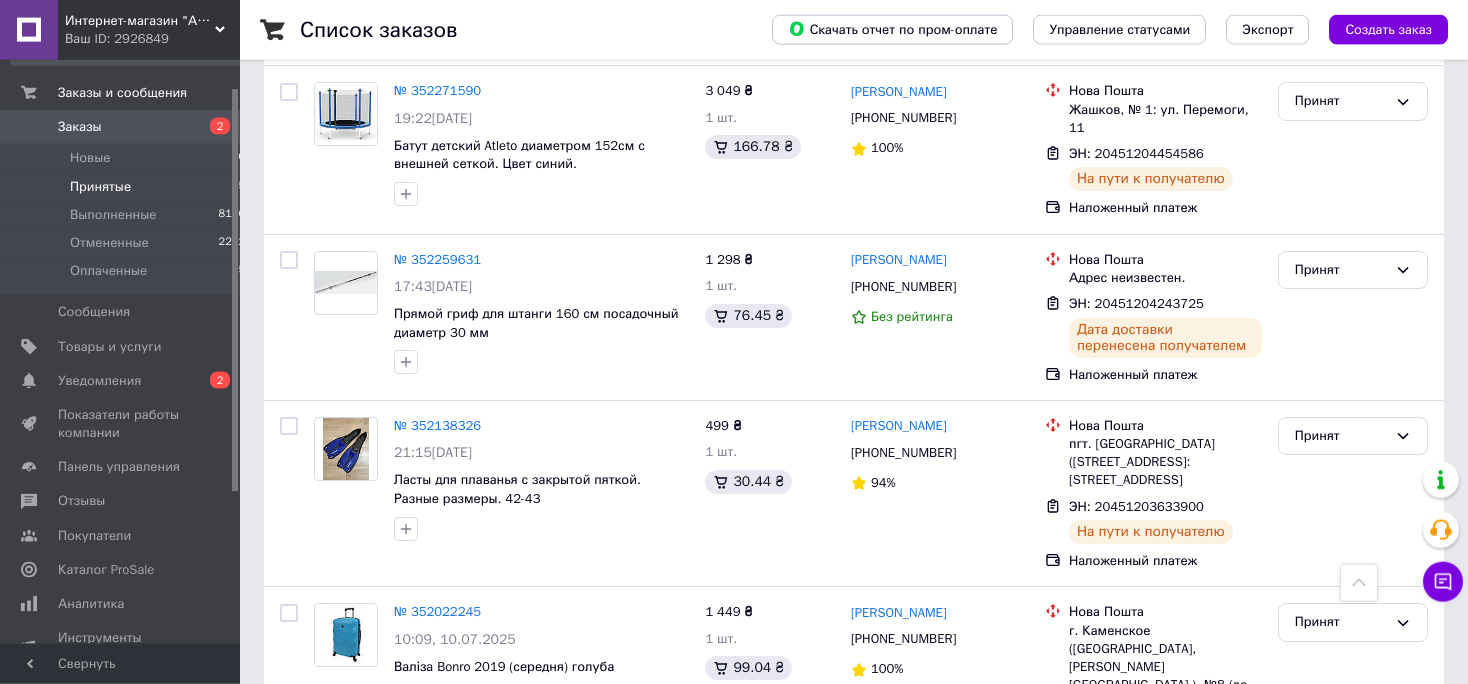 scroll, scrollTop: 1398, scrollLeft: 0, axis: vertical 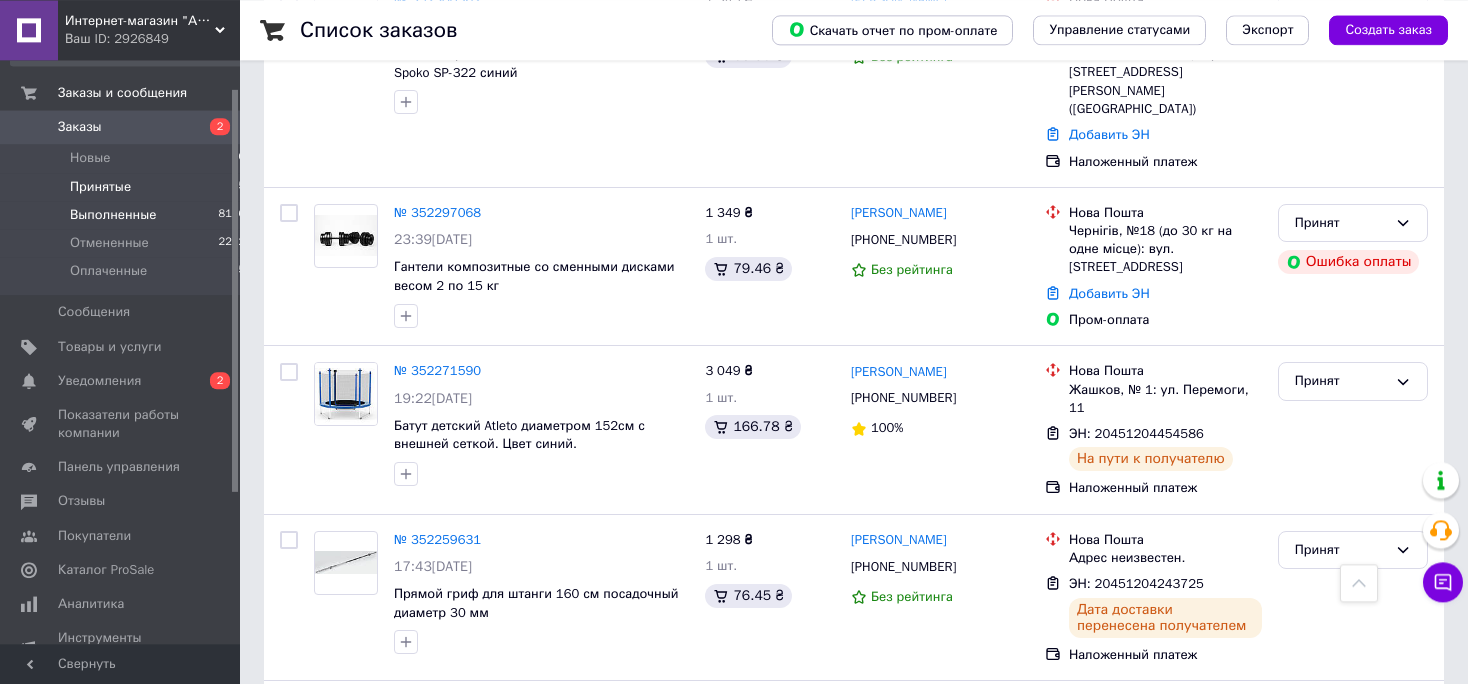 click on "Выполненные" at bounding box center [113, 215] 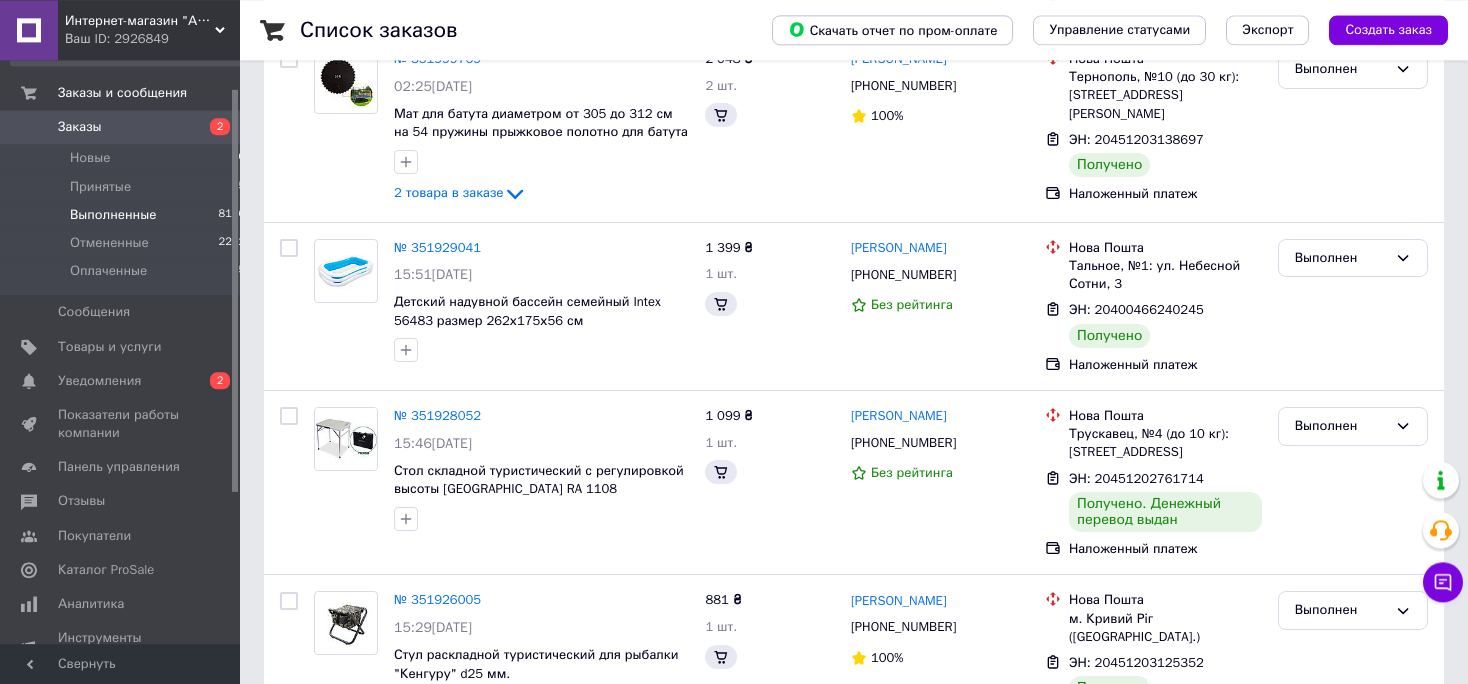 scroll, scrollTop: 0, scrollLeft: 0, axis: both 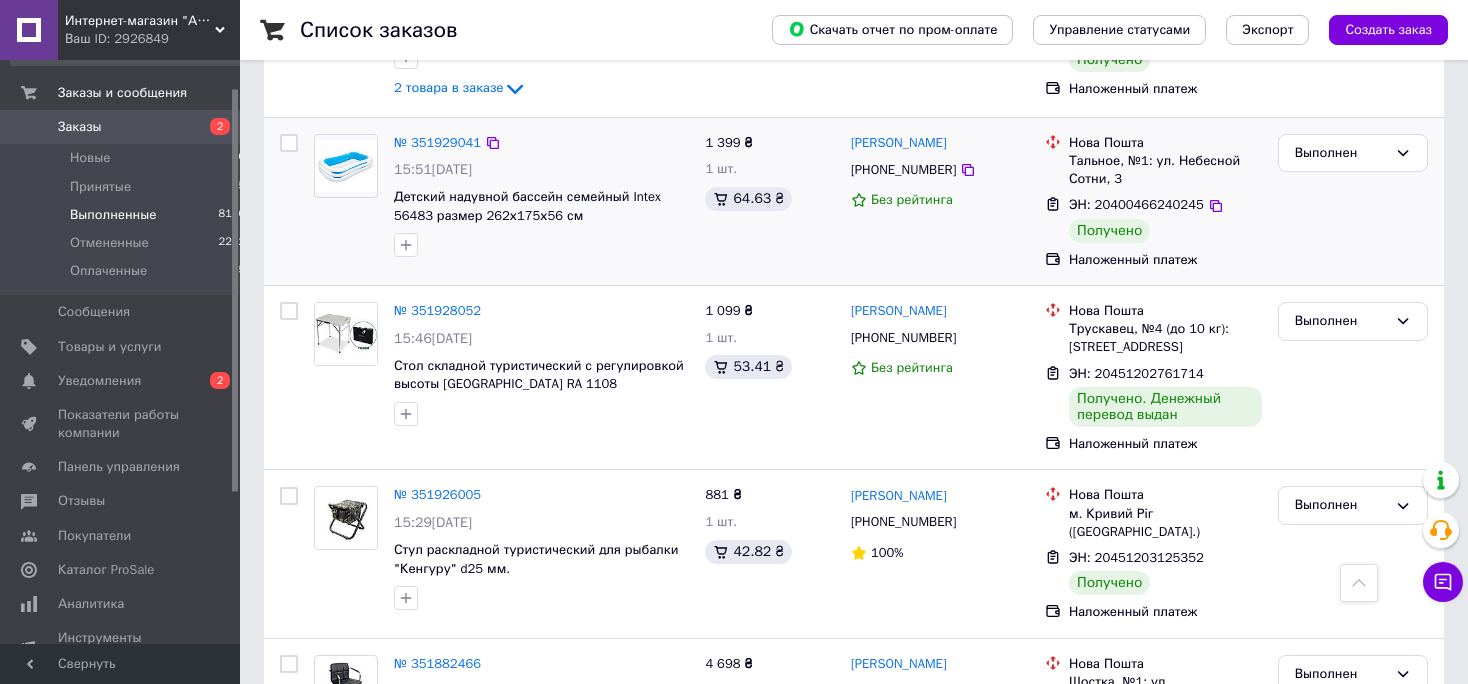 click on "ЭН: 20400466240245" at bounding box center (1136, 204) 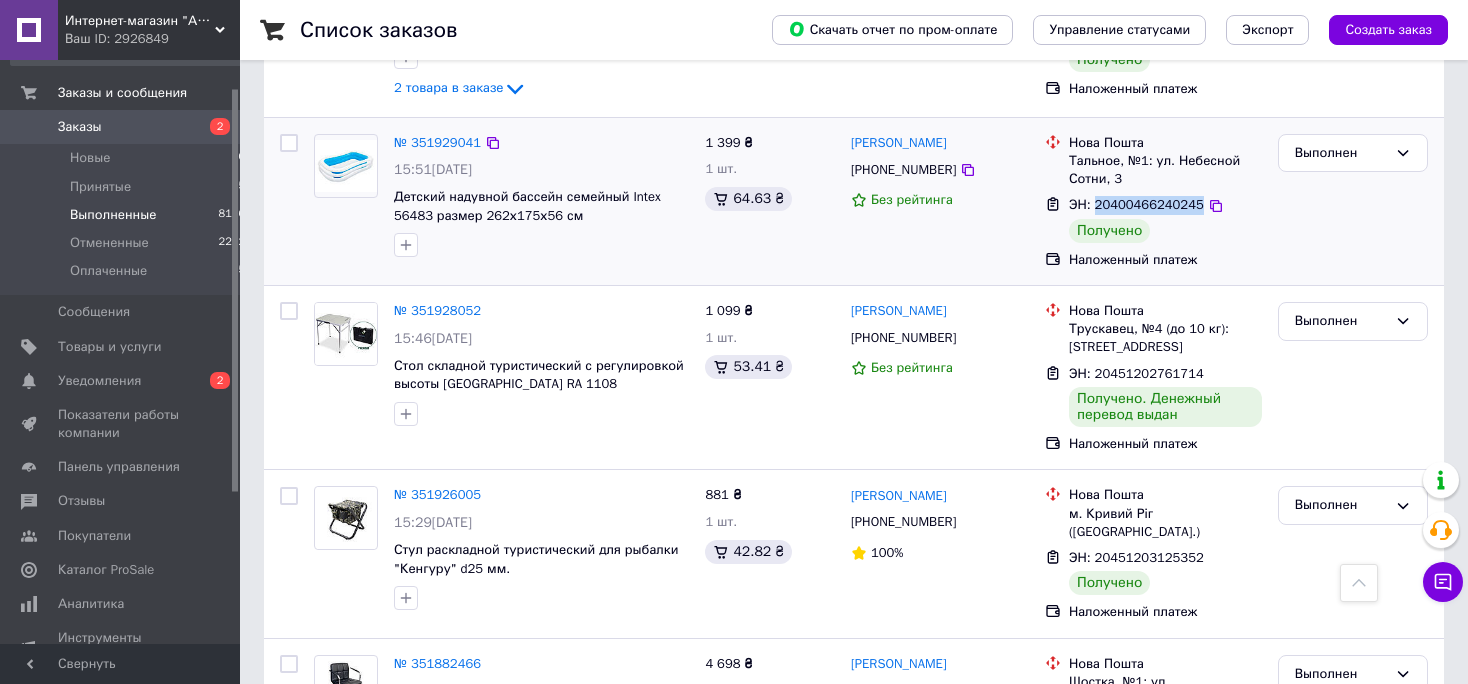 click on "ЭН: 20400466240245" at bounding box center (1136, 204) 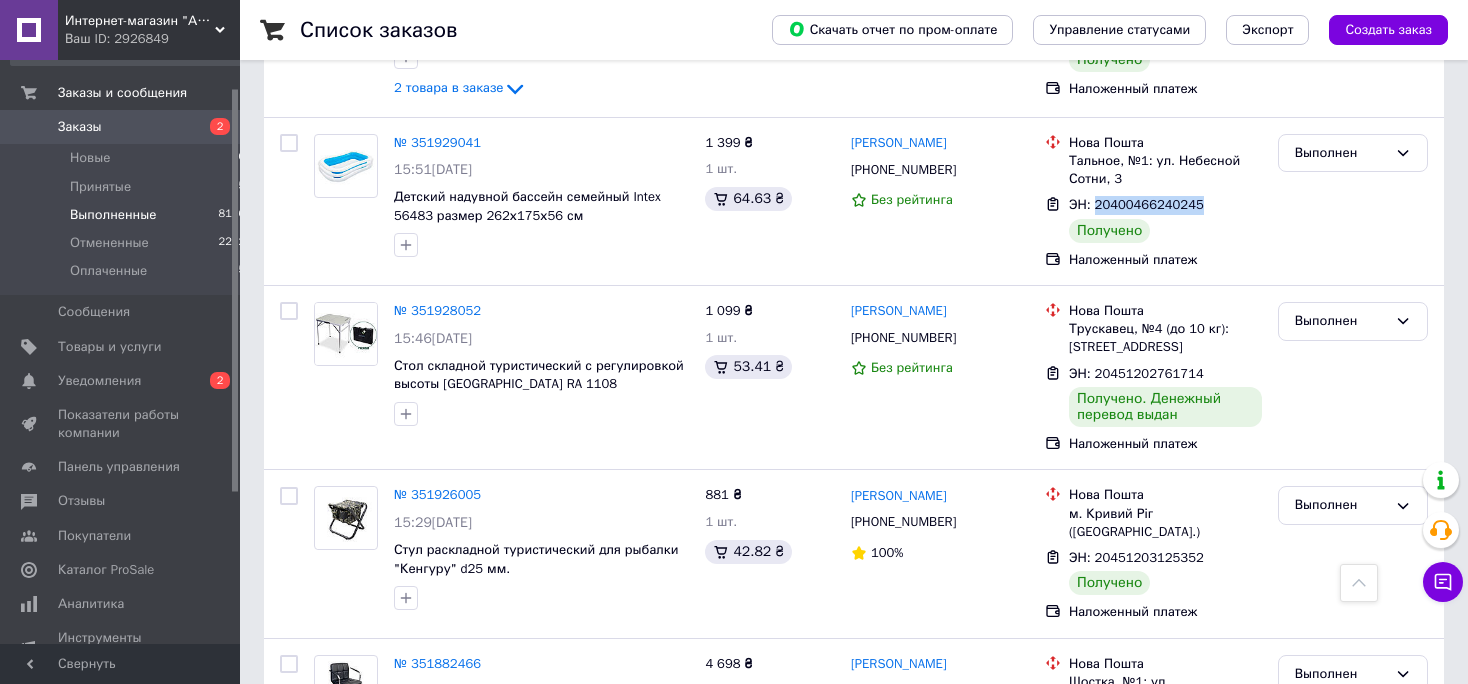 scroll, scrollTop: 1766, scrollLeft: 0, axis: vertical 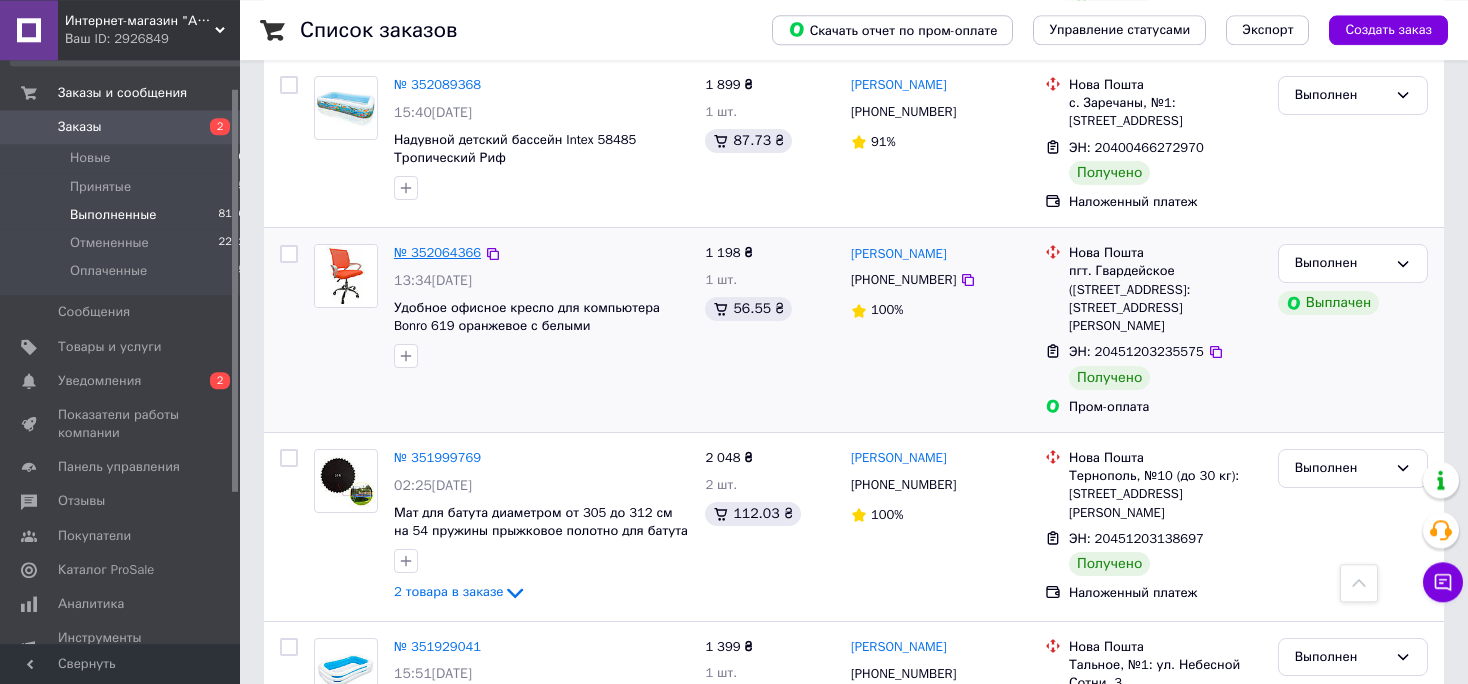 click on "№ 352064366" at bounding box center (437, 252) 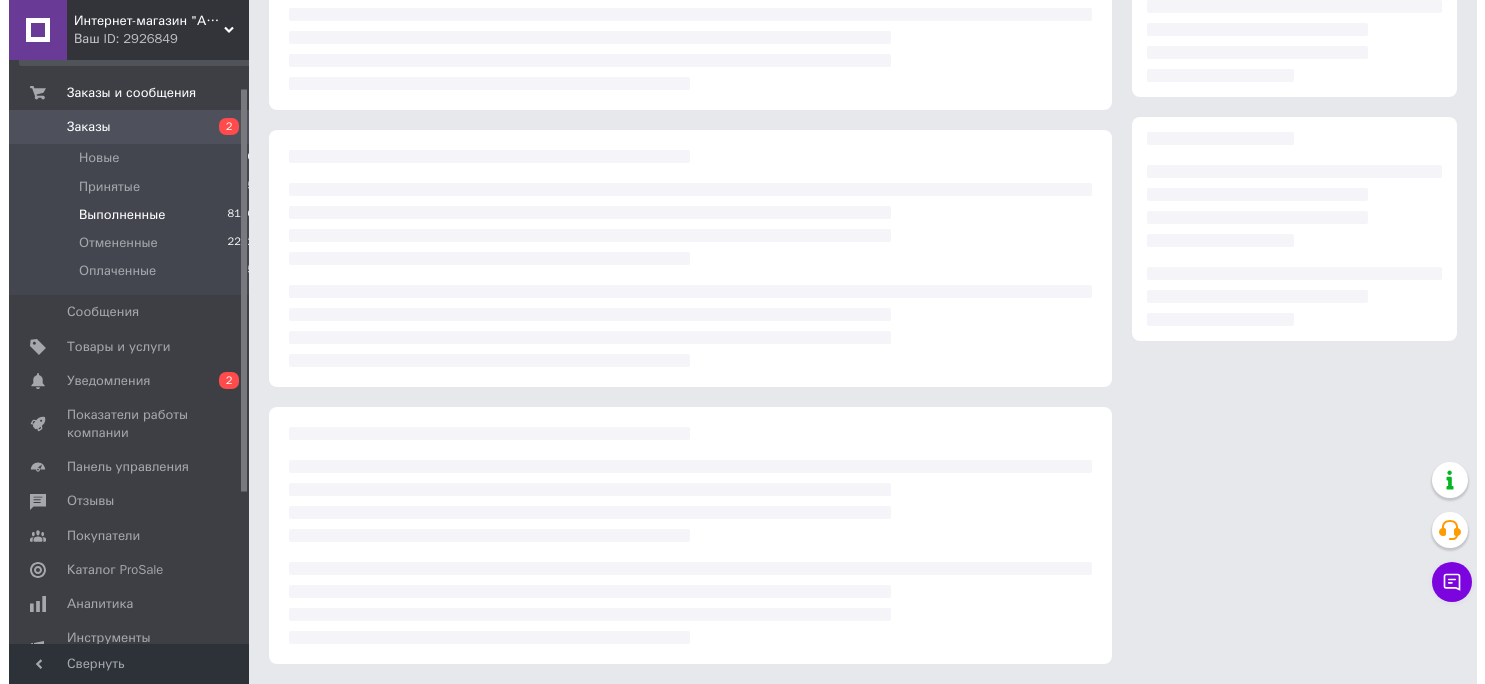 scroll, scrollTop: 195, scrollLeft: 0, axis: vertical 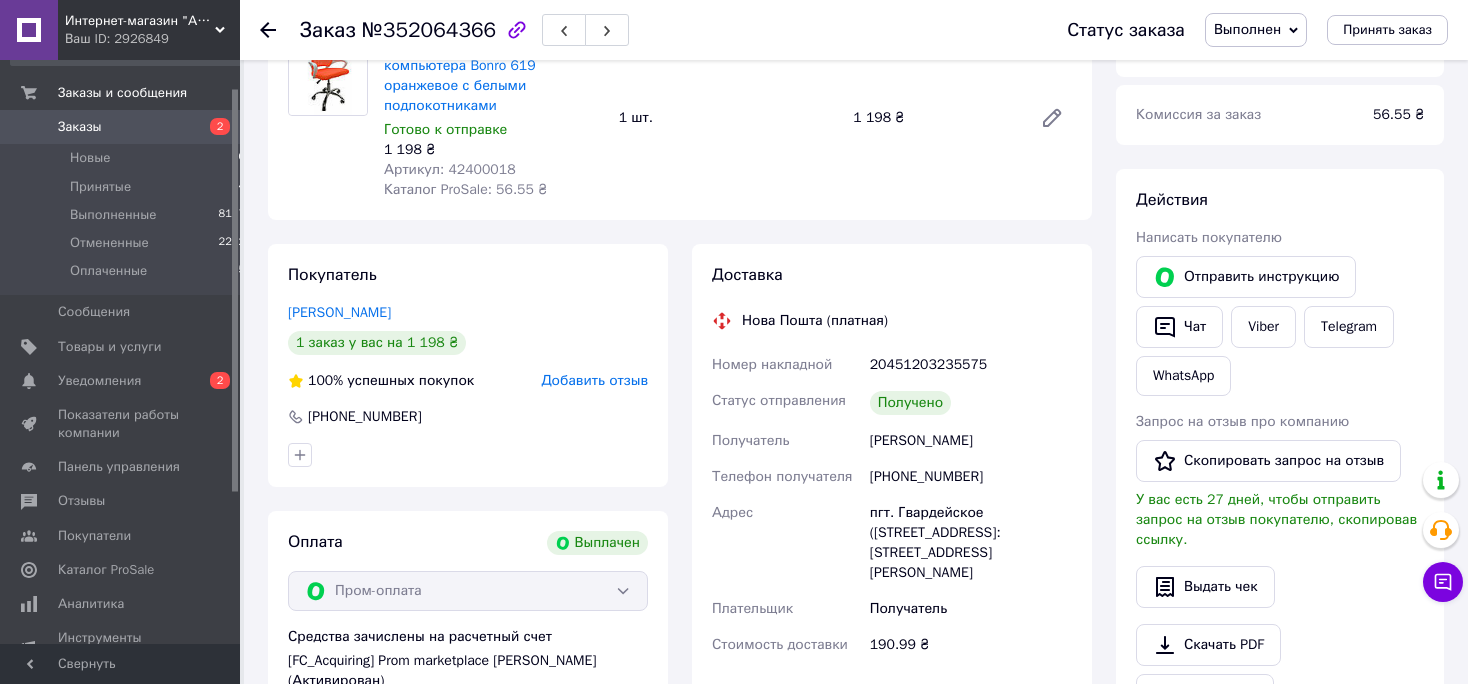 click on "Артикул: 42400018" at bounding box center [450, 169] 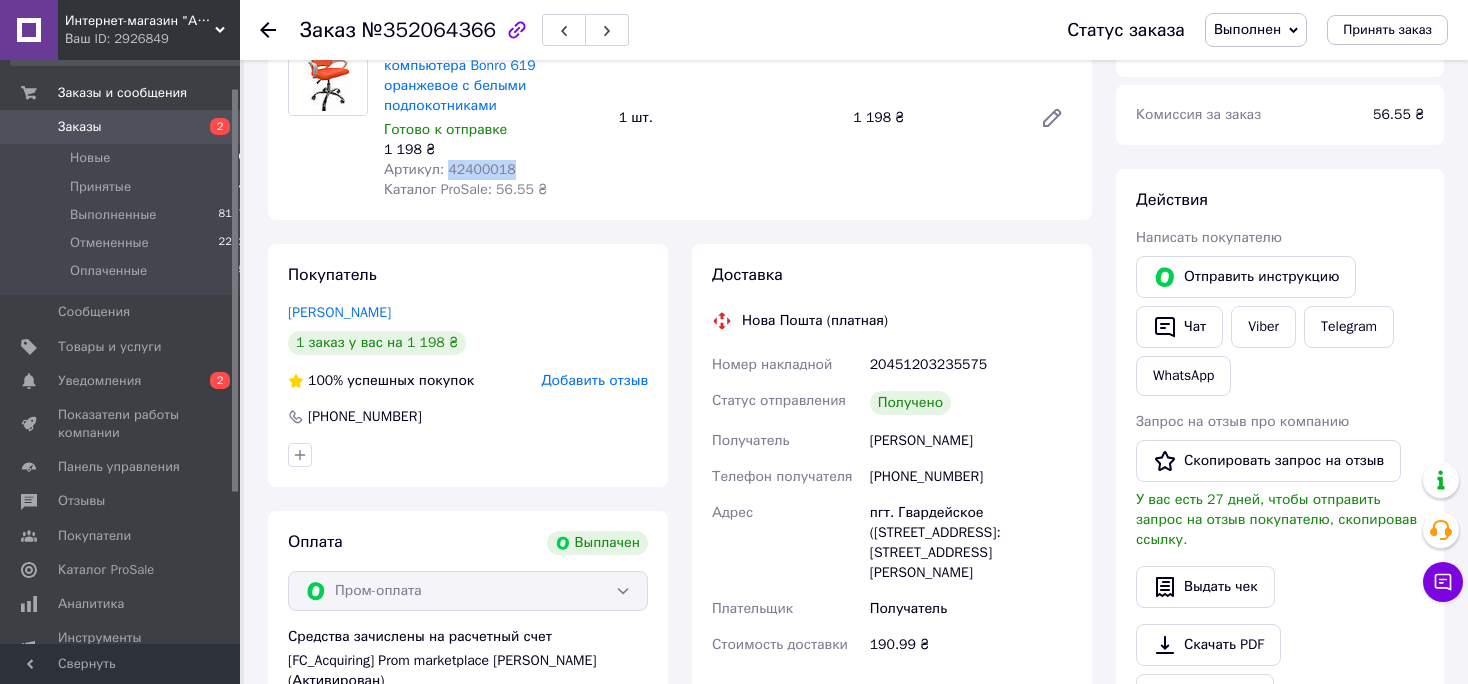 click on "Артикул: 42400018" at bounding box center [450, 169] 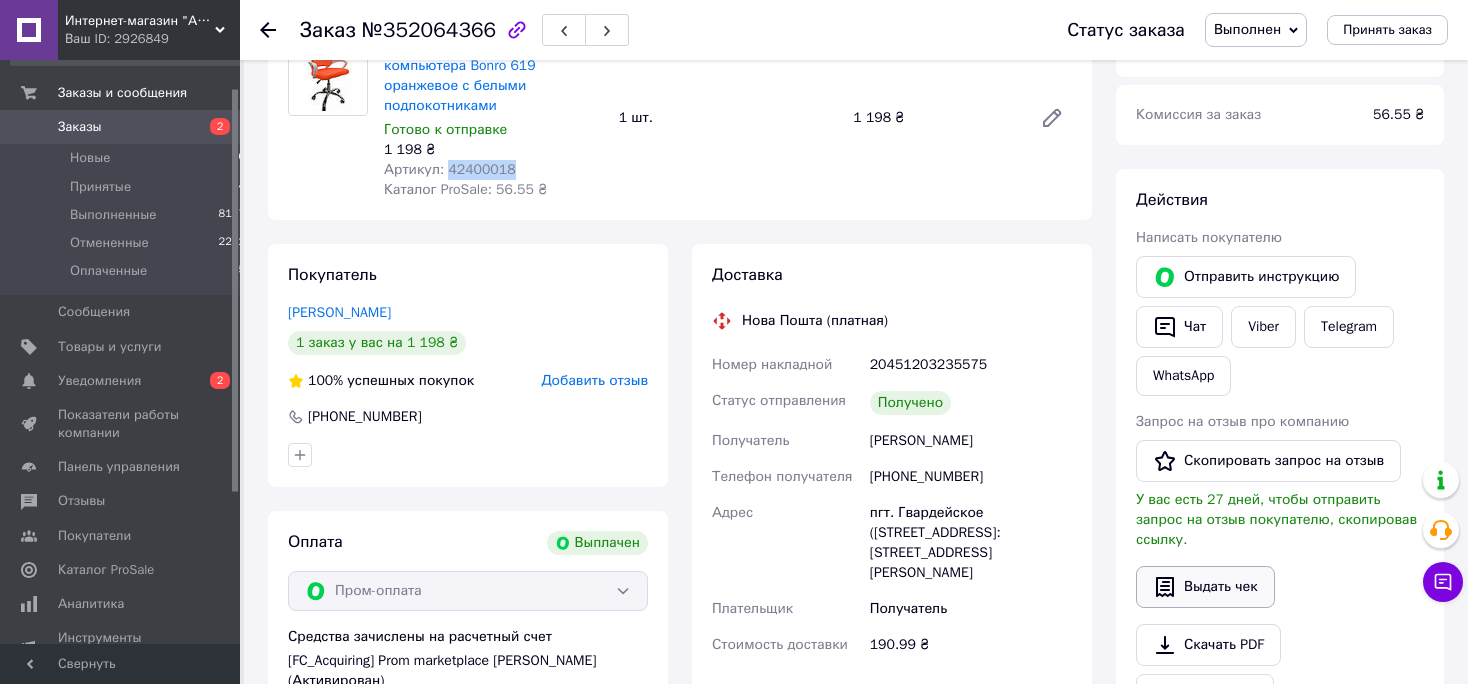 click 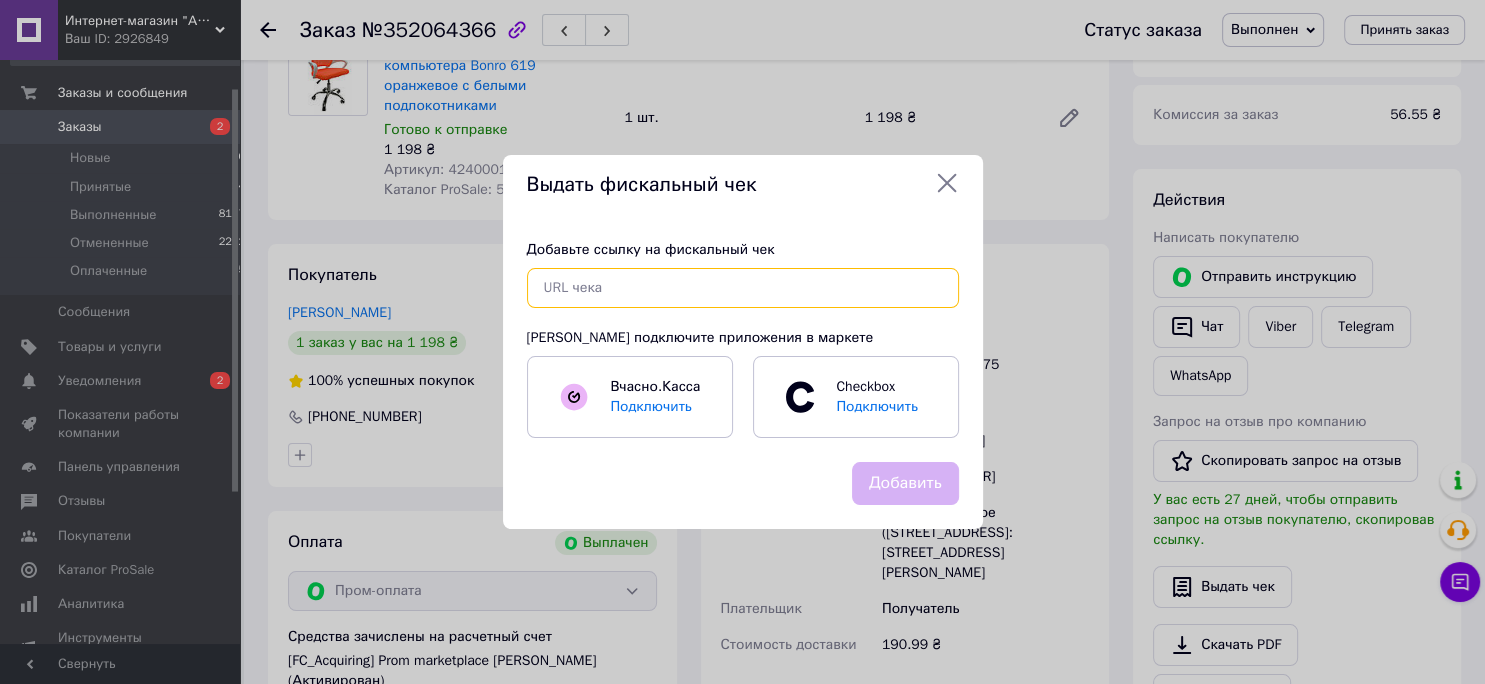 click at bounding box center [743, 288] 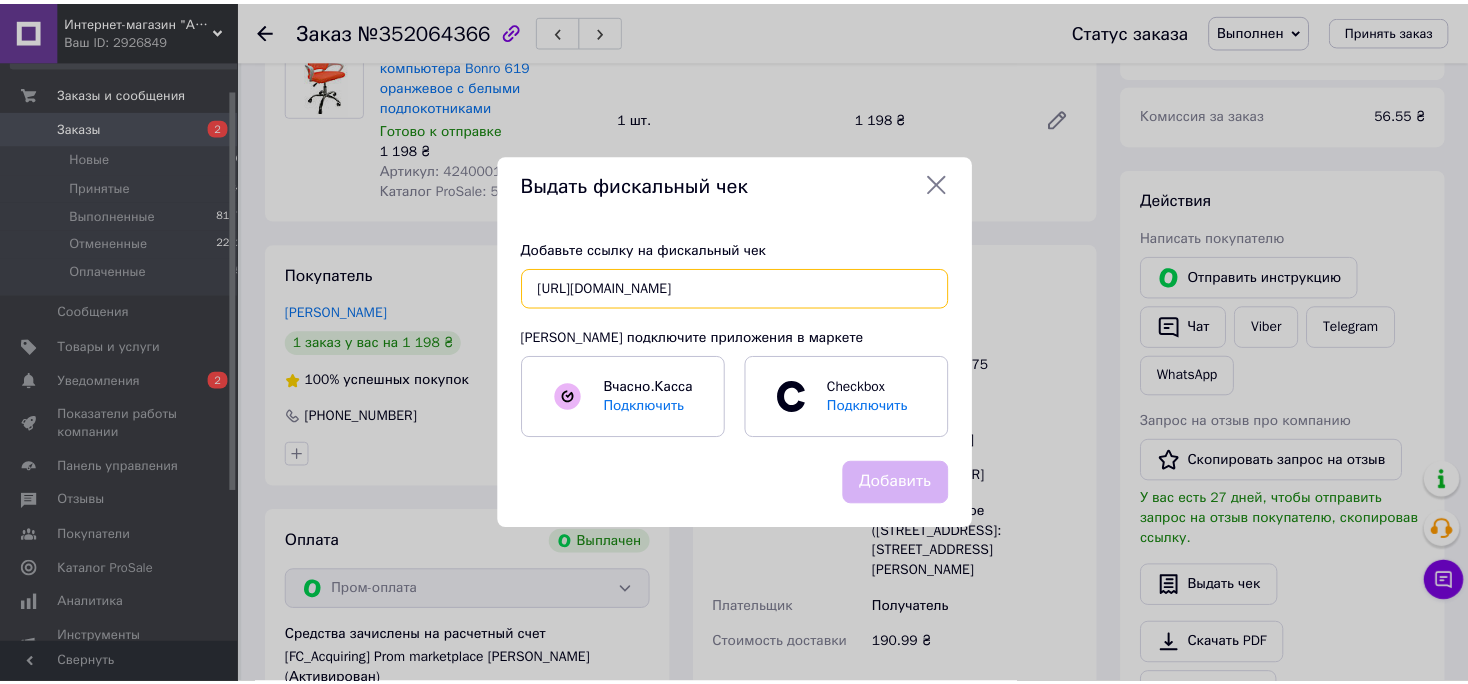scroll, scrollTop: 0, scrollLeft: 31, axis: horizontal 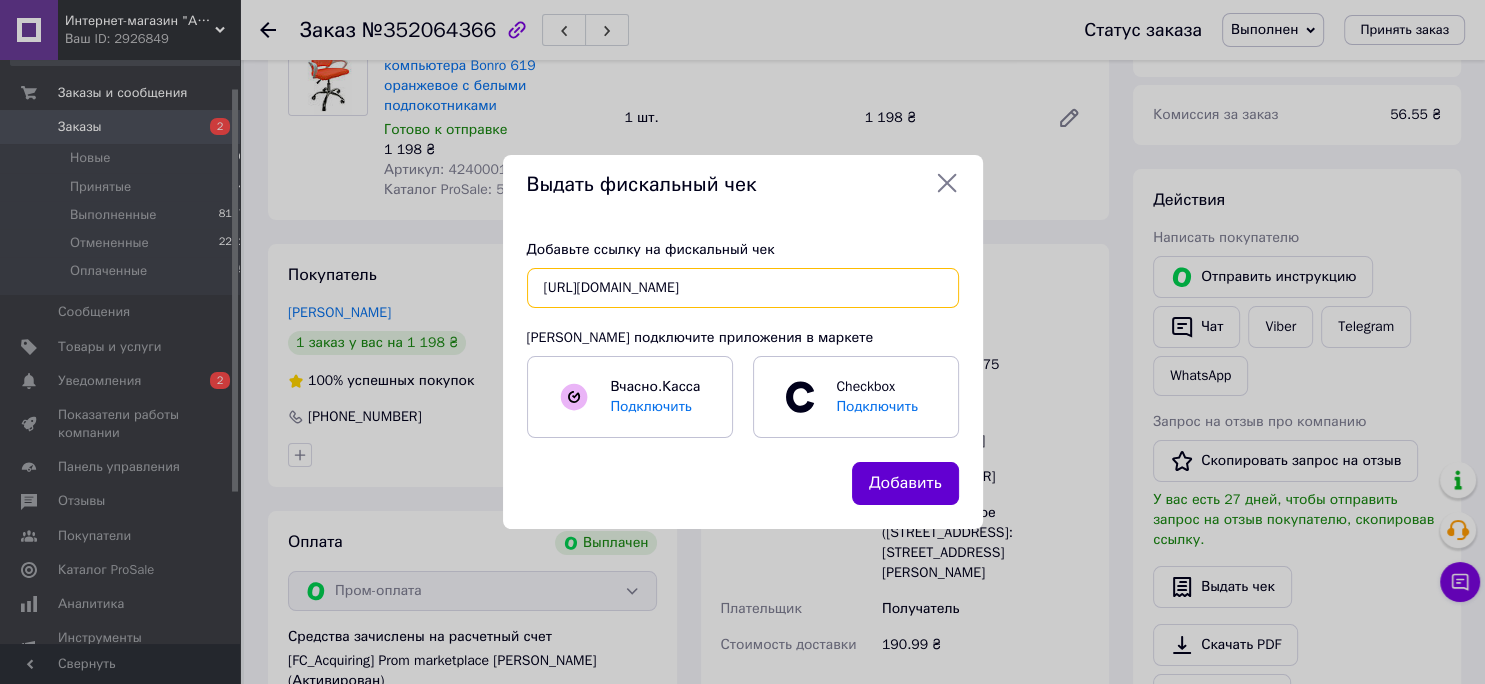 type on "https://check.checkbox.ua/90327149-d817-416c-ada0-68b1752a3b55" 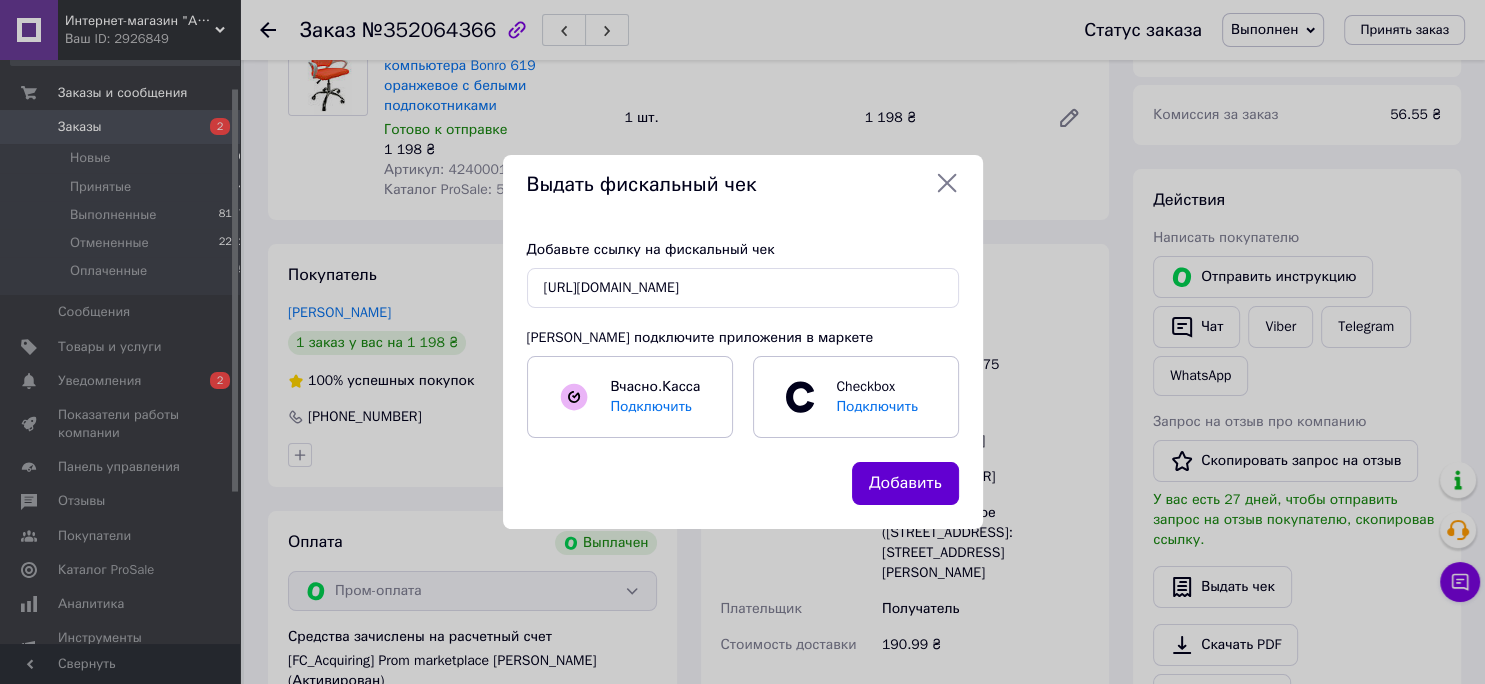 click on "Добавить" at bounding box center [905, 483] 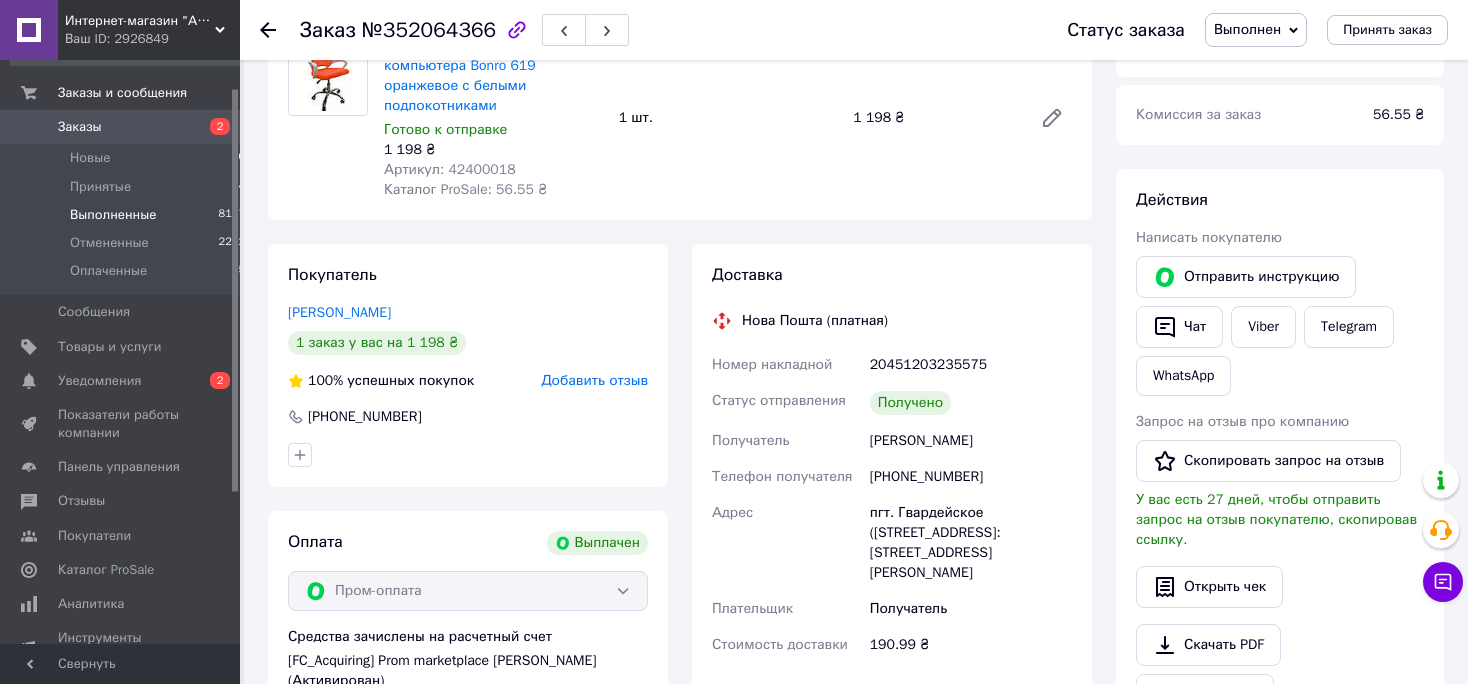 click on "Выполненные" at bounding box center (113, 215) 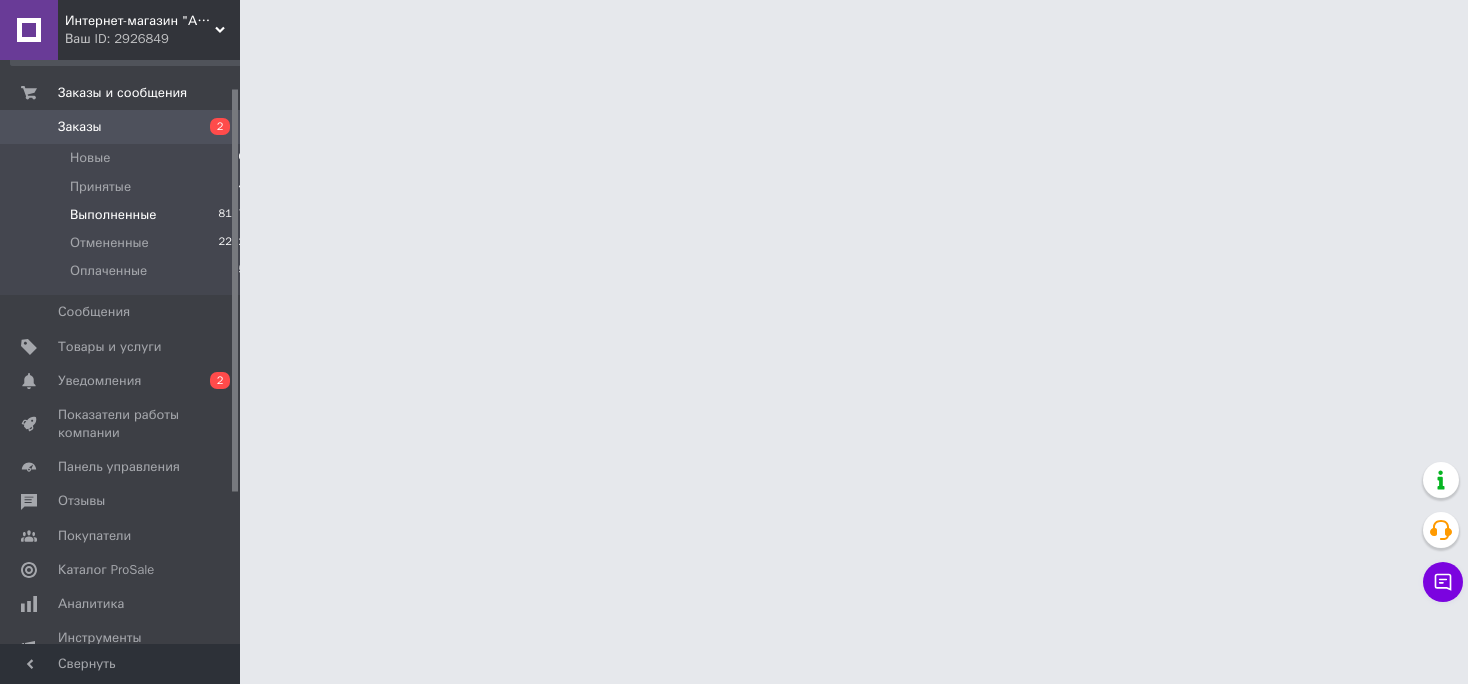 scroll, scrollTop: 0, scrollLeft: 0, axis: both 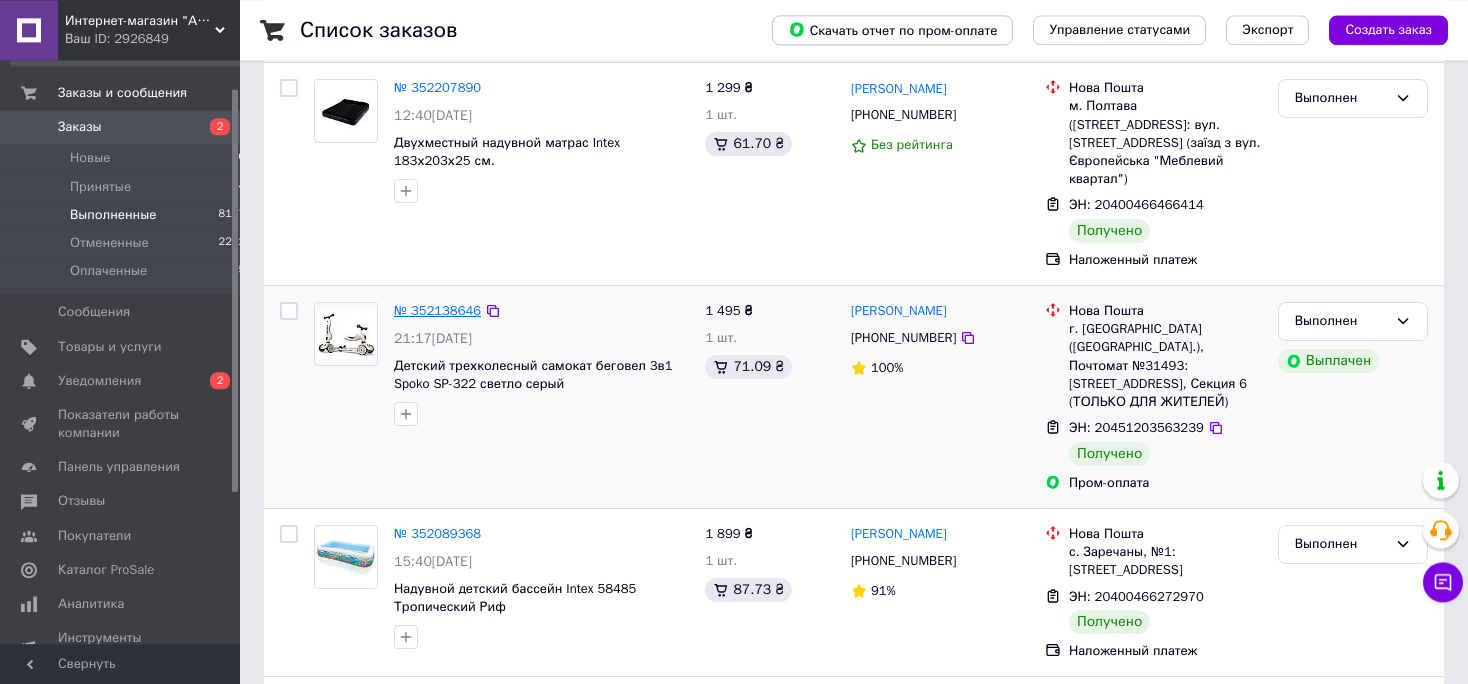 click on "№ 352138646" at bounding box center (437, 310) 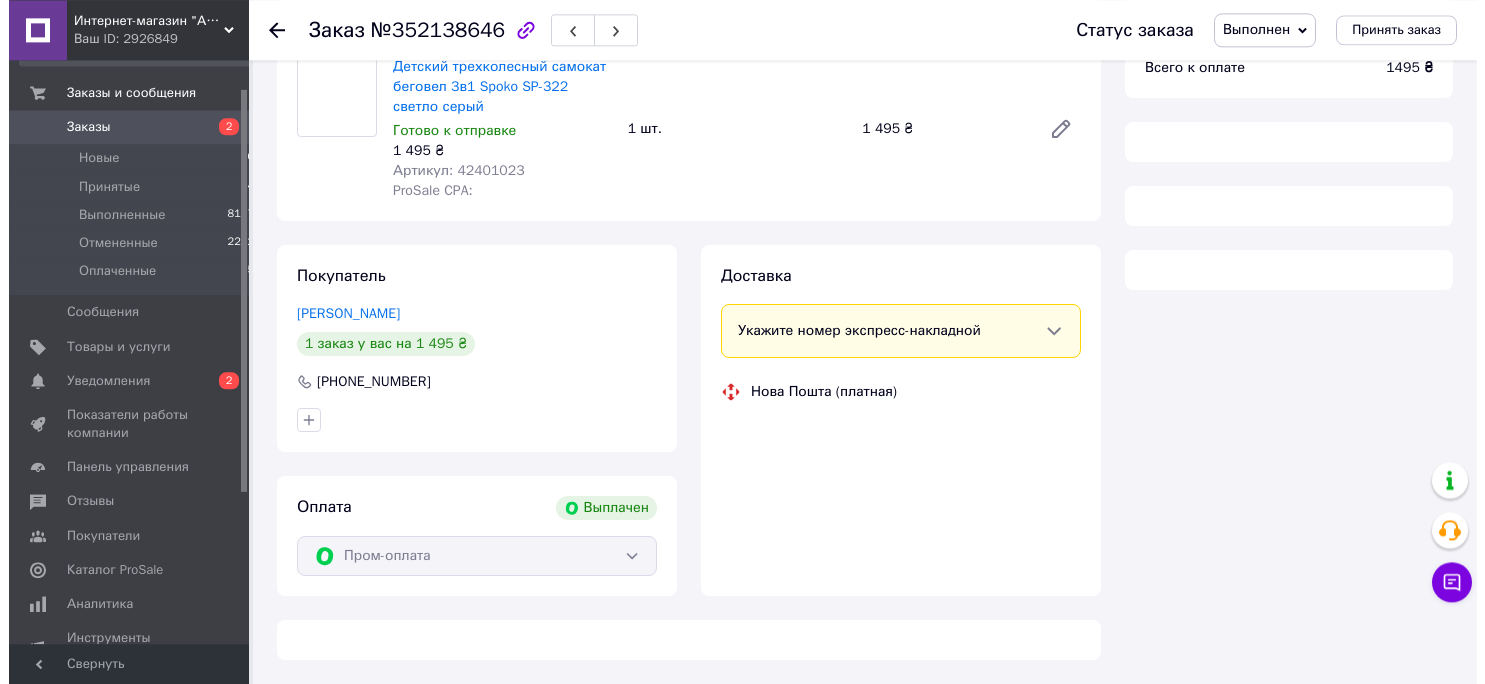 scroll, scrollTop: 175, scrollLeft: 0, axis: vertical 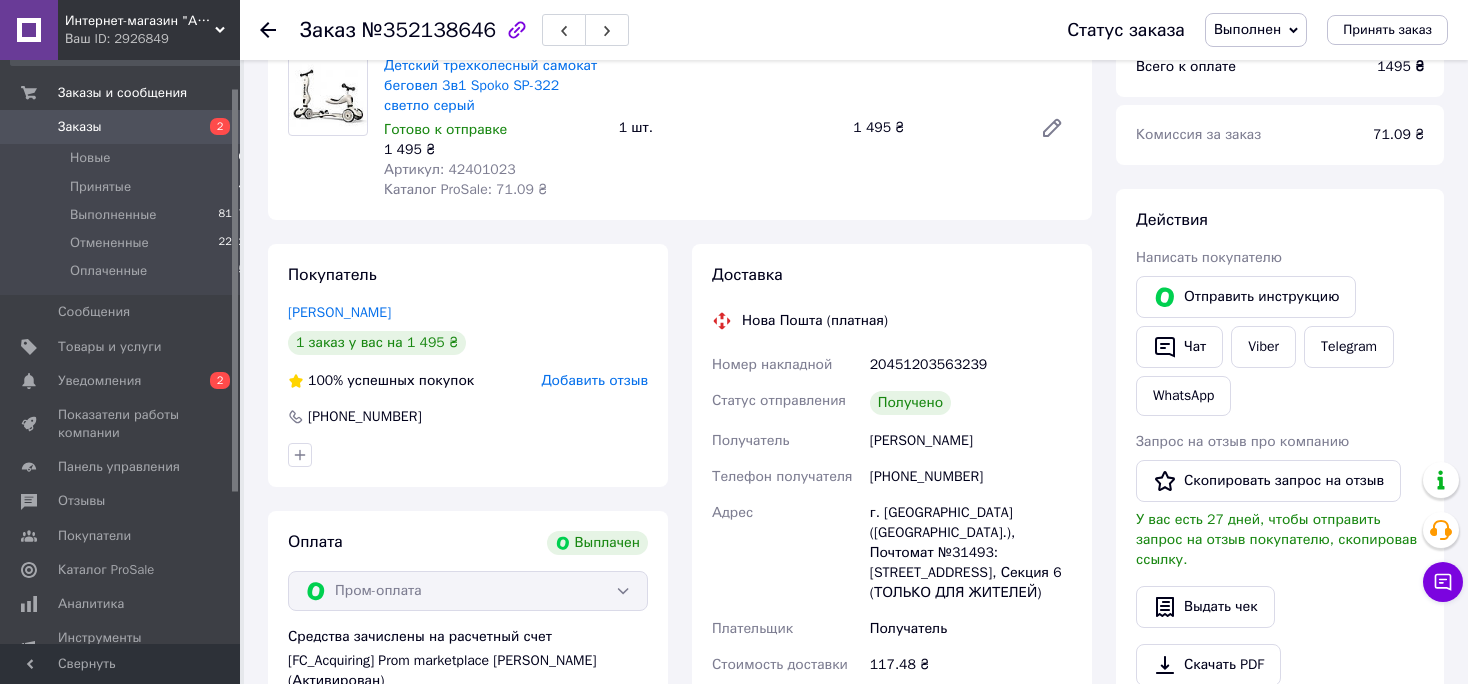 click on "Артикул: 42401023" at bounding box center [450, 169] 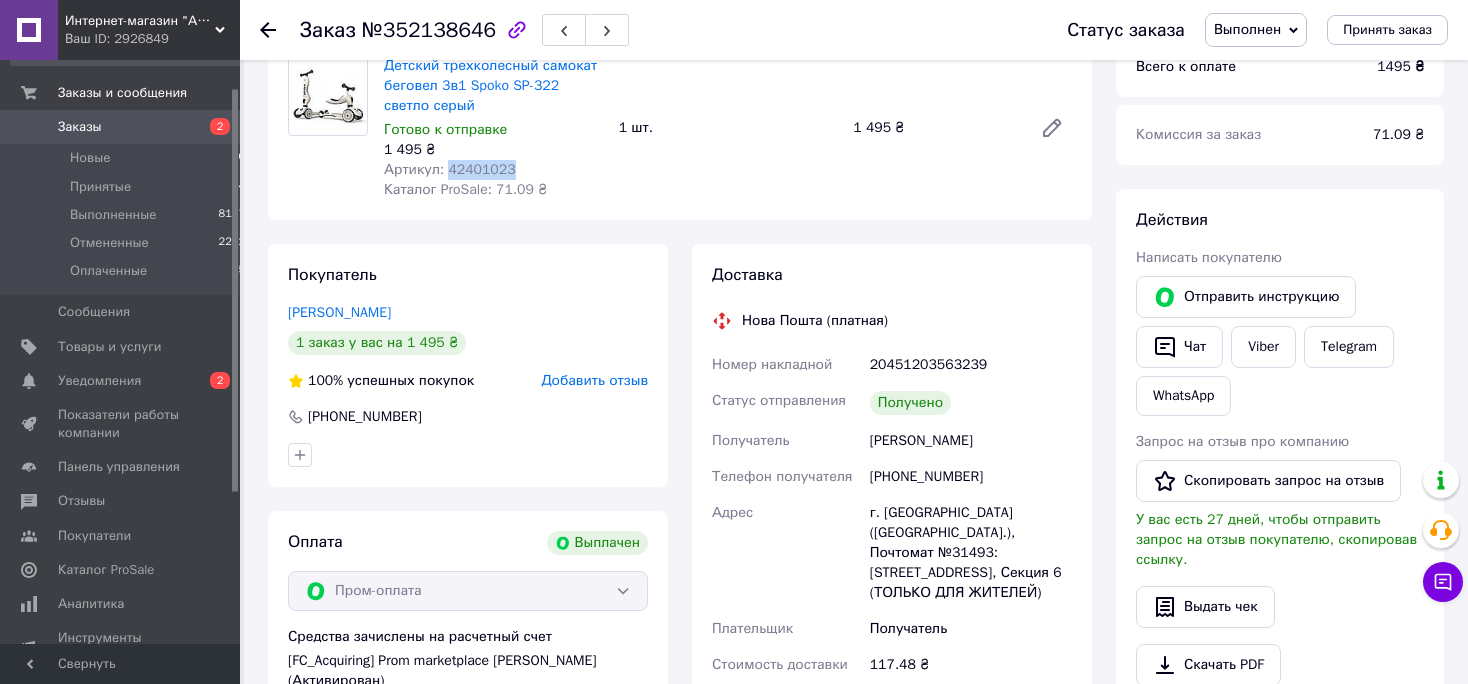 click on "Артикул: 42401023" at bounding box center [450, 169] 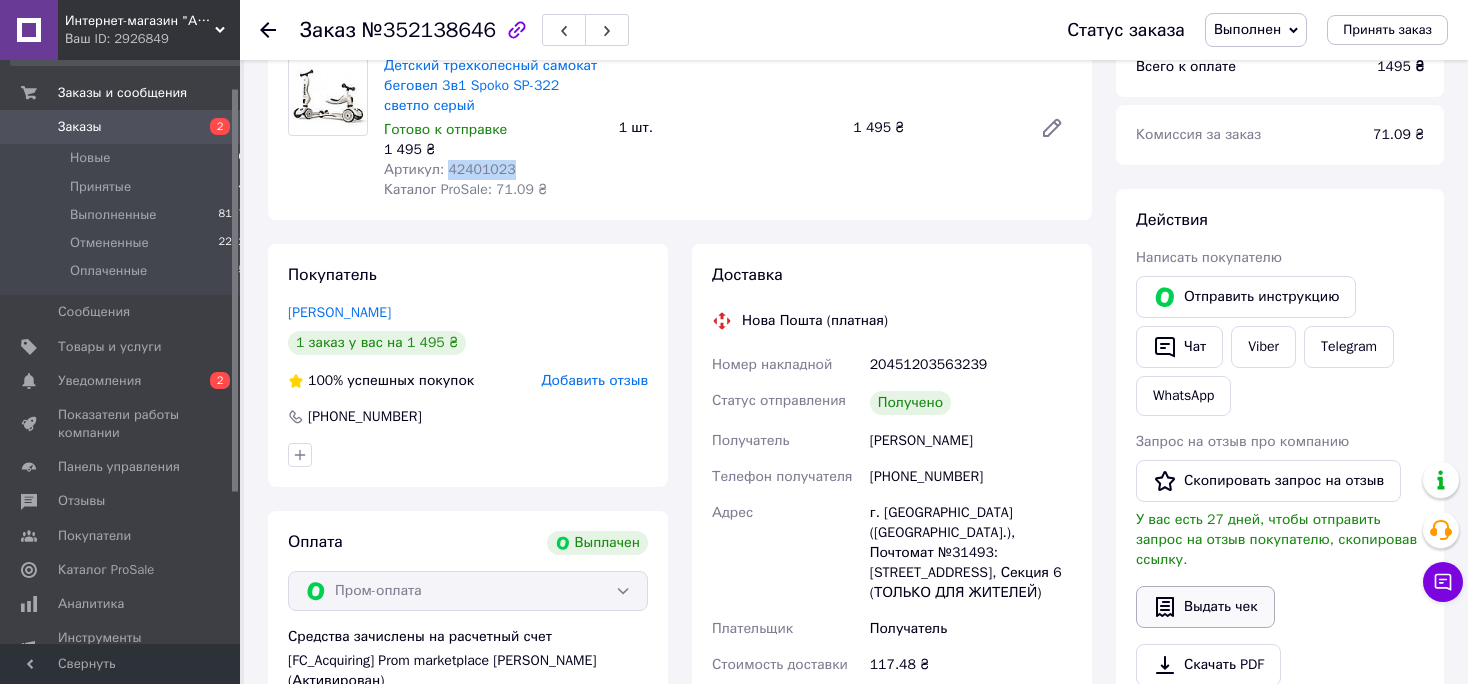 click on "Выдать чек" at bounding box center (1205, 607) 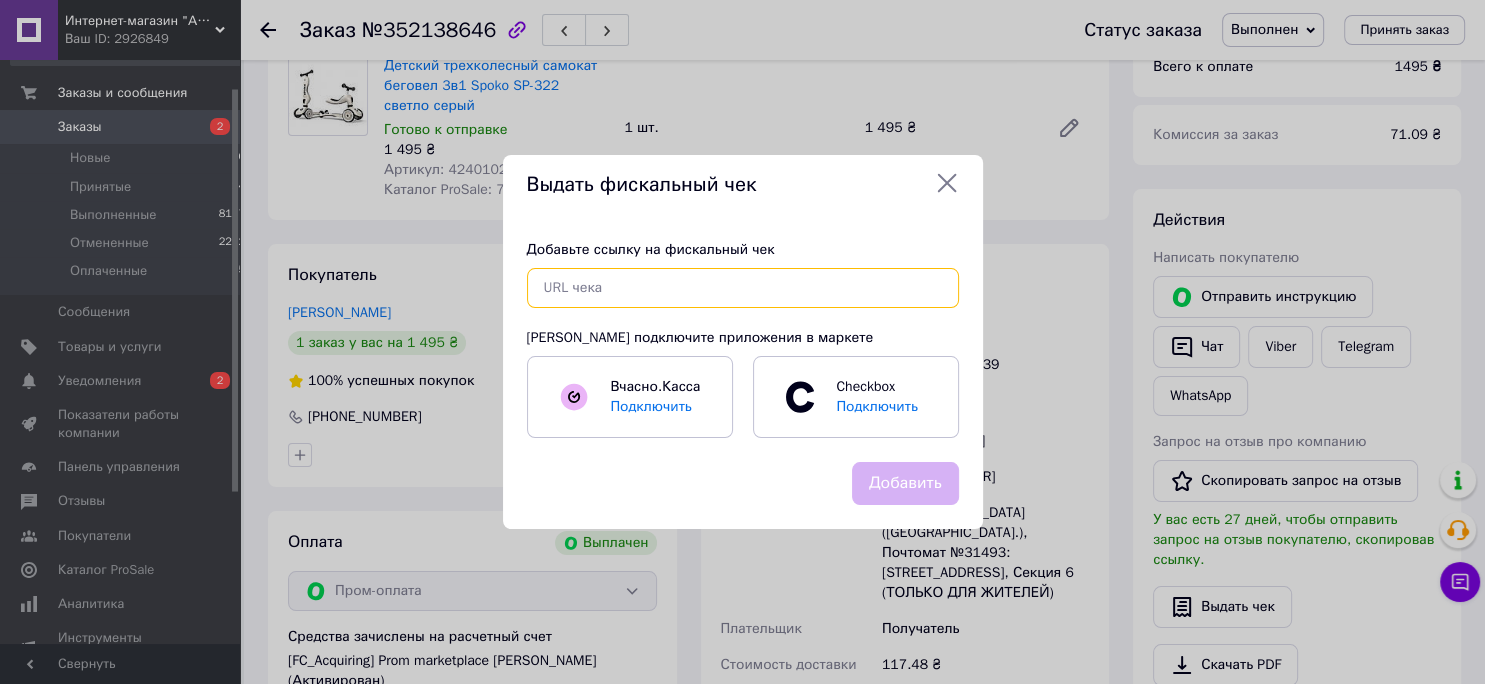click at bounding box center (743, 288) 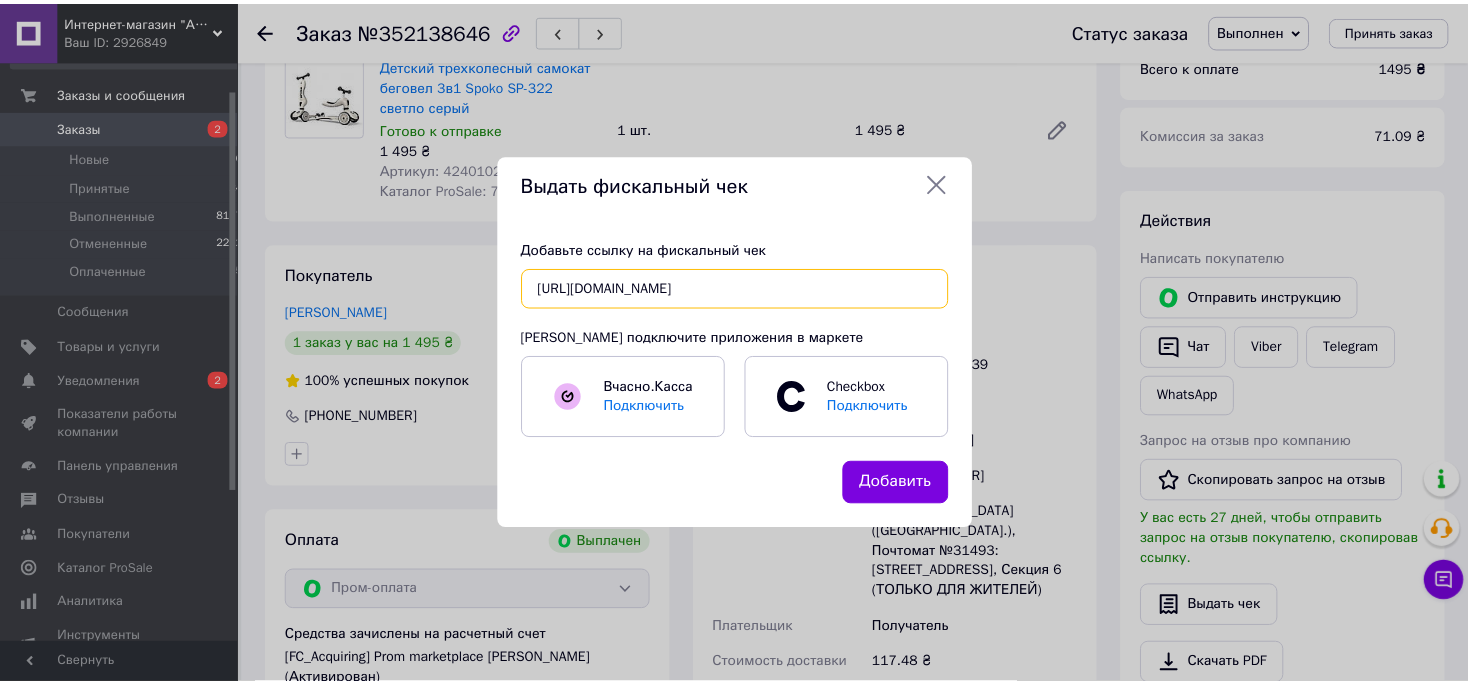 scroll, scrollTop: 0, scrollLeft: 26, axis: horizontal 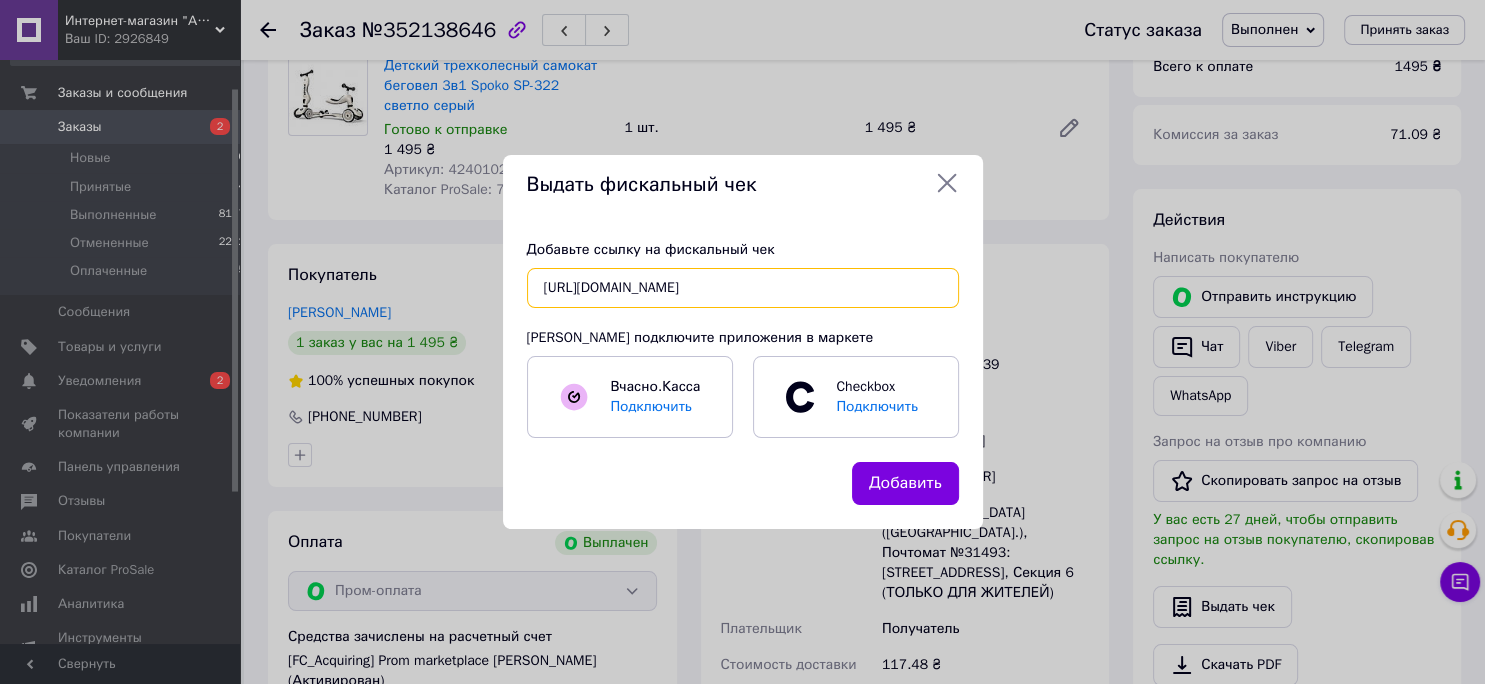 type on "https://check.checkbox.ua/9202470b-fb42-47c1-ae61-73407f470d7d" 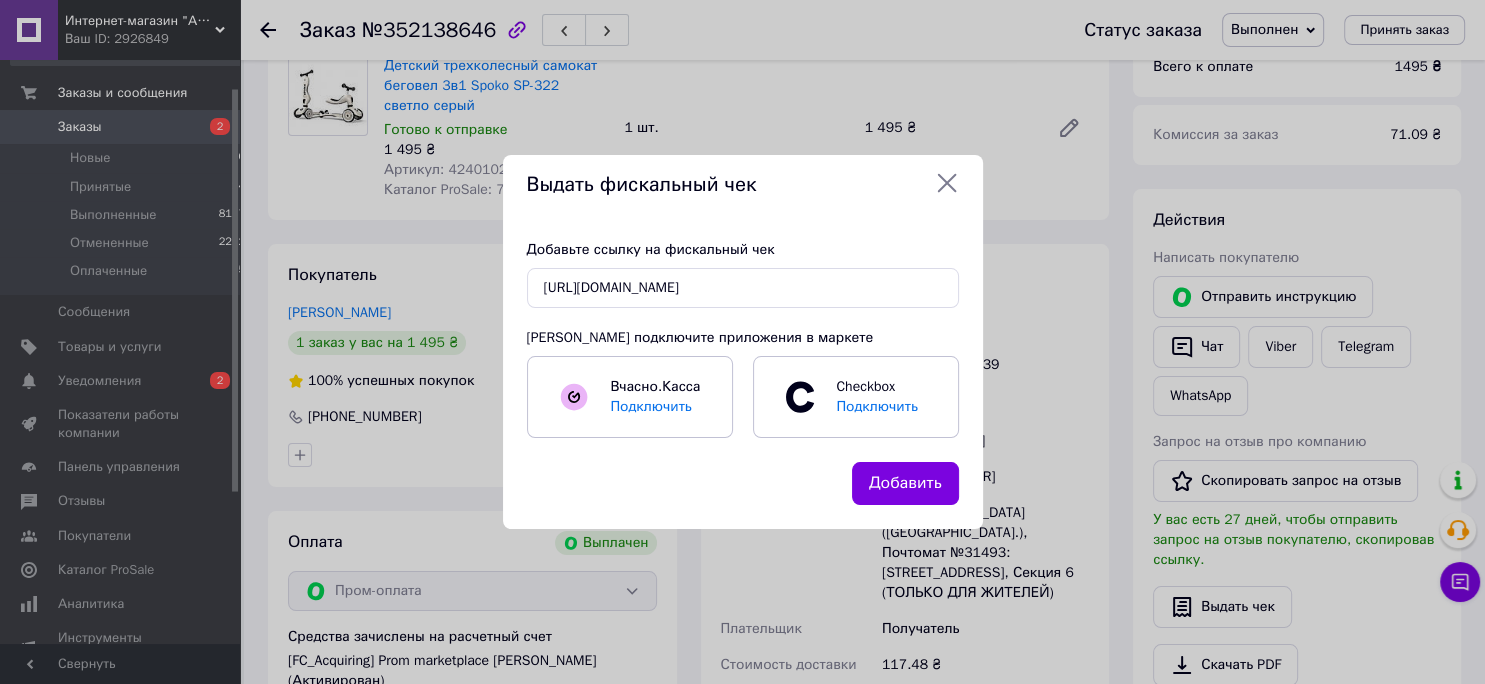 click on "Добавить" at bounding box center [905, 483] 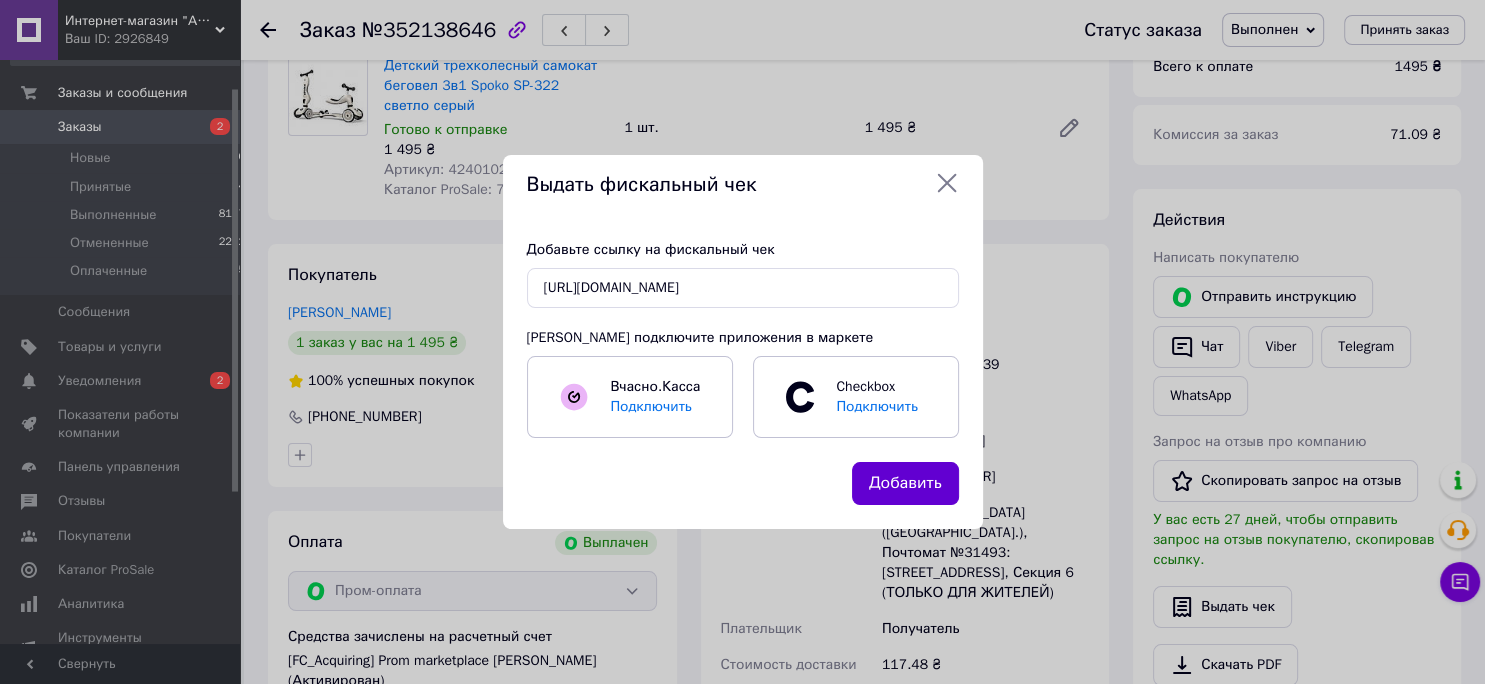 click on "Добавить" at bounding box center [905, 483] 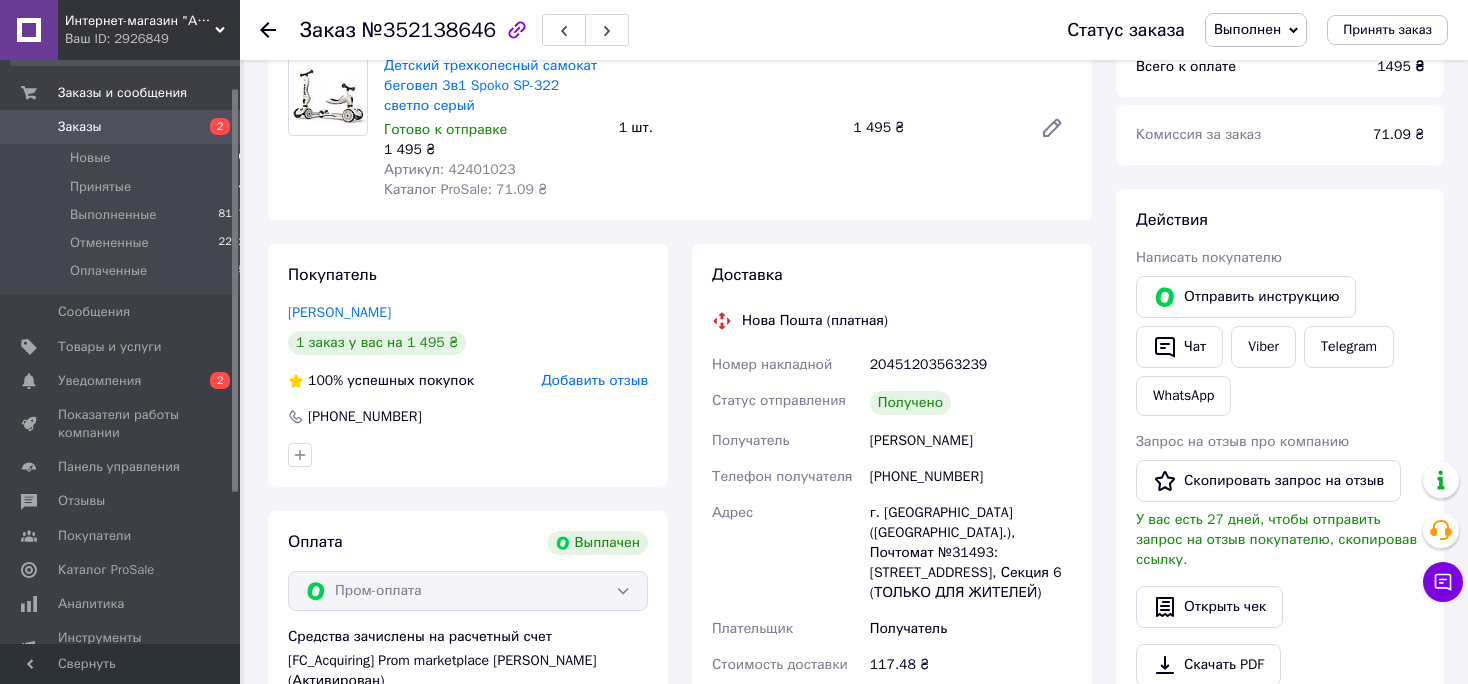 click on "Заказы" at bounding box center (80, 127) 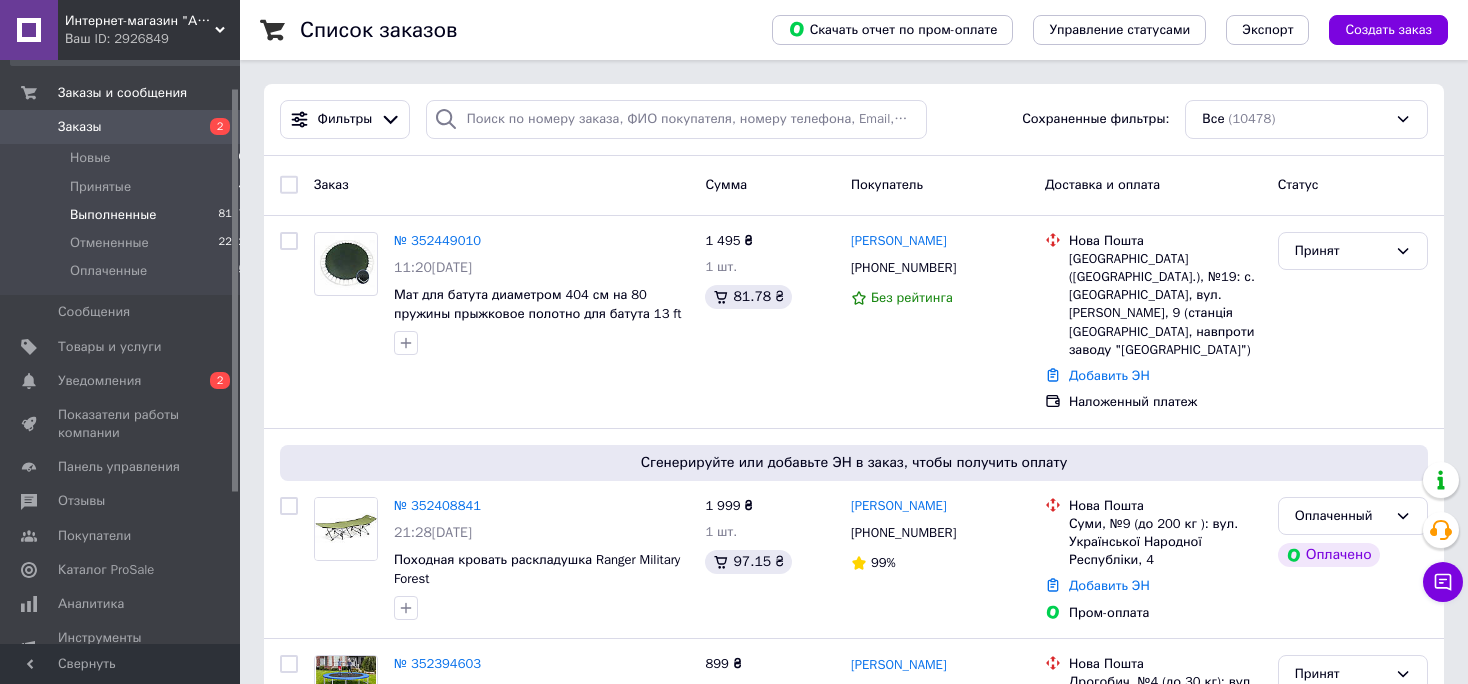 click on "Выполненные" at bounding box center (113, 215) 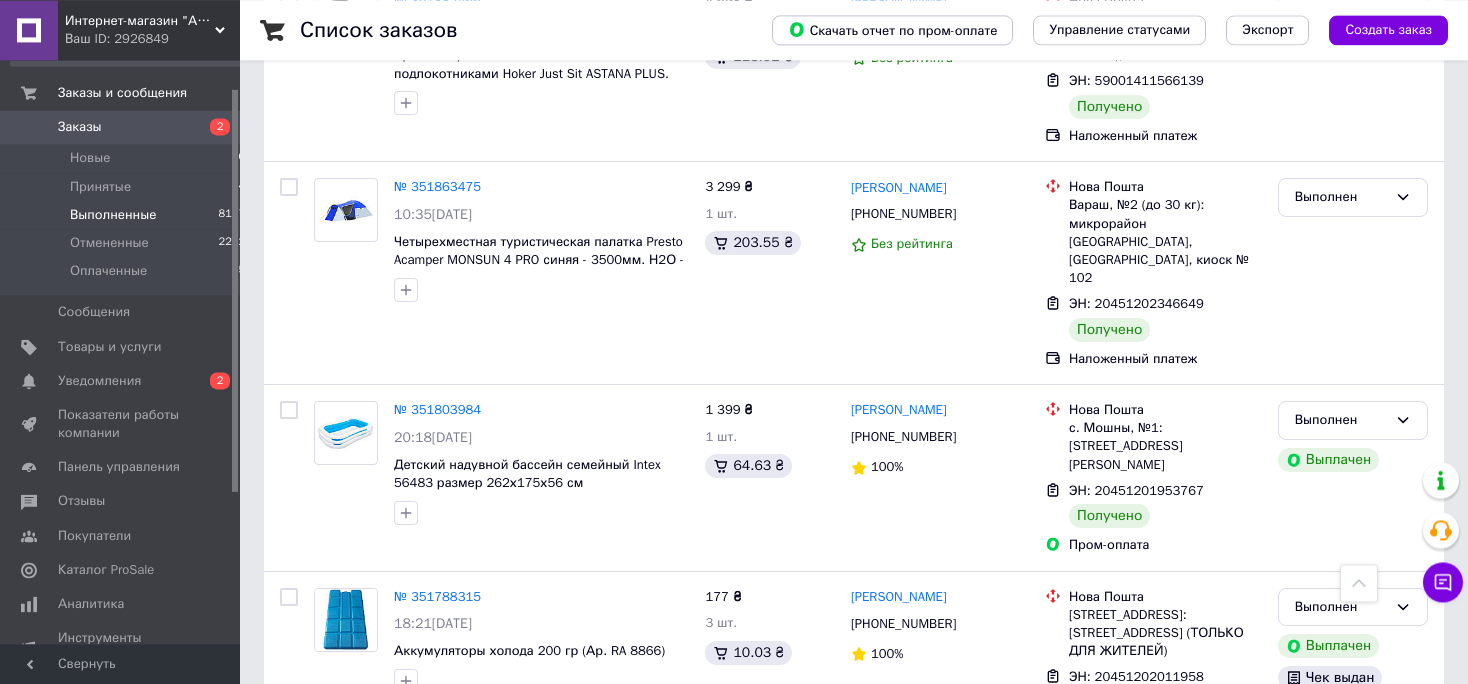 scroll, scrollTop: 1863, scrollLeft: 0, axis: vertical 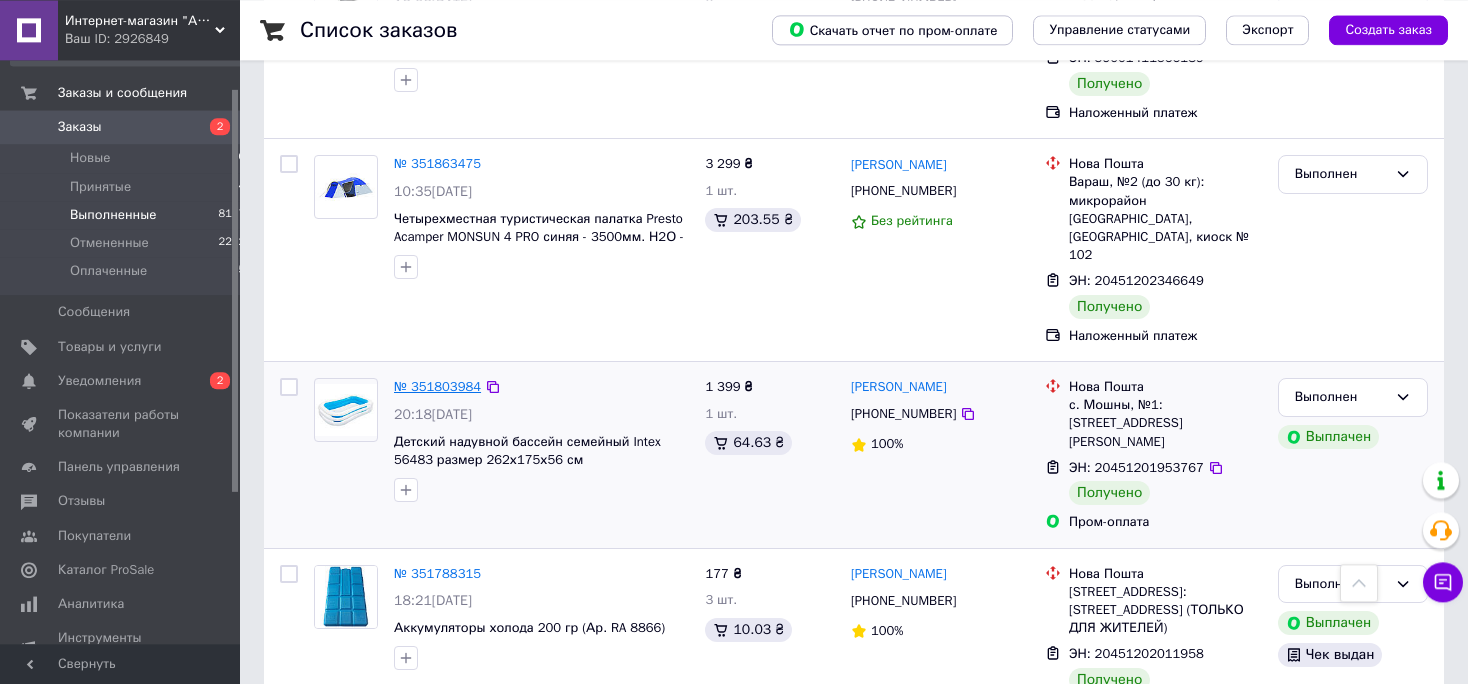 click on "№ 351803984" at bounding box center (437, 386) 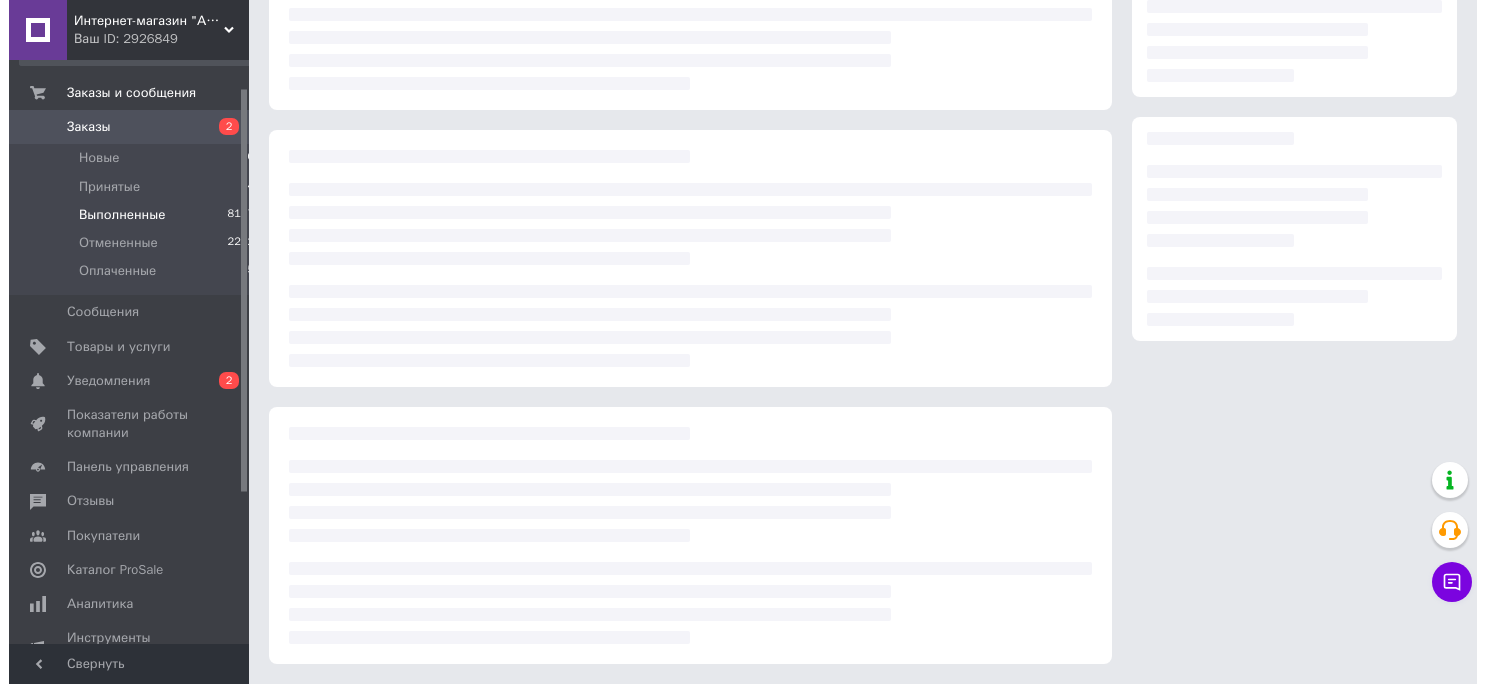 scroll, scrollTop: 175, scrollLeft: 0, axis: vertical 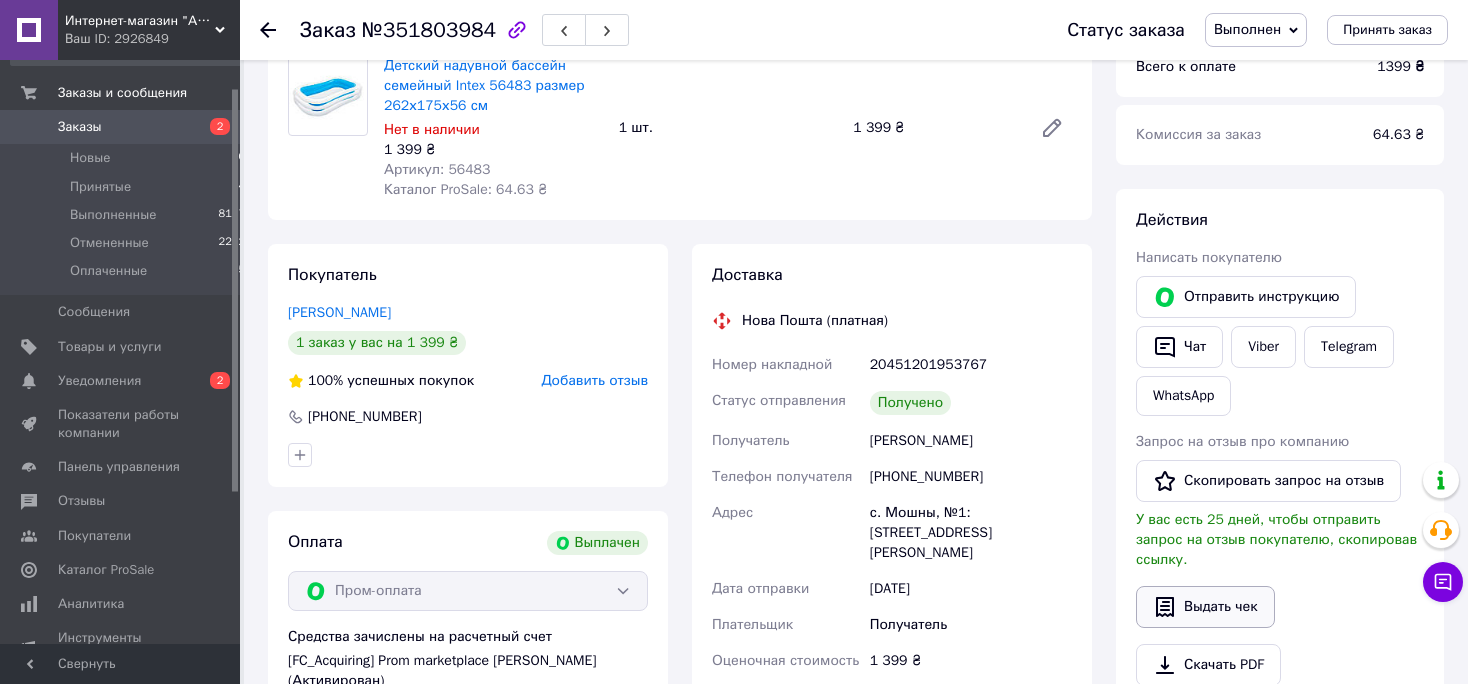 click on "Выдать чек" at bounding box center [1205, 607] 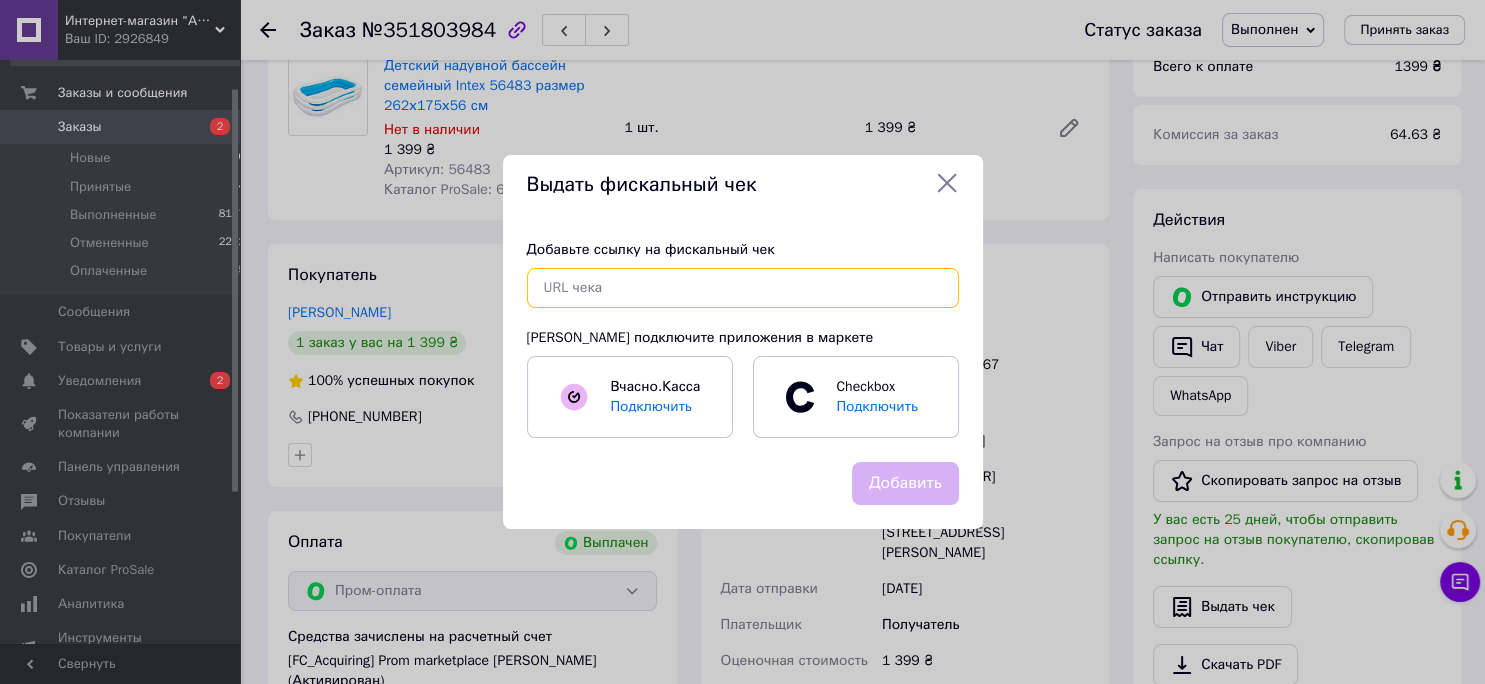 click at bounding box center (743, 288) 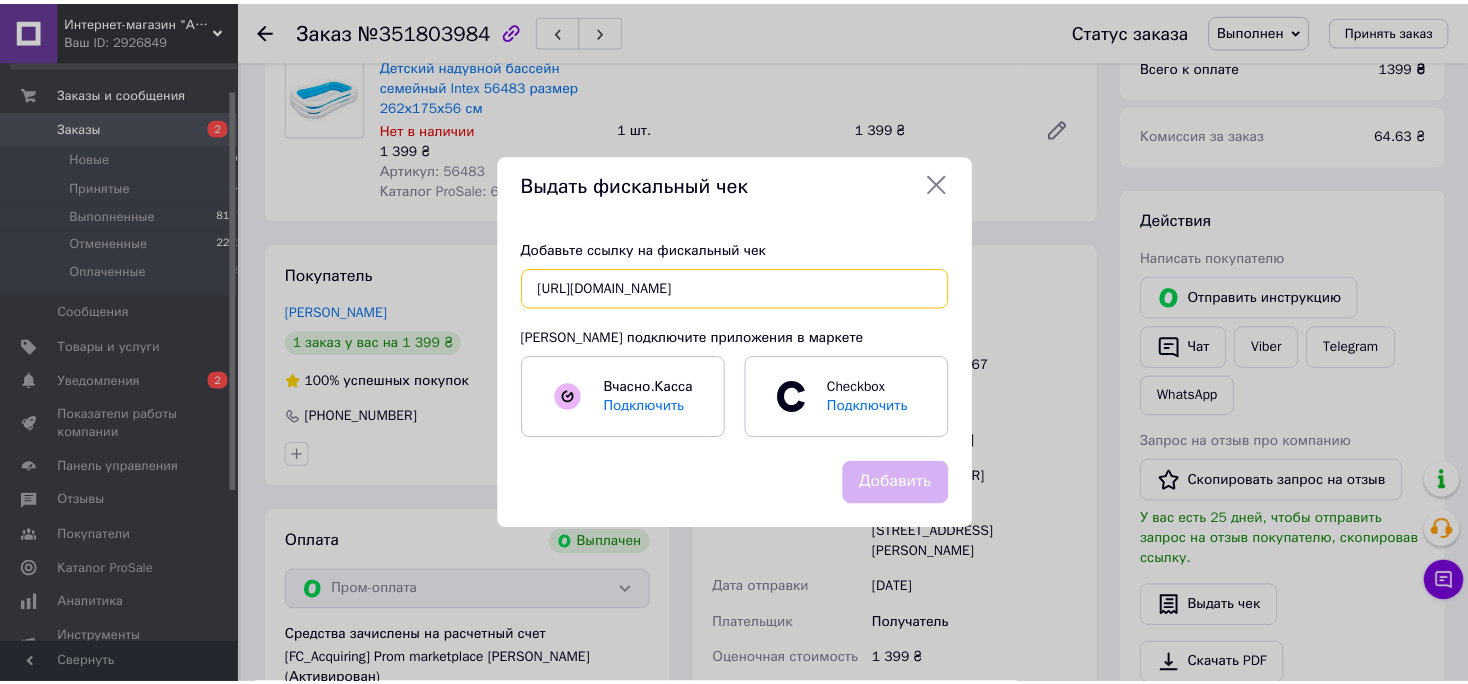 scroll, scrollTop: 0, scrollLeft: 27, axis: horizontal 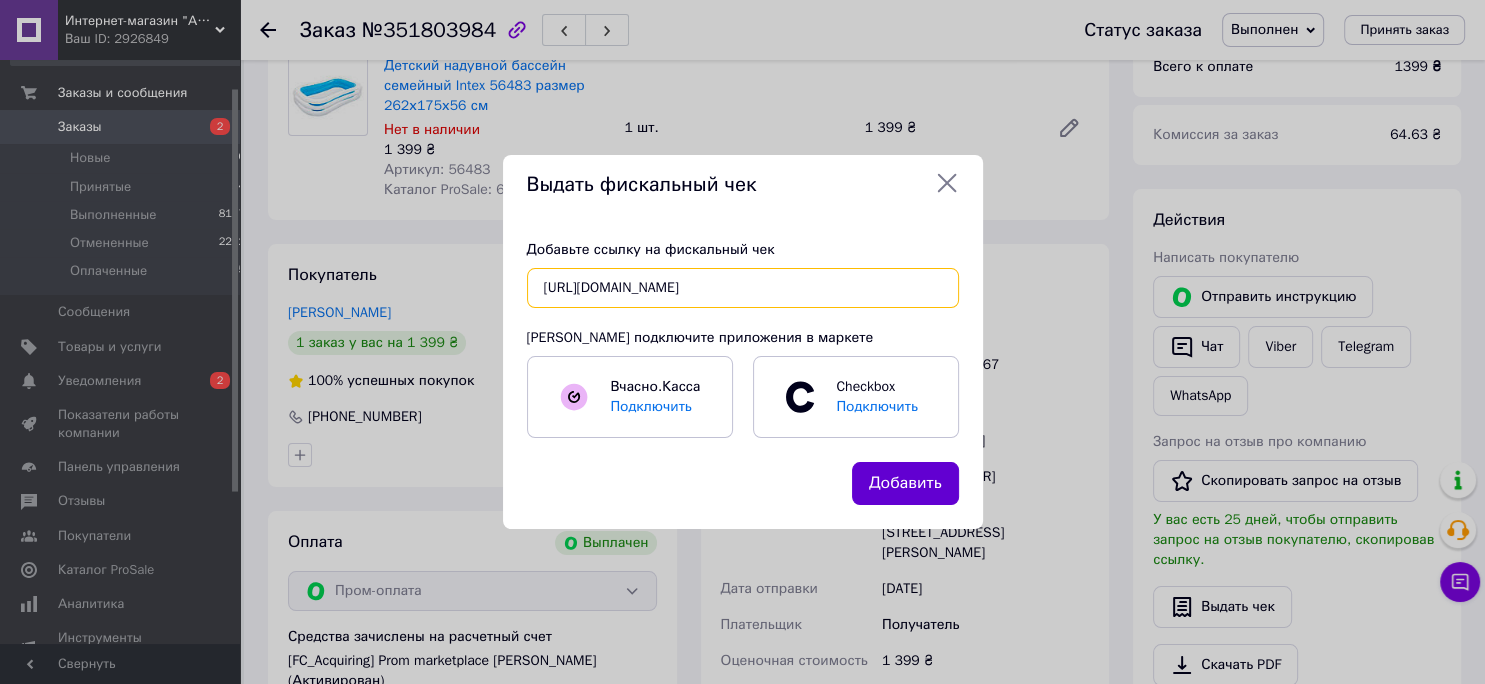 type on "https://check.checkbox.ua/359d641c-3e85-4918-9d5c-c4e731c85343" 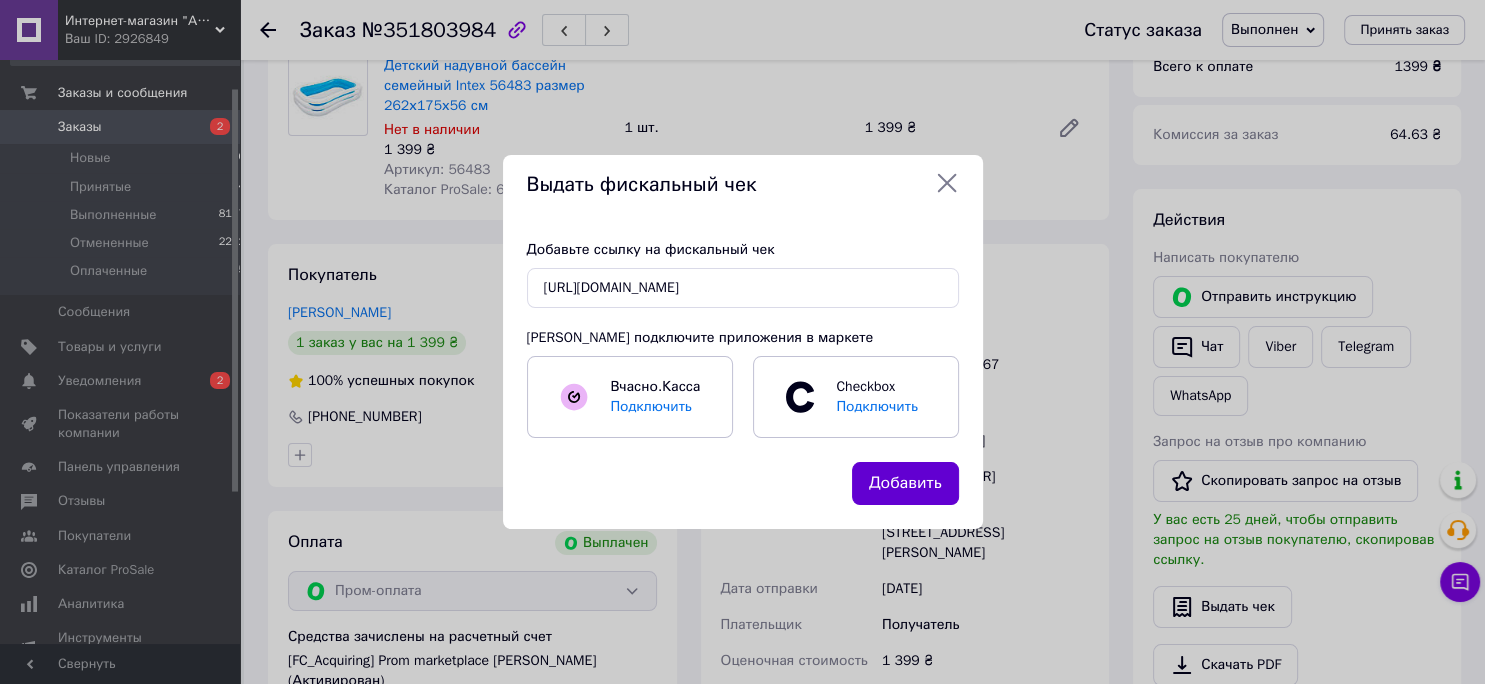 click on "Добавить" at bounding box center [905, 483] 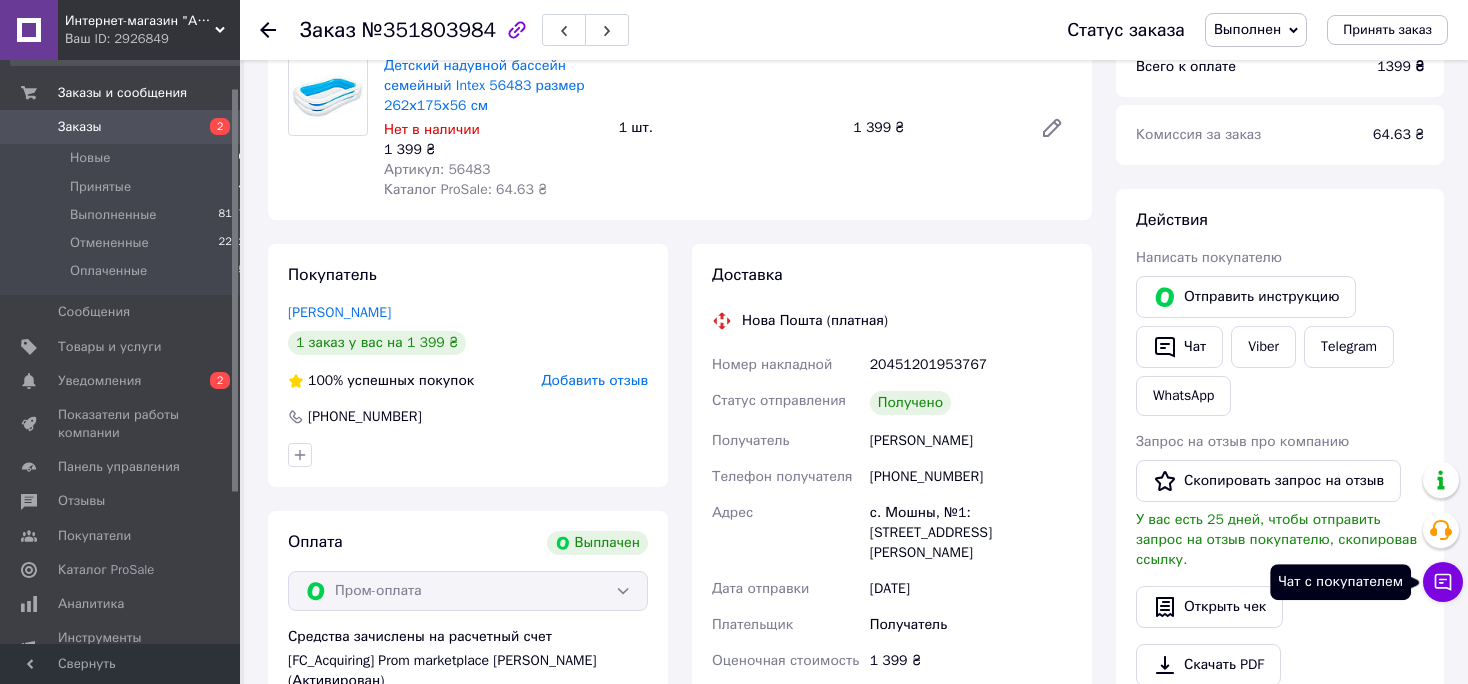 click 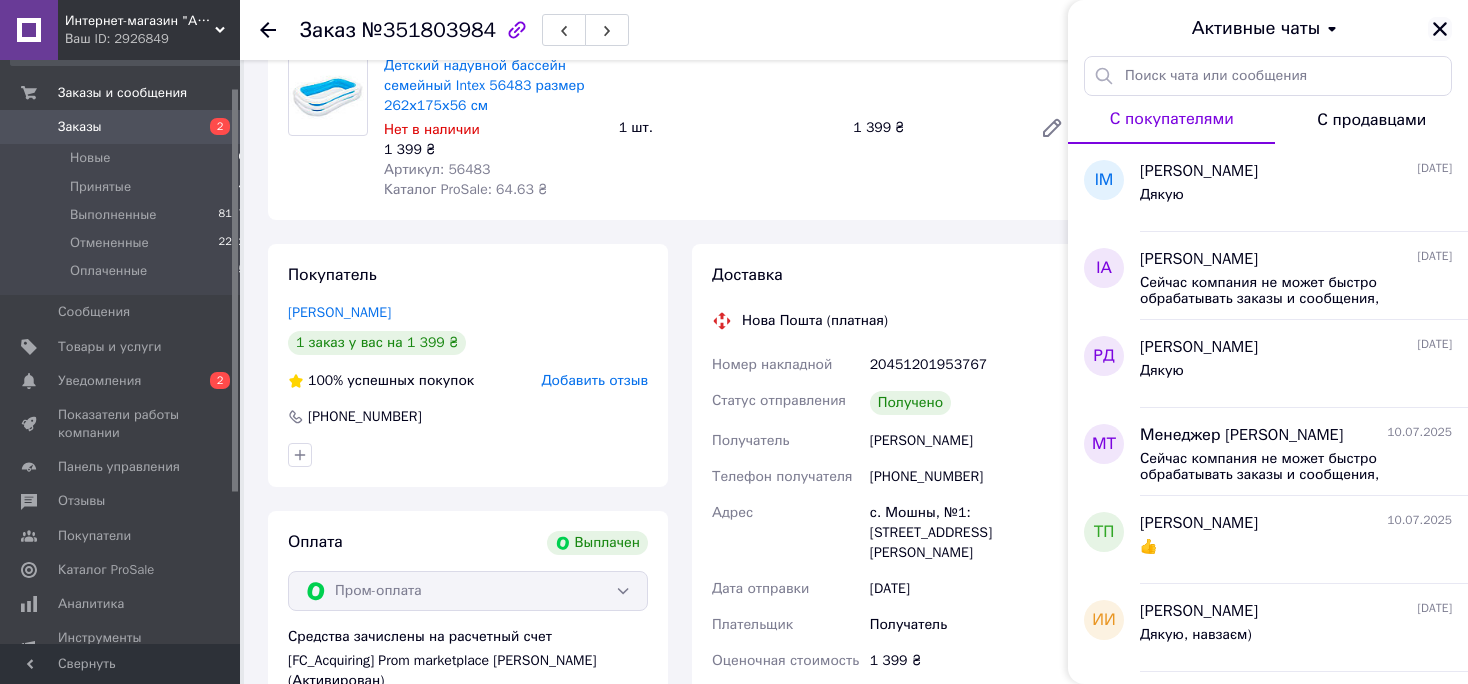 click 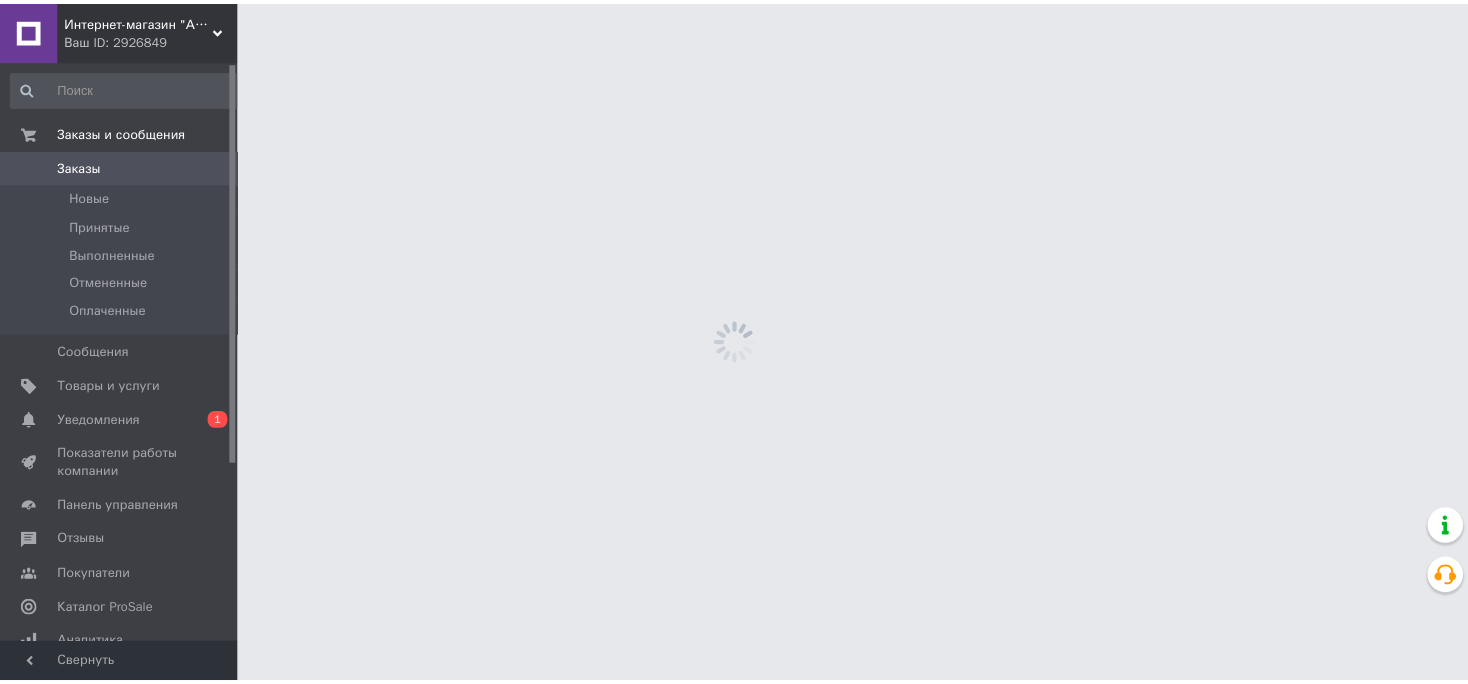scroll, scrollTop: 0, scrollLeft: 0, axis: both 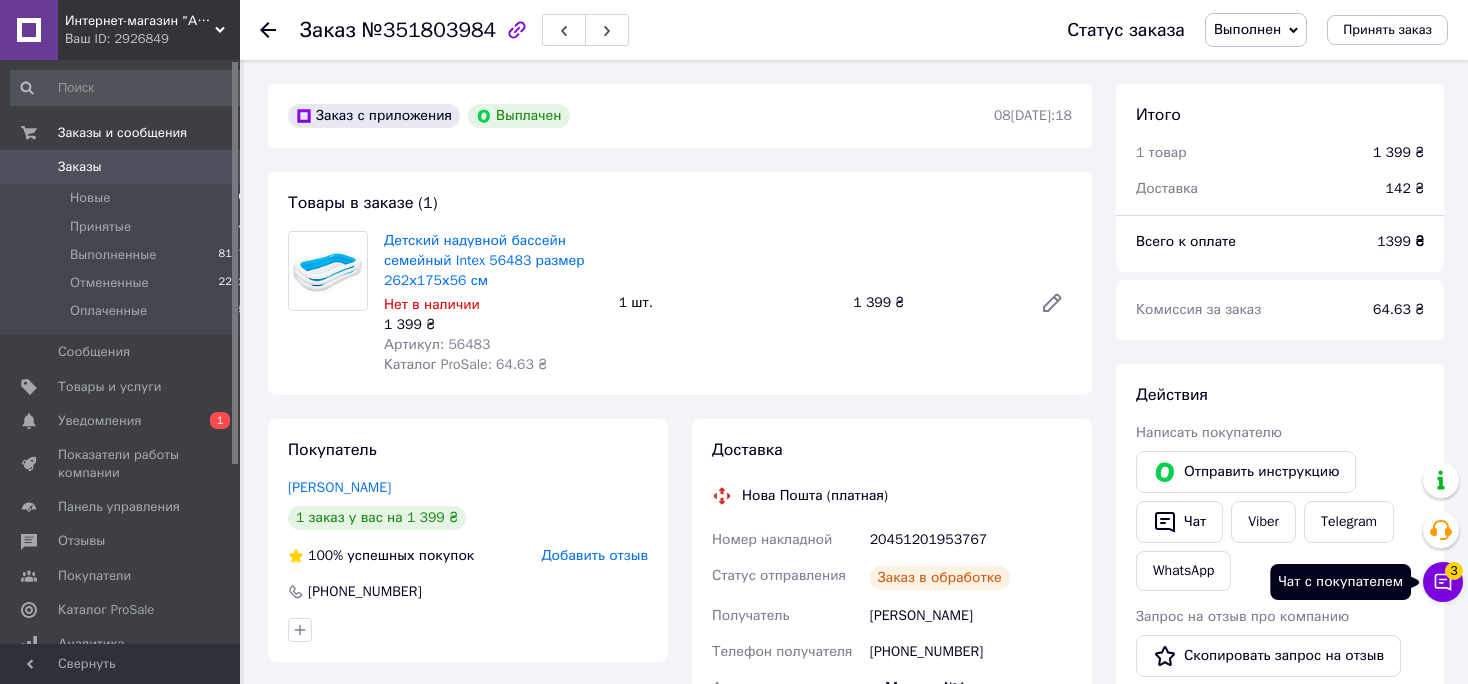 click on "Чат с покупателем 3" at bounding box center [1443, 582] 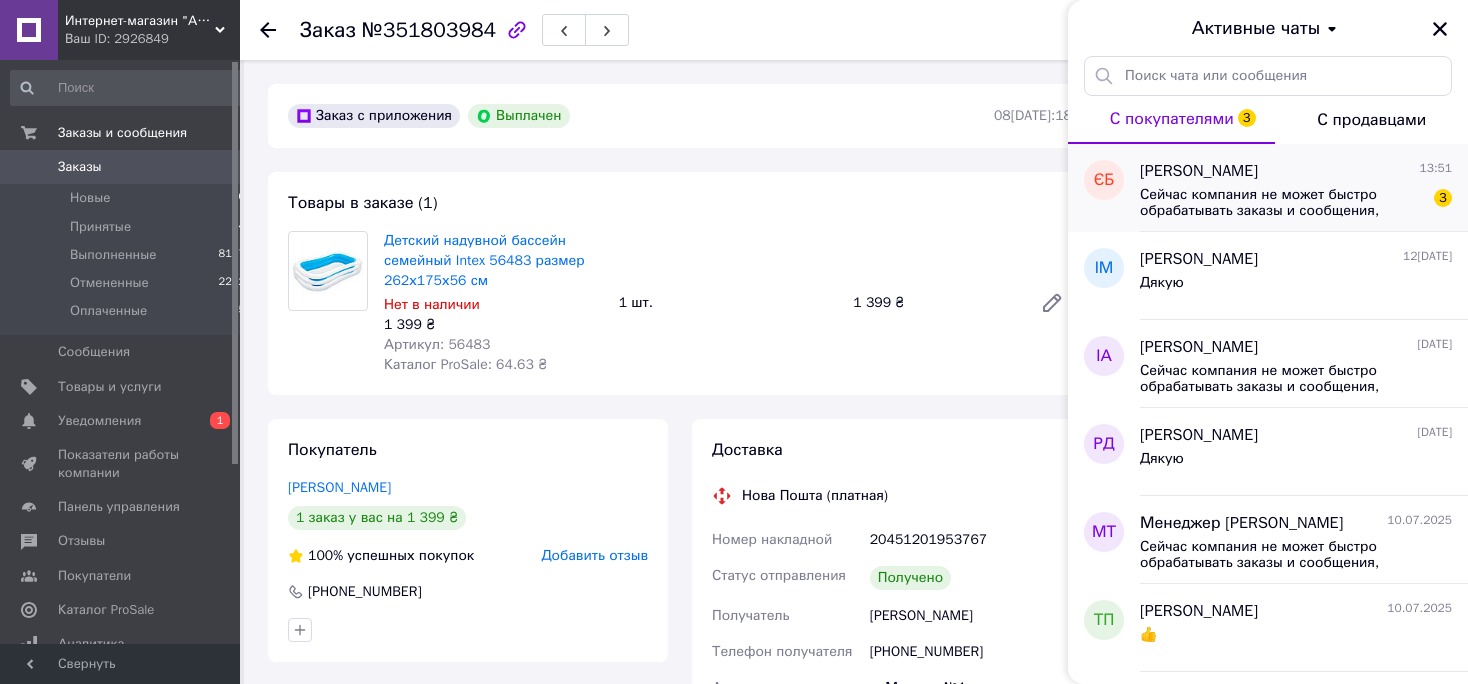 click on "Сейчас компания не может быстро обрабатывать заказы и сообщения,
поскольку по ее графику работы сегодня выходной. Ваша заявка будет обработана в ближайший рабочий день." at bounding box center [1282, 203] 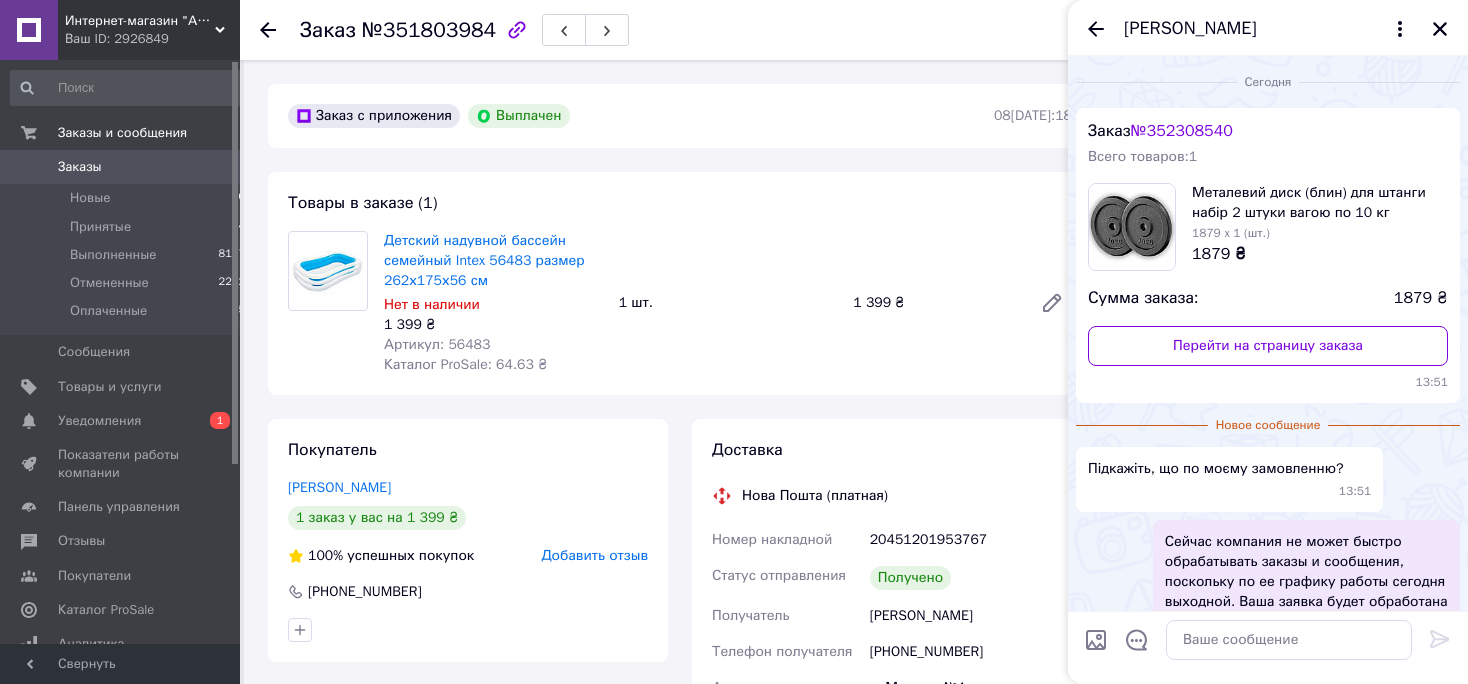 scroll, scrollTop: 135, scrollLeft: 0, axis: vertical 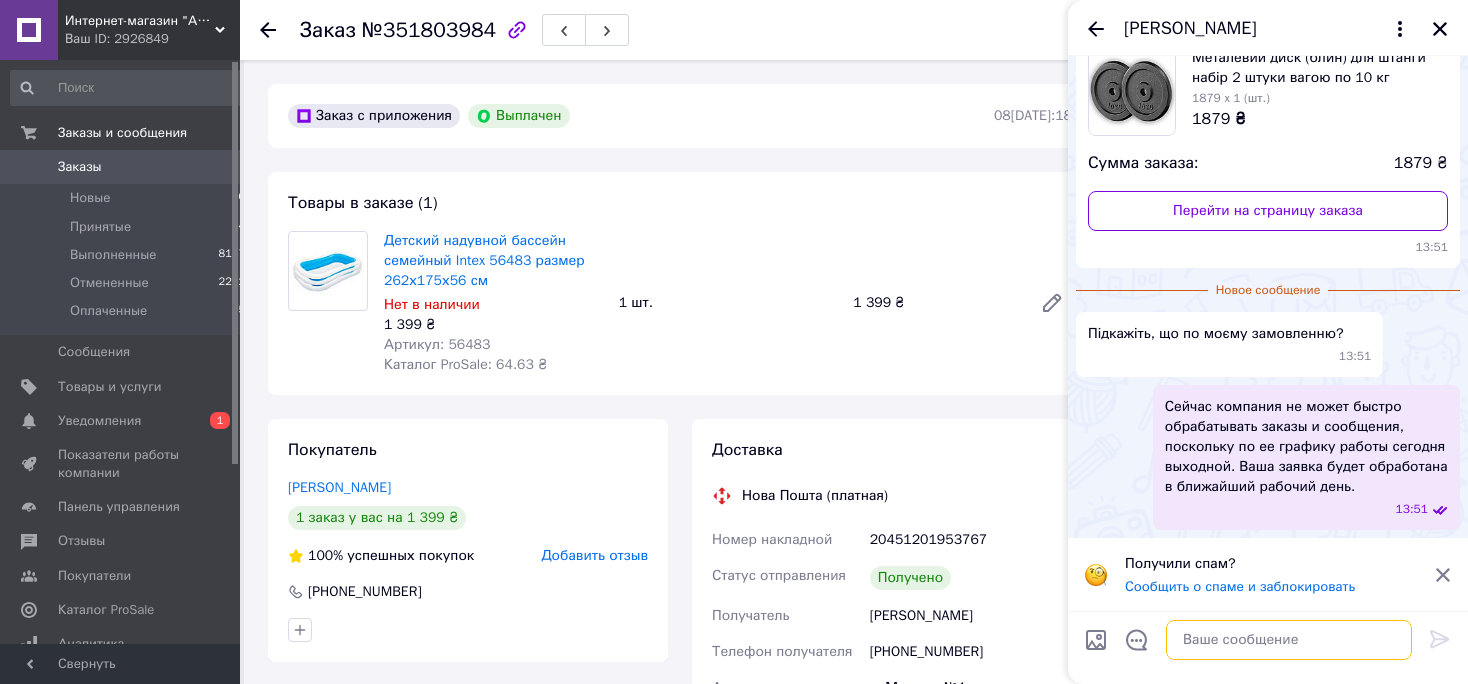click at bounding box center (1289, 640) 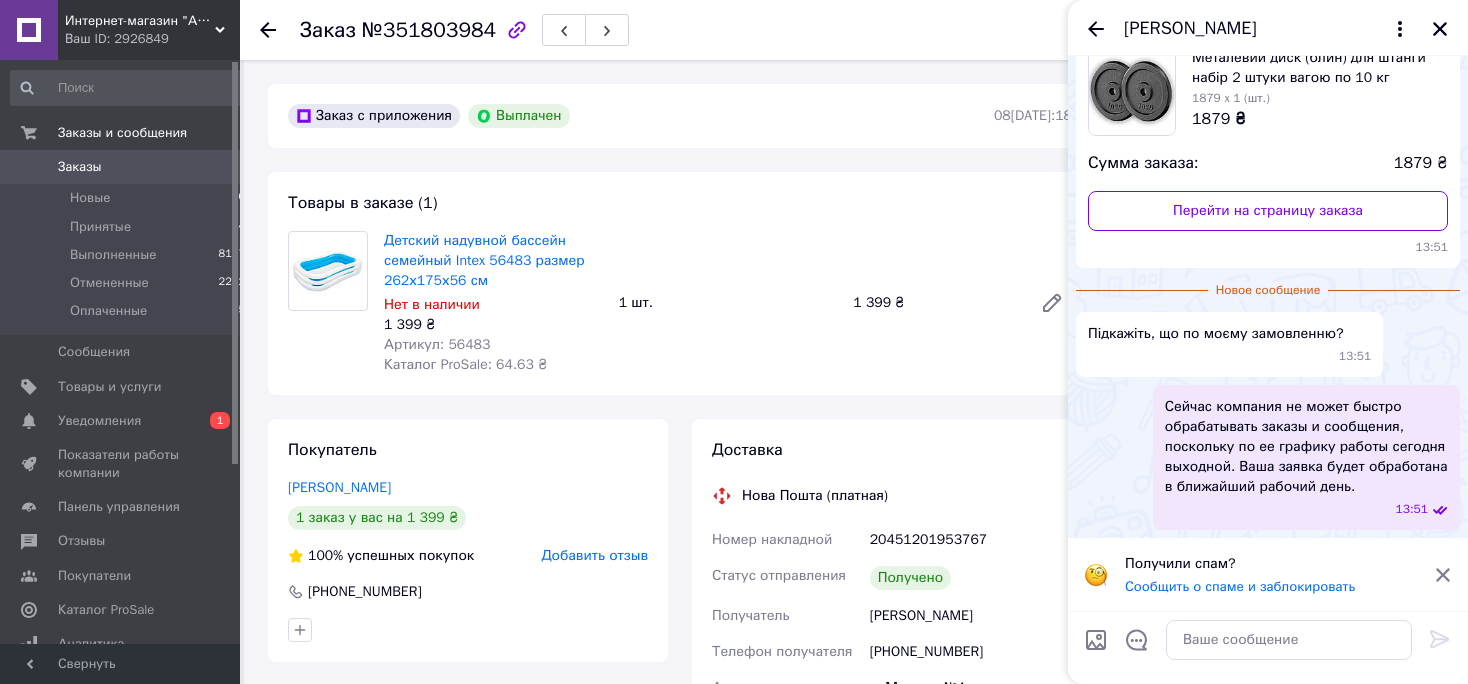 click on "Заказы" at bounding box center (80, 167) 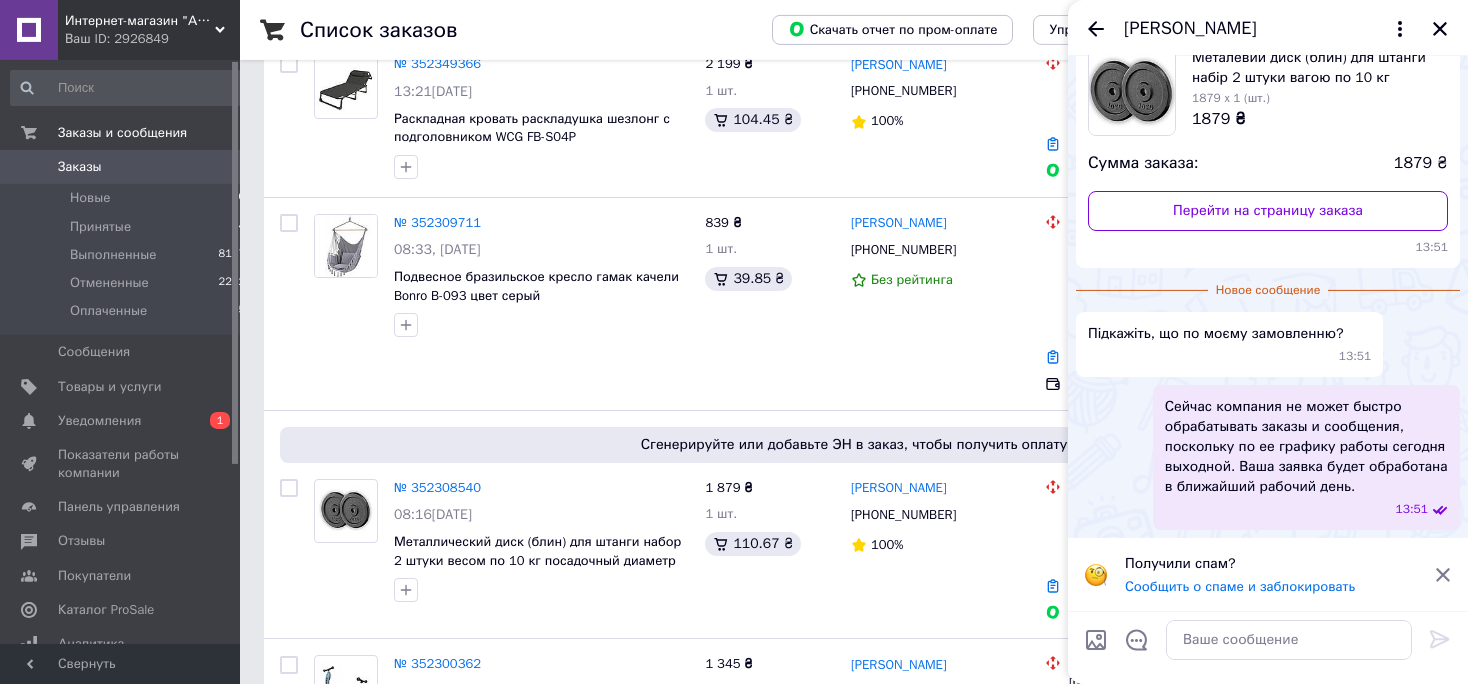scroll, scrollTop: 1218, scrollLeft: 0, axis: vertical 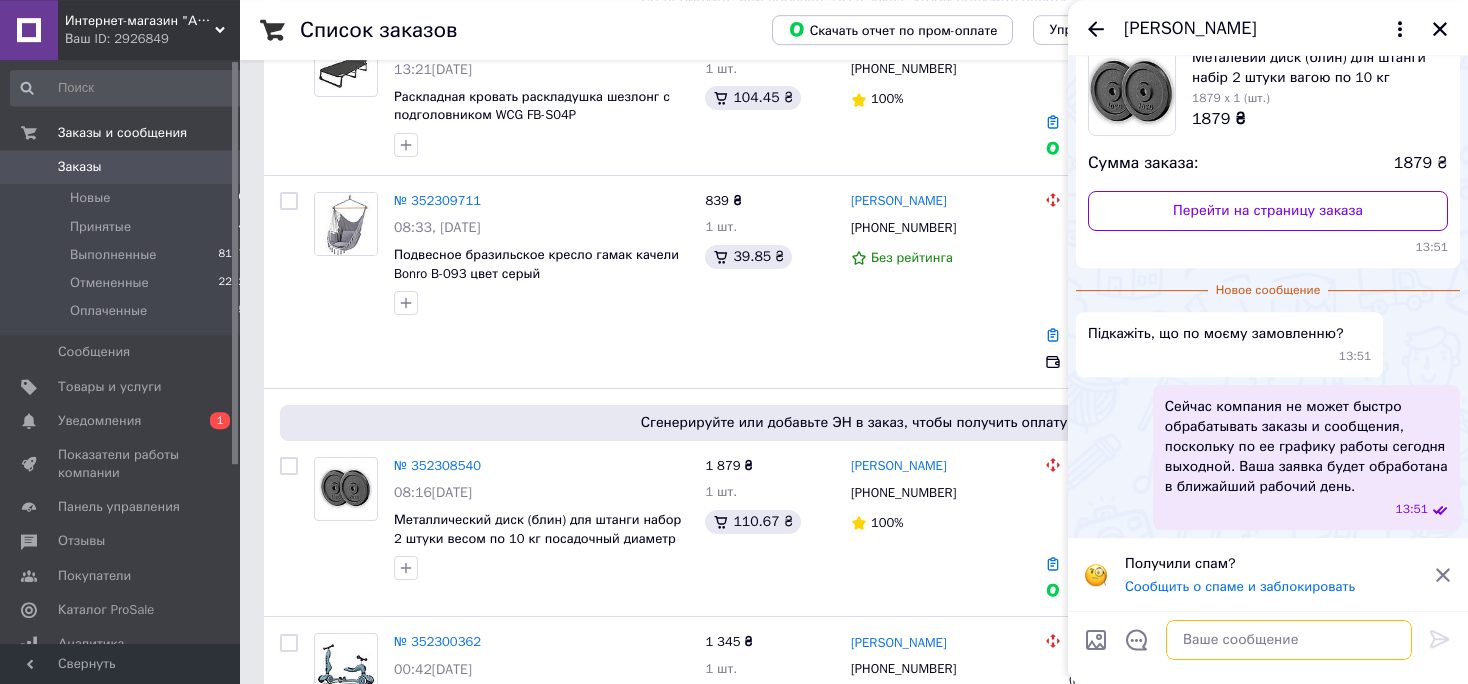 click at bounding box center (1289, 640) 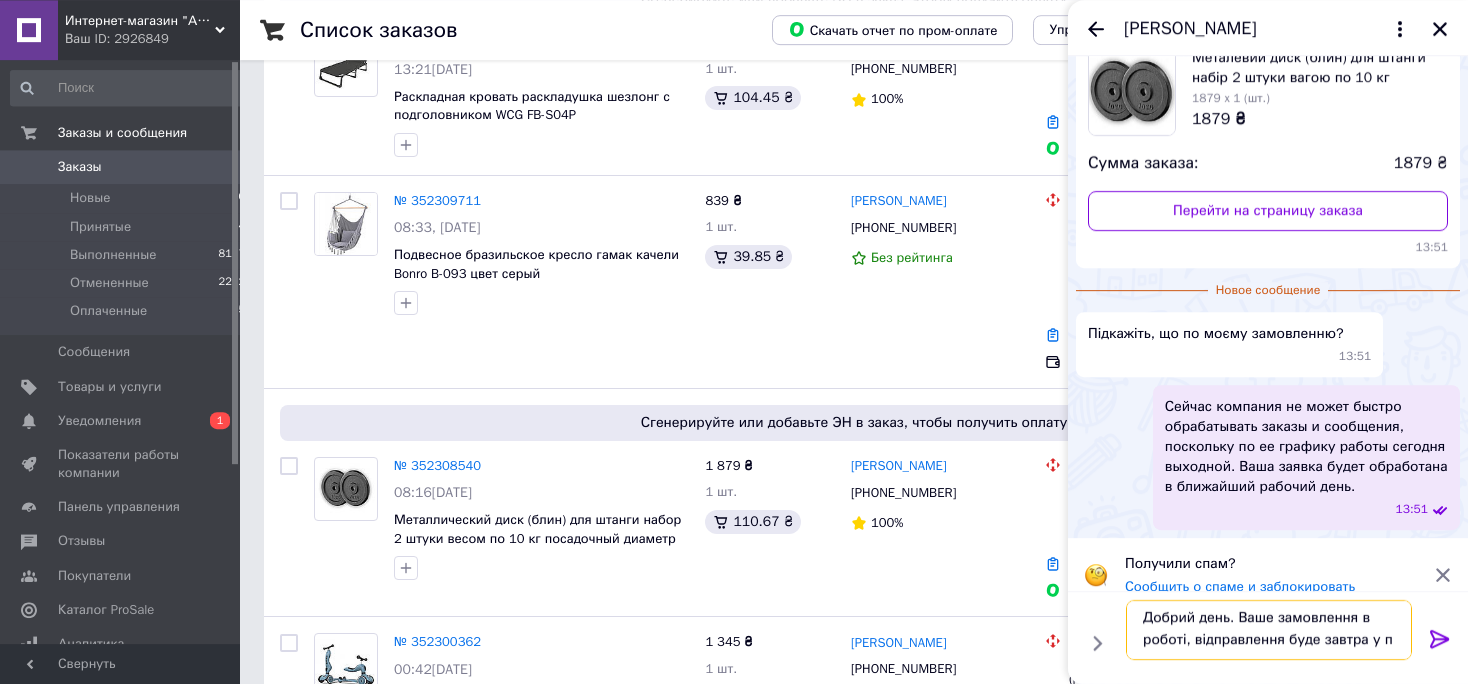 scroll, scrollTop: 2, scrollLeft: 0, axis: vertical 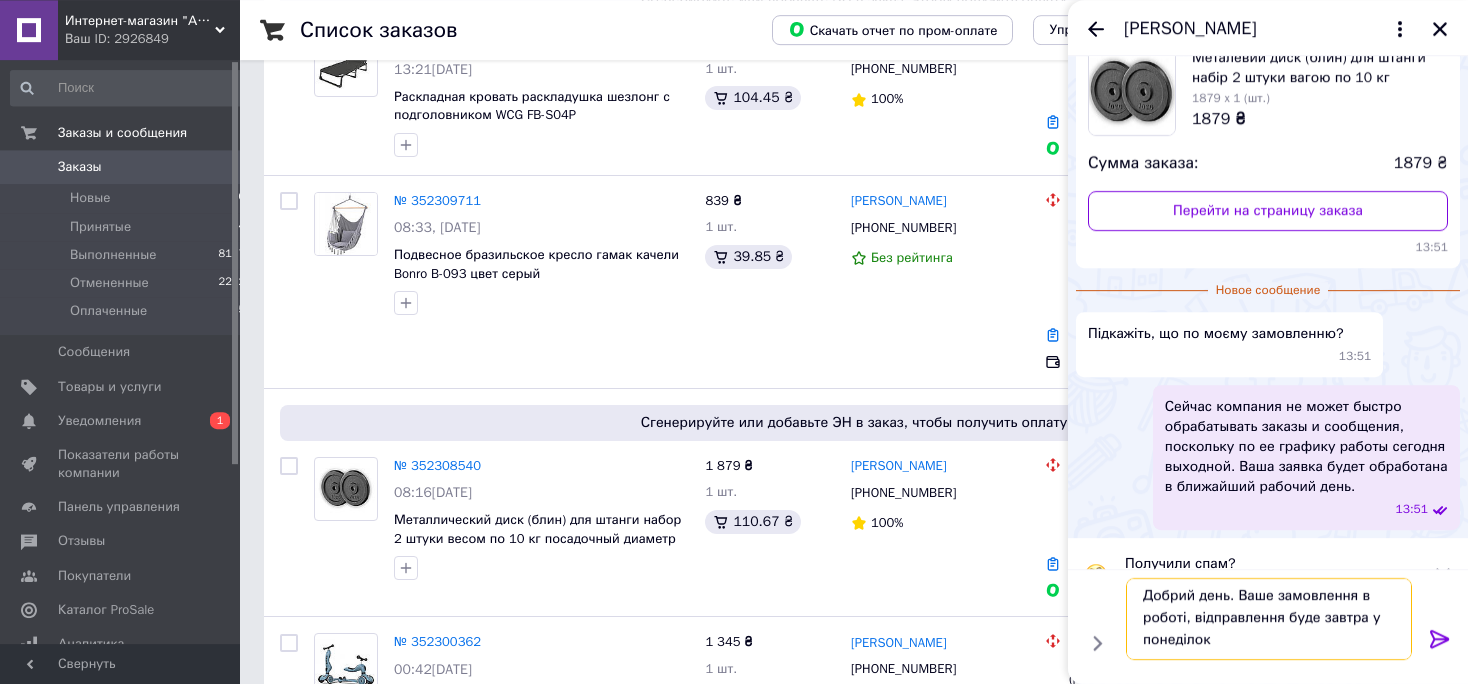 click on "Добрий день. Ваше замовлення в роботі, відправлення буде завтра у понеділок" at bounding box center (1269, 619) 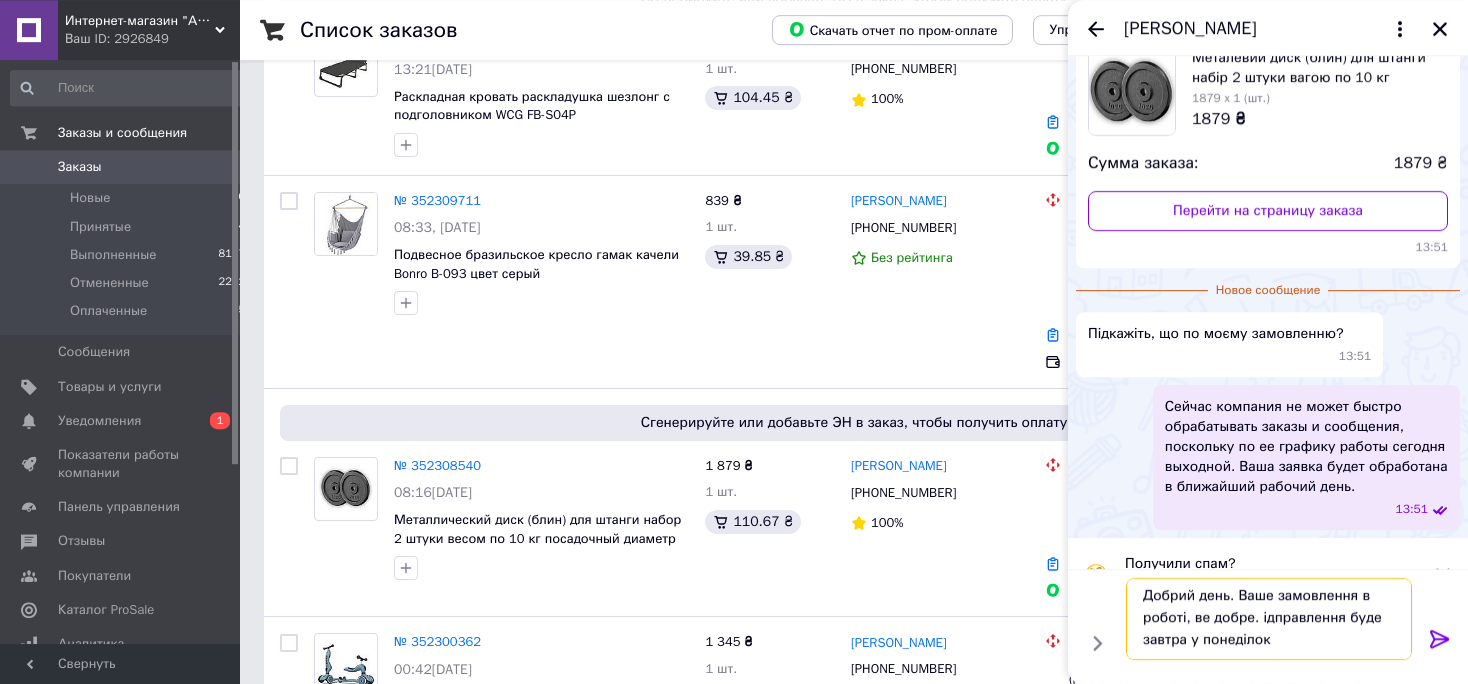 type on "Добрий день. Ваше замовлення в роботі, ве добре. Відправлення буде завтра у понеділок" 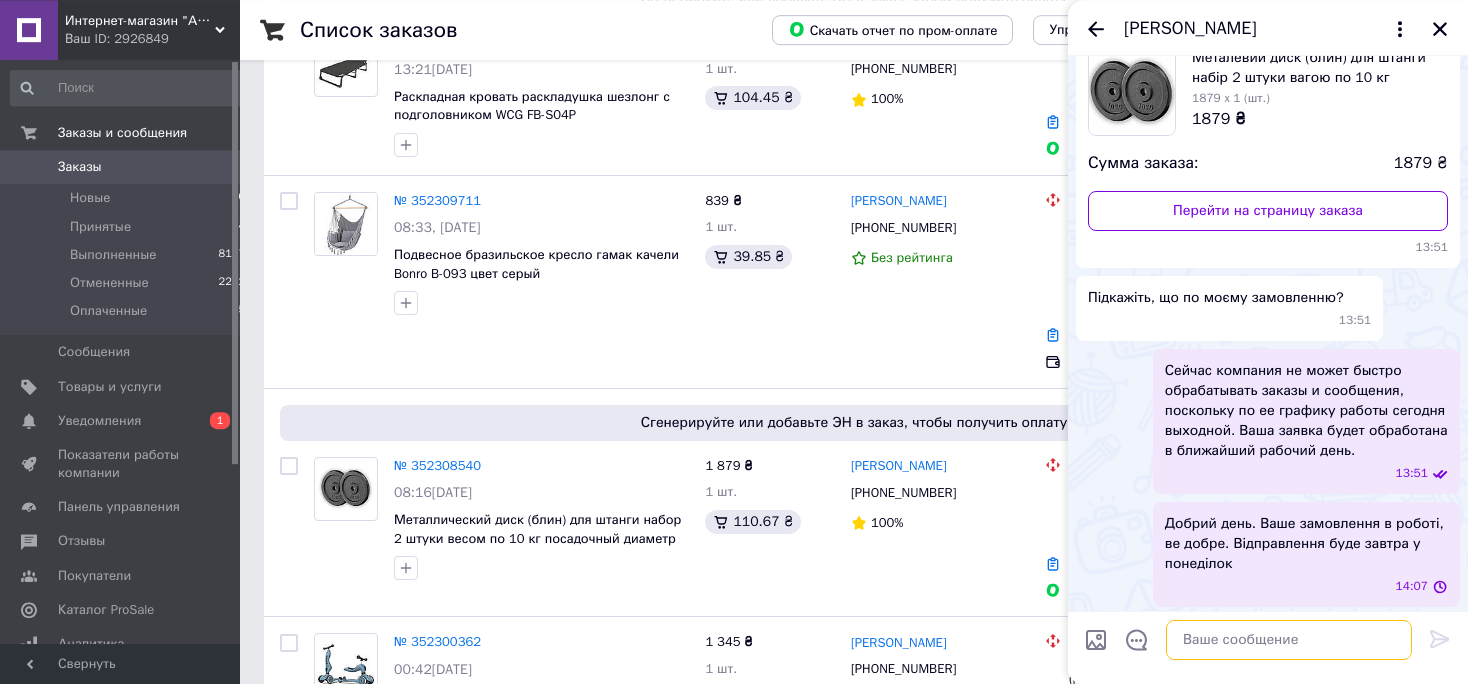 scroll, scrollTop: 0, scrollLeft: 0, axis: both 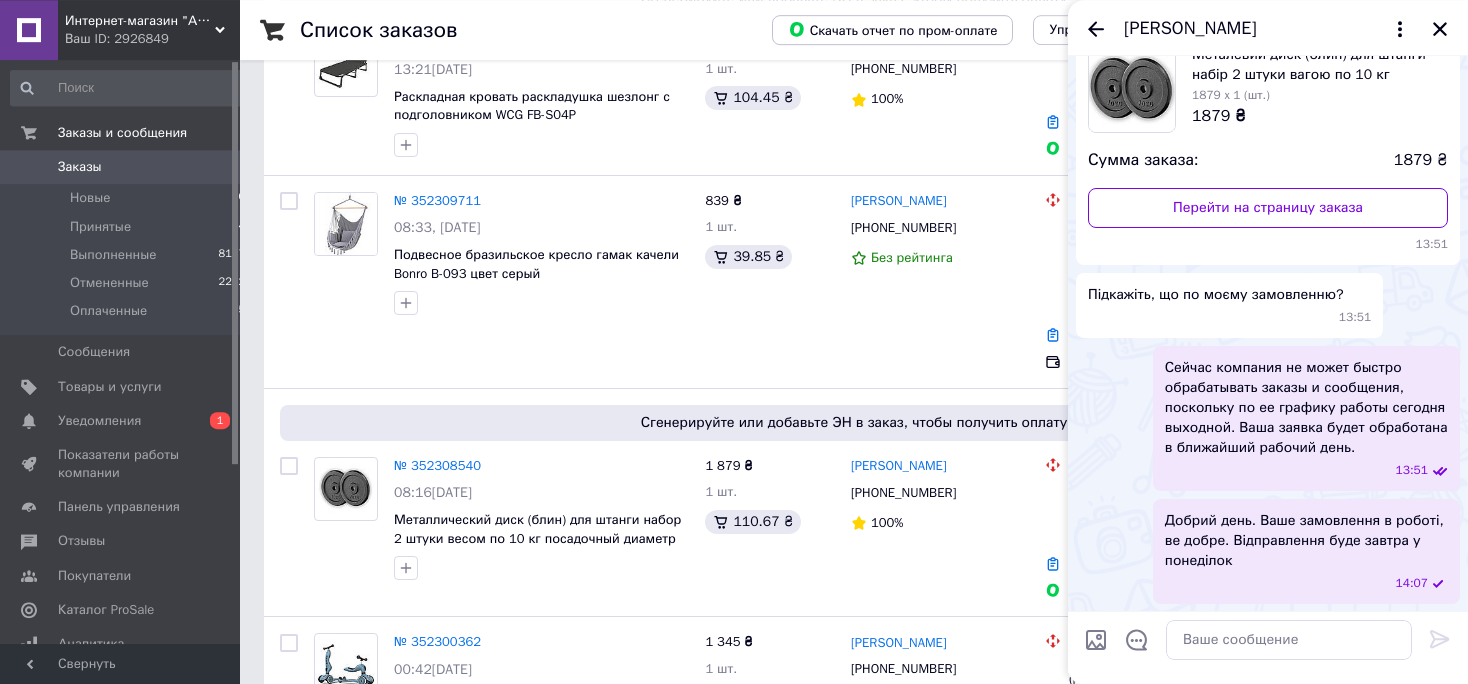 click on "Добрий день. Ваше замовлення в роботі, ве добре. Відправлення буде завтра у понеділок" at bounding box center (1306, 541) 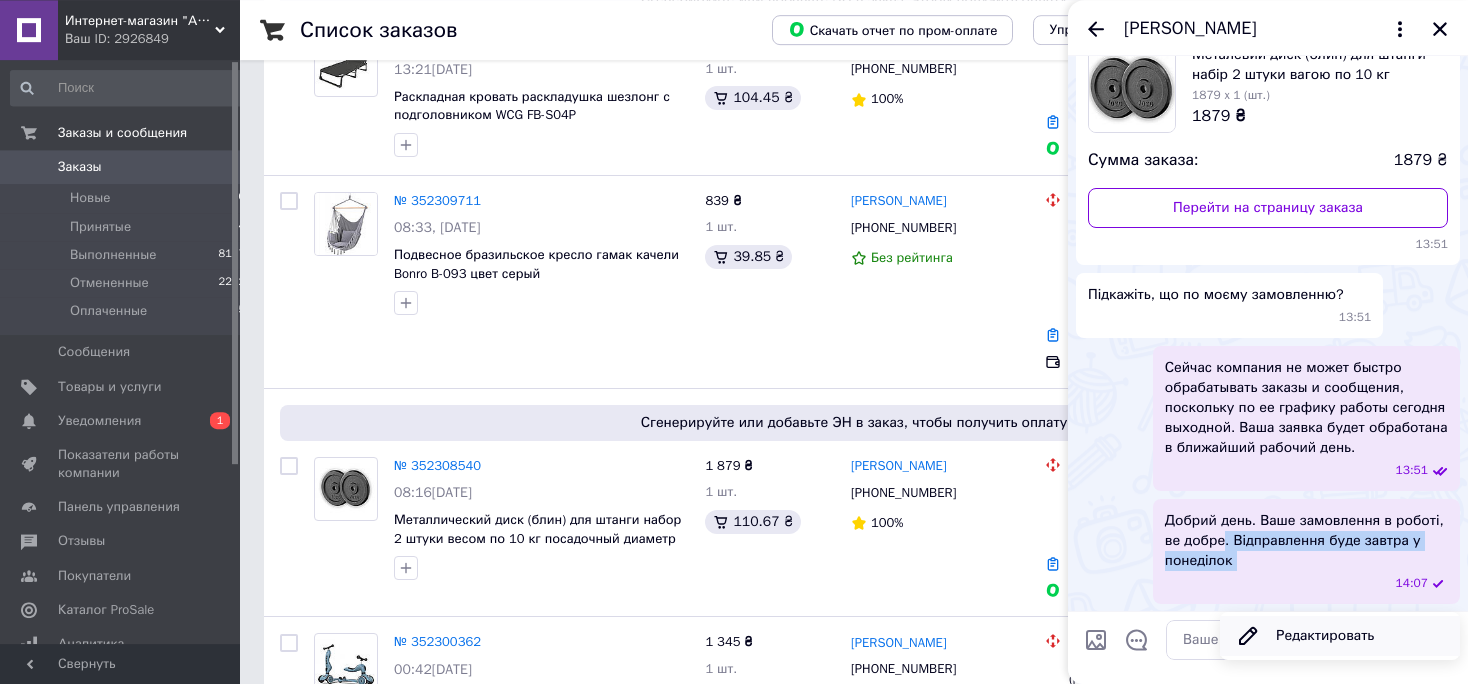 drag, startPoint x: 1218, startPoint y: 538, endPoint x: 1265, endPoint y: 627, distance: 100.6479 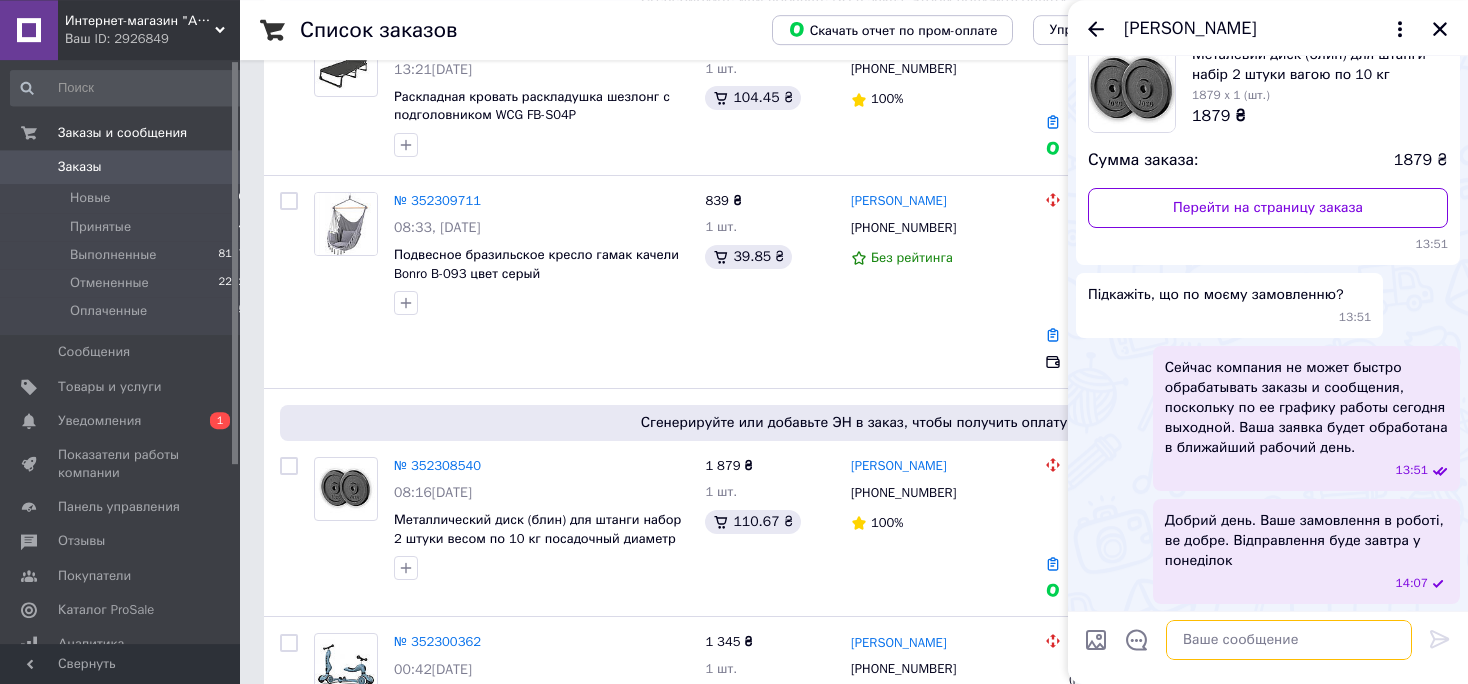 click at bounding box center [1289, 640] 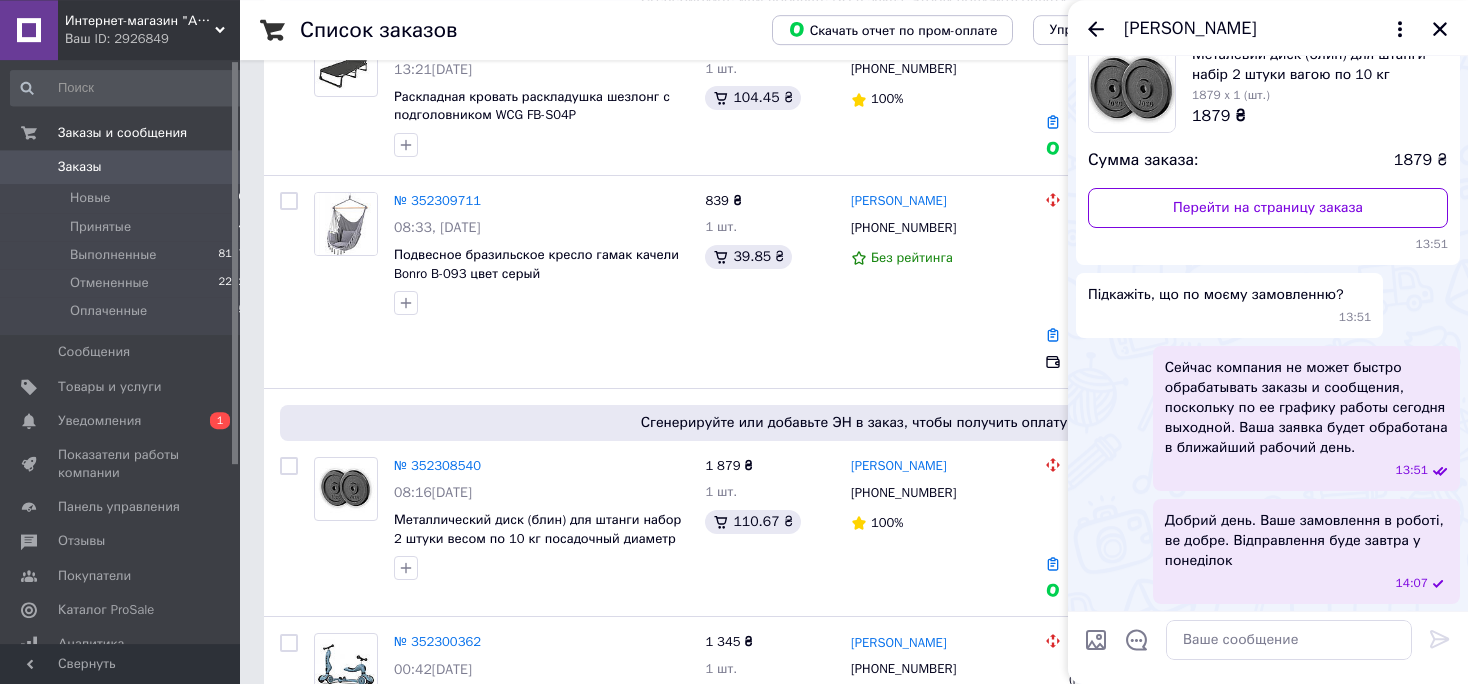 click on "Добрий день. Ваше замовлення в роботі, ве добре. Відправлення буде завтра у понеділок" at bounding box center [1306, 541] 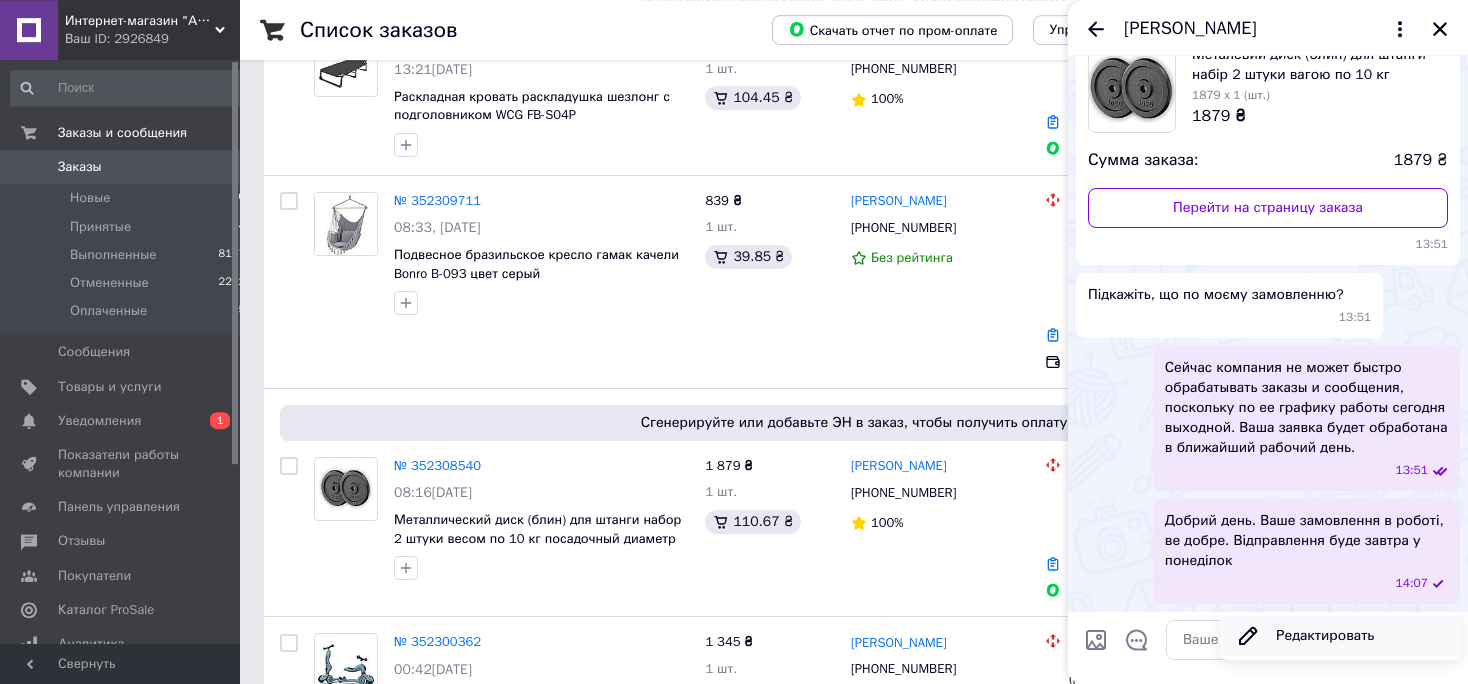 click on "Редактировать" at bounding box center [1340, 636] 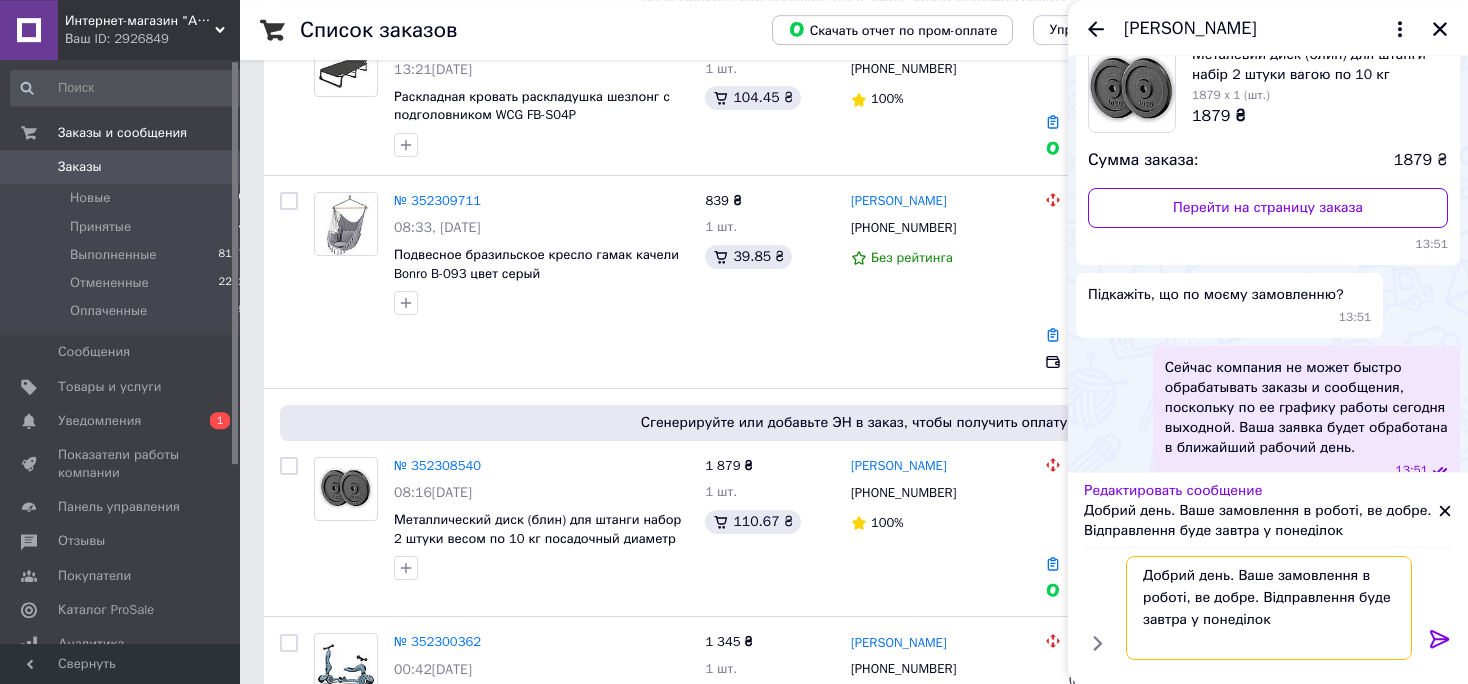 click on "Добрий день. Ваше замовлення в роботі, ве добре. Відправлення буде завтра у понеділок" at bounding box center [1269, 608] 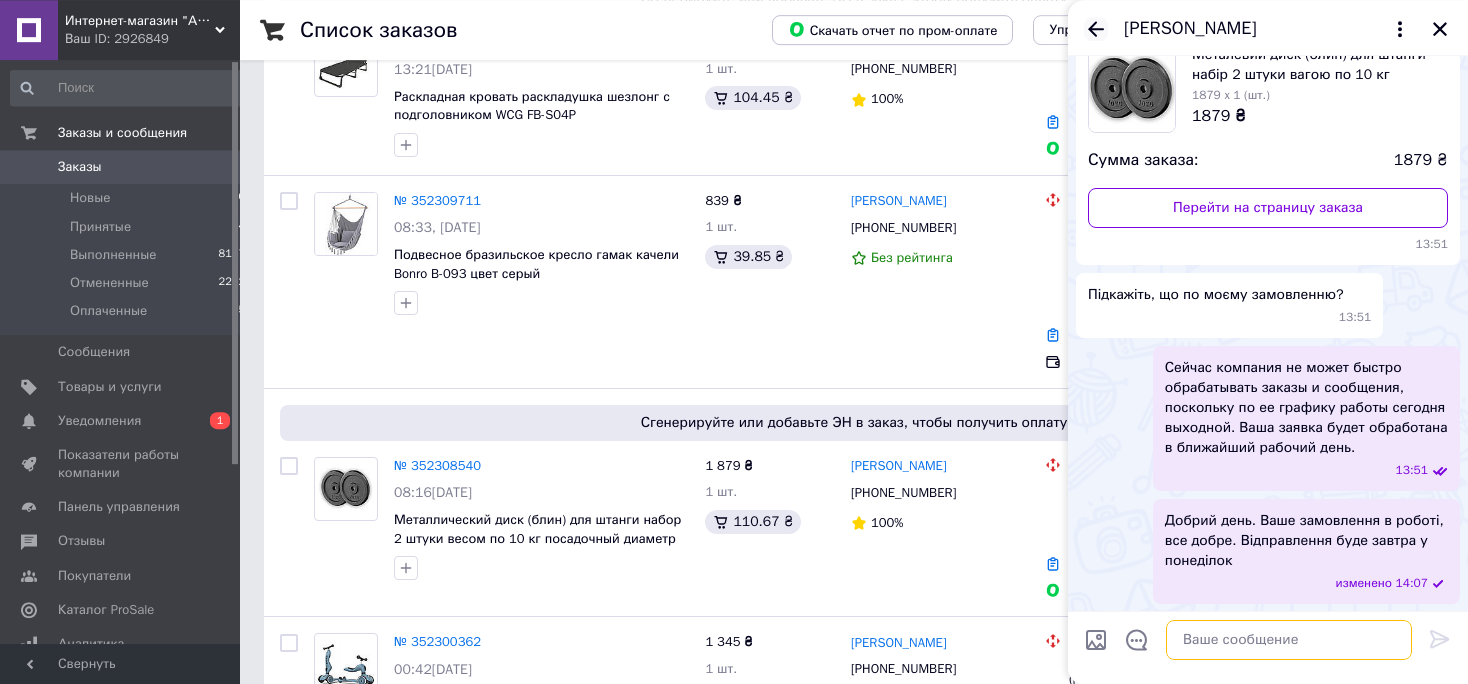 type 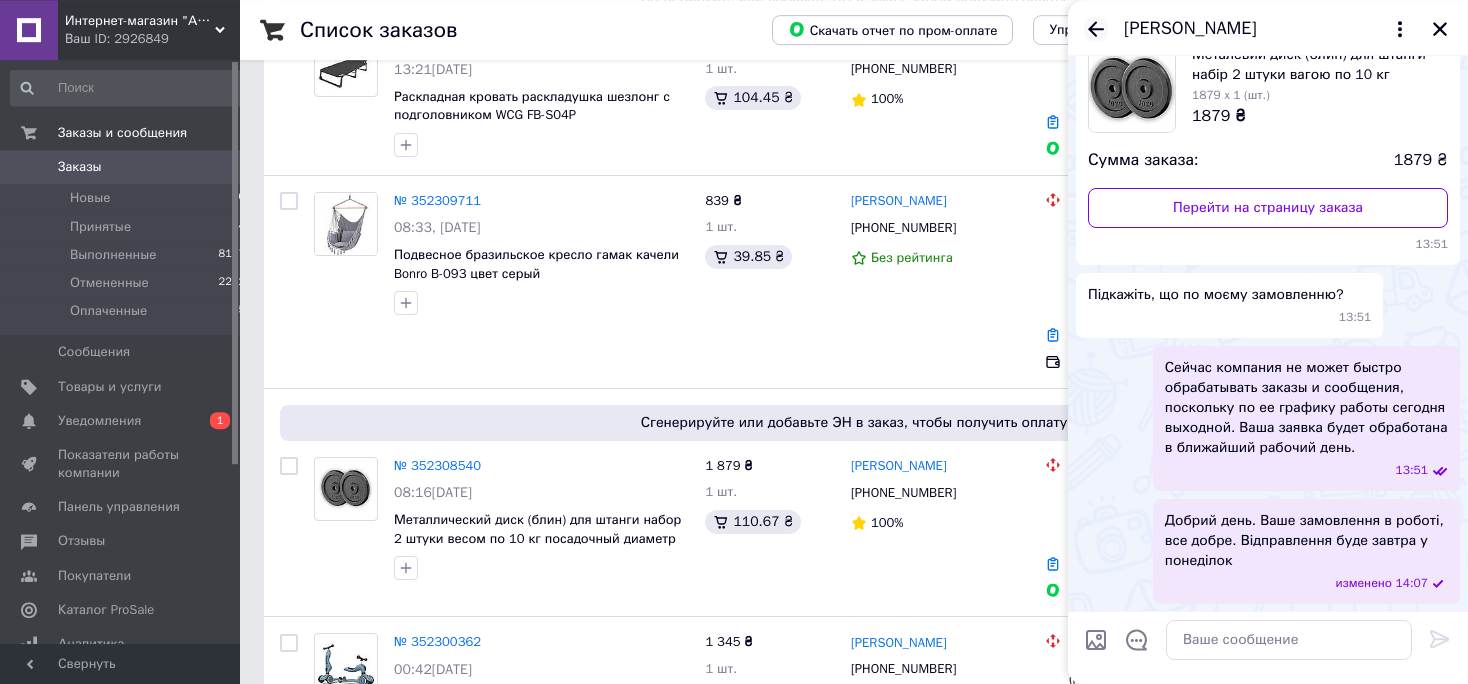 click 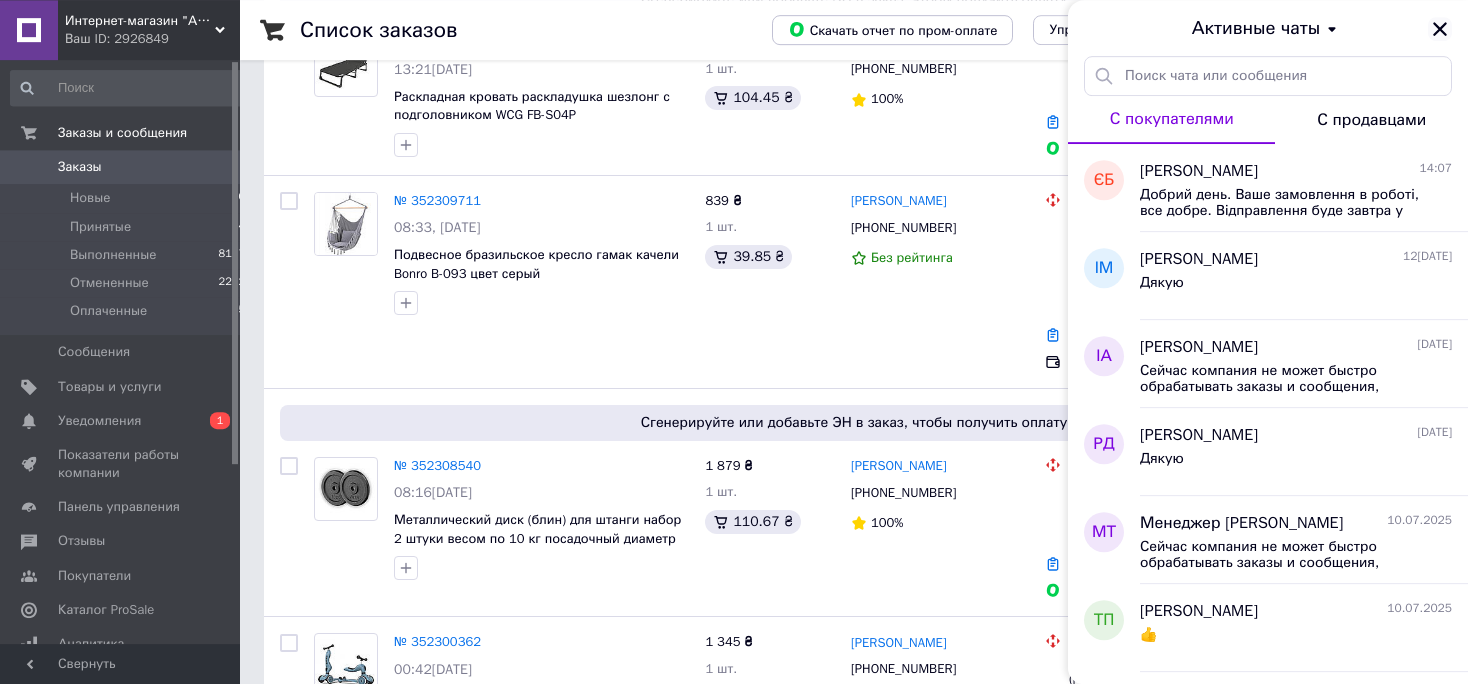 click 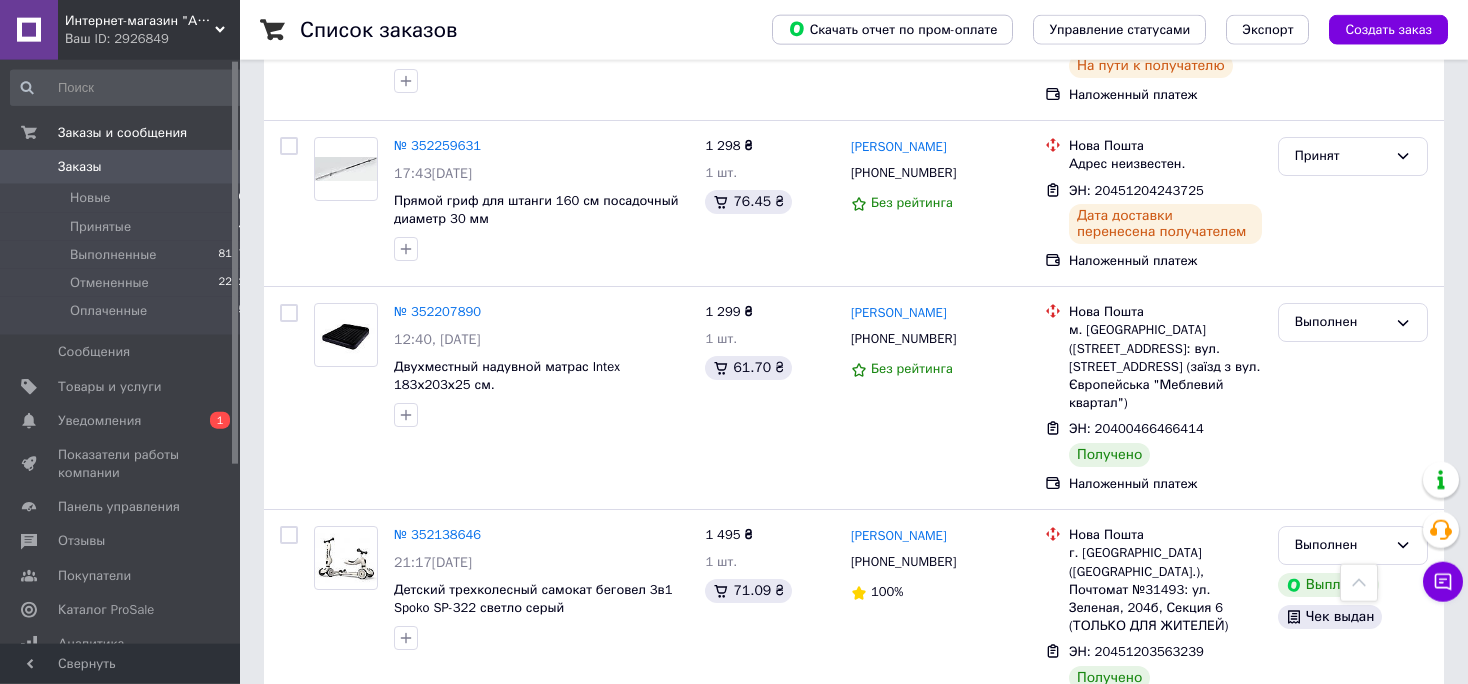 scroll, scrollTop: 2259, scrollLeft: 0, axis: vertical 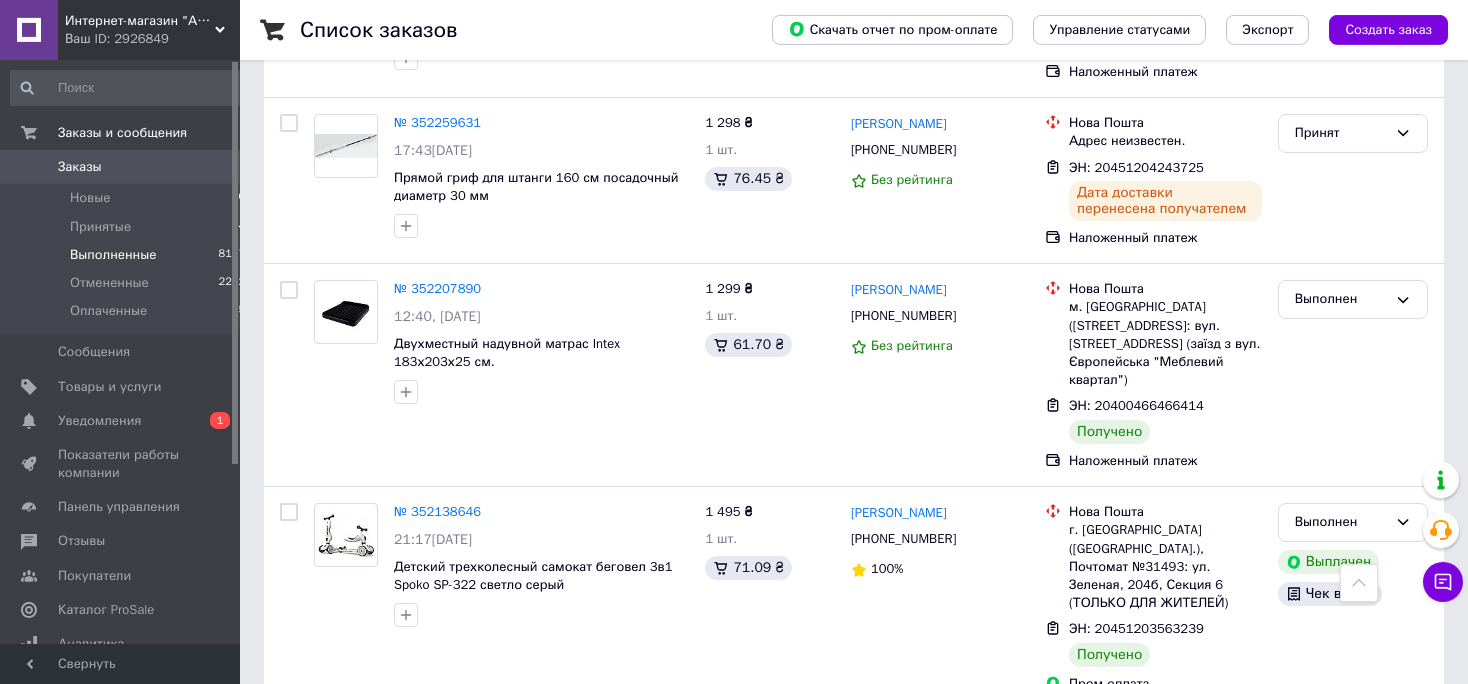 click on "Выполненные 8177" at bounding box center (128, 255) 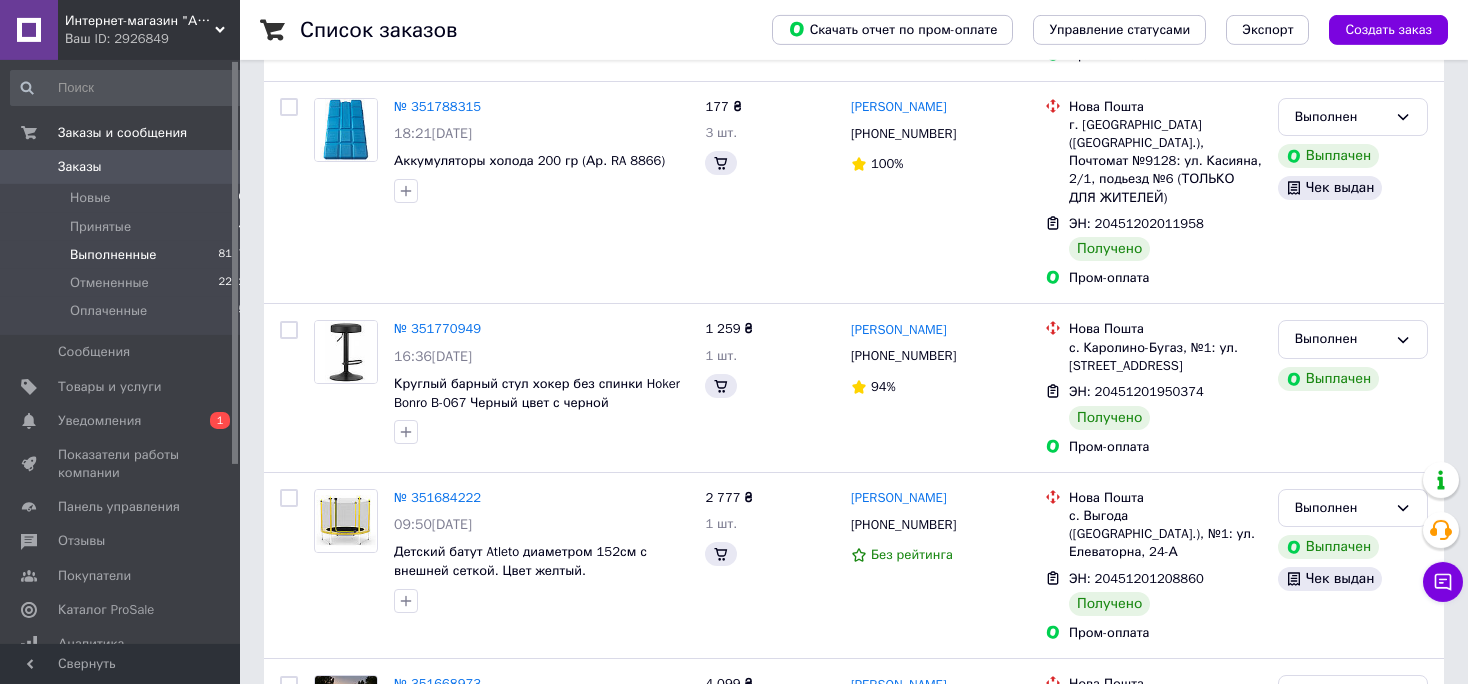 scroll, scrollTop: 0, scrollLeft: 0, axis: both 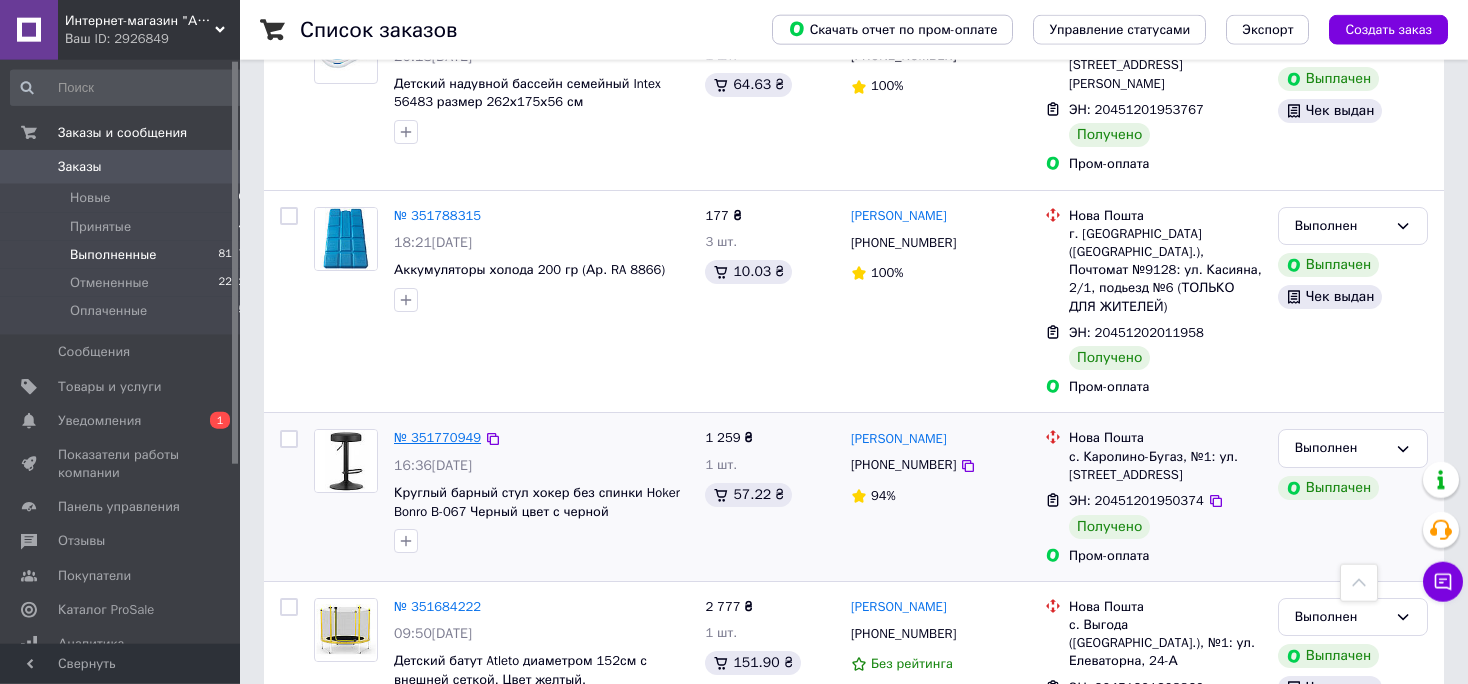 click on "№ 351770949" at bounding box center [437, 437] 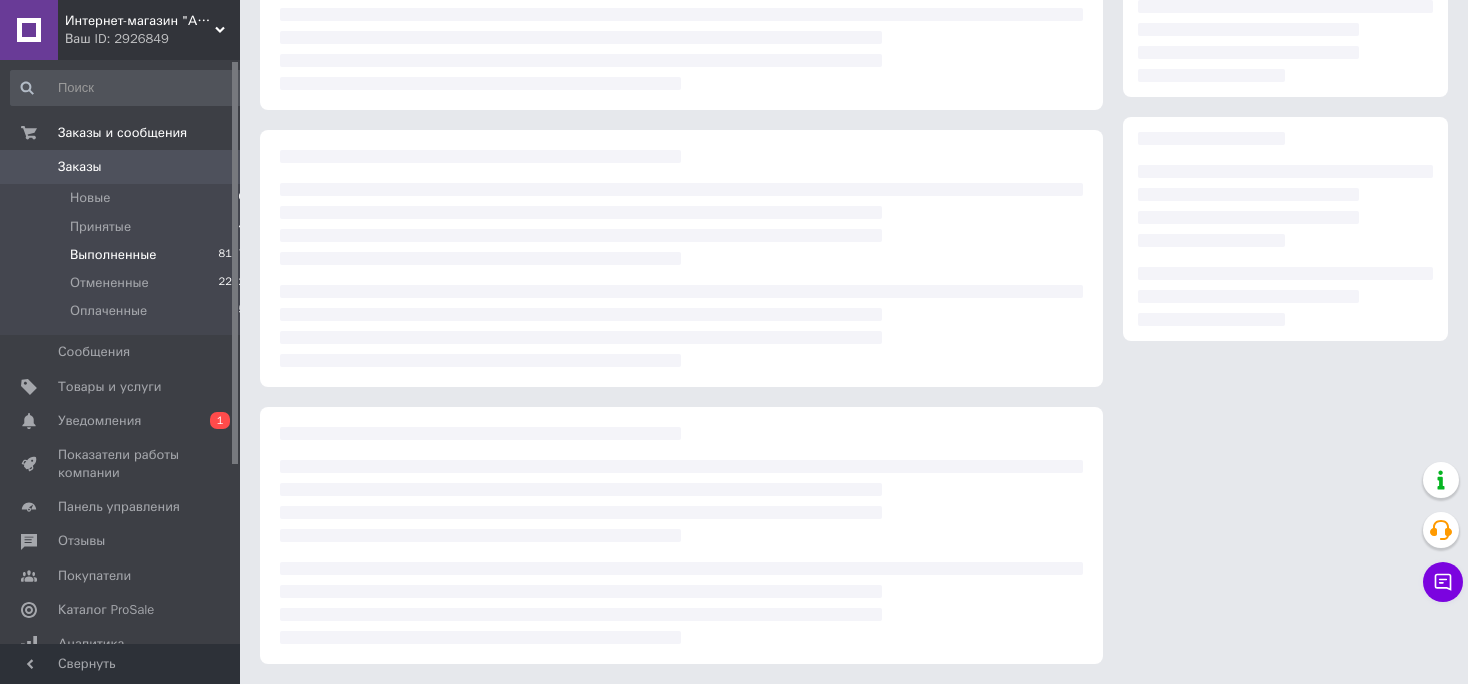 scroll, scrollTop: 195, scrollLeft: 0, axis: vertical 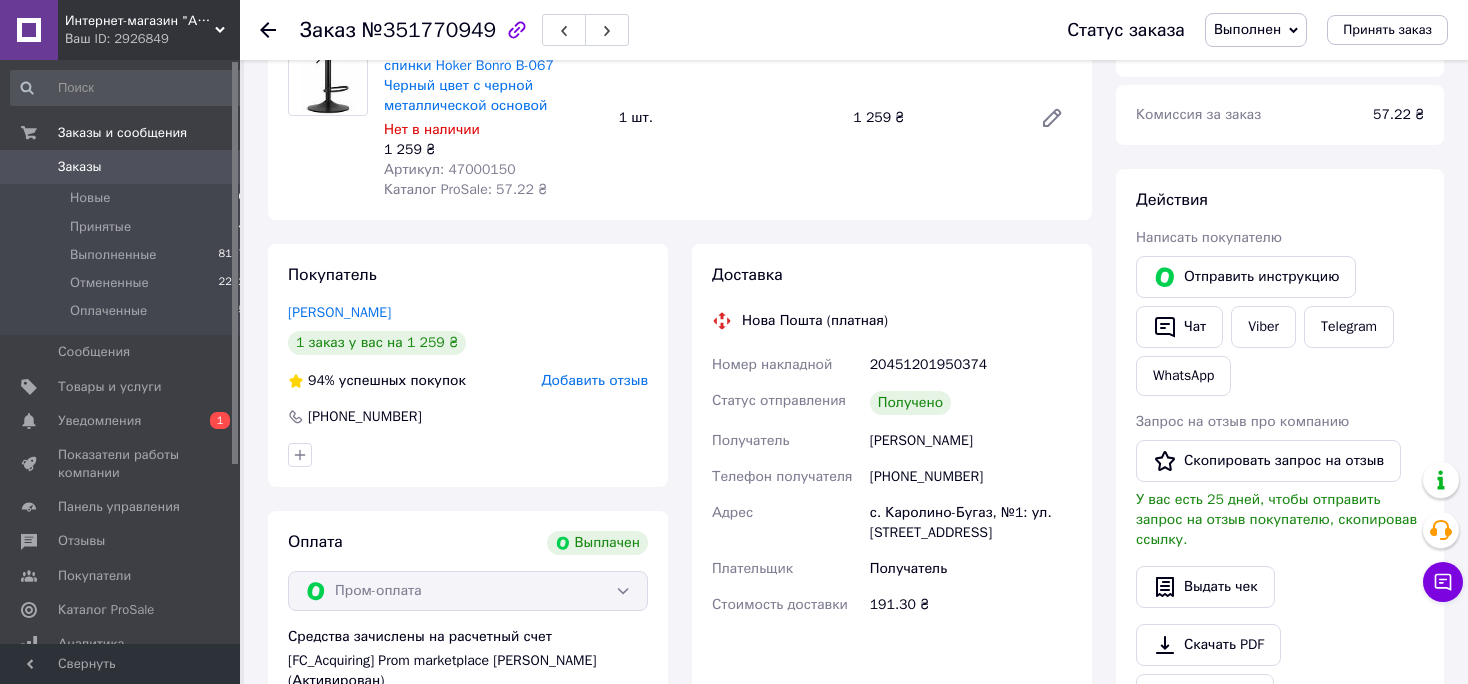 click on "Артикул: 47000150" at bounding box center (450, 169) 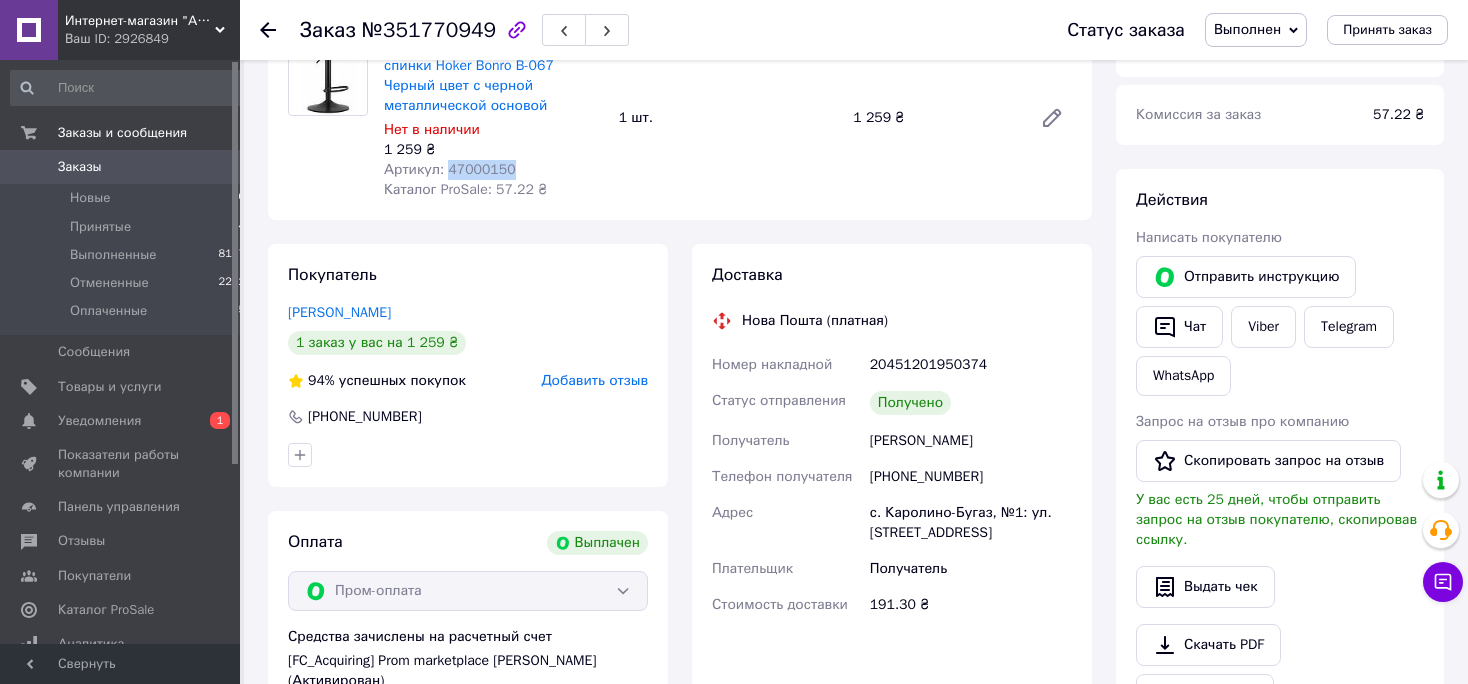 click on "Артикул: 47000150" at bounding box center (450, 169) 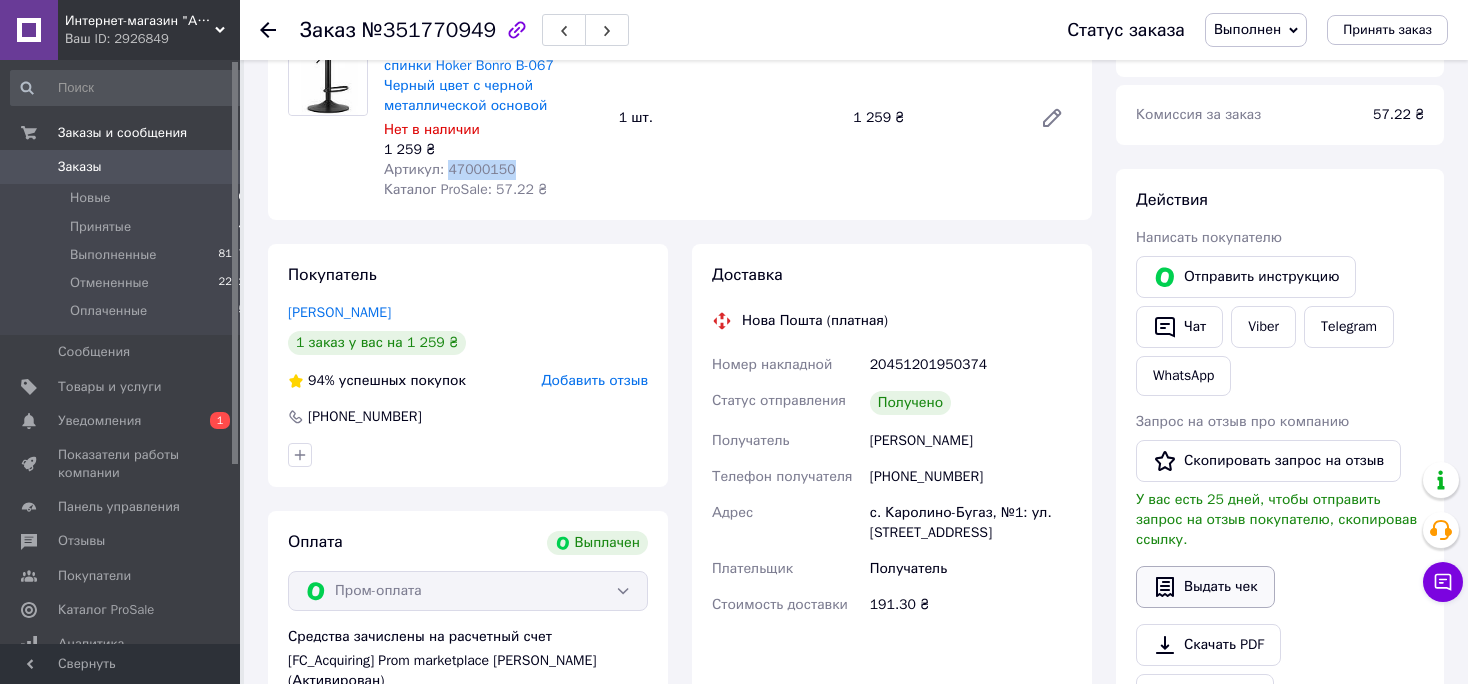 click on "Выдать чек" at bounding box center [1205, 587] 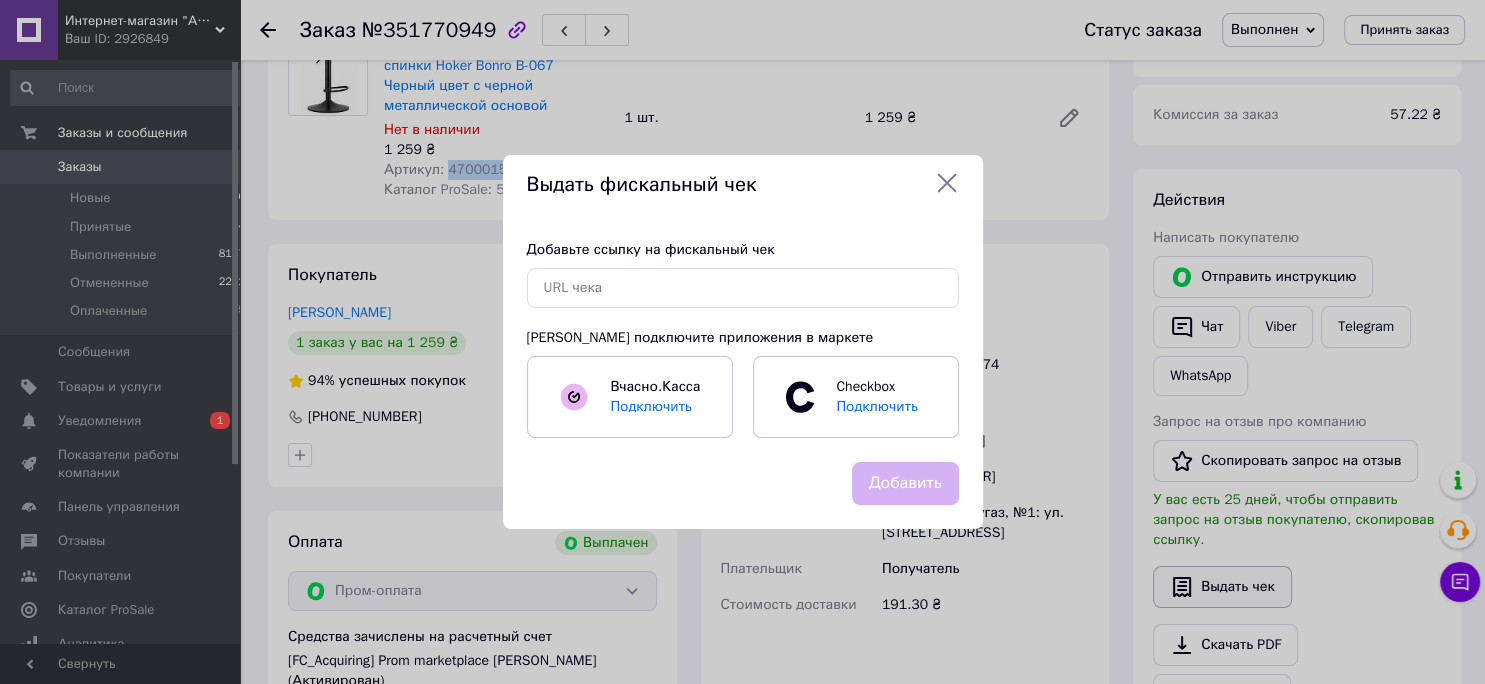 scroll, scrollTop: 16, scrollLeft: 0, axis: vertical 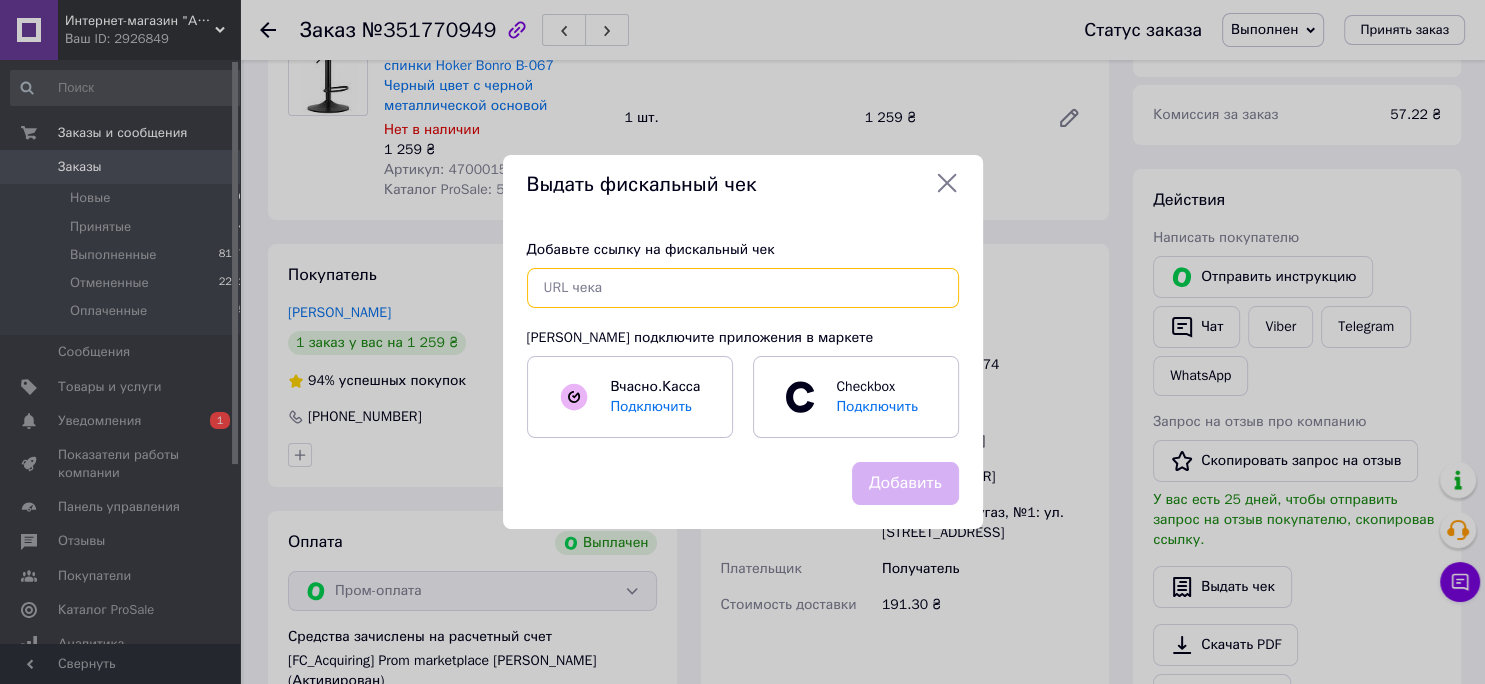 click at bounding box center (743, 288) 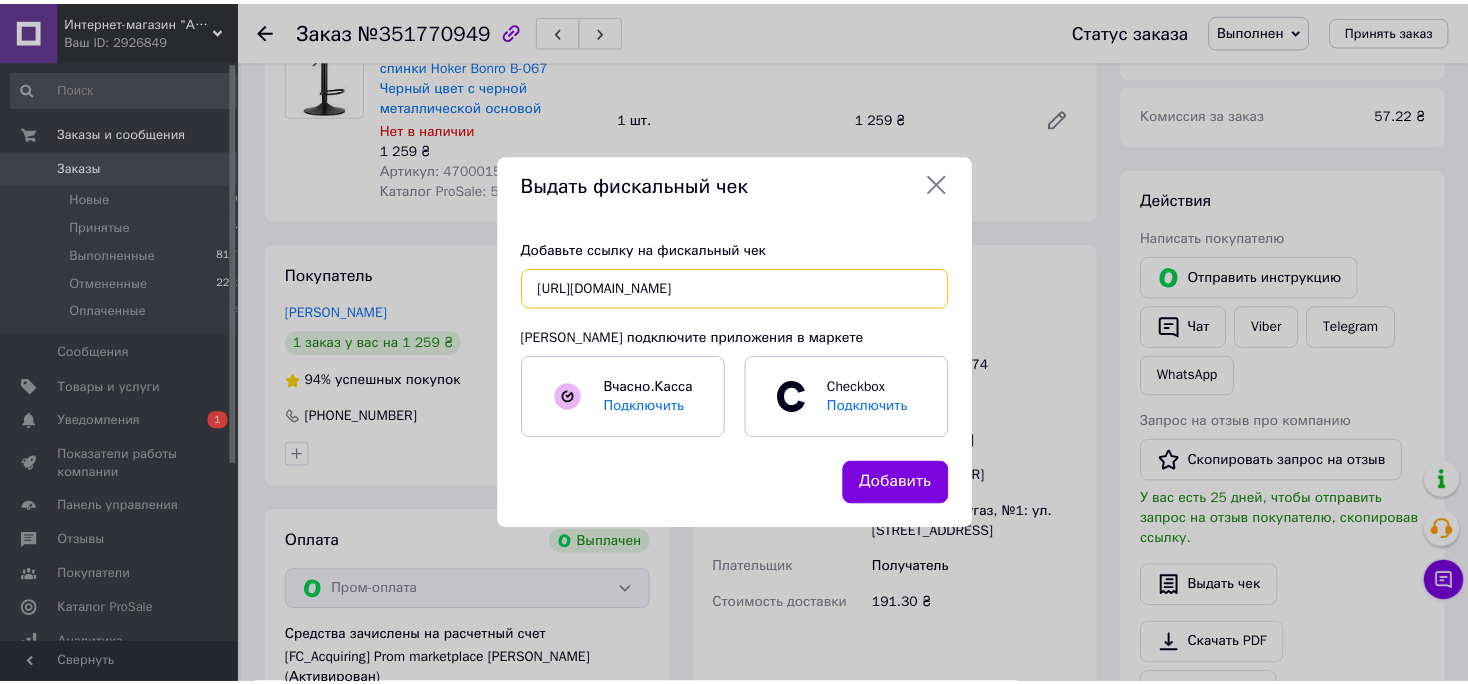 scroll, scrollTop: 0, scrollLeft: 15, axis: horizontal 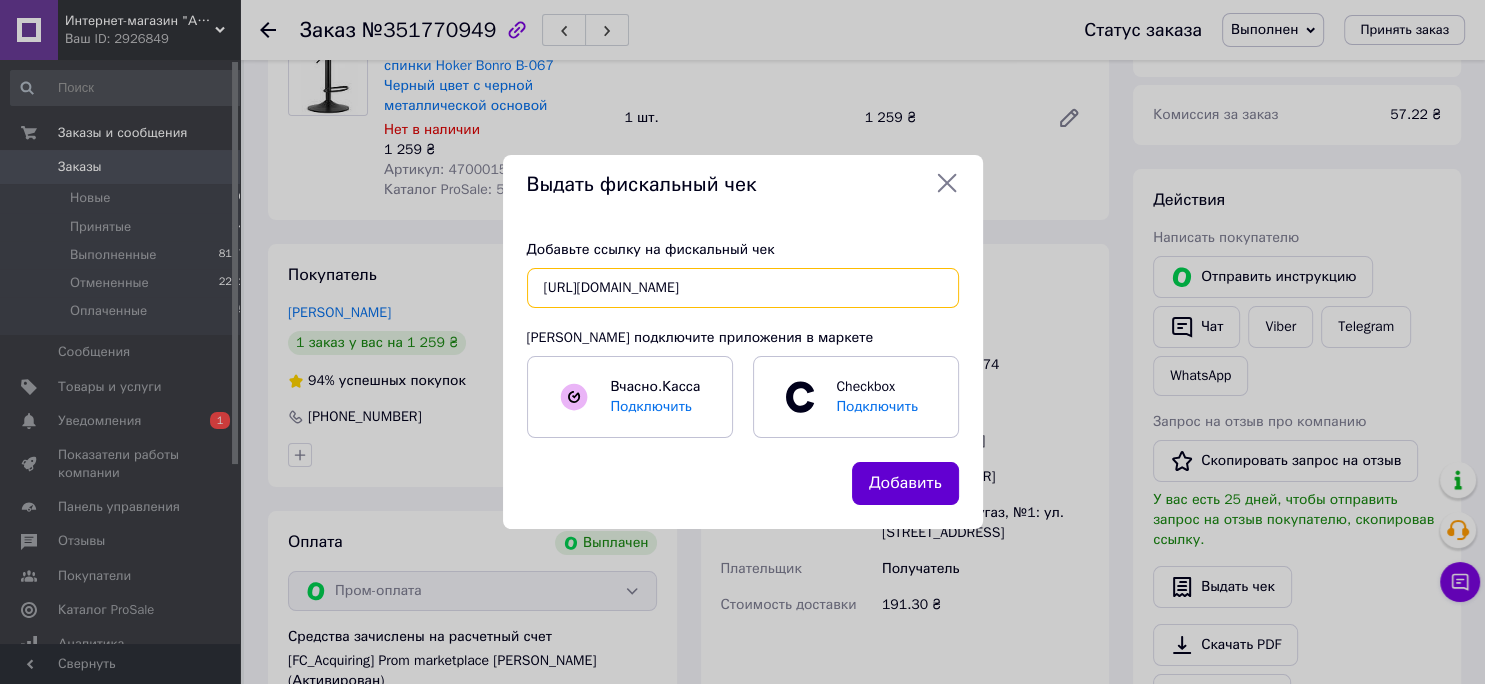 type on "https://check.checkbox.ua/146be6ce-e015-46c5-a6fc-afdaec8cf872" 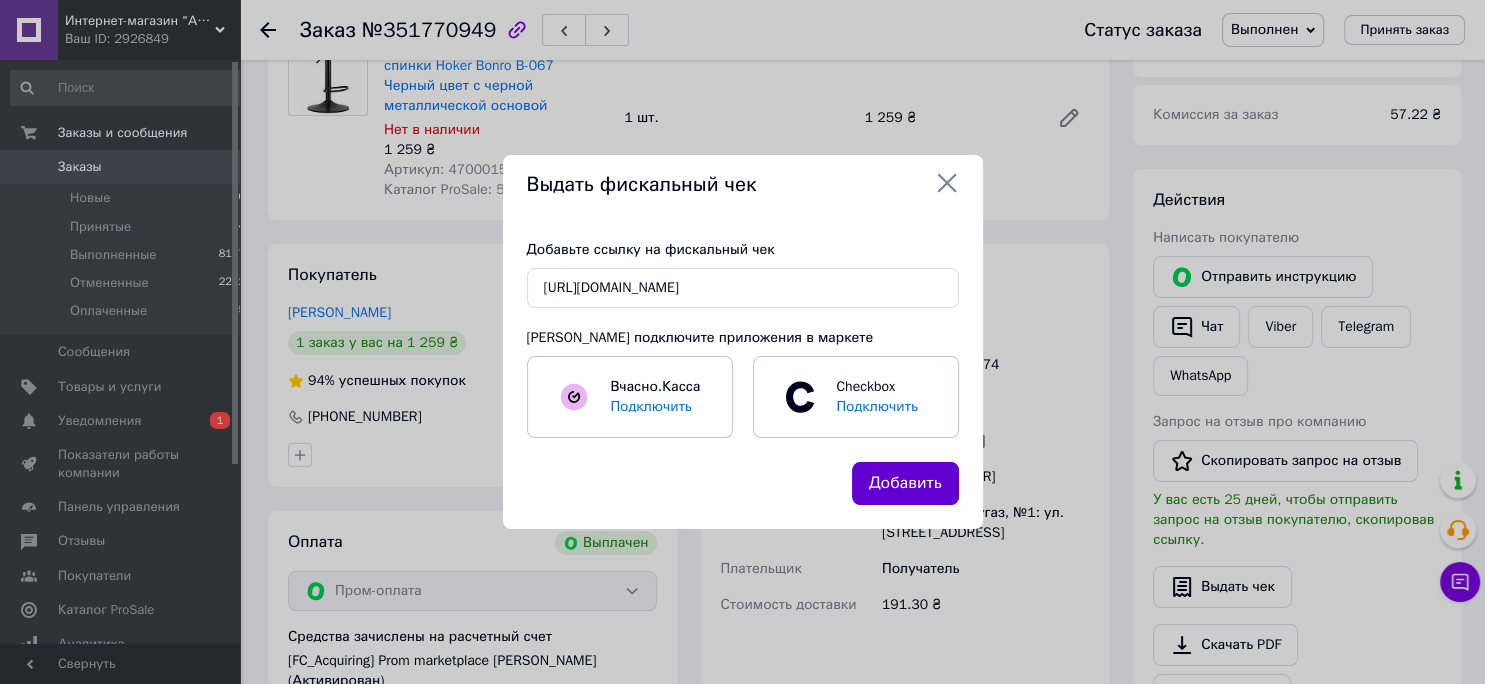 click on "Добавить" at bounding box center [905, 483] 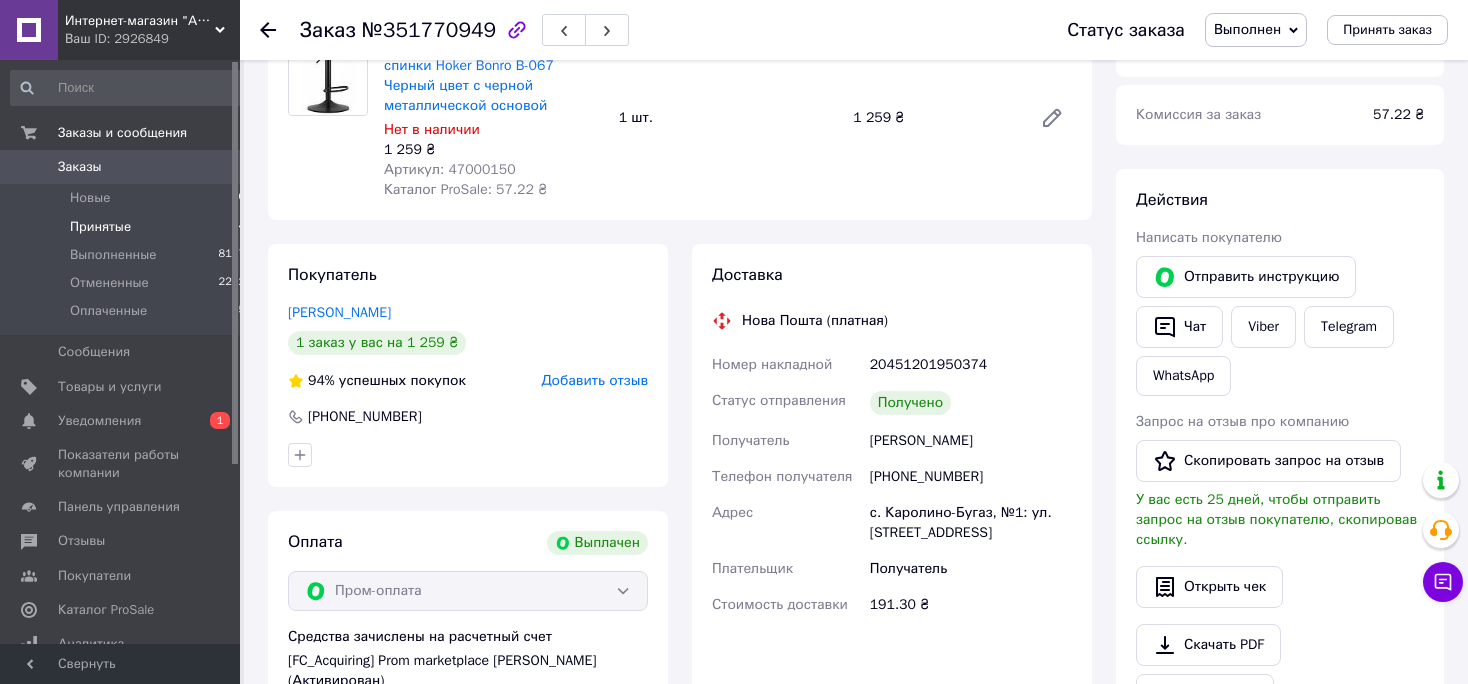 click on "Принятые" at bounding box center (100, 227) 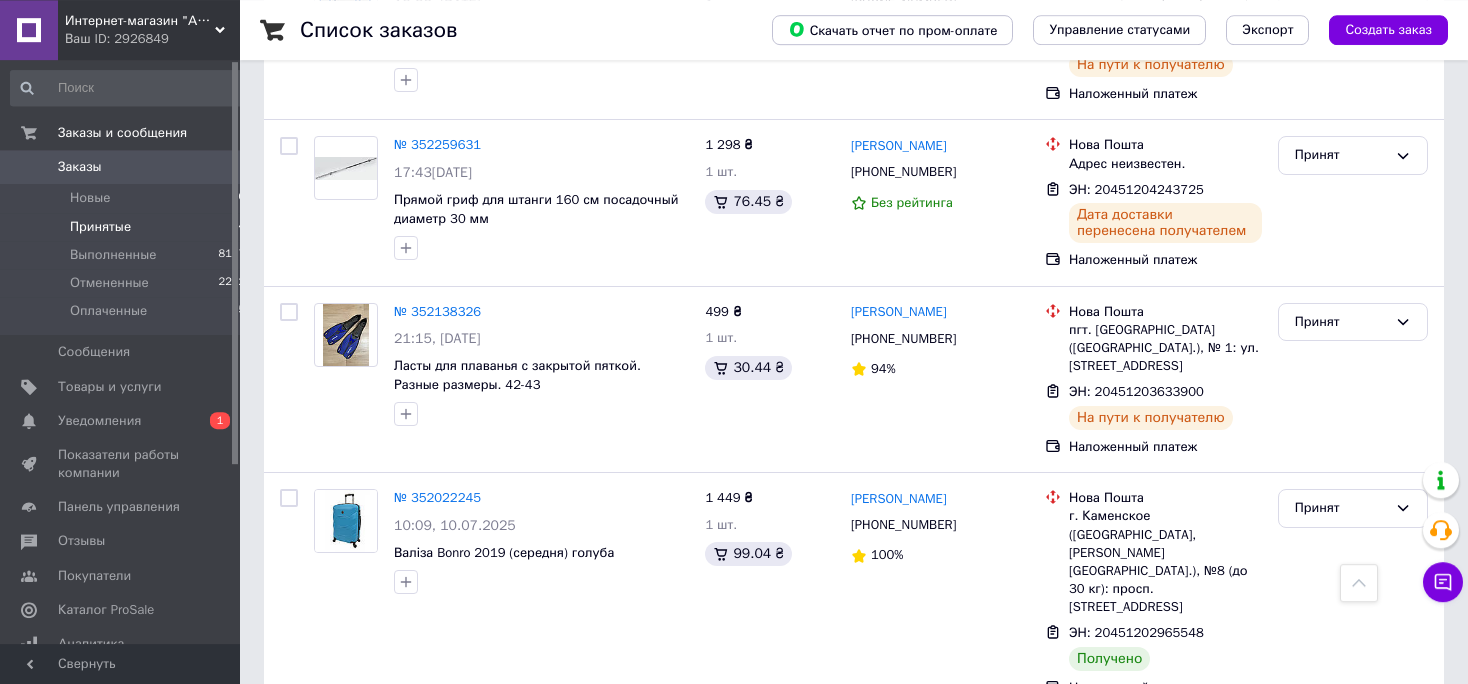 scroll, scrollTop: 1454, scrollLeft: 0, axis: vertical 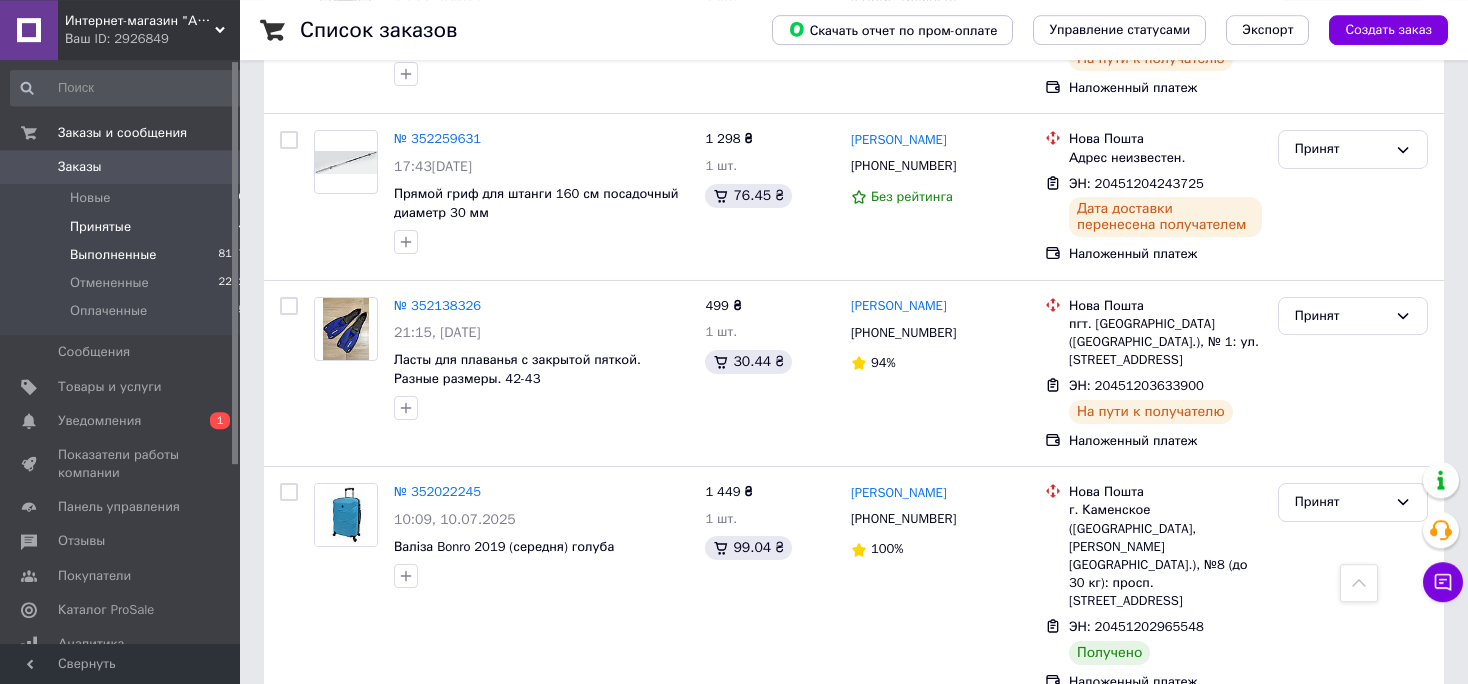 click on "Выполненные" at bounding box center [113, 255] 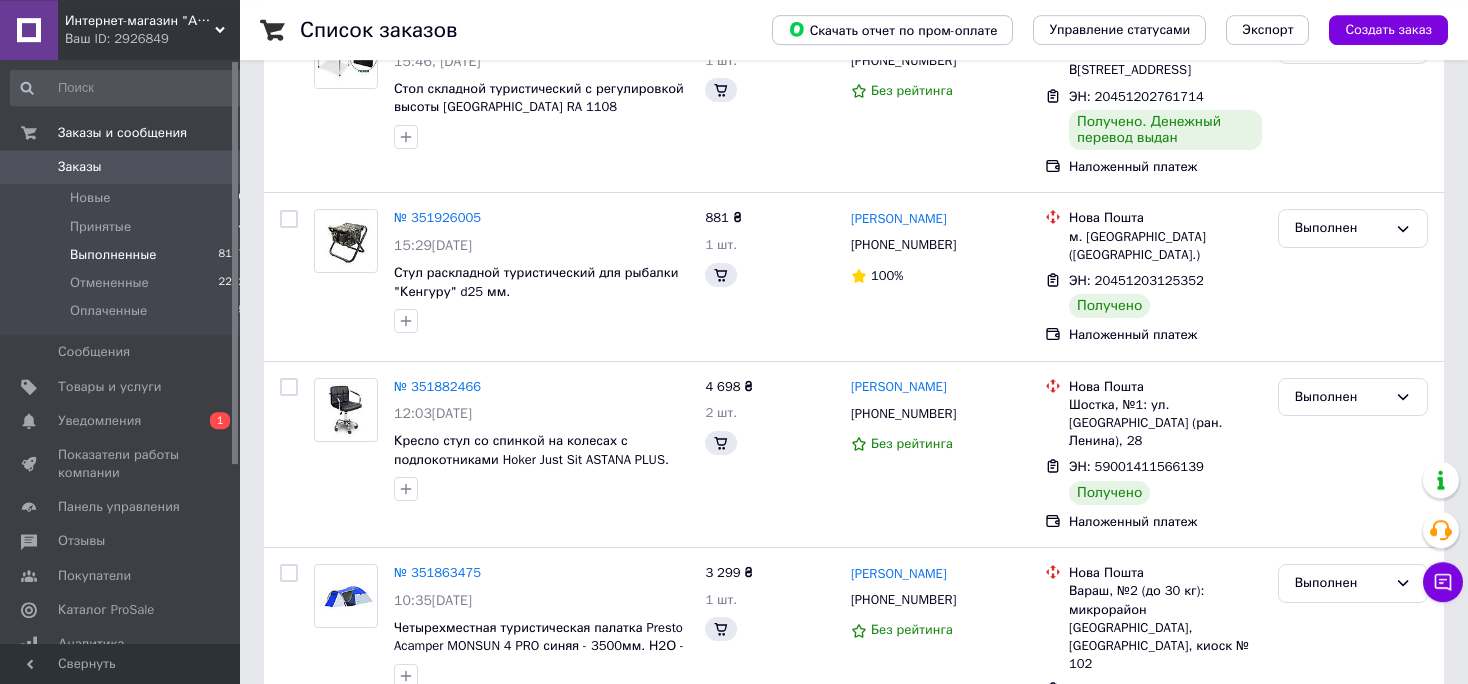 scroll, scrollTop: 0, scrollLeft: 0, axis: both 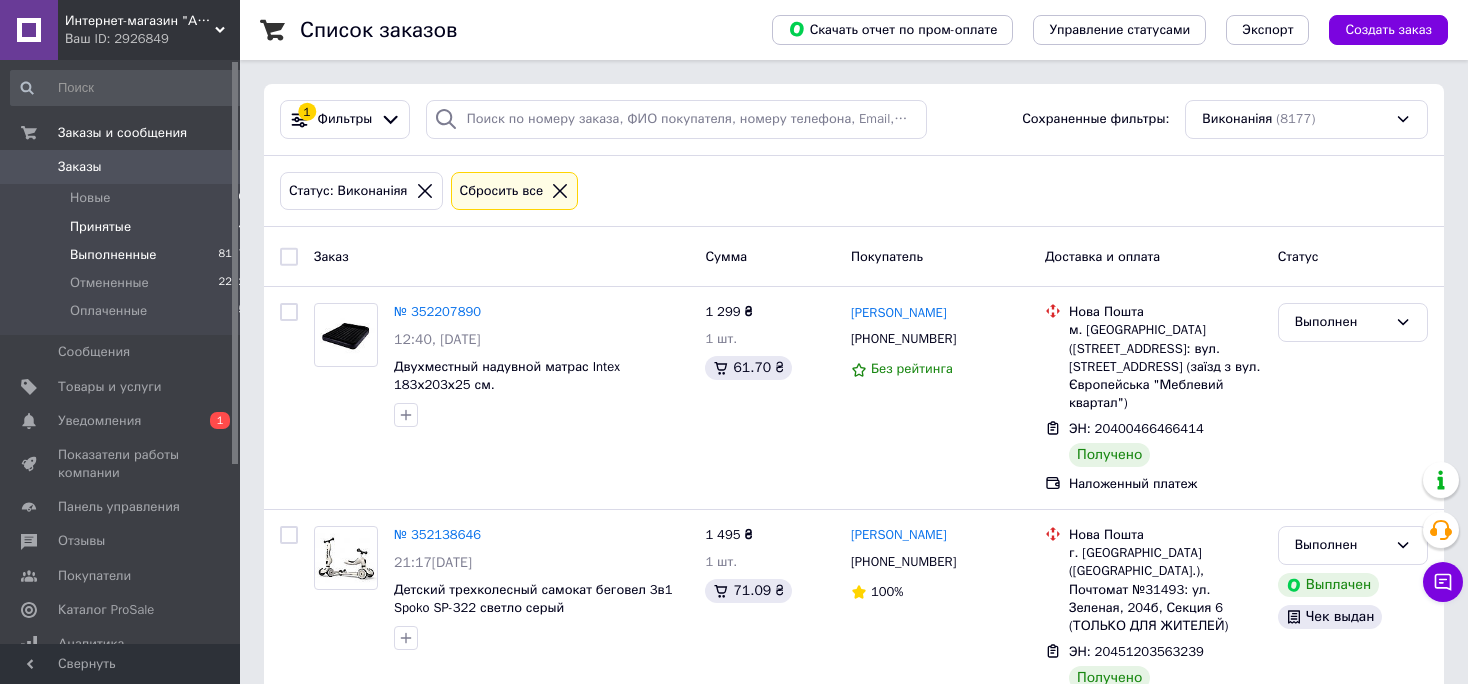 click on "Принятые" at bounding box center (100, 227) 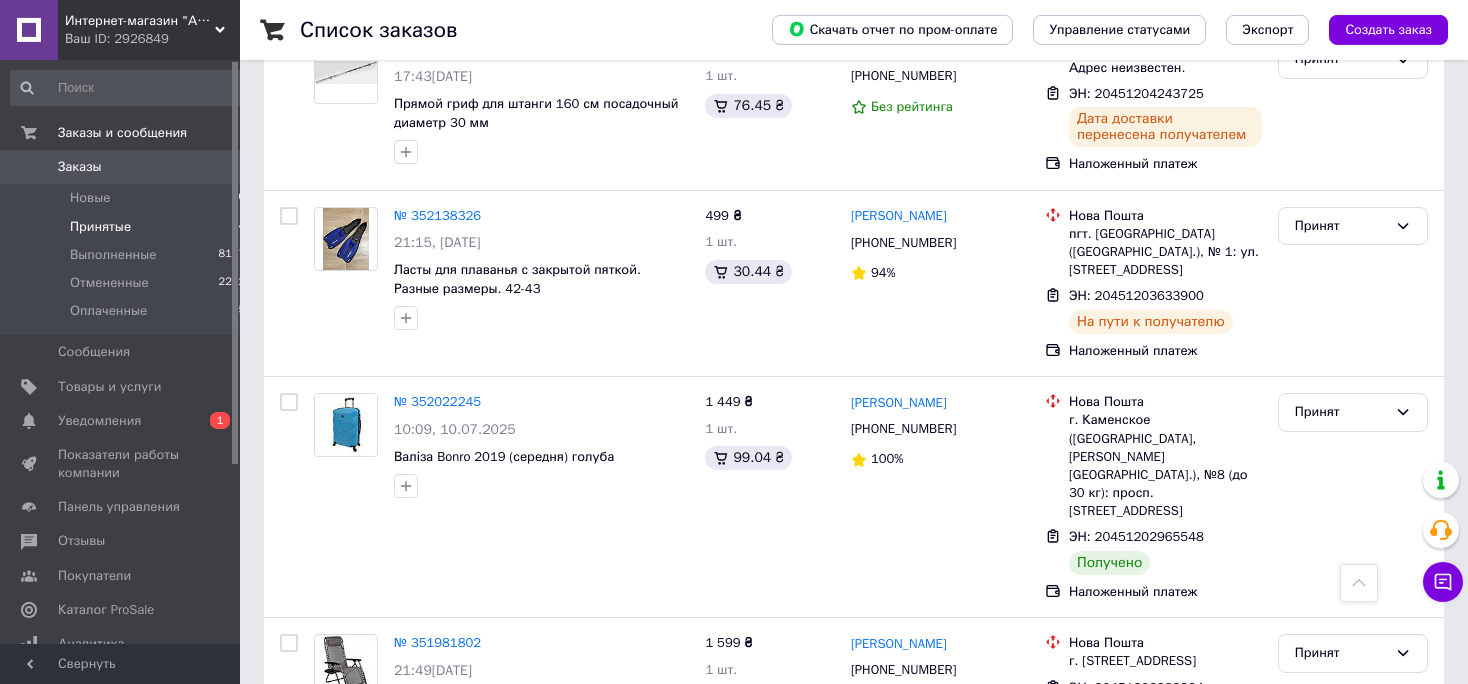 scroll, scrollTop: 1555, scrollLeft: 0, axis: vertical 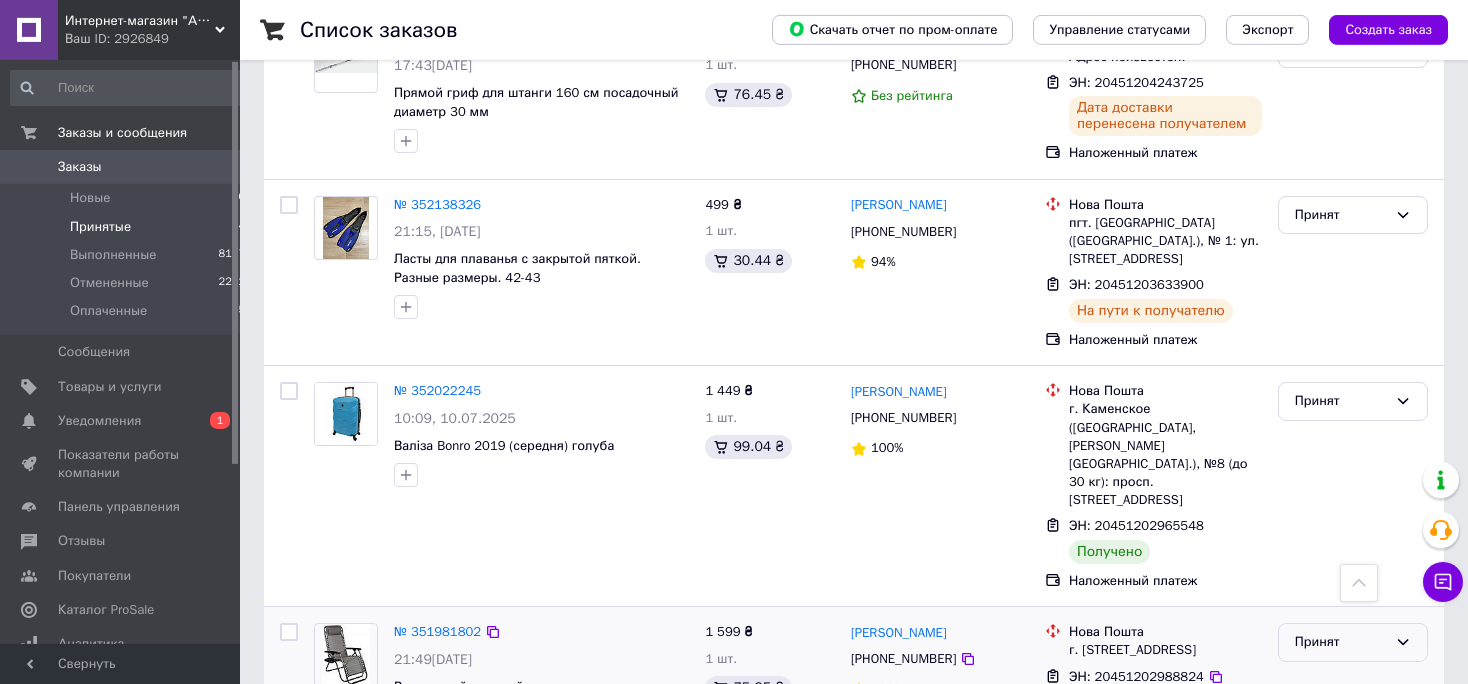 click on "Принят" at bounding box center (1341, 642) 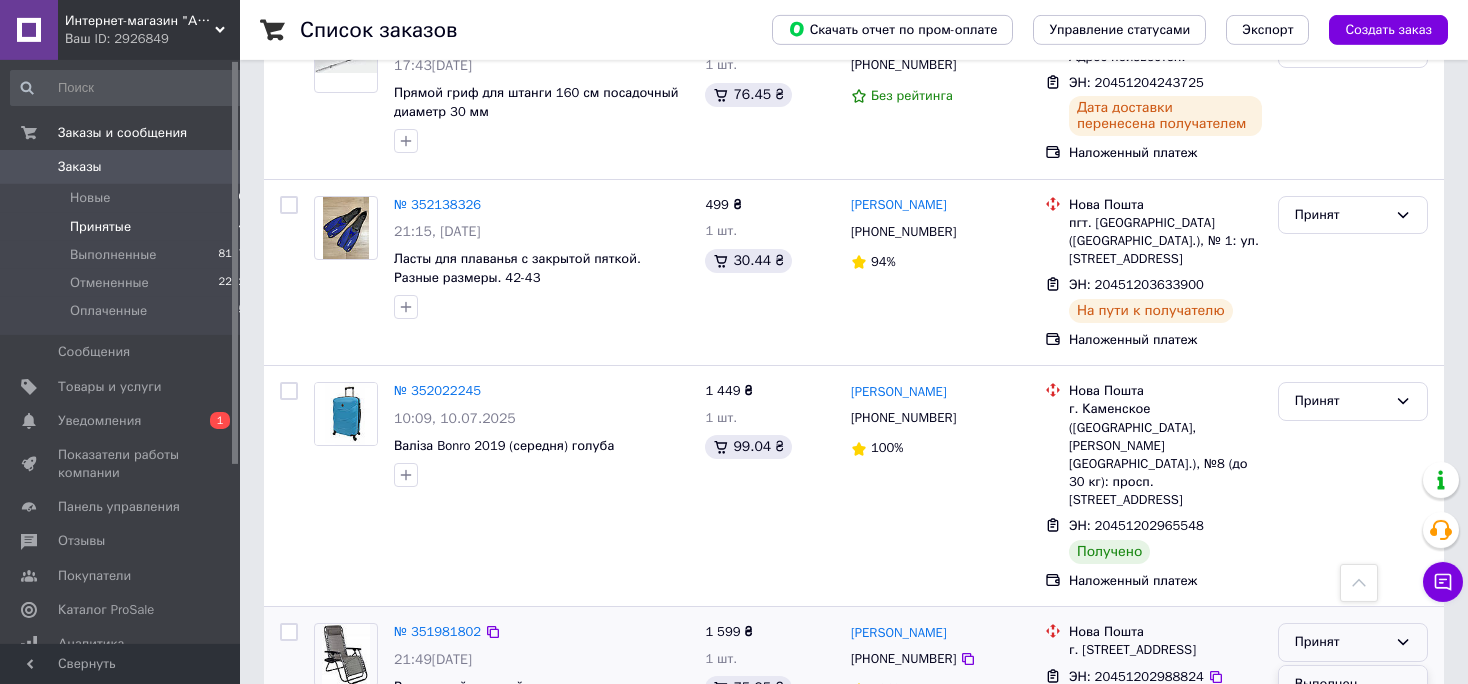 click on "Выполнен" at bounding box center (1353, 684) 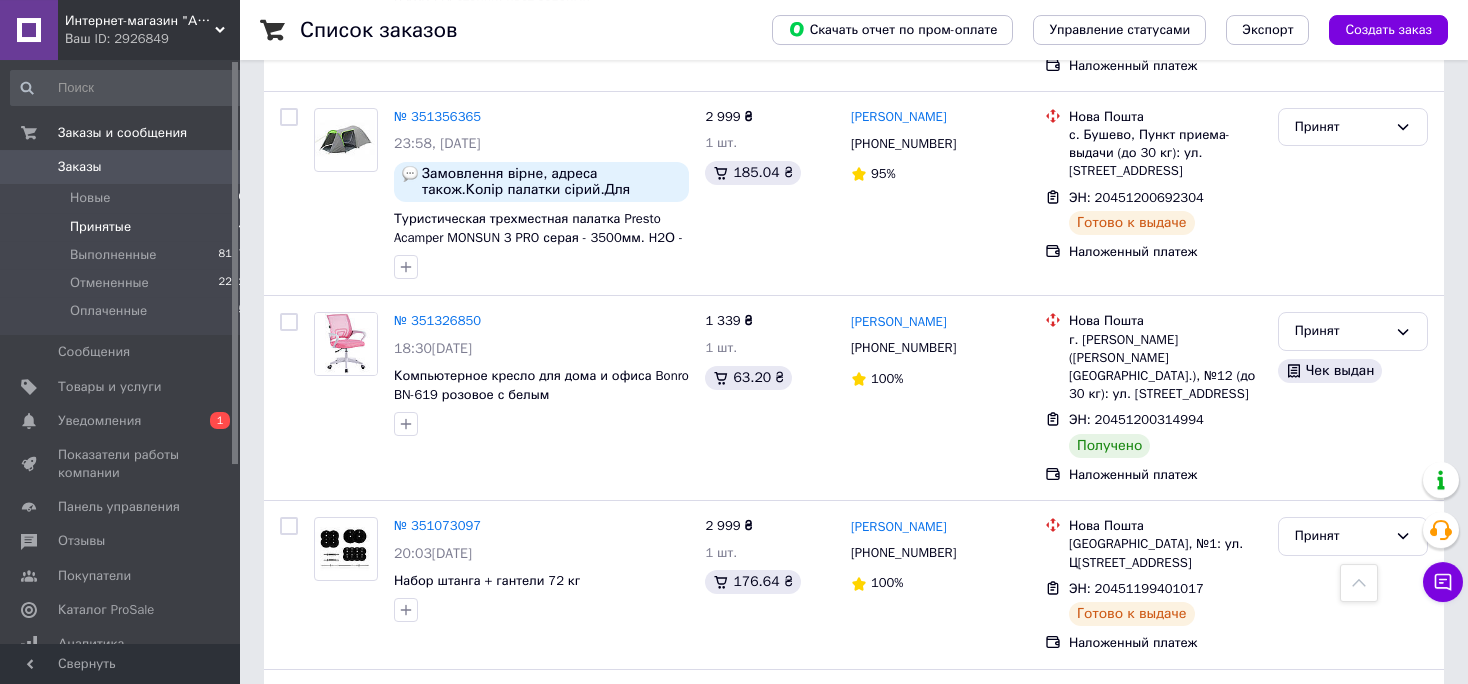 scroll, scrollTop: 3930, scrollLeft: 0, axis: vertical 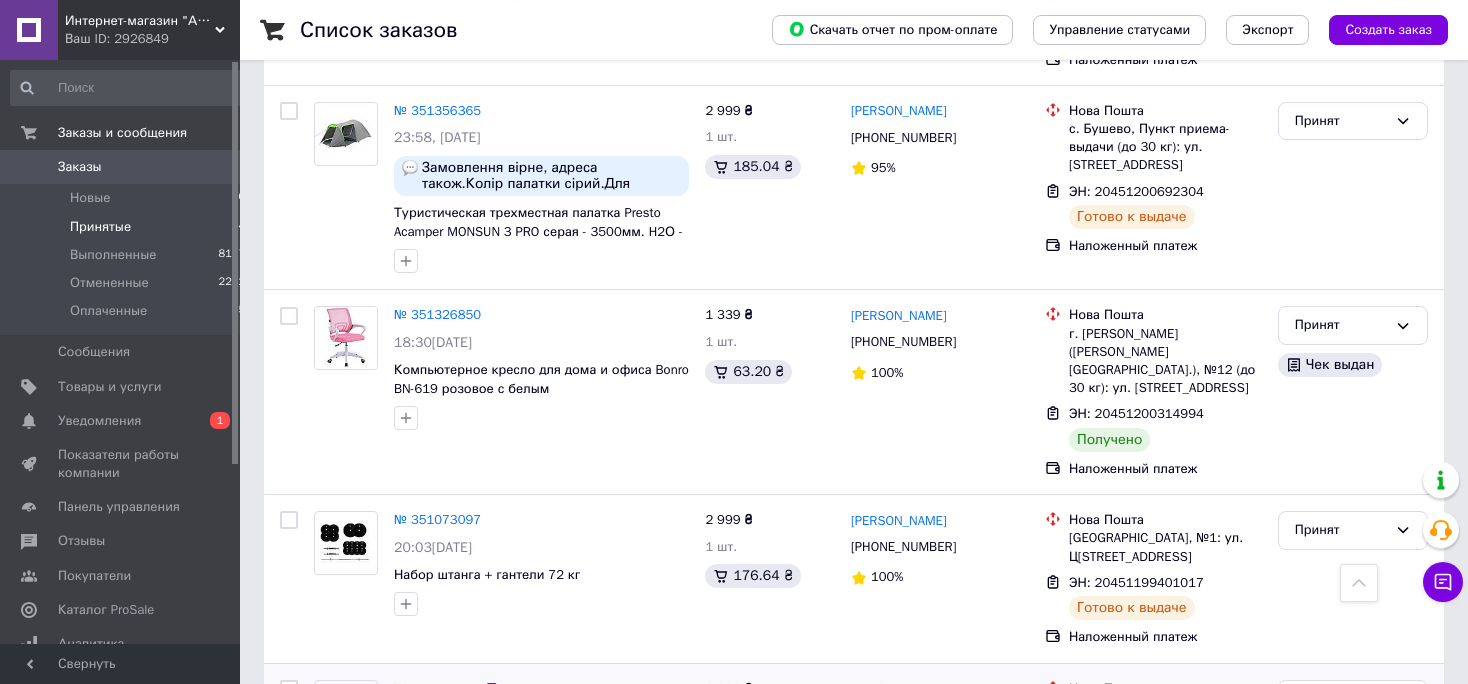 click on "ЭН: 20451198336963" at bounding box center [1136, 805] 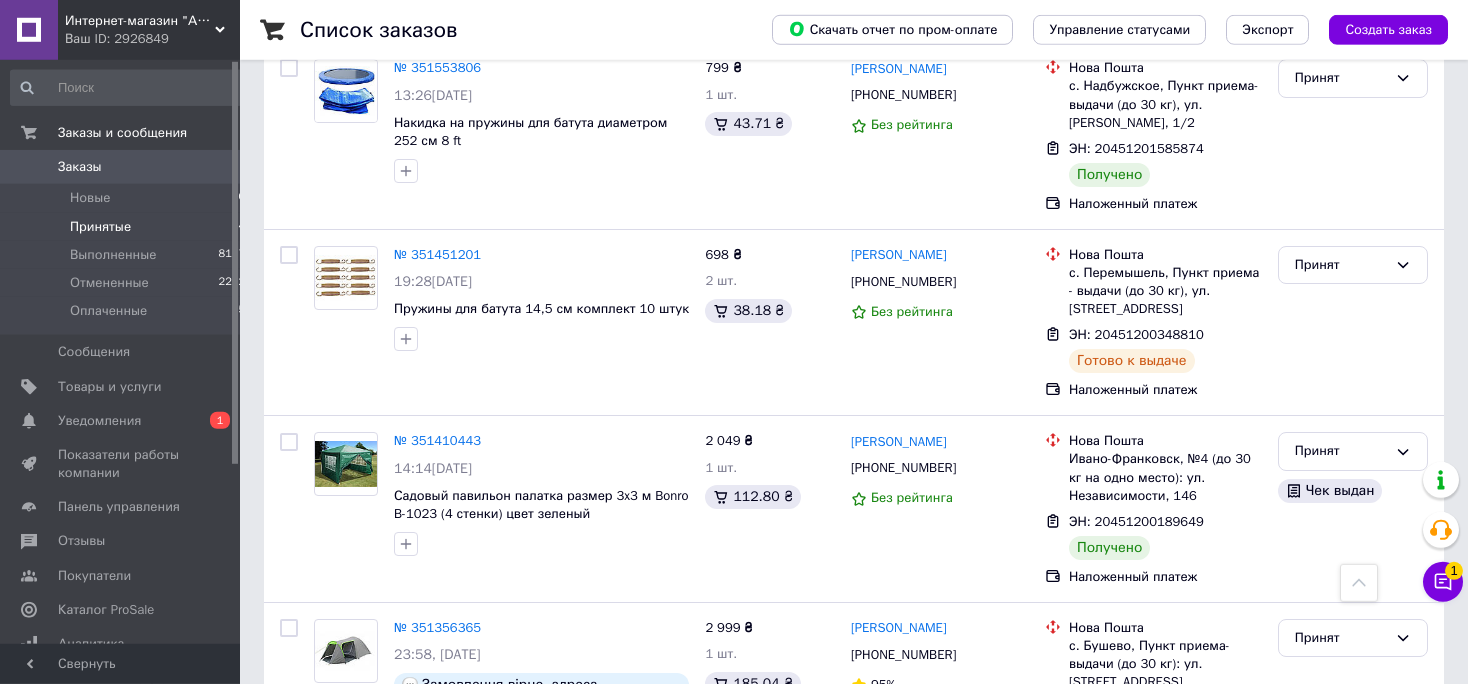 scroll, scrollTop: 3391, scrollLeft: 0, axis: vertical 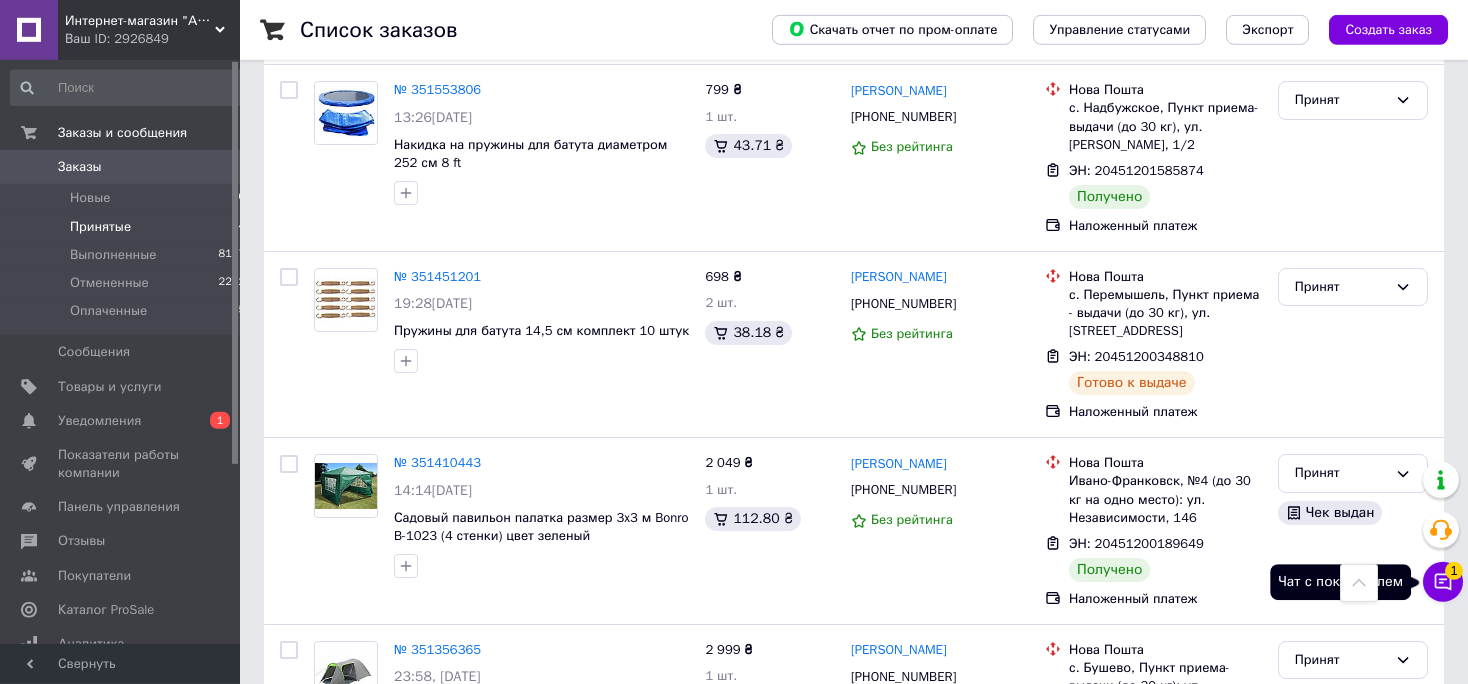 click on "Чат с покупателем 1" at bounding box center [1443, 582] 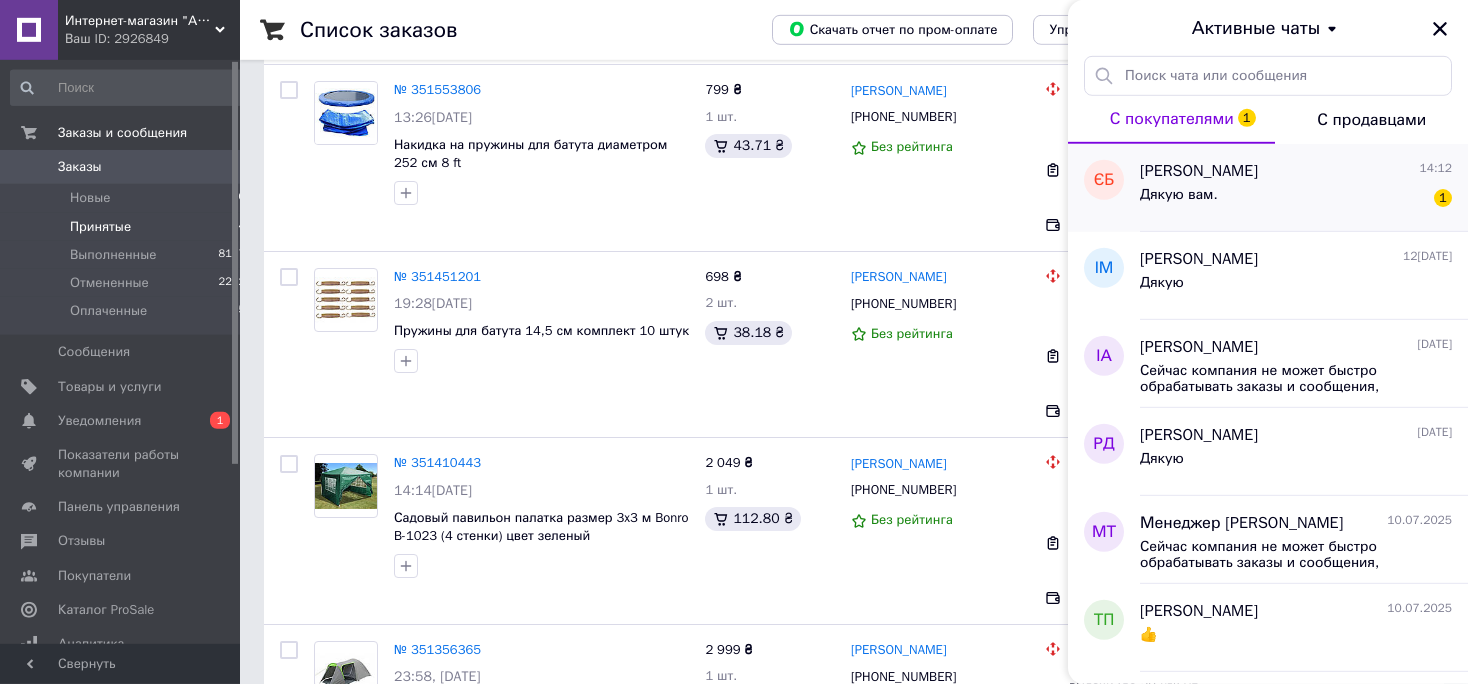 click on "Дякую вам. 1" at bounding box center (1296, 199) 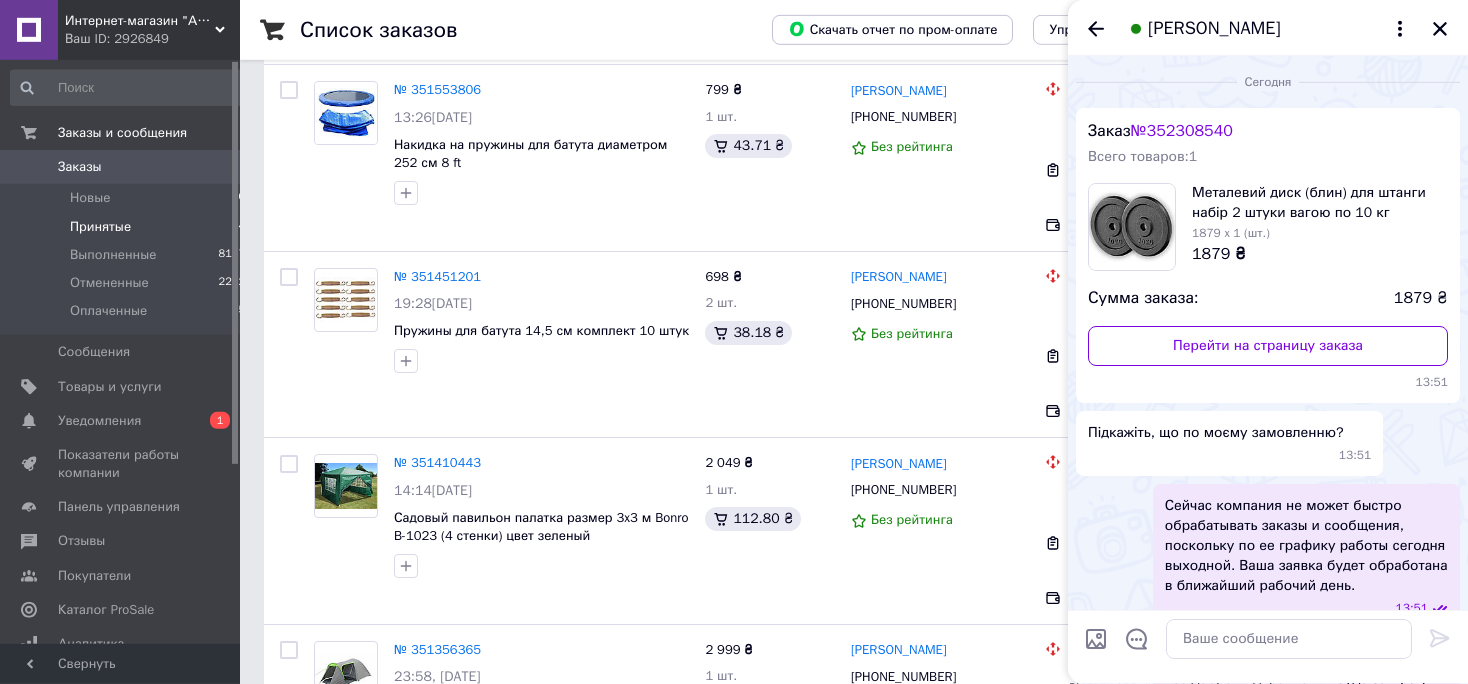 scroll, scrollTop: 228, scrollLeft: 0, axis: vertical 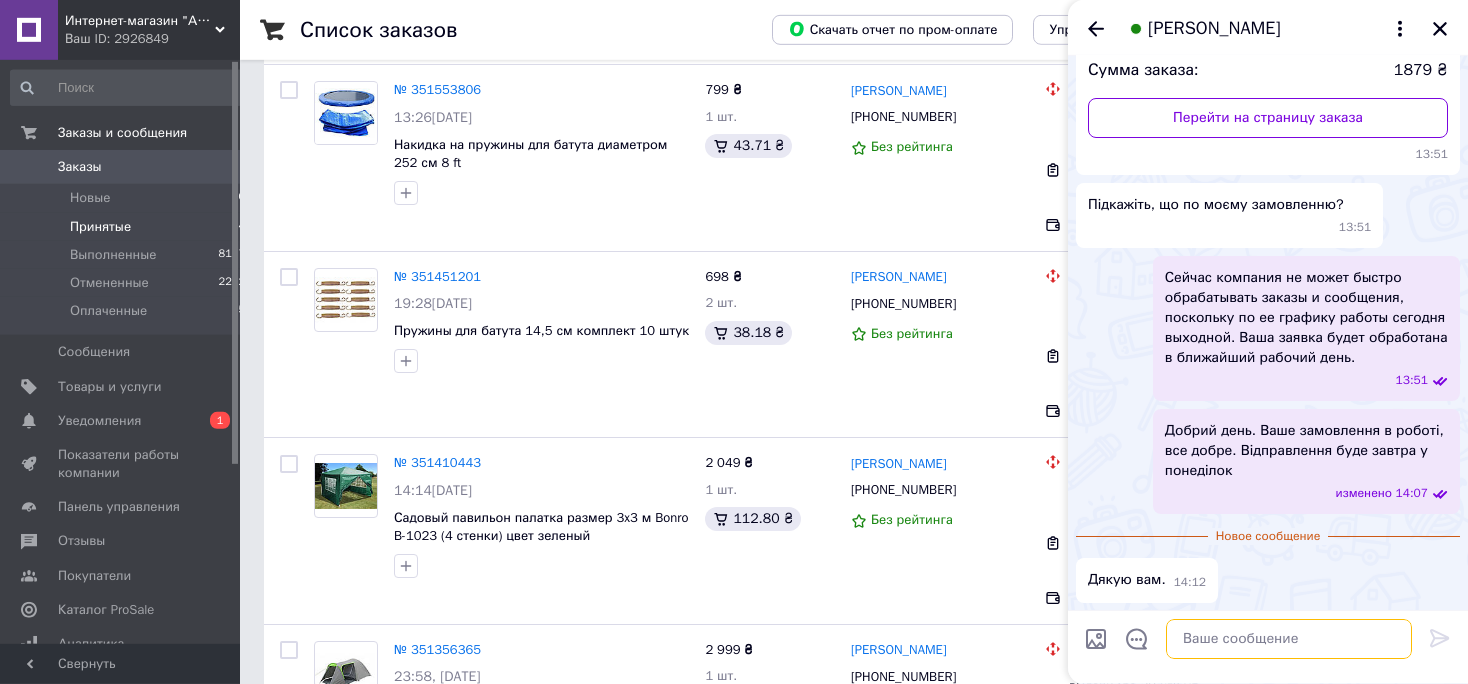 click at bounding box center (1289, 640) 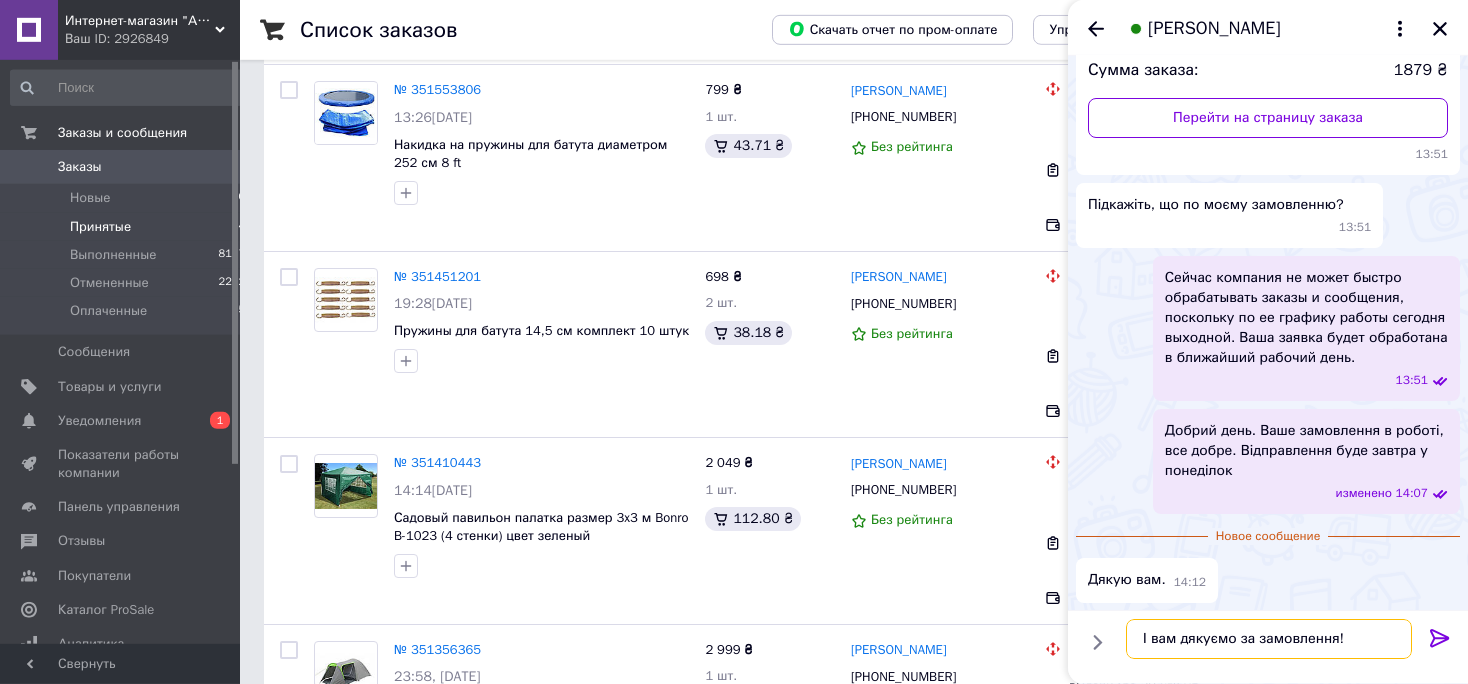 type on "І вам дякуємо за замовлення!)" 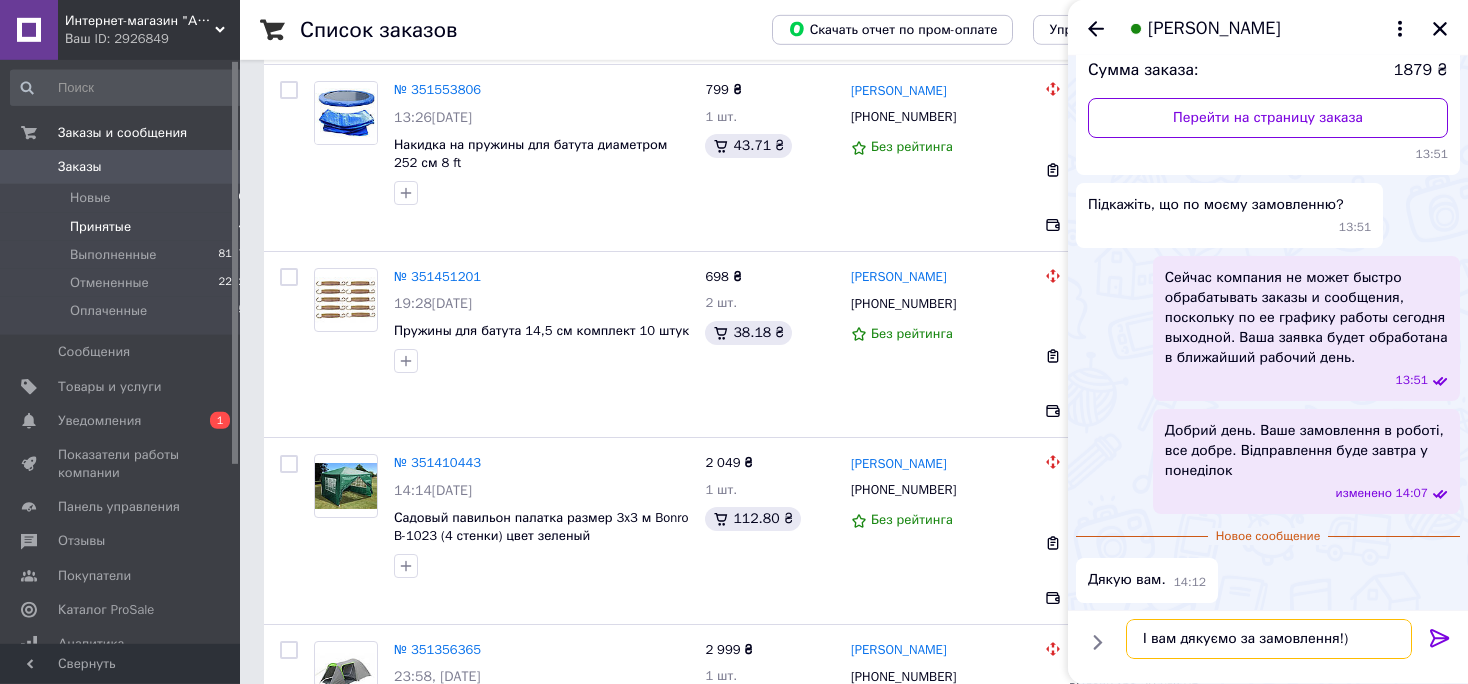 type 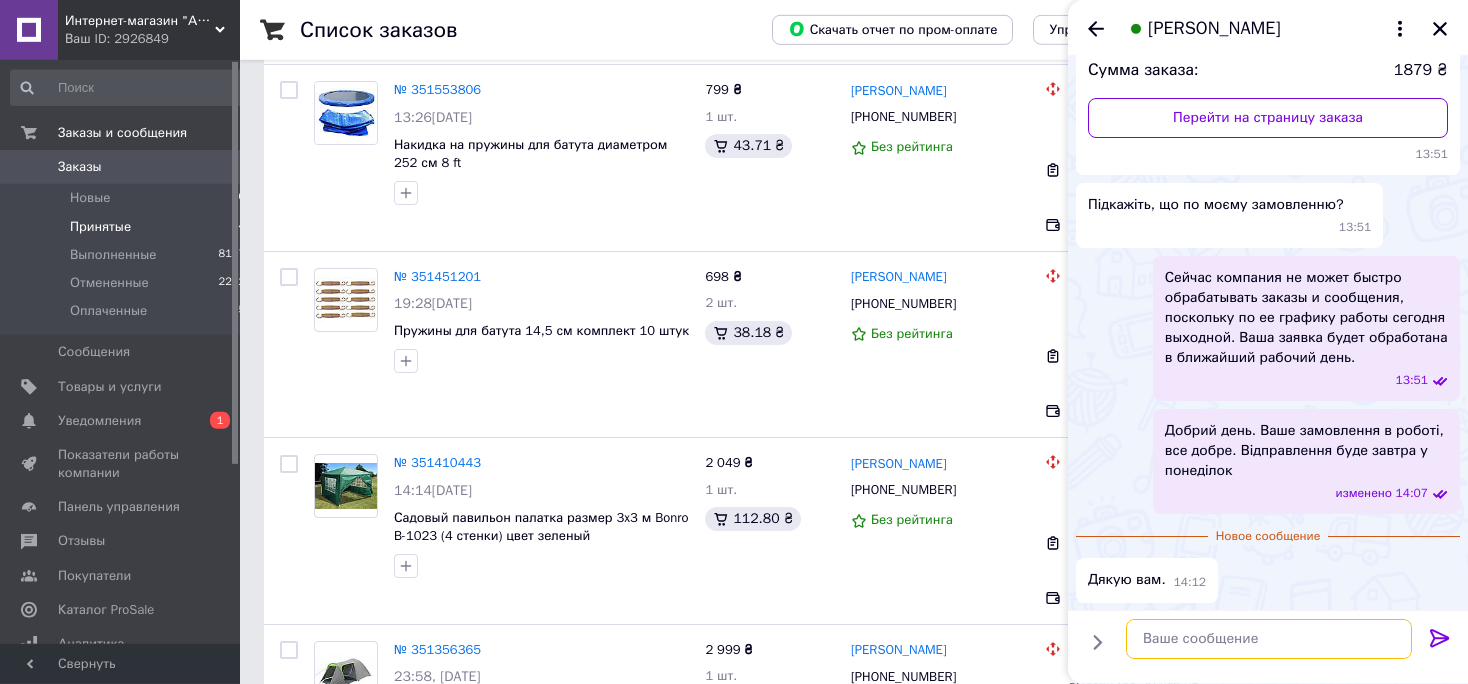 scroll, scrollTop: 245, scrollLeft: 0, axis: vertical 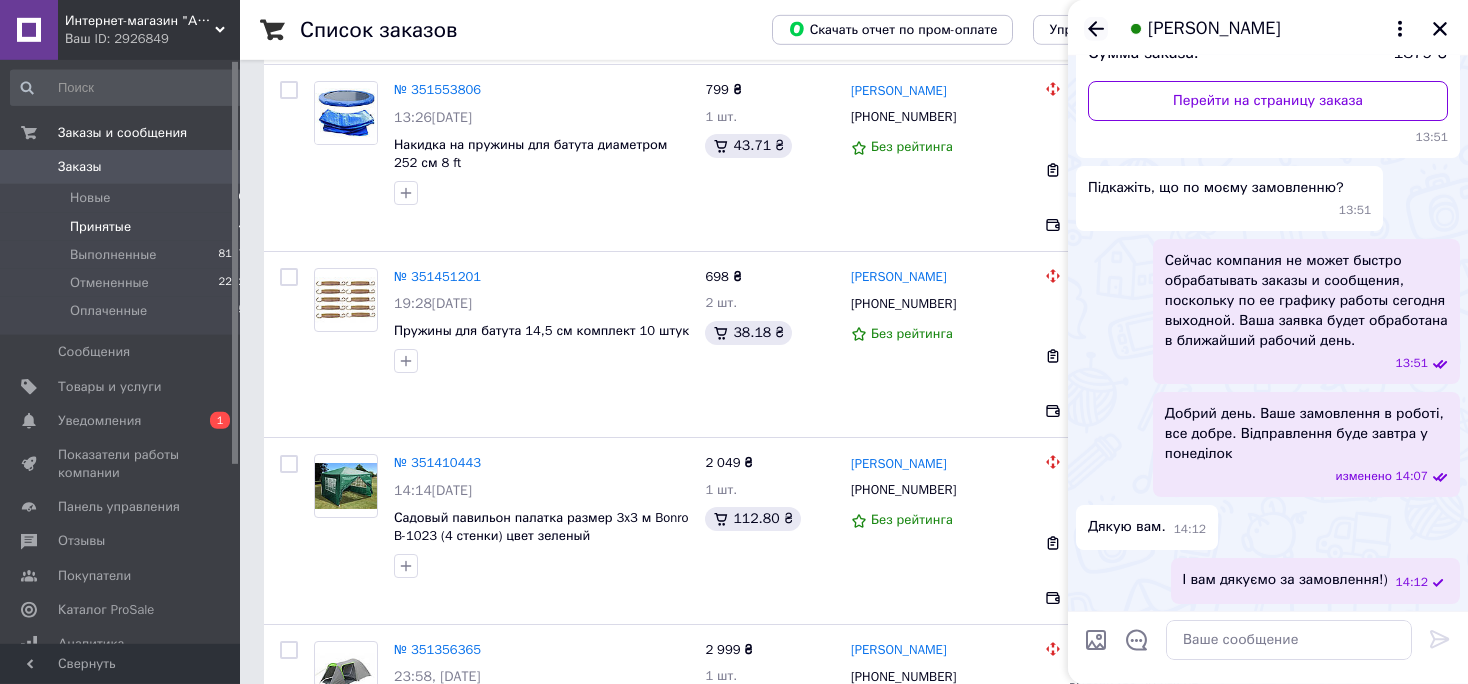 click 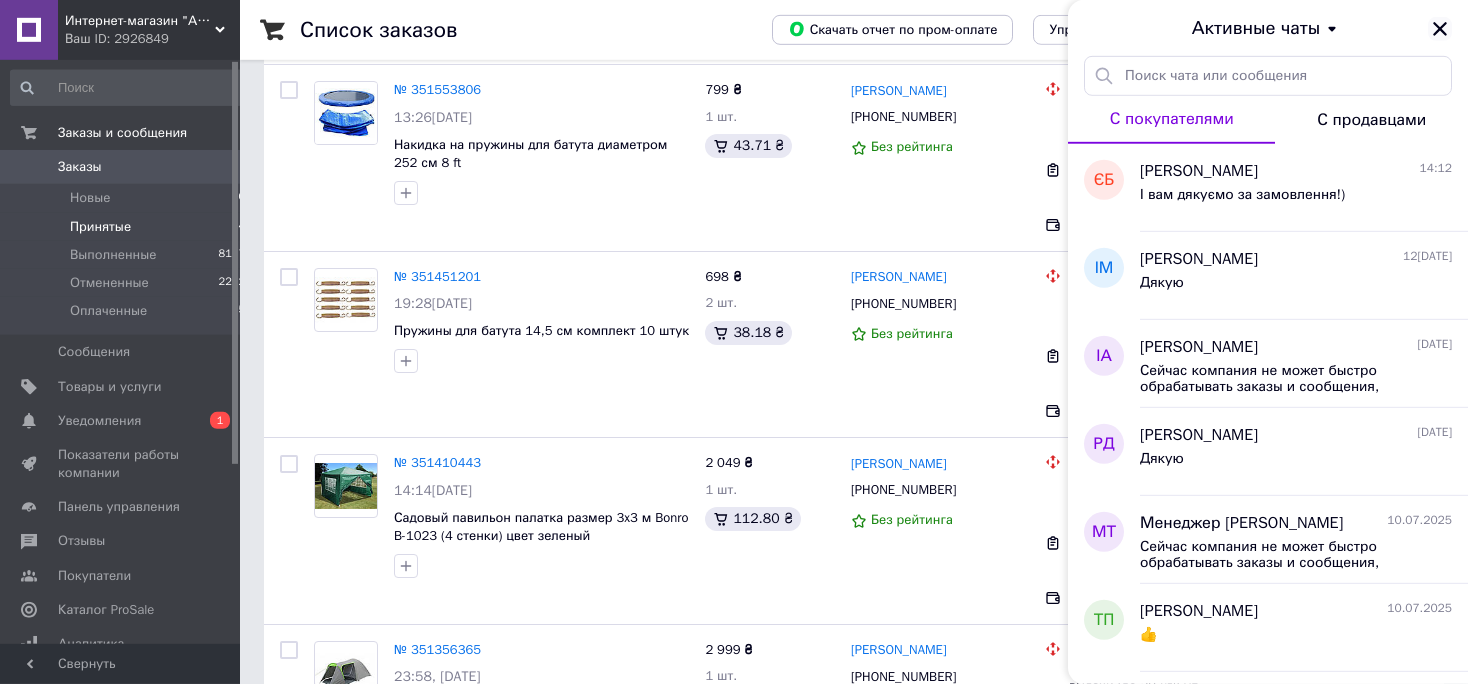 click 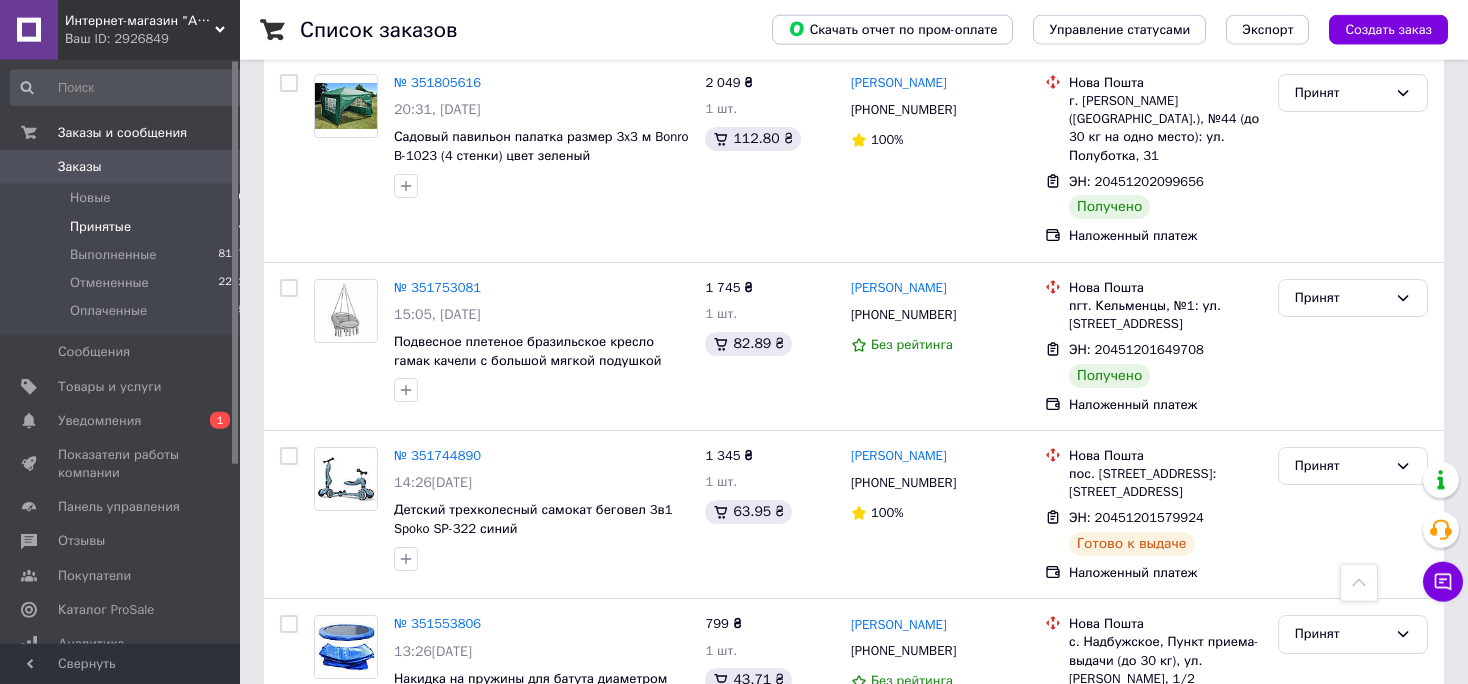 scroll, scrollTop: 2846, scrollLeft: 0, axis: vertical 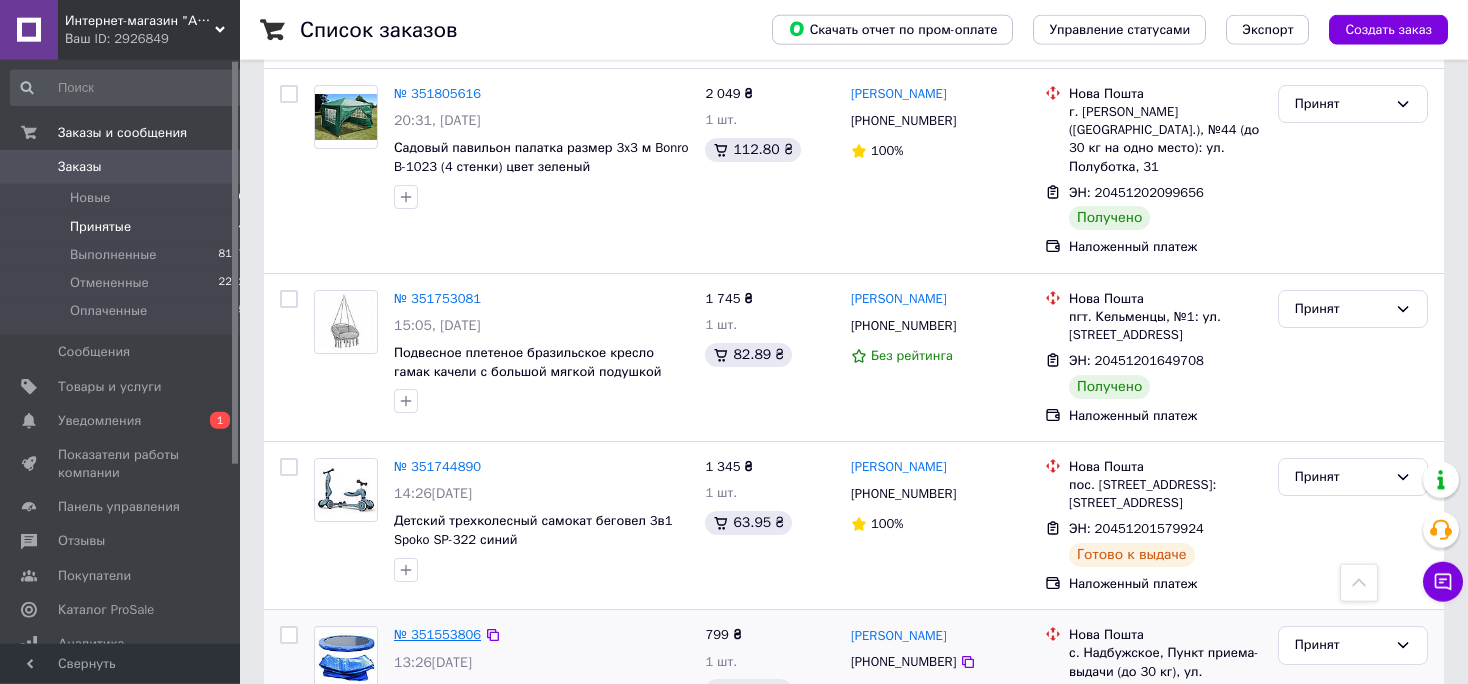 click on "№ 351553806" at bounding box center [437, 634] 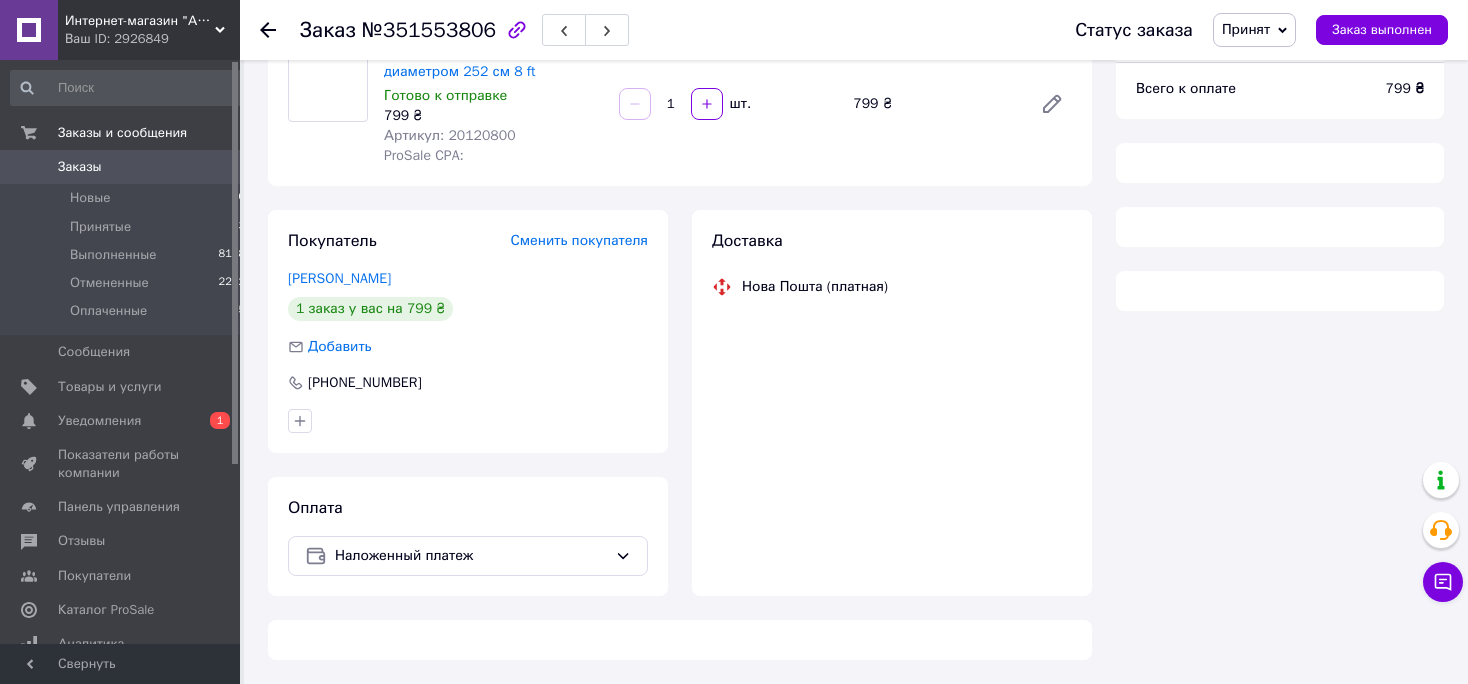 scroll, scrollTop: 189, scrollLeft: 0, axis: vertical 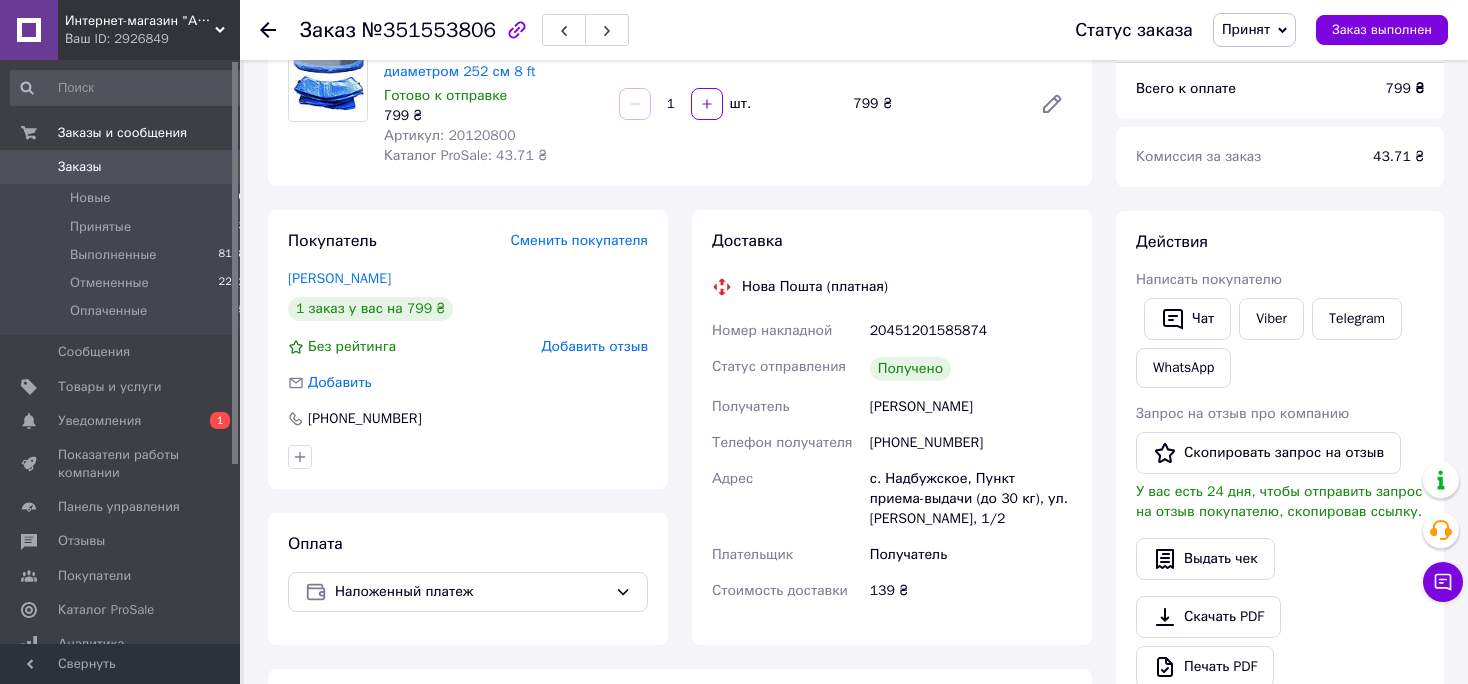 click on "Артикул: 20120800" at bounding box center (450, 135) 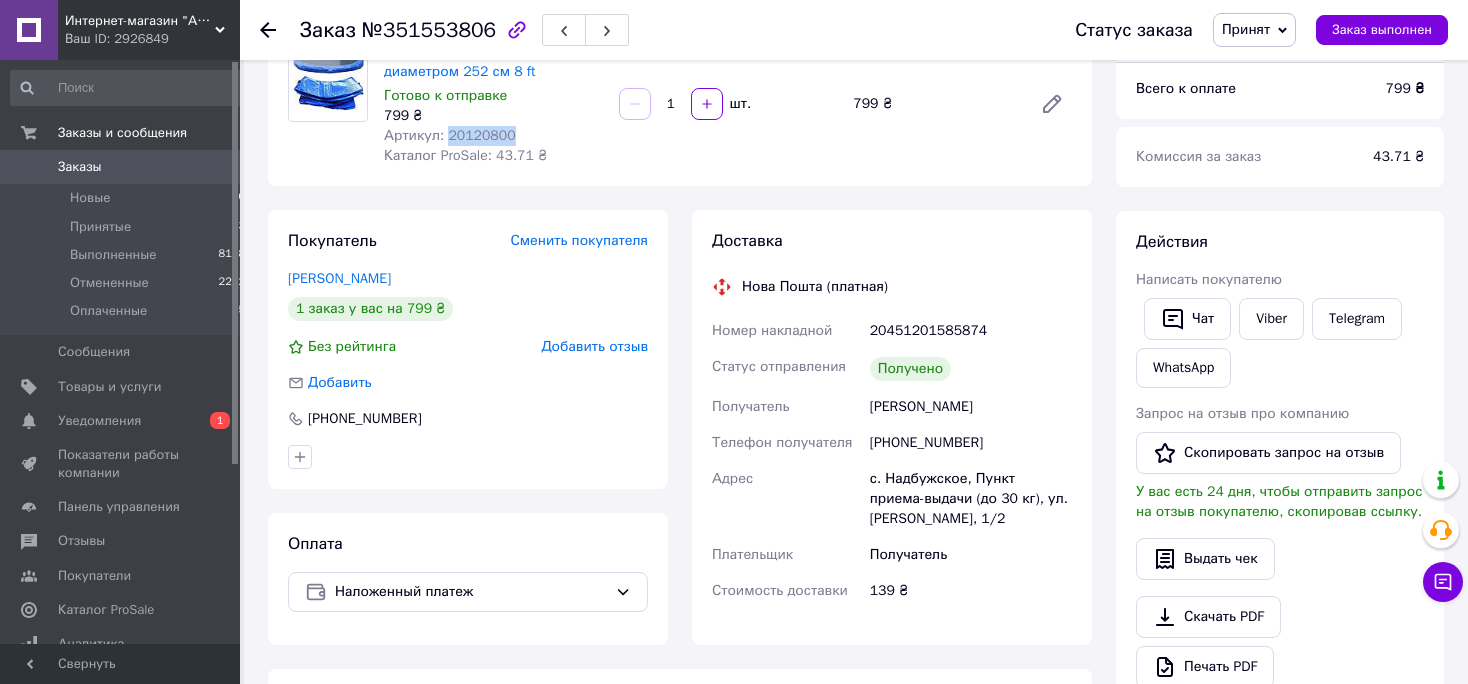 click on "Артикул: 20120800" at bounding box center (450, 135) 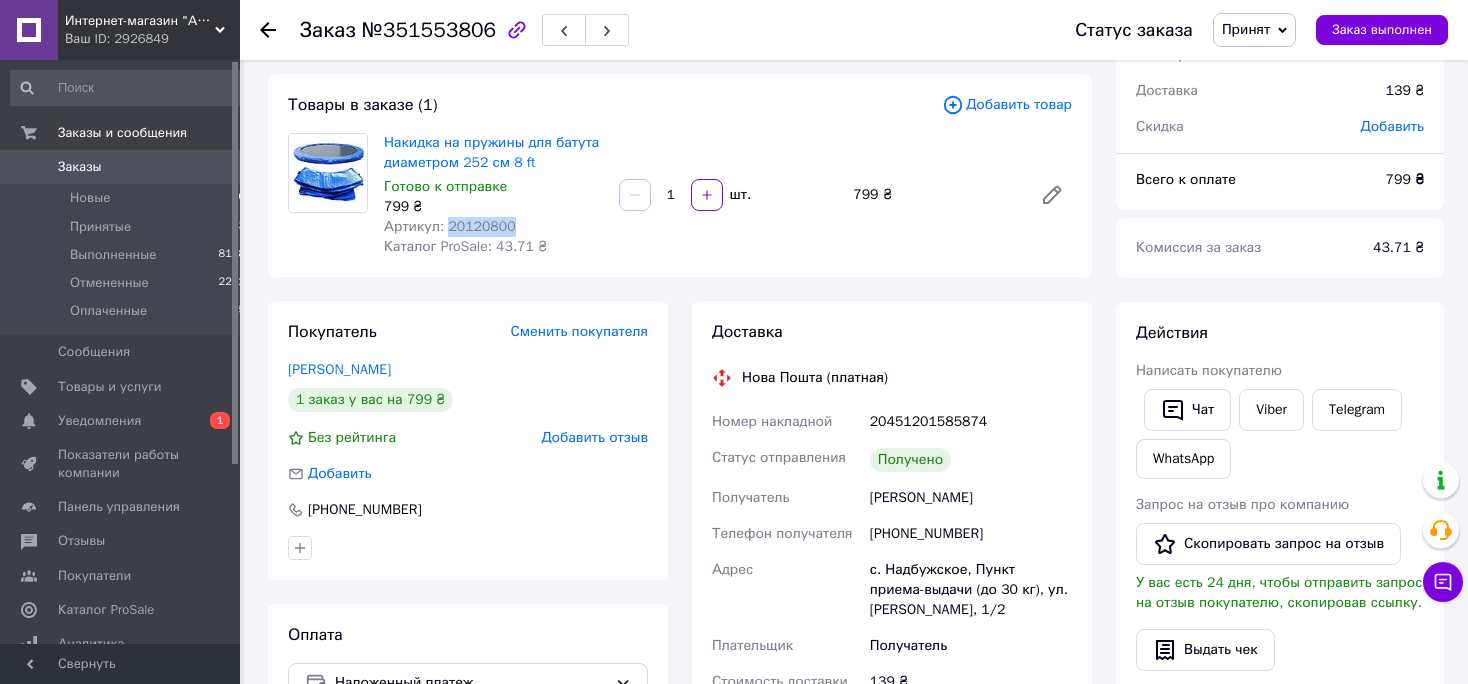 scroll, scrollTop: 100, scrollLeft: 0, axis: vertical 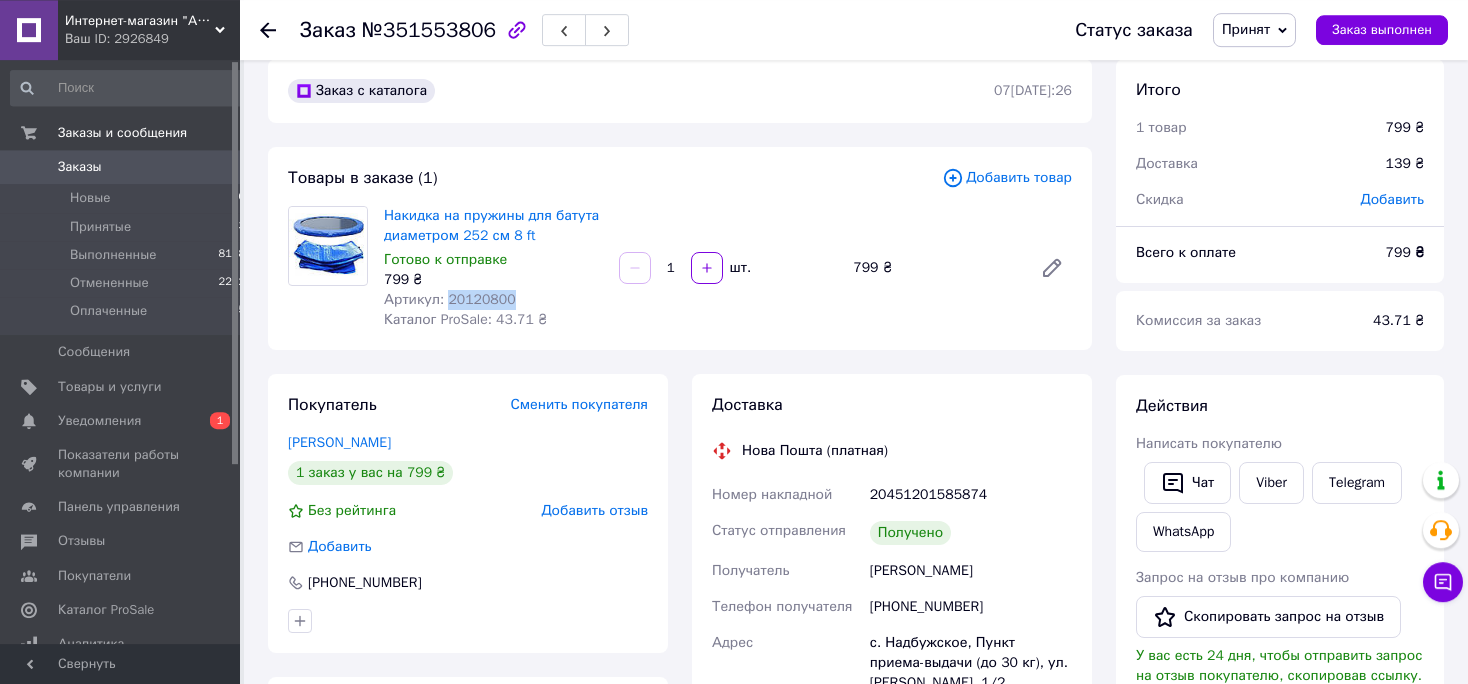click on "Принят" at bounding box center [1246, 29] 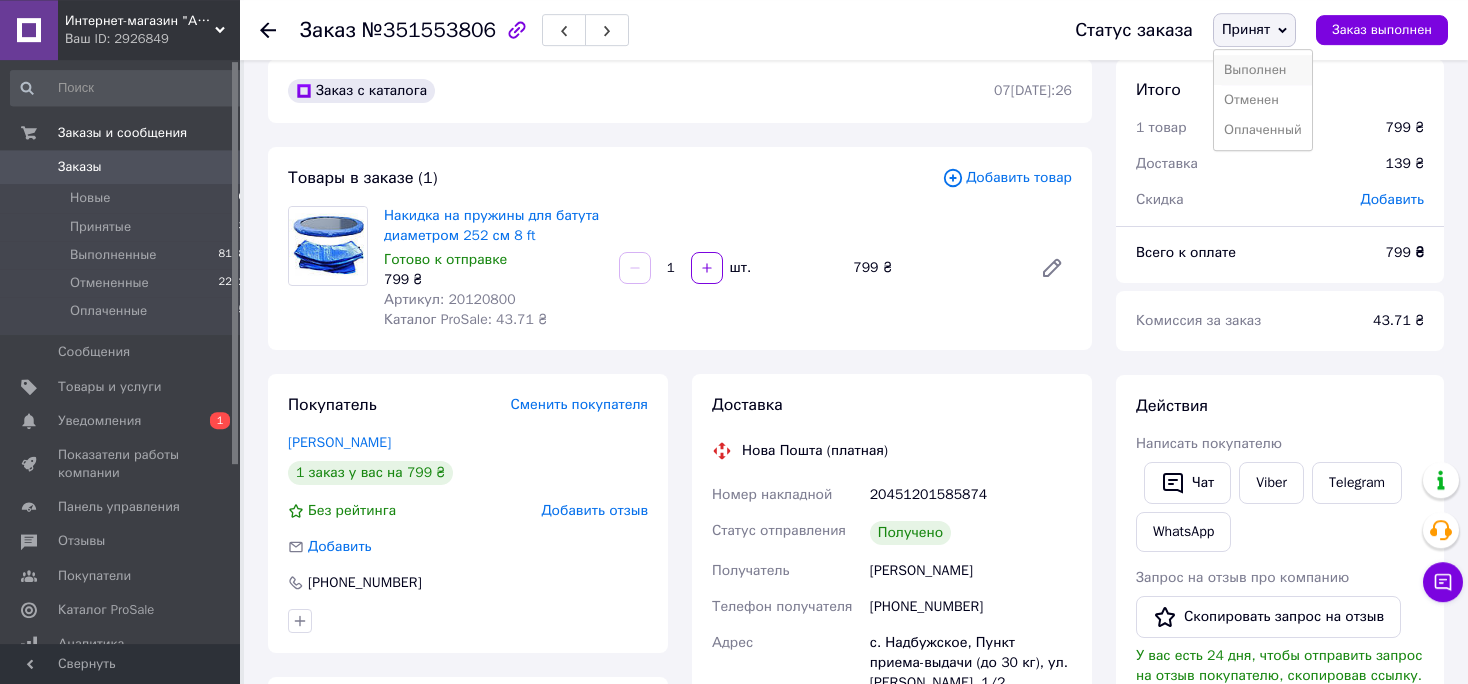 click on "Выполнен" at bounding box center [1263, 70] 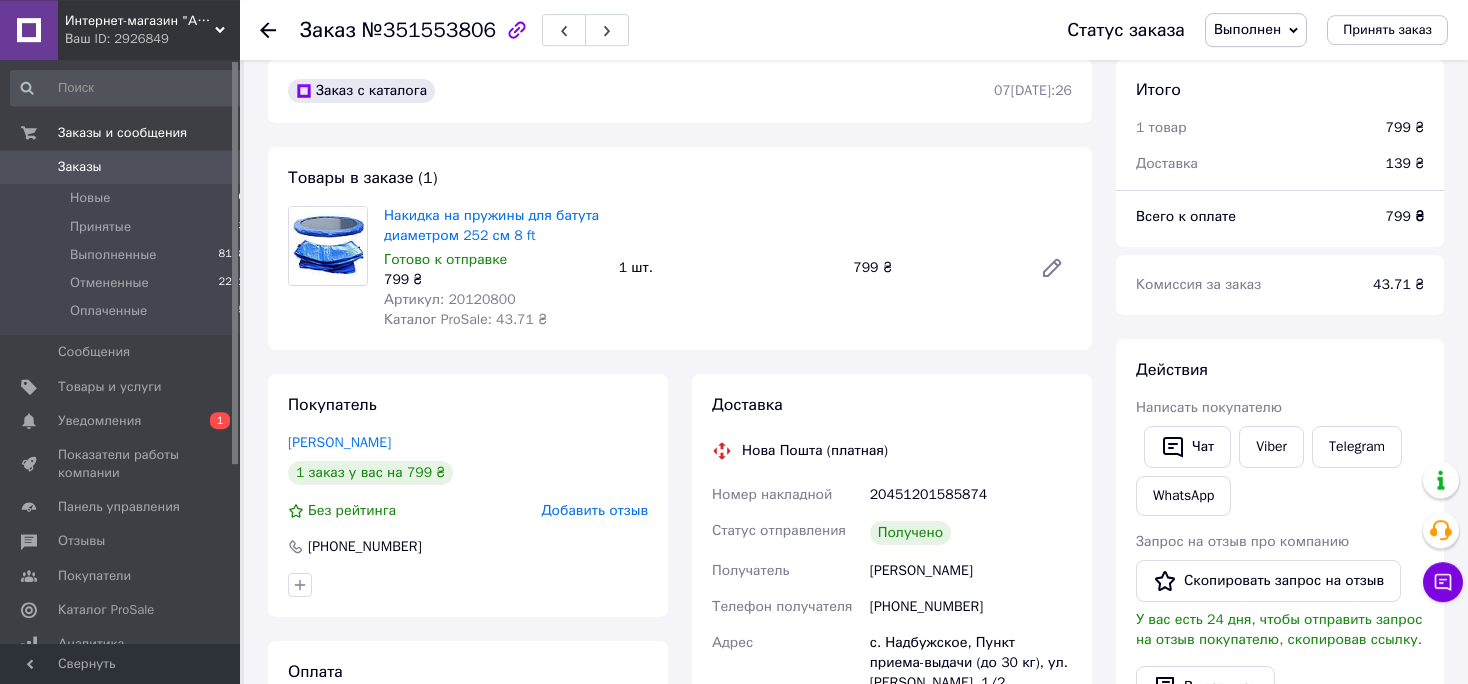 click on "Заказы" at bounding box center [80, 167] 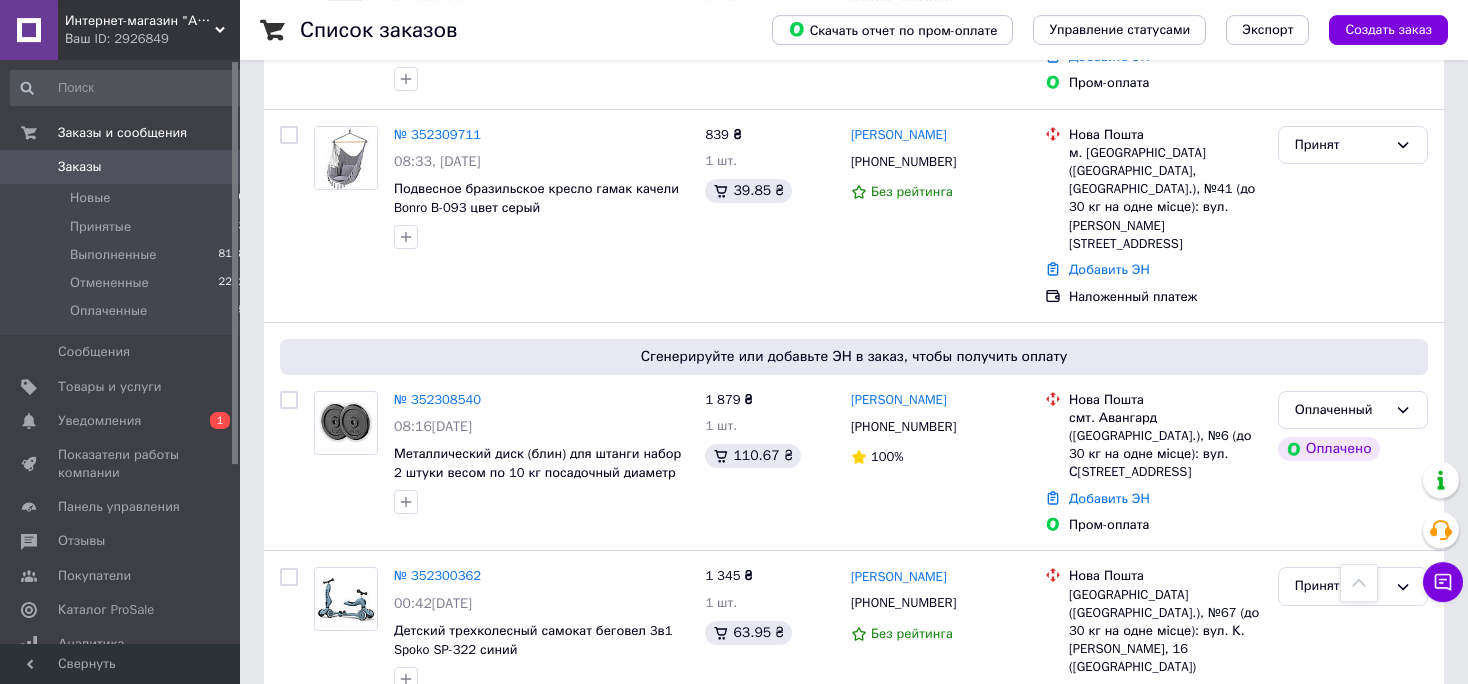scroll, scrollTop: 1328, scrollLeft: 0, axis: vertical 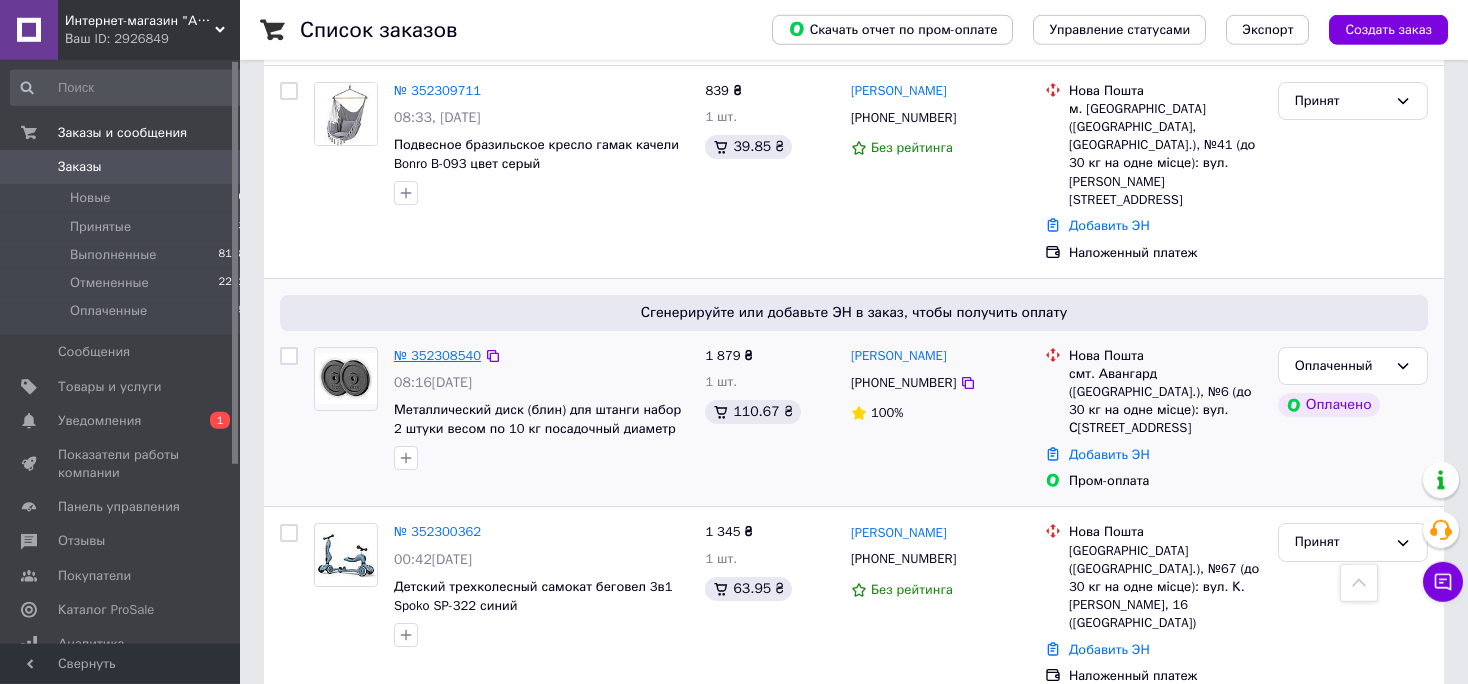 click on "№ 352308540" at bounding box center (437, 355) 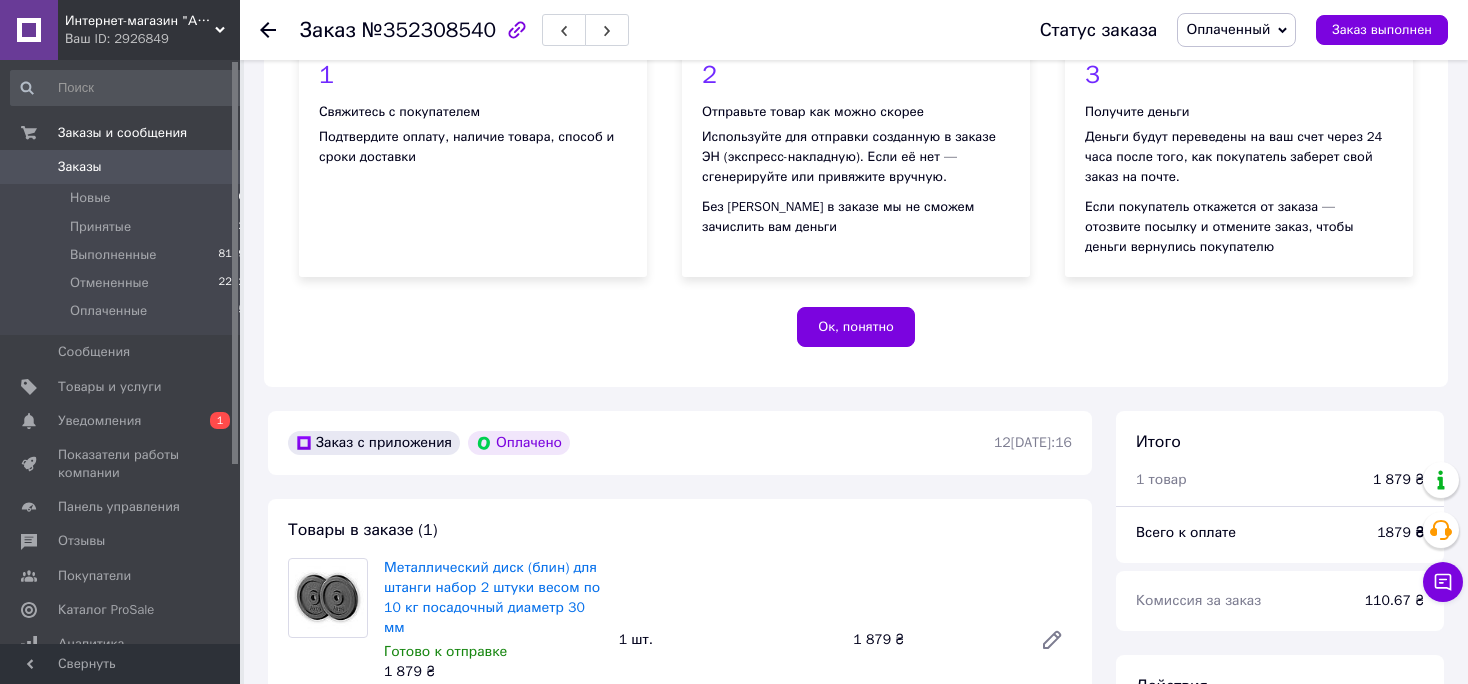 scroll, scrollTop: 185, scrollLeft: 0, axis: vertical 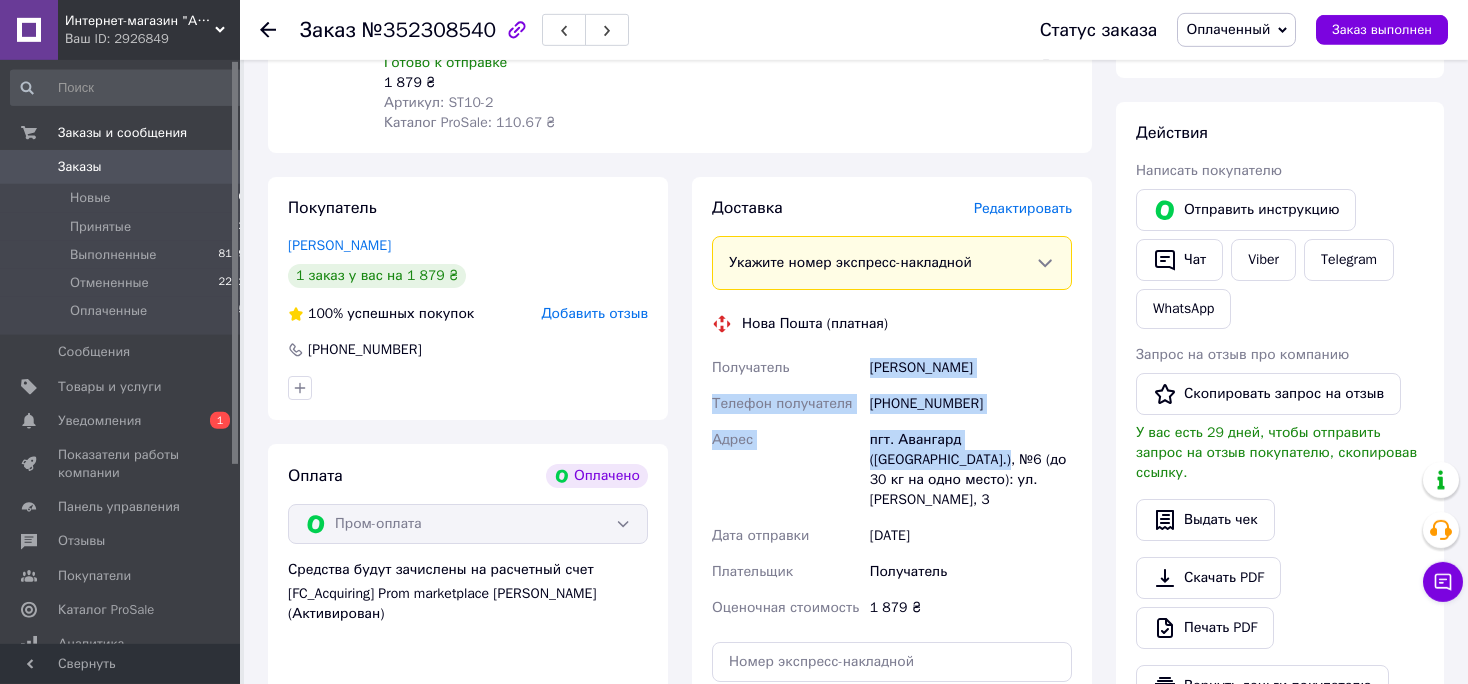 drag, startPoint x: 858, startPoint y: 351, endPoint x: 896, endPoint y: 432, distance: 89.470665 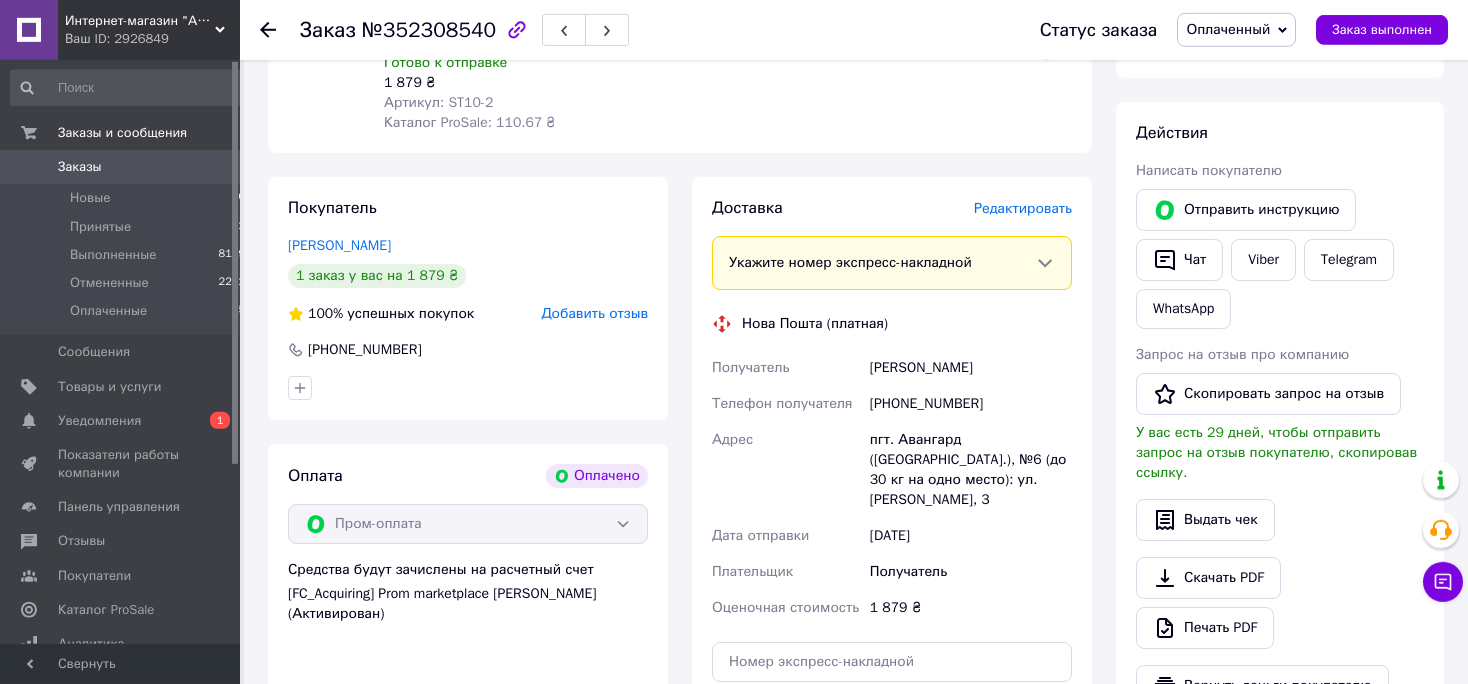 click on "Заказы" at bounding box center (80, 167) 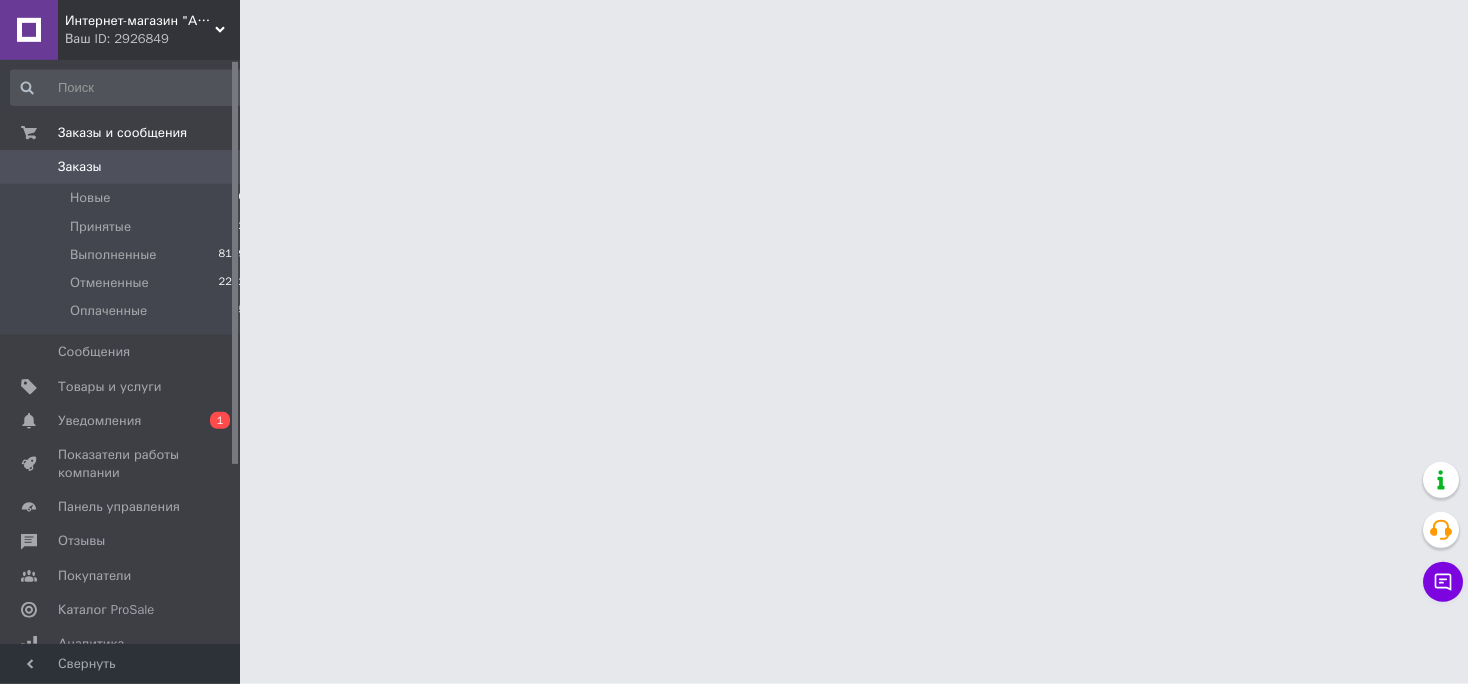 scroll, scrollTop: 0, scrollLeft: 0, axis: both 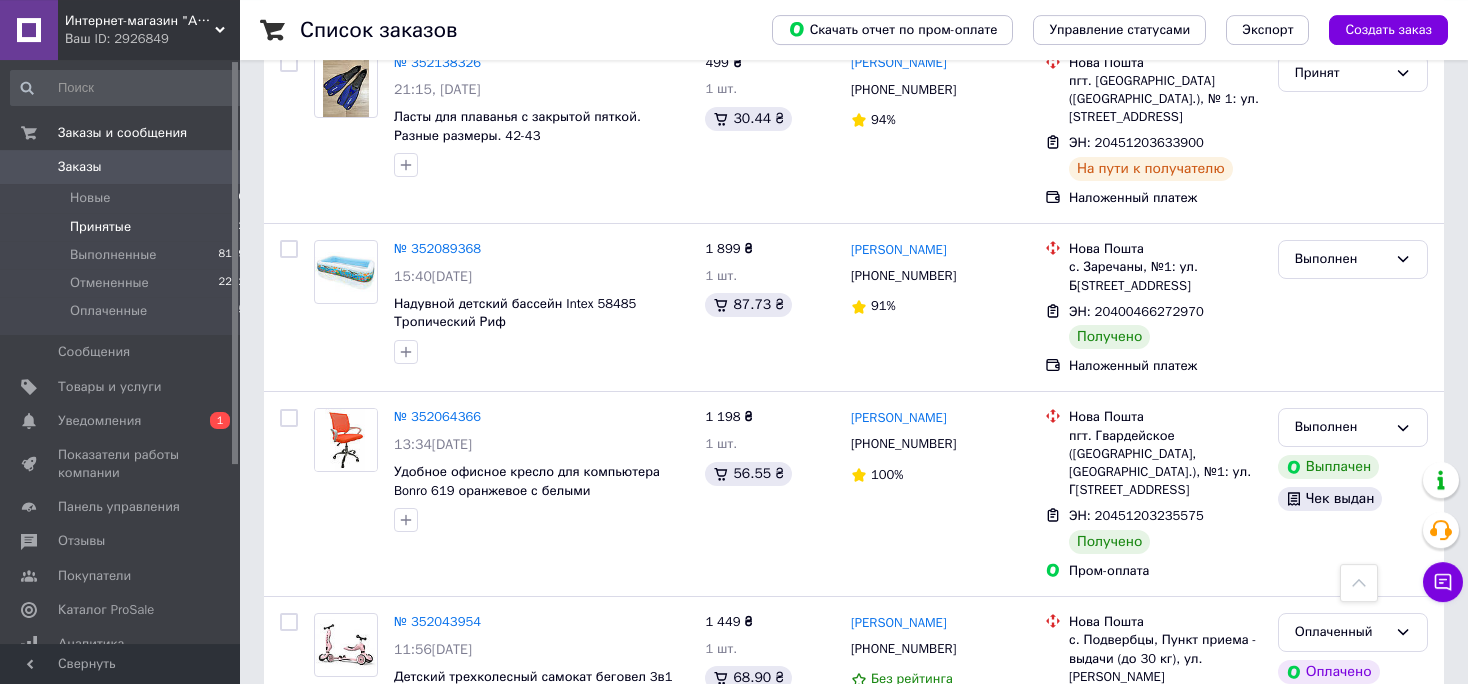 click on "Принятые" at bounding box center (100, 227) 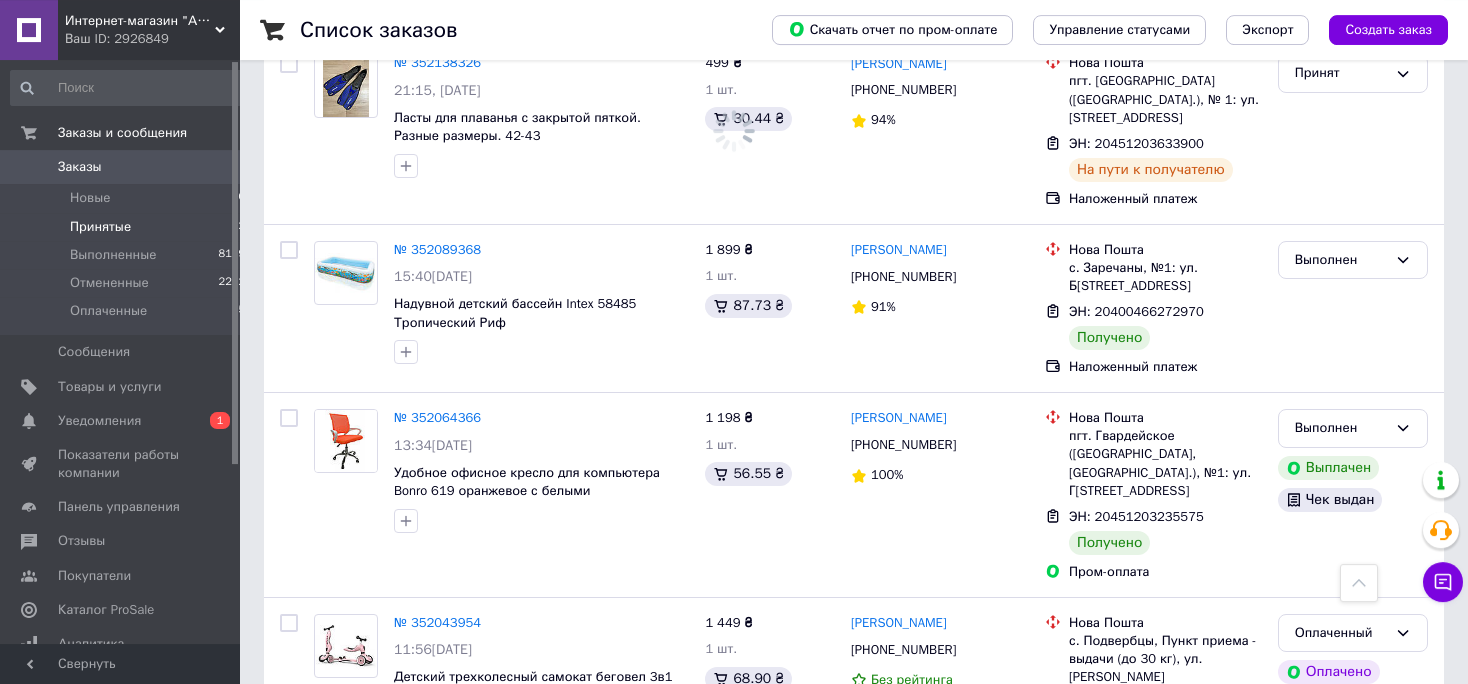scroll, scrollTop: 0, scrollLeft: 0, axis: both 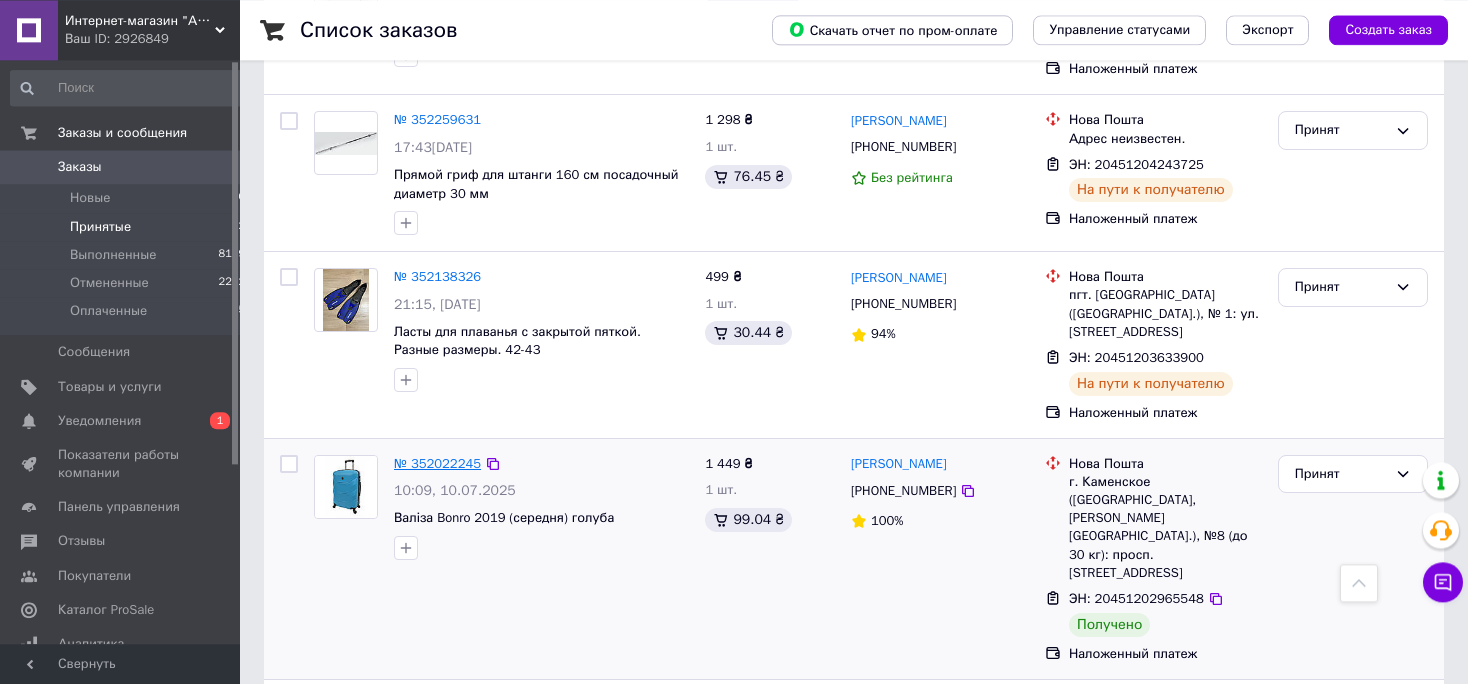 click on "№ 352022245" at bounding box center [437, 463] 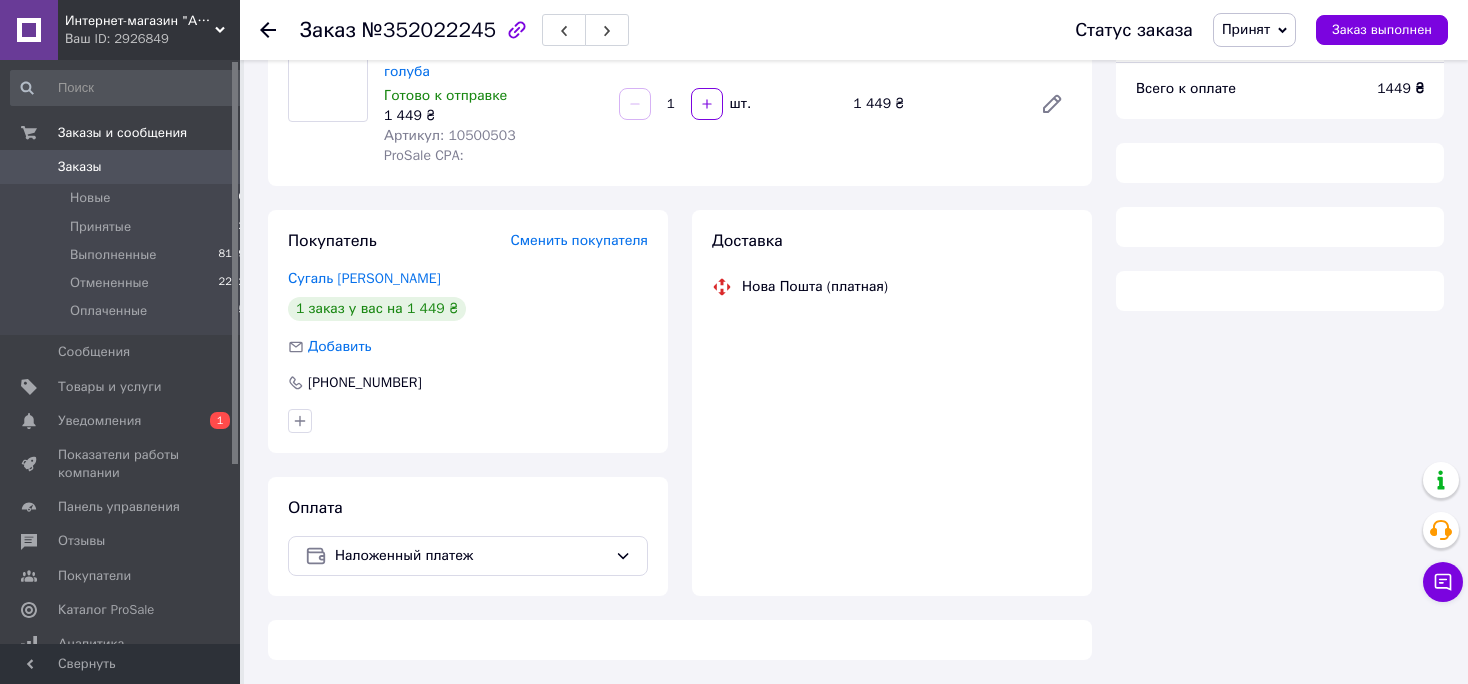 scroll, scrollTop: 189, scrollLeft: 0, axis: vertical 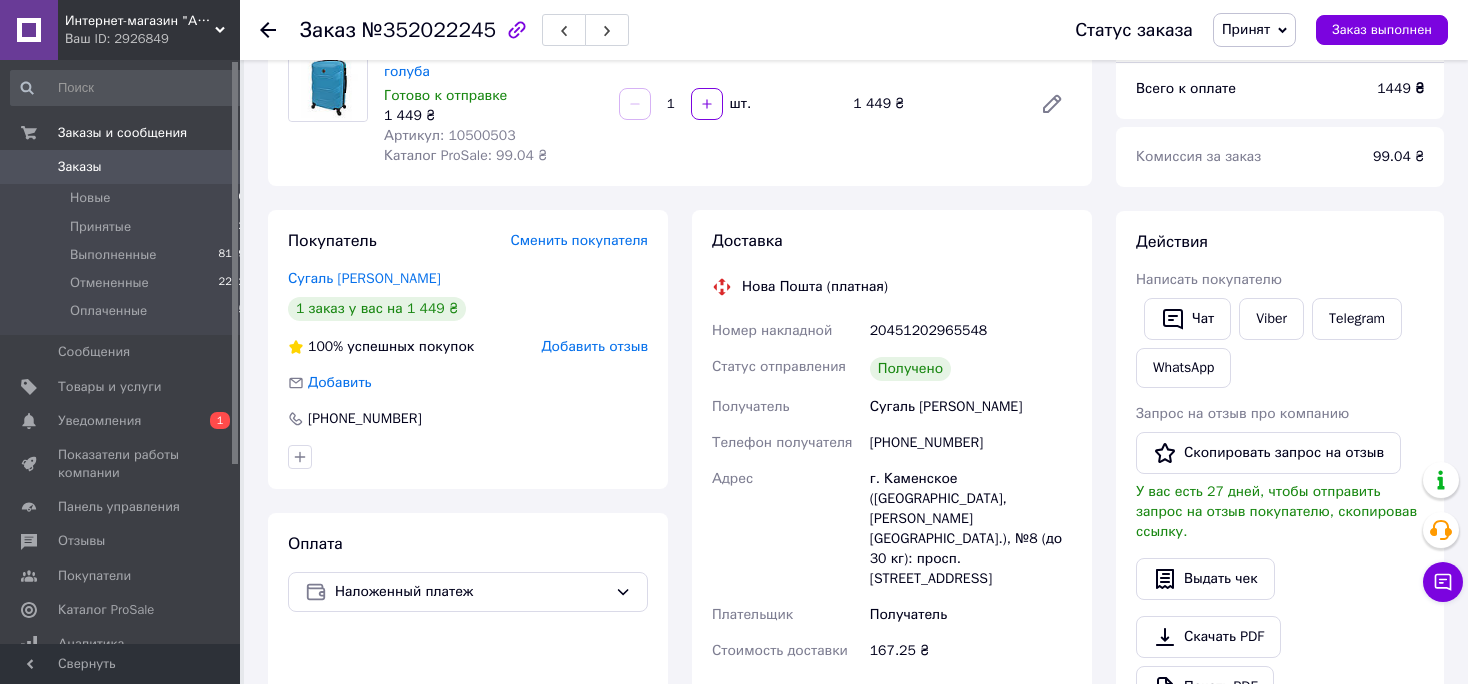 click on "Артикул: 10500503" at bounding box center (450, 135) 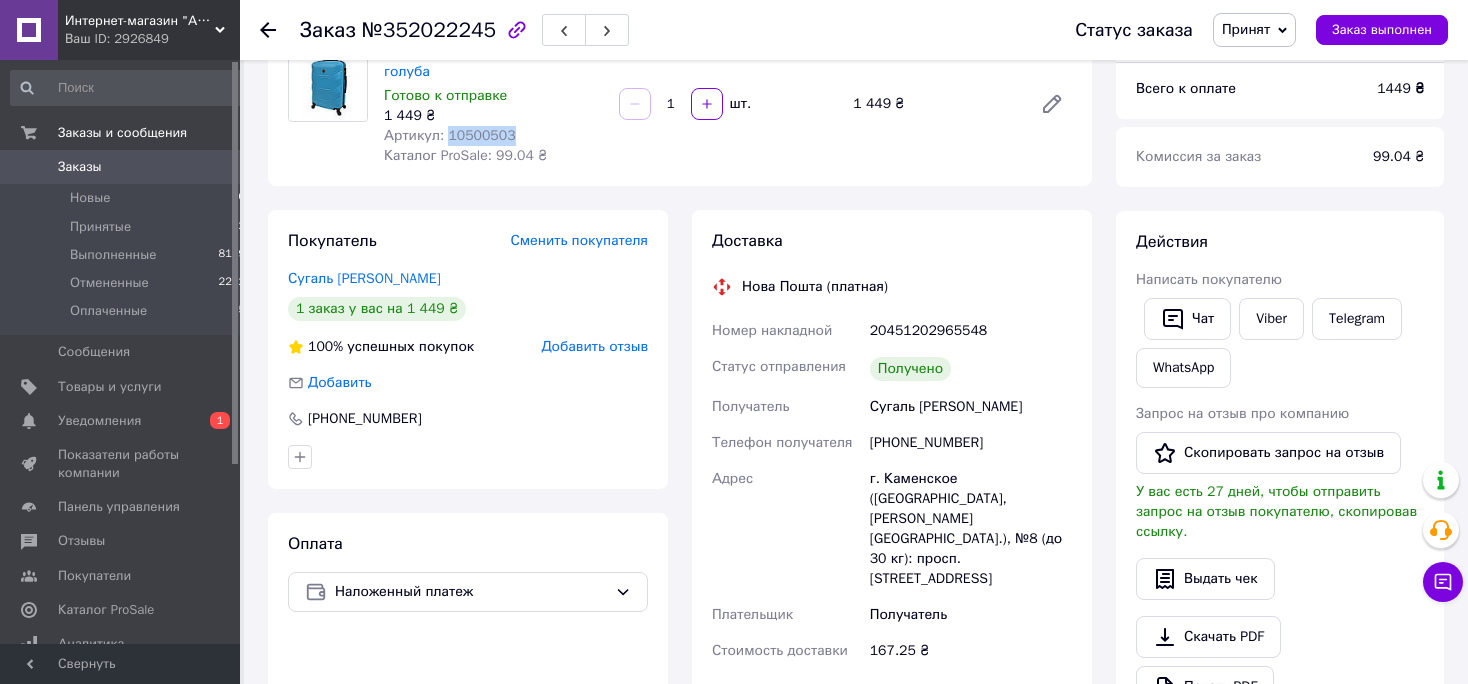 click on "Артикул: 10500503" at bounding box center [450, 135] 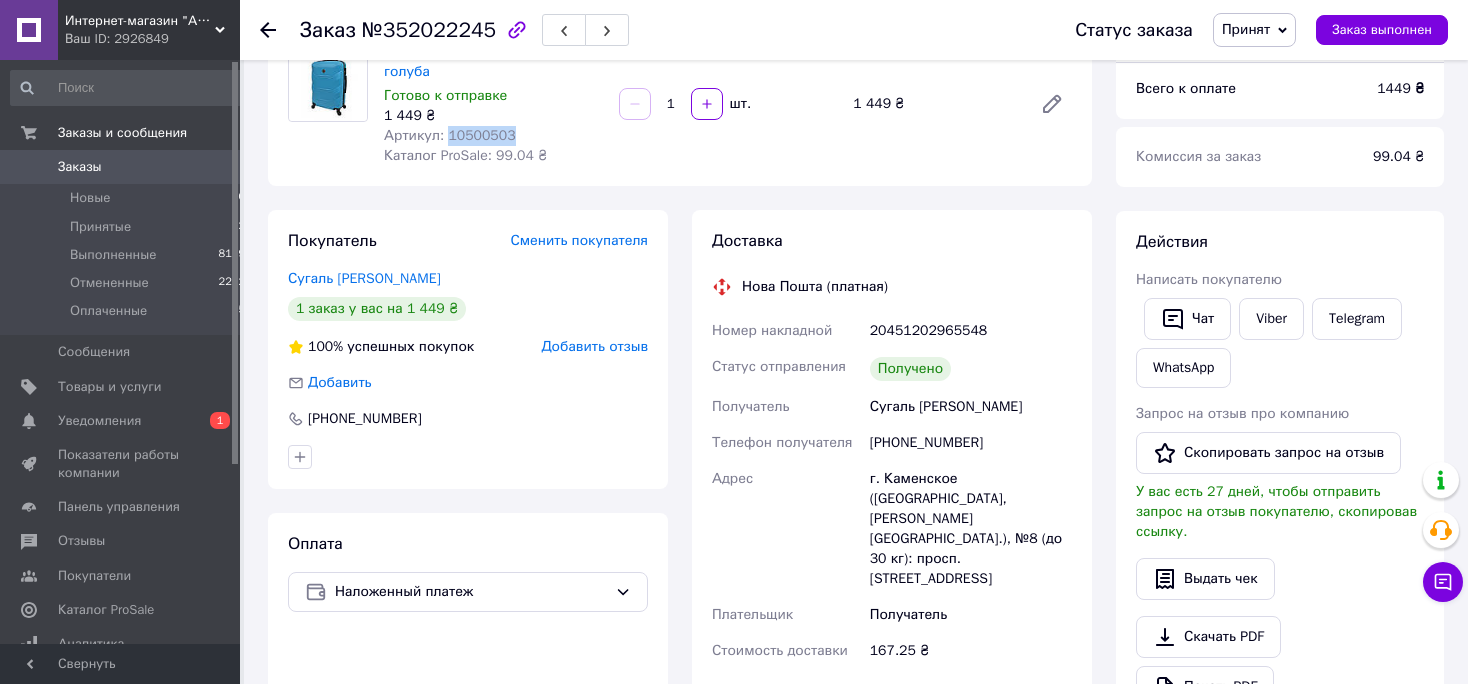 copy on "10500503" 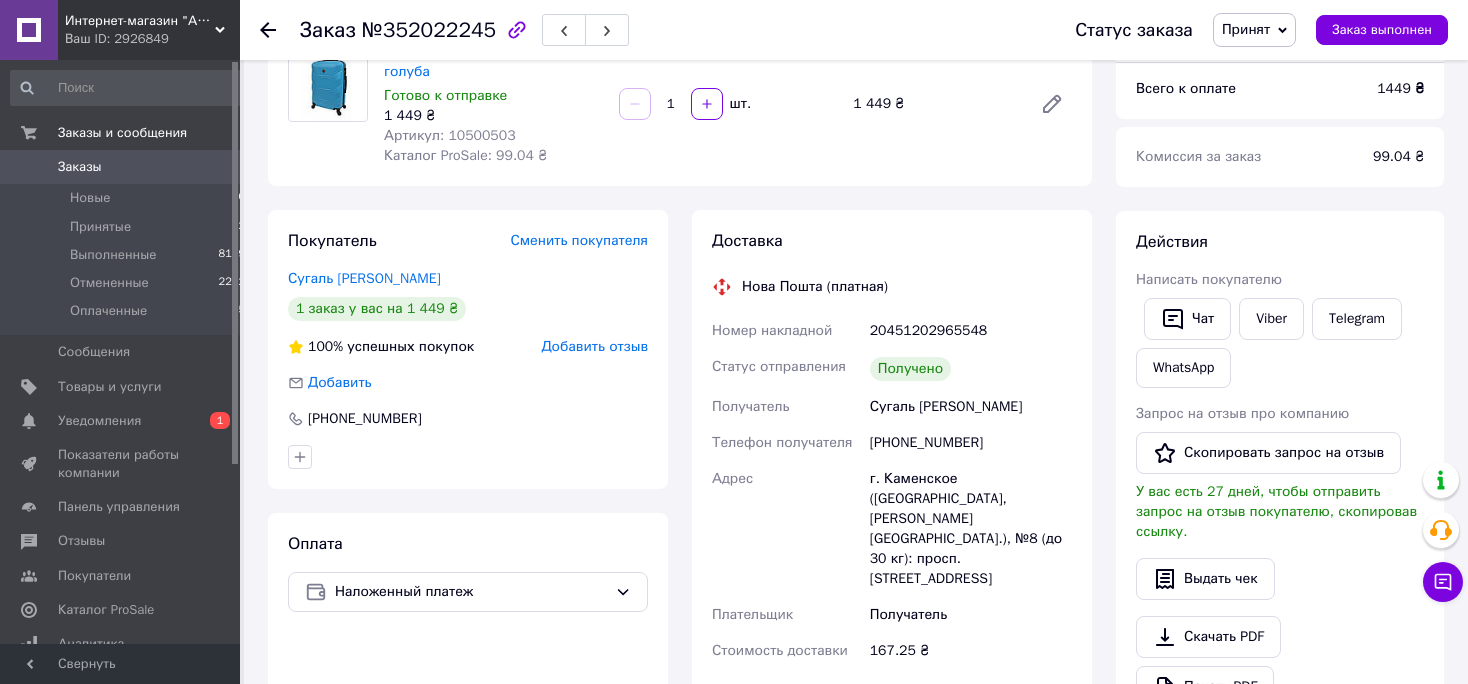 click on "Доставка Нова Пошта (платная) Номер накладной 20451202965548 Статус отправления Получено Получатель Сугаль Наталія Телефон получателя +380960181948 Адрес г. Каменское (Днепропетровская обл., Каменский р-н.), №8 (до 30 кг): просп. Свободы, 49 Плательщик Получатель Стоимость доставки 167.25 ₴" at bounding box center (892, 457) 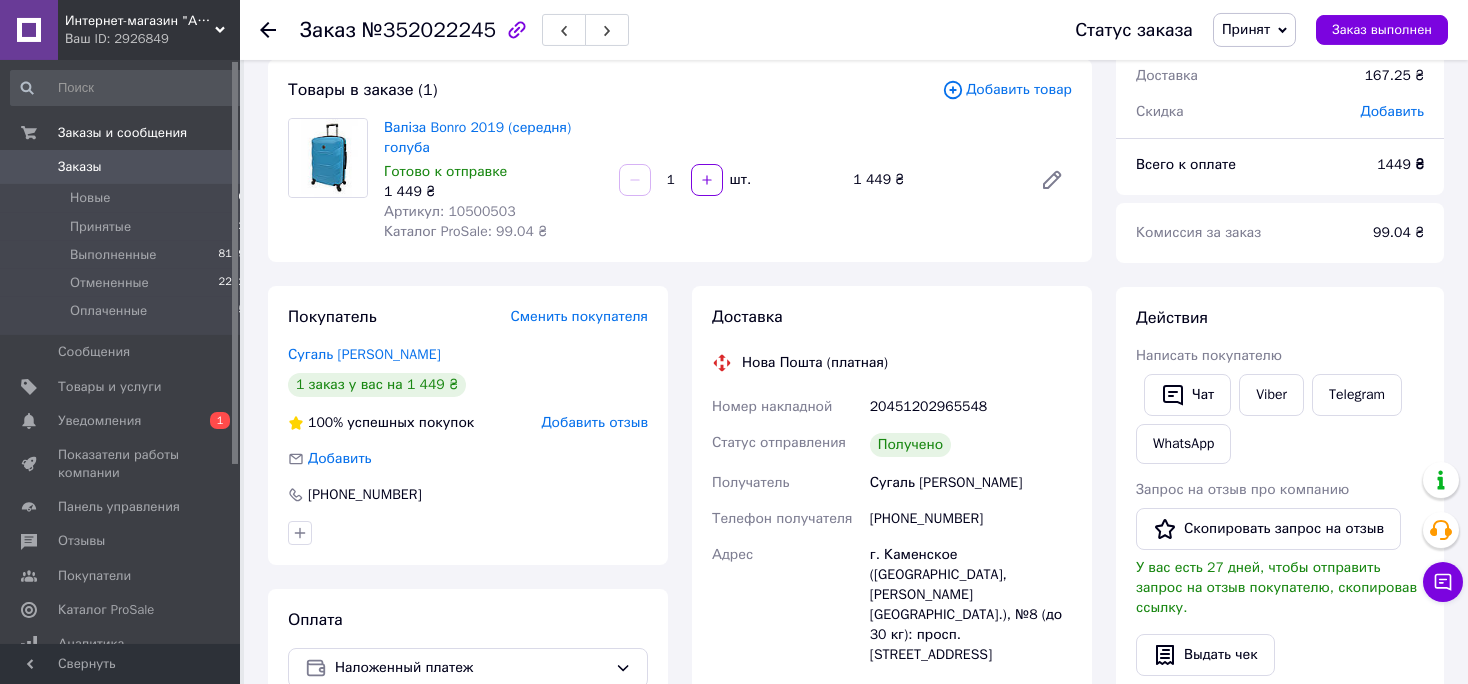 scroll, scrollTop: 56, scrollLeft: 0, axis: vertical 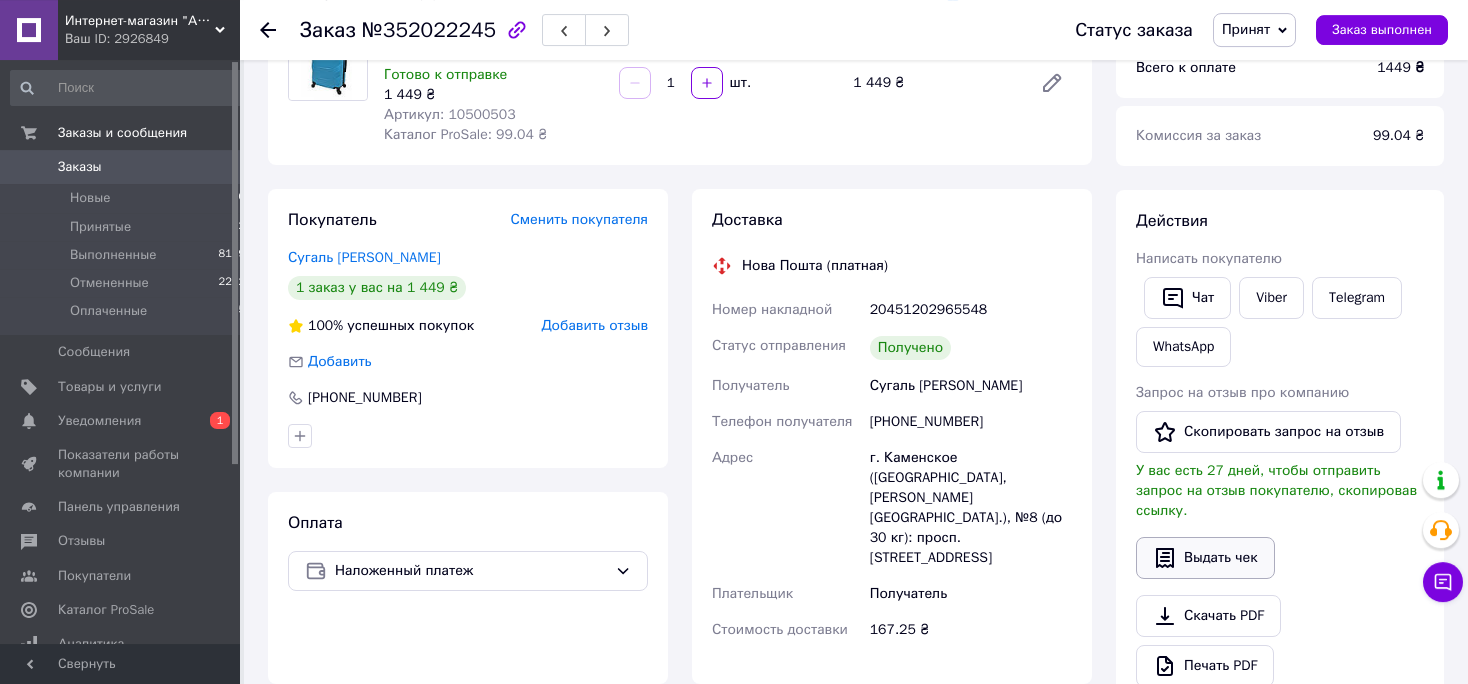 click on "Выдать чек" at bounding box center [1205, 558] 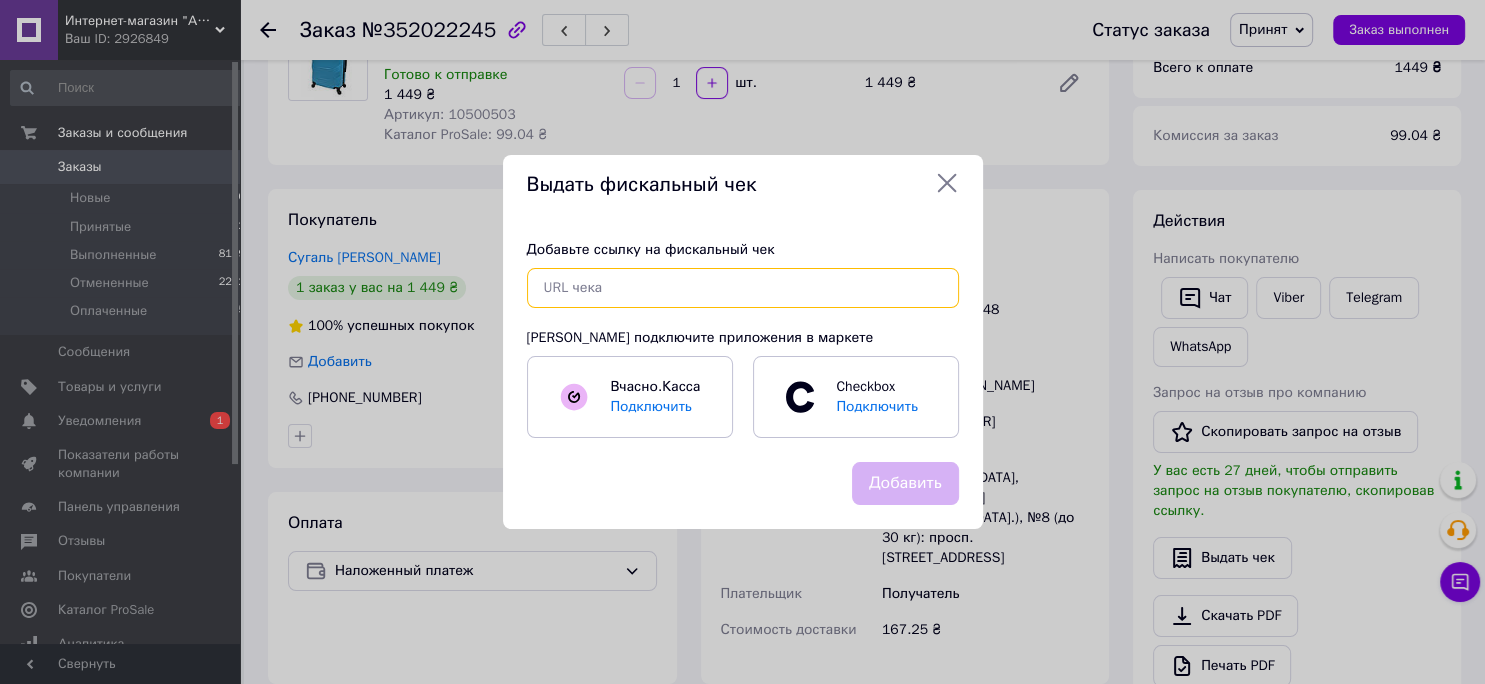 click at bounding box center (743, 288) 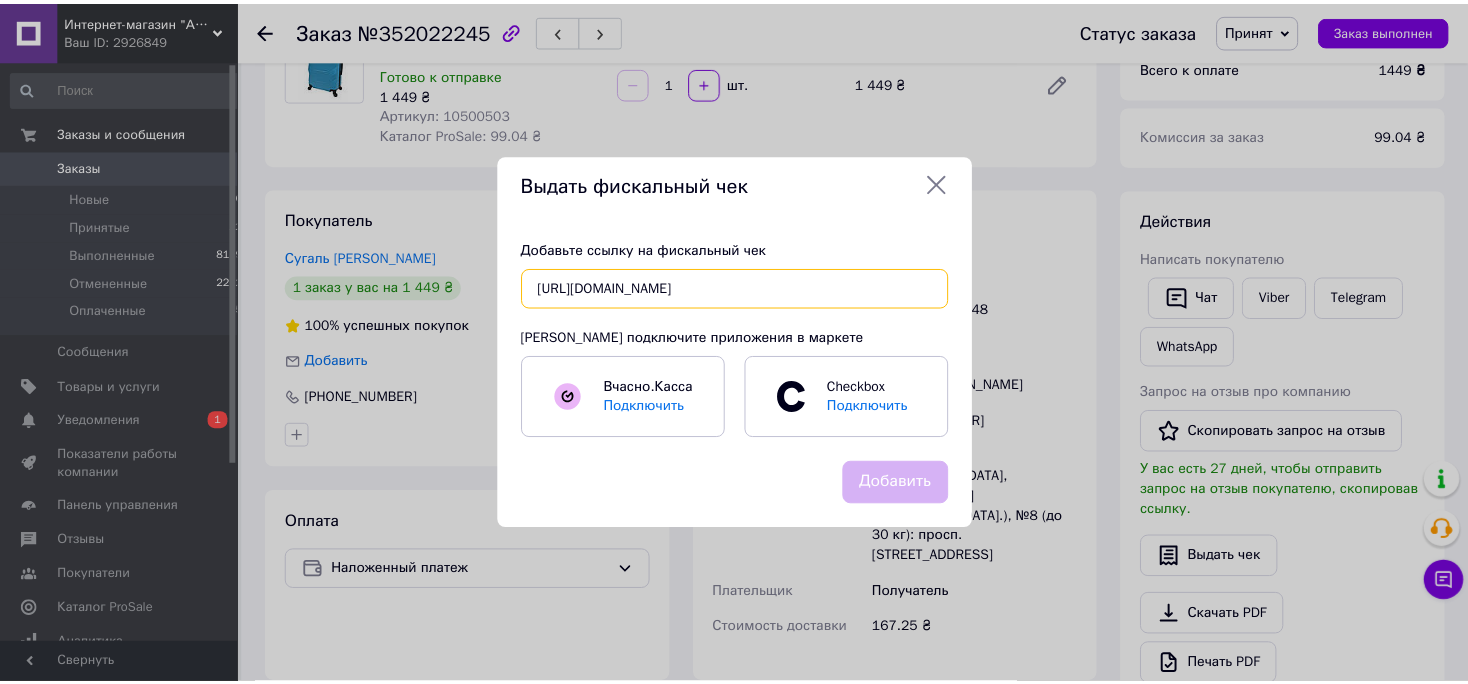 scroll, scrollTop: 0, scrollLeft: 27, axis: horizontal 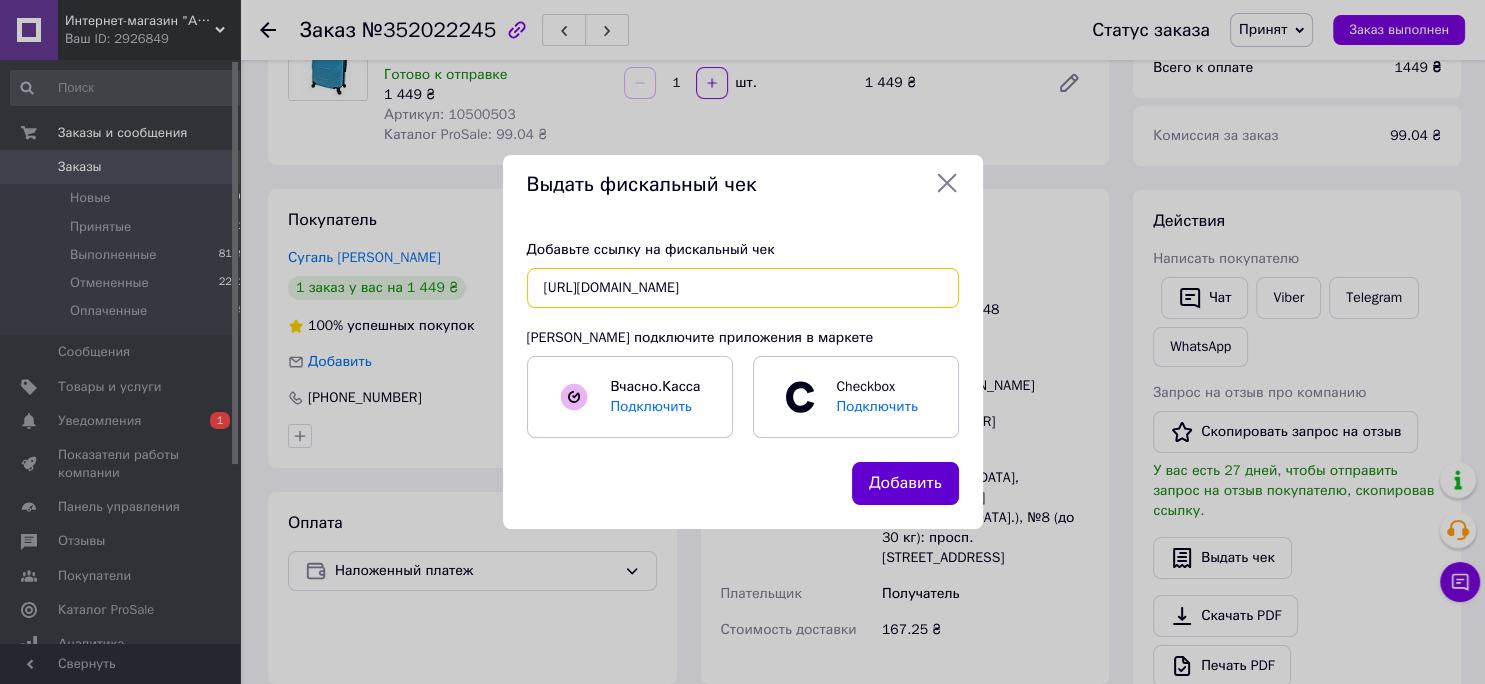 type on "https://check.checkbox.ua/f550a3de-6d58-4d73-b14c-8b1f840bd899" 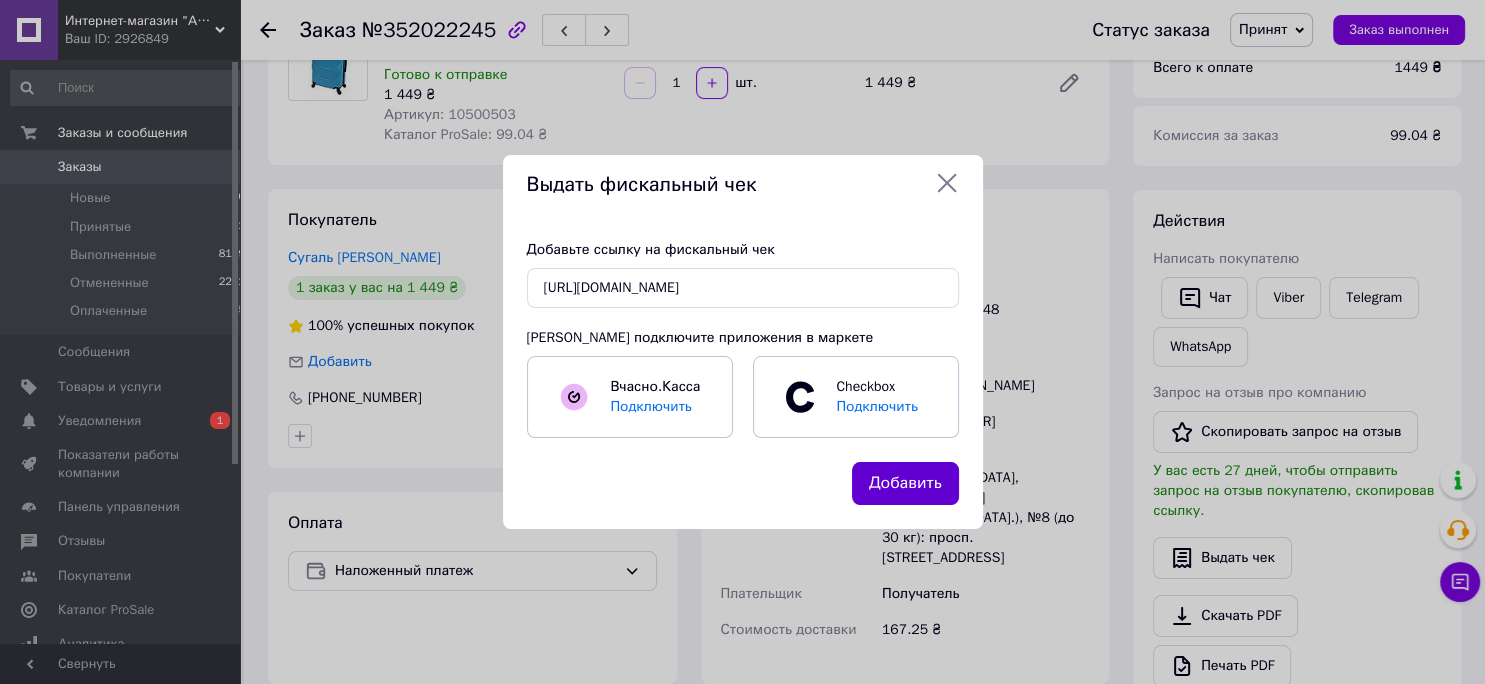 click on "Добавить" at bounding box center [905, 483] 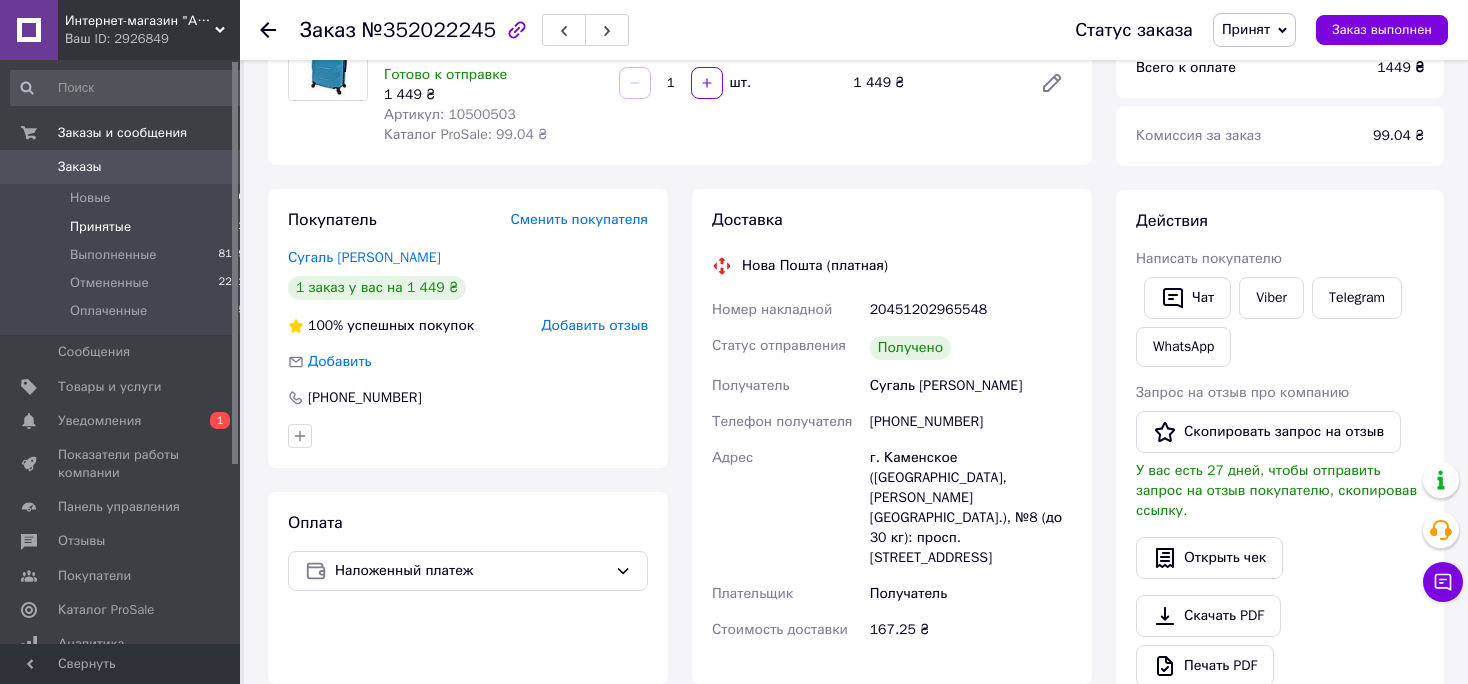 click on "Принятые" at bounding box center (100, 227) 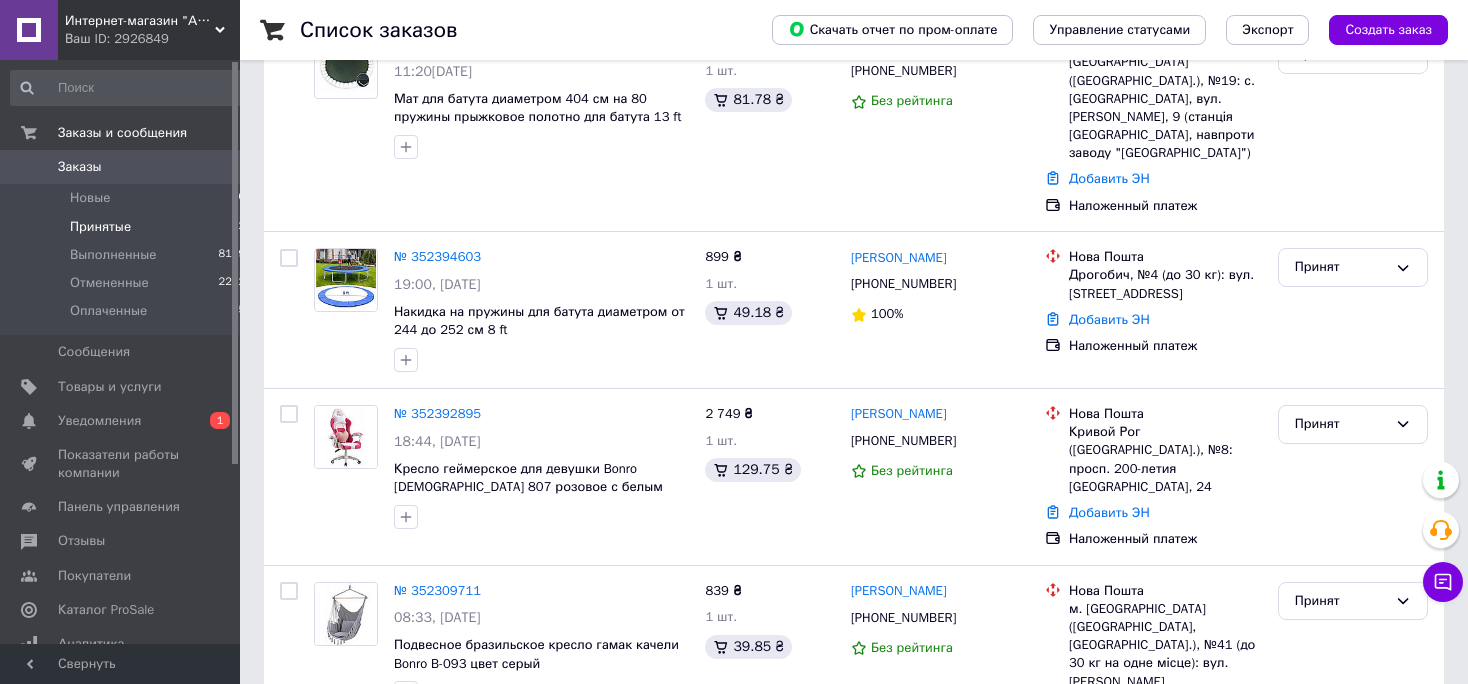 scroll, scrollTop: 273, scrollLeft: 0, axis: vertical 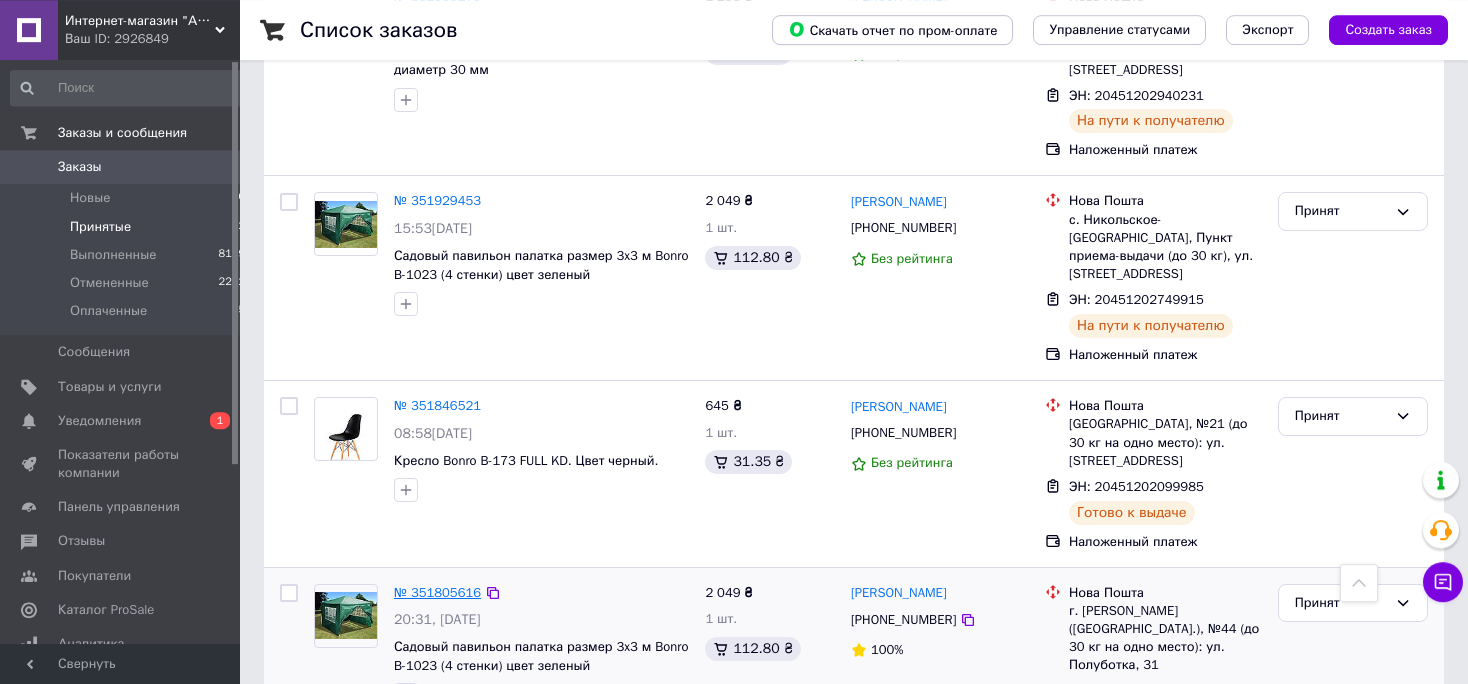 click on "№ 351805616" at bounding box center (437, 592) 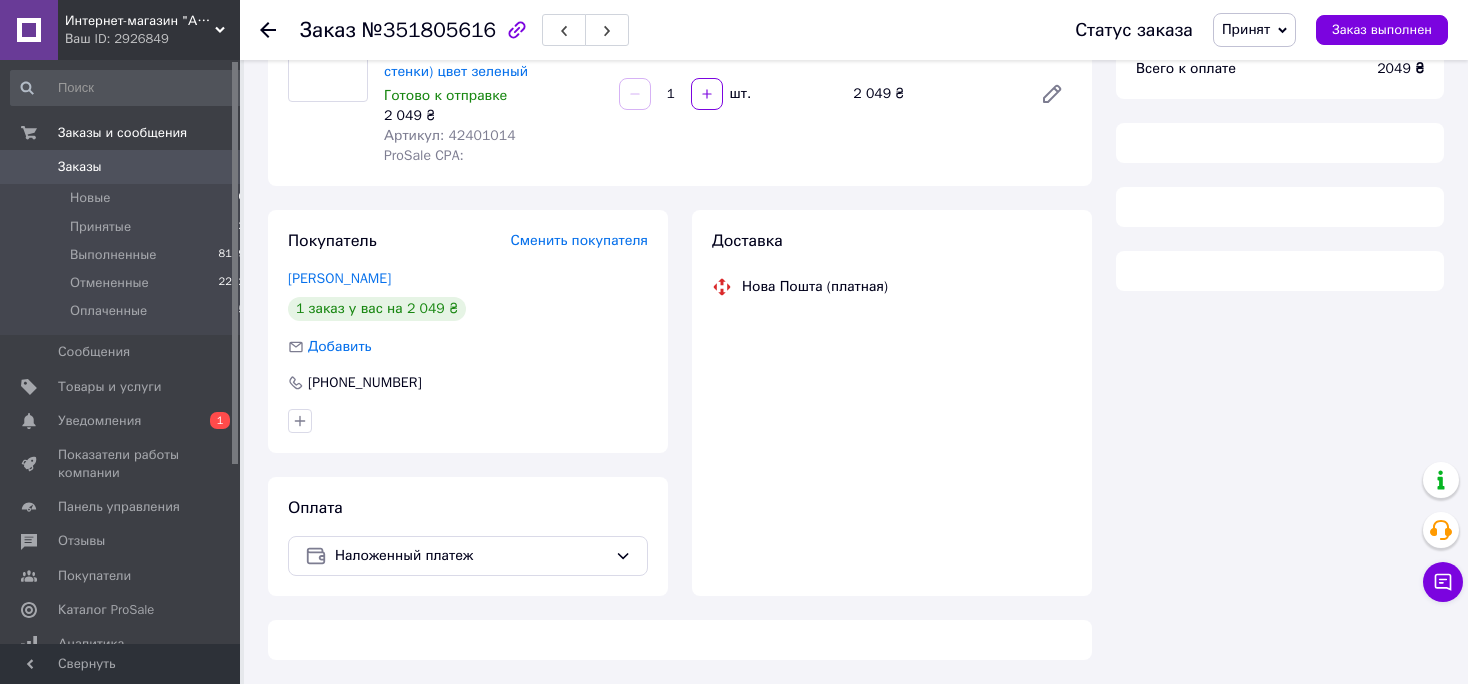 scroll, scrollTop: 209, scrollLeft: 0, axis: vertical 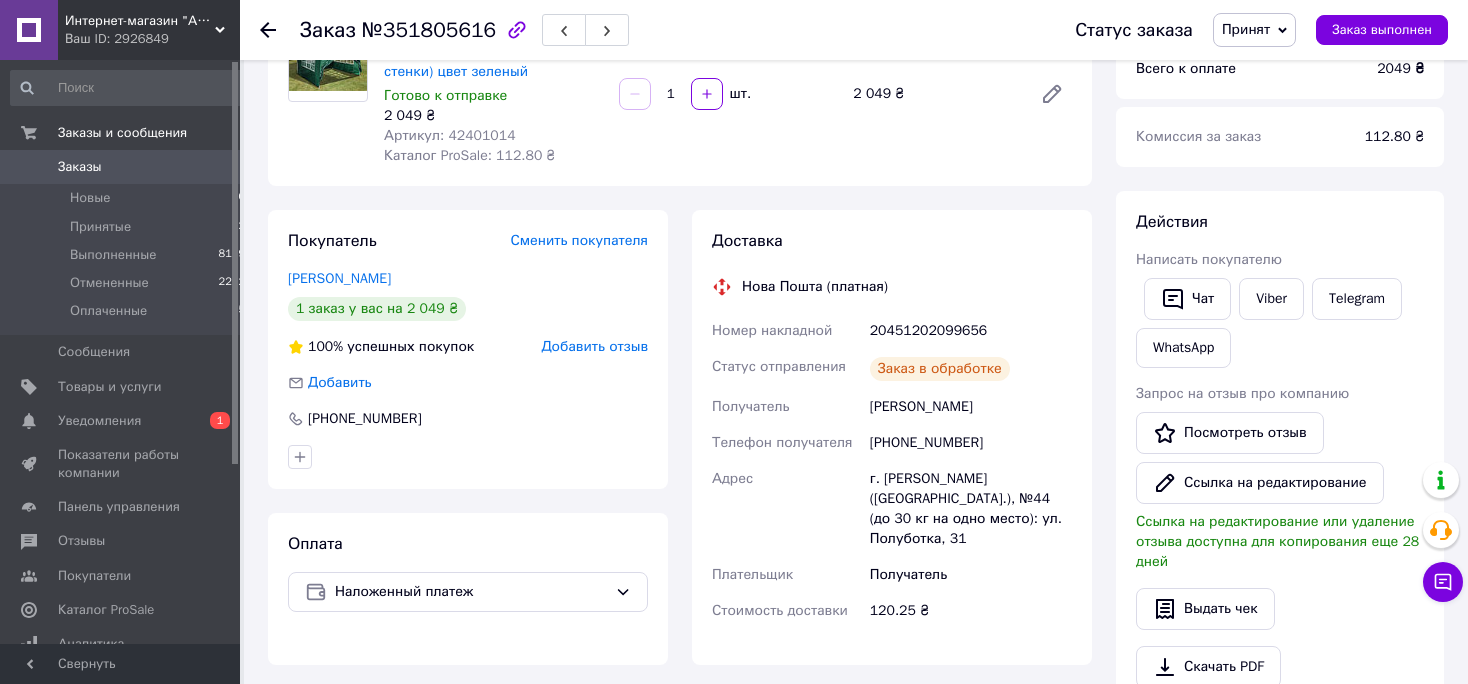 click on "Артикул: 42401014" at bounding box center [450, 135] 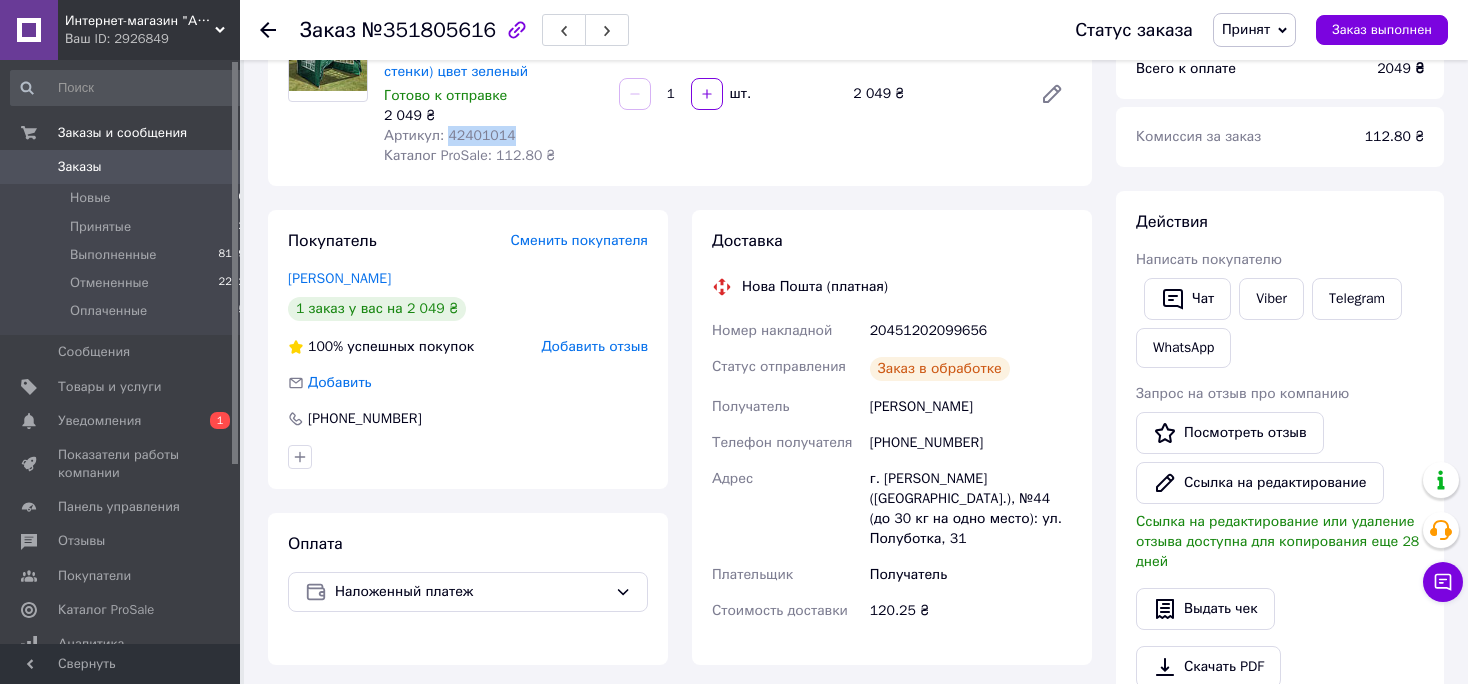 click on "Артикул: 42401014" at bounding box center [450, 135] 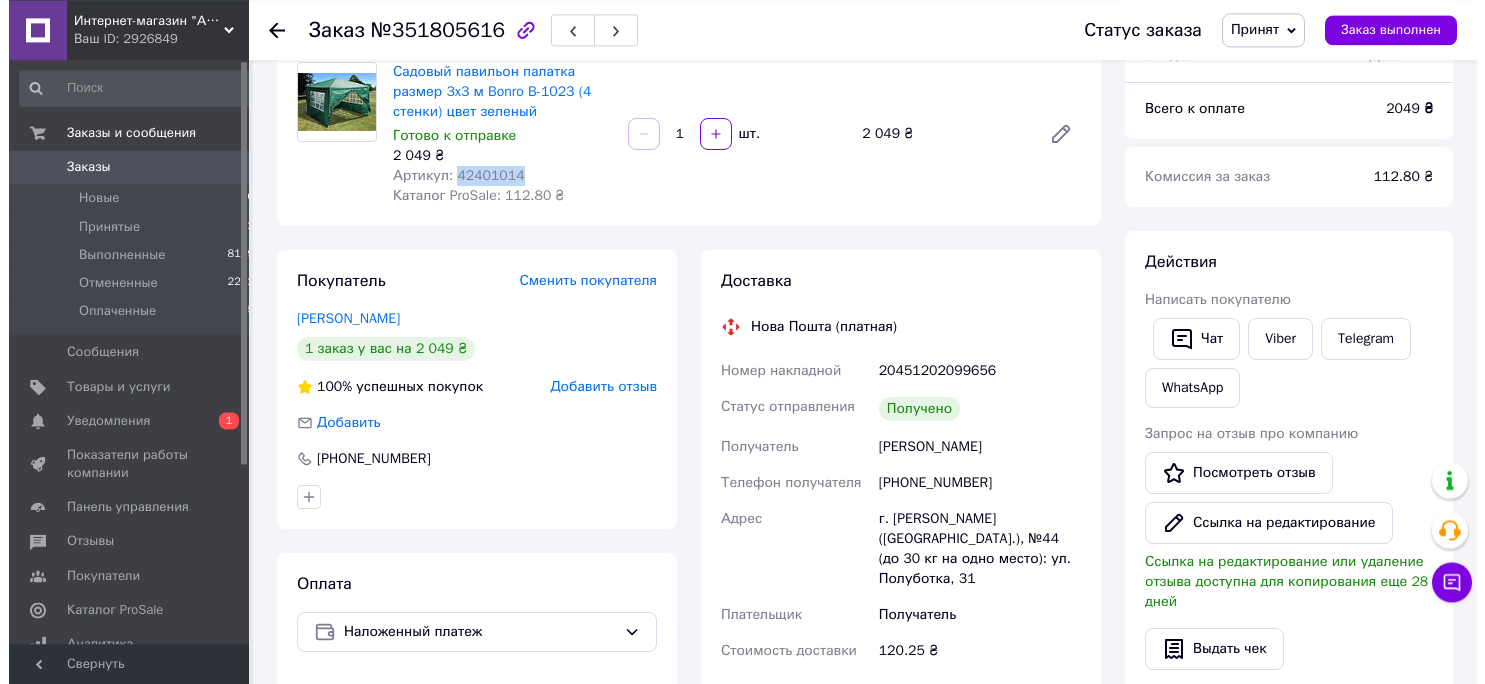 scroll, scrollTop: 164, scrollLeft: 0, axis: vertical 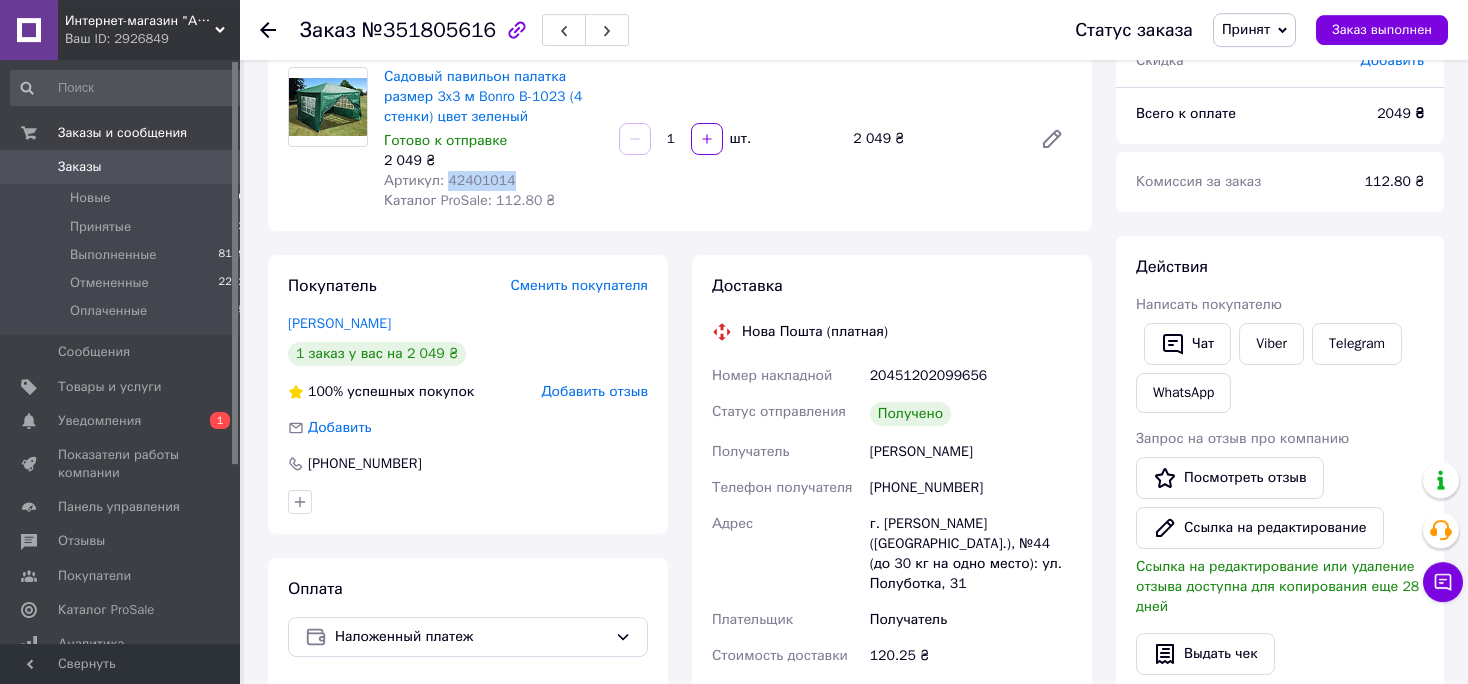 click on "Артикул: 42401014" at bounding box center [450, 180] 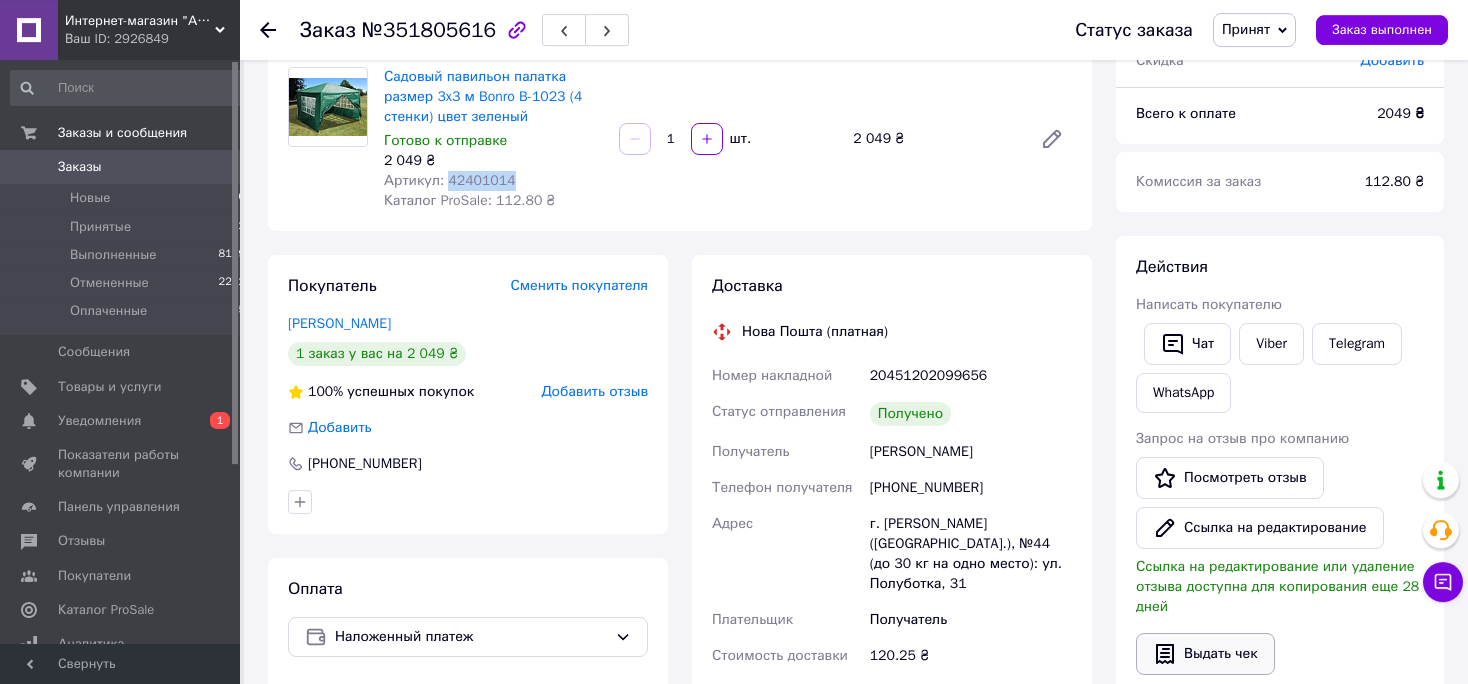 click on "Выдать чек" at bounding box center [1205, 654] 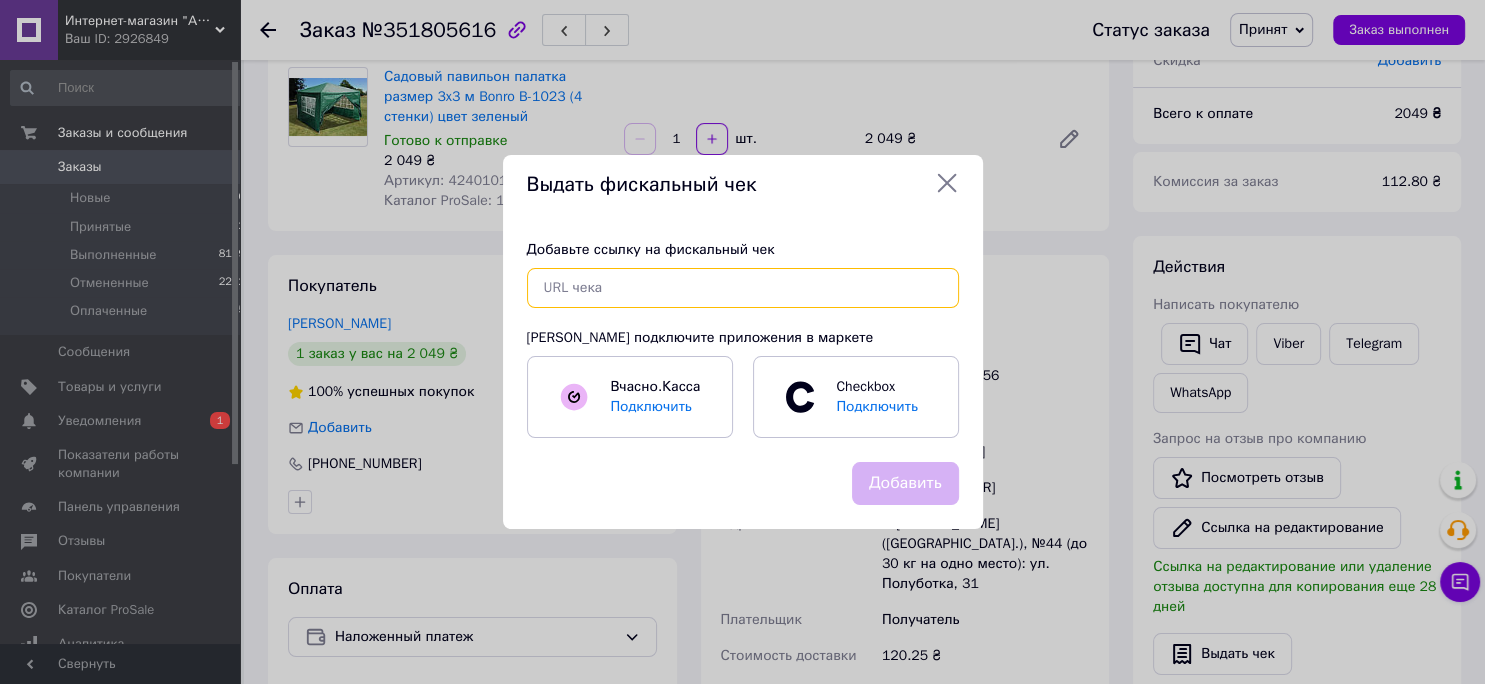 click at bounding box center (743, 288) 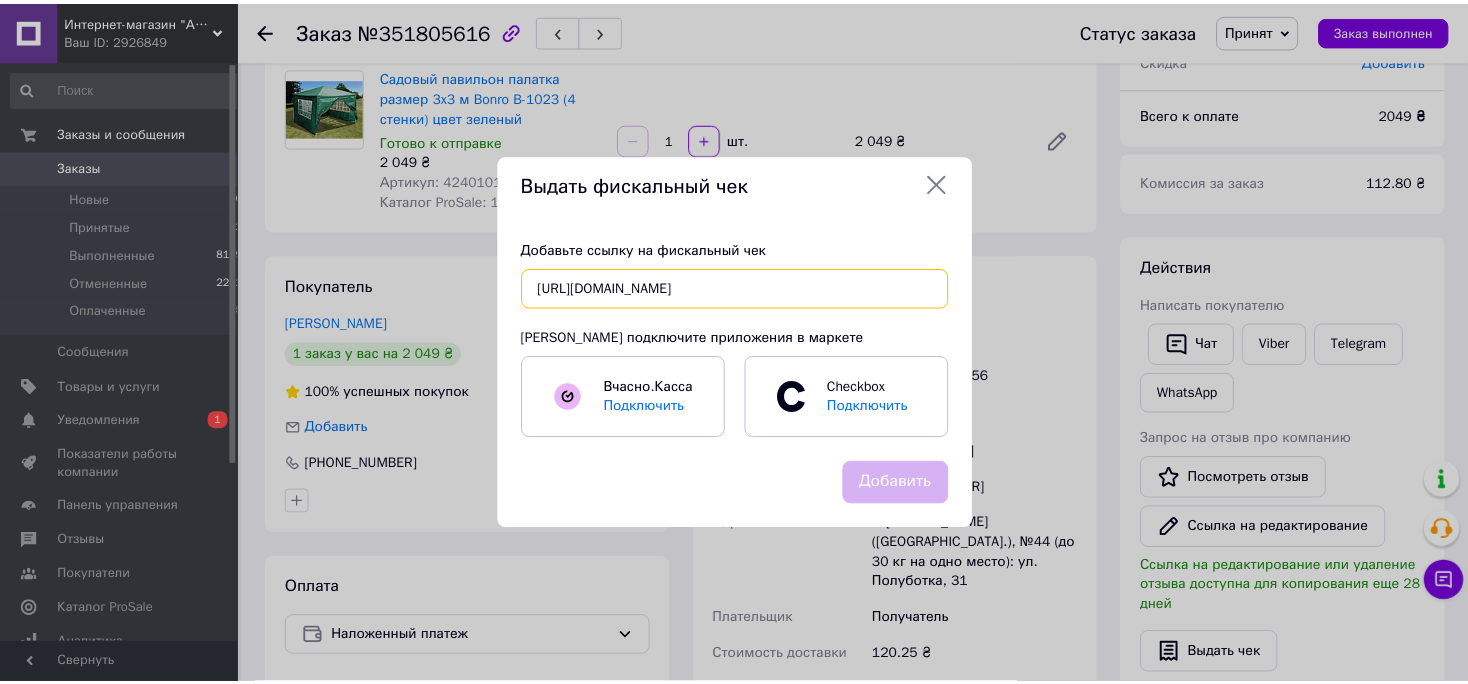 scroll, scrollTop: 0, scrollLeft: 27, axis: horizontal 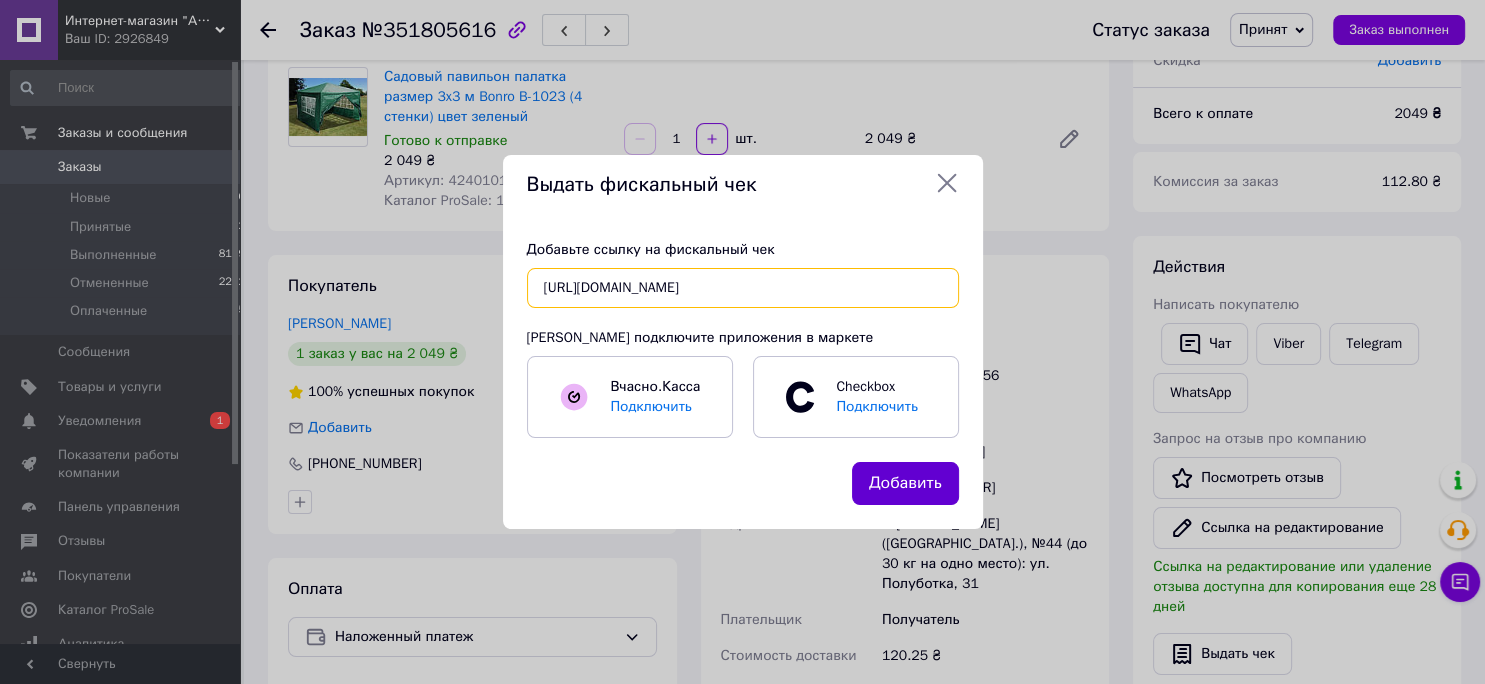 type on "https://check.checkbox.ua/a592d8e9-f2e6-45b3-b9e4-385c2211bae8" 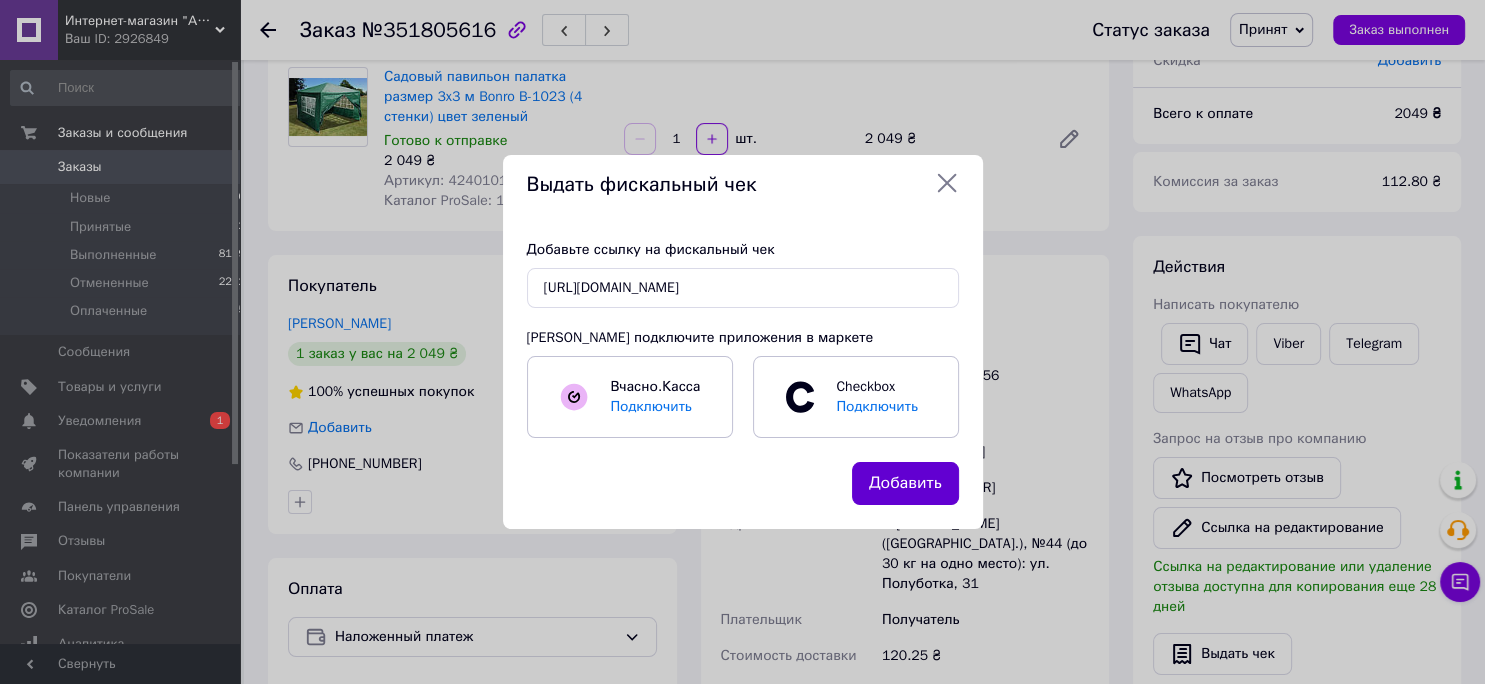 click on "Добавить" at bounding box center (905, 483) 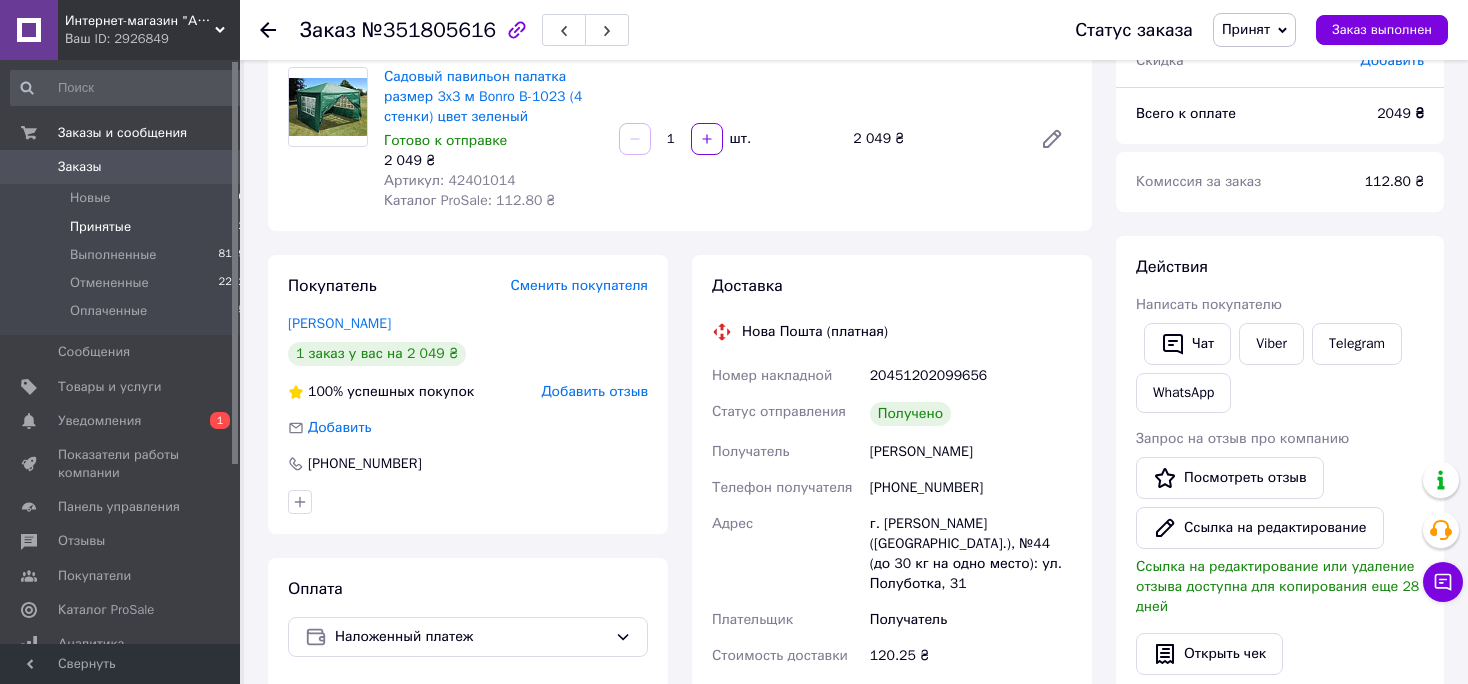 click on "Принятые" at bounding box center (100, 227) 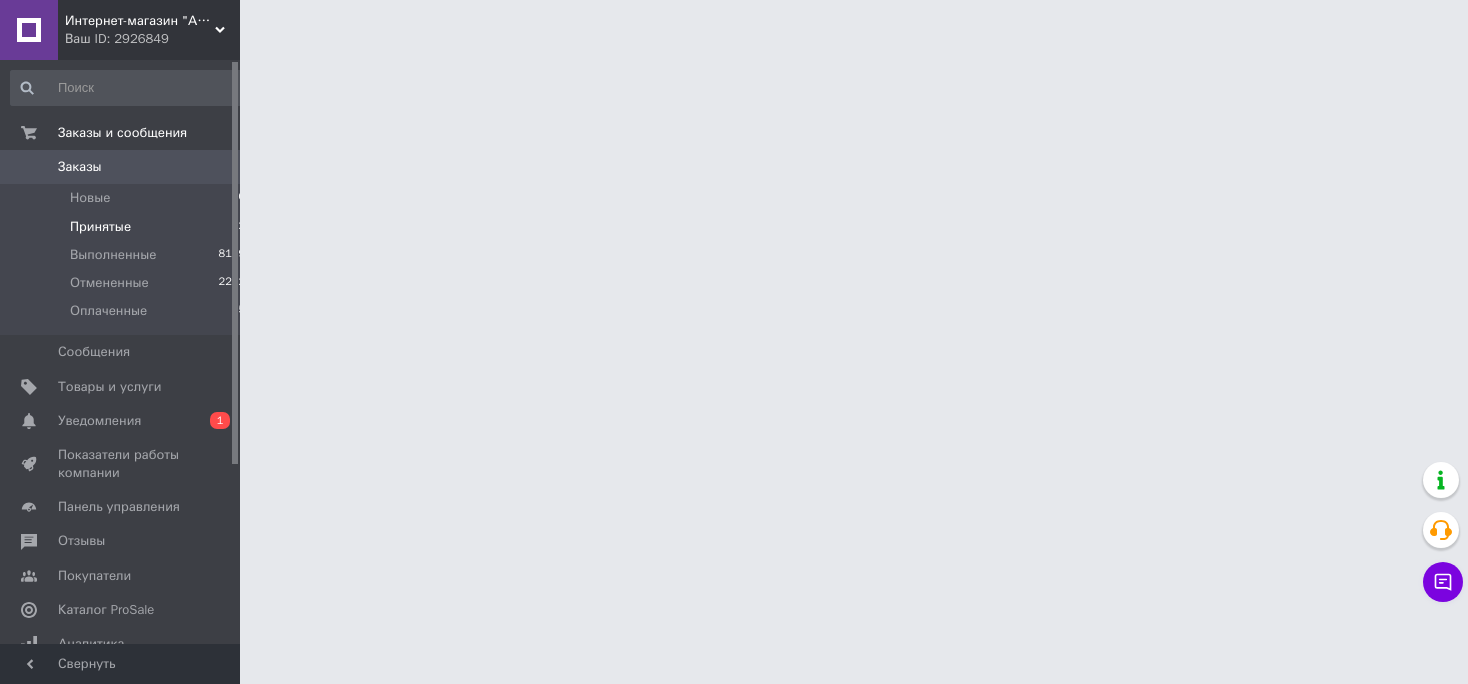 scroll, scrollTop: 0, scrollLeft: 0, axis: both 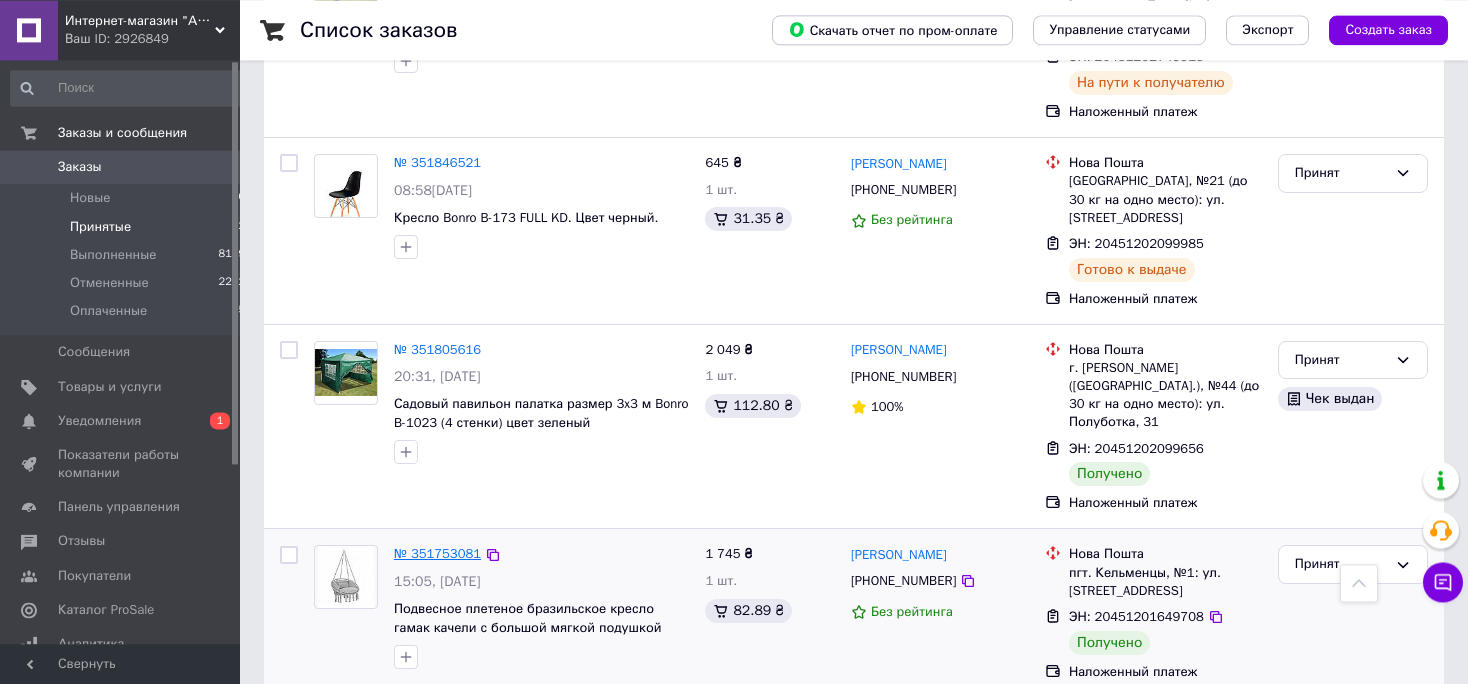 click on "№ 351753081" at bounding box center (437, 553) 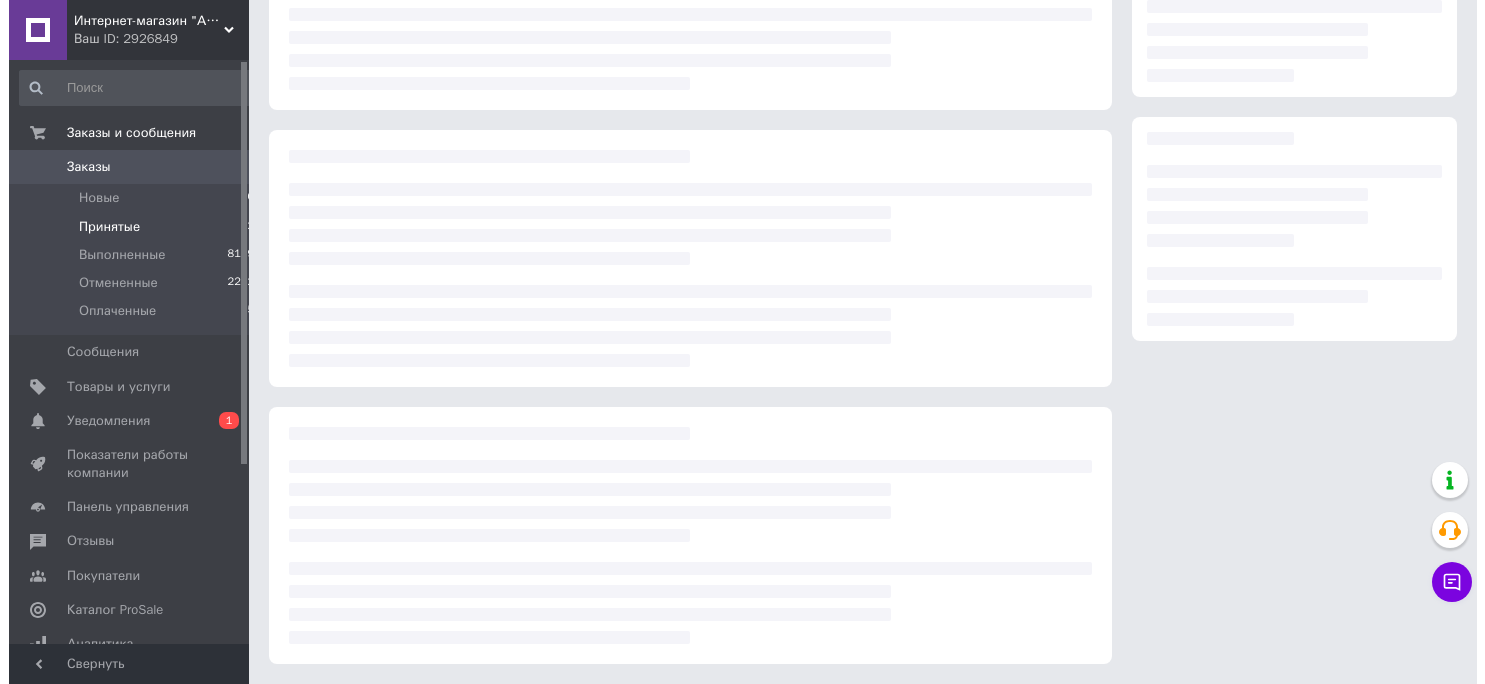 scroll, scrollTop: 229, scrollLeft: 0, axis: vertical 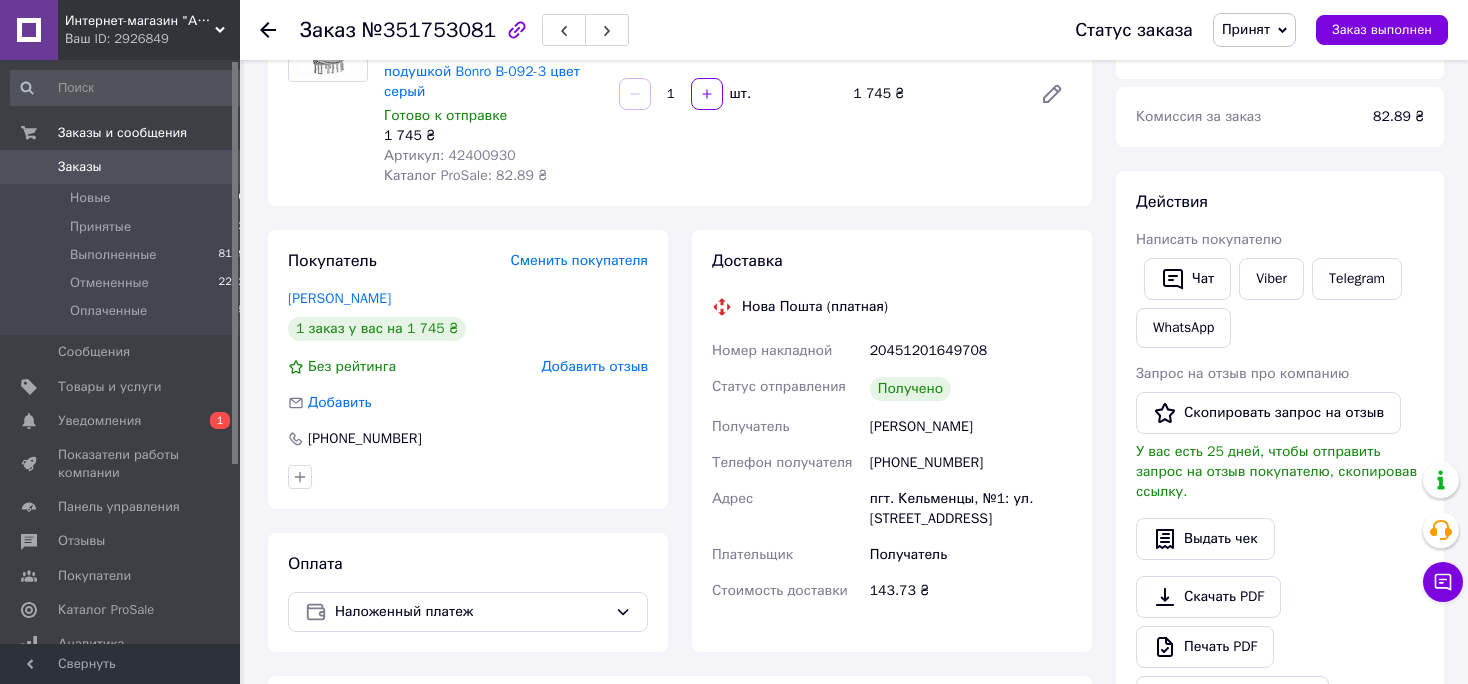 click on "Артикул: 42400930" at bounding box center (450, 155) 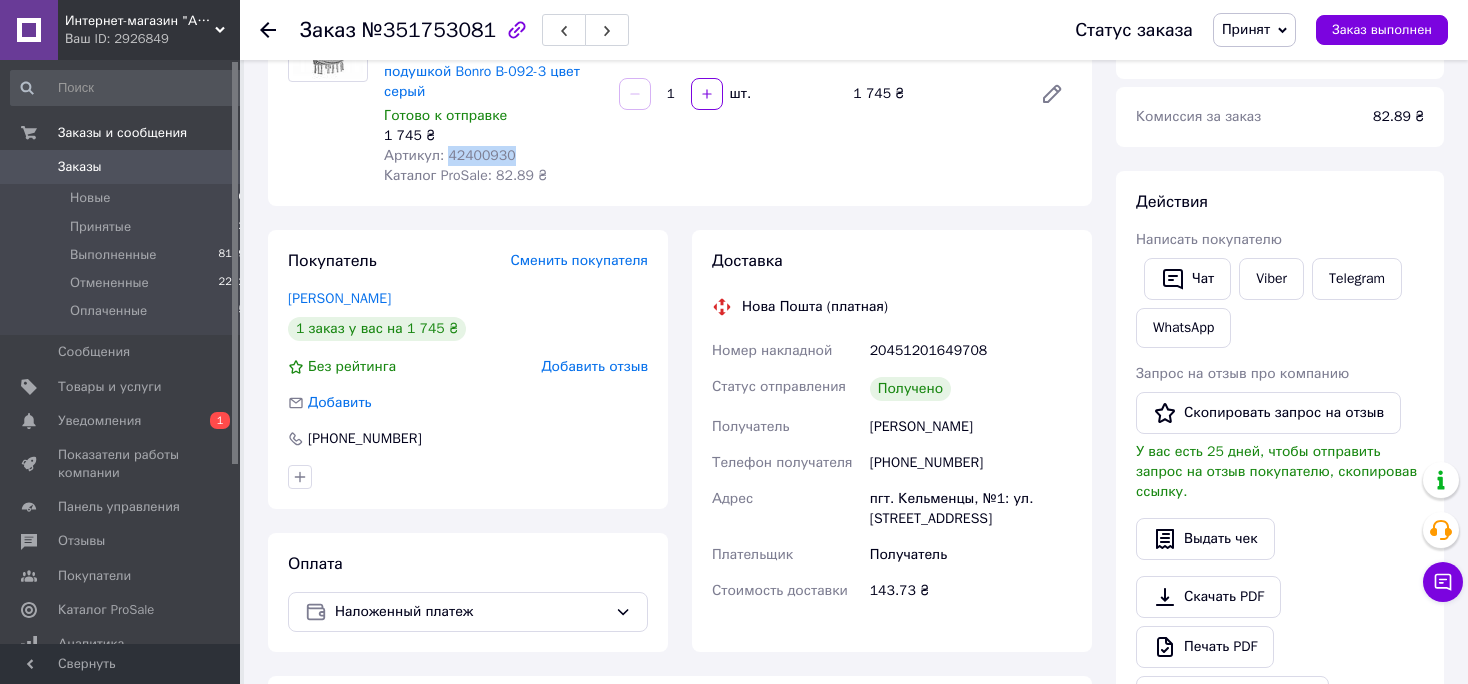 click on "Артикул: 42400930" at bounding box center [450, 155] 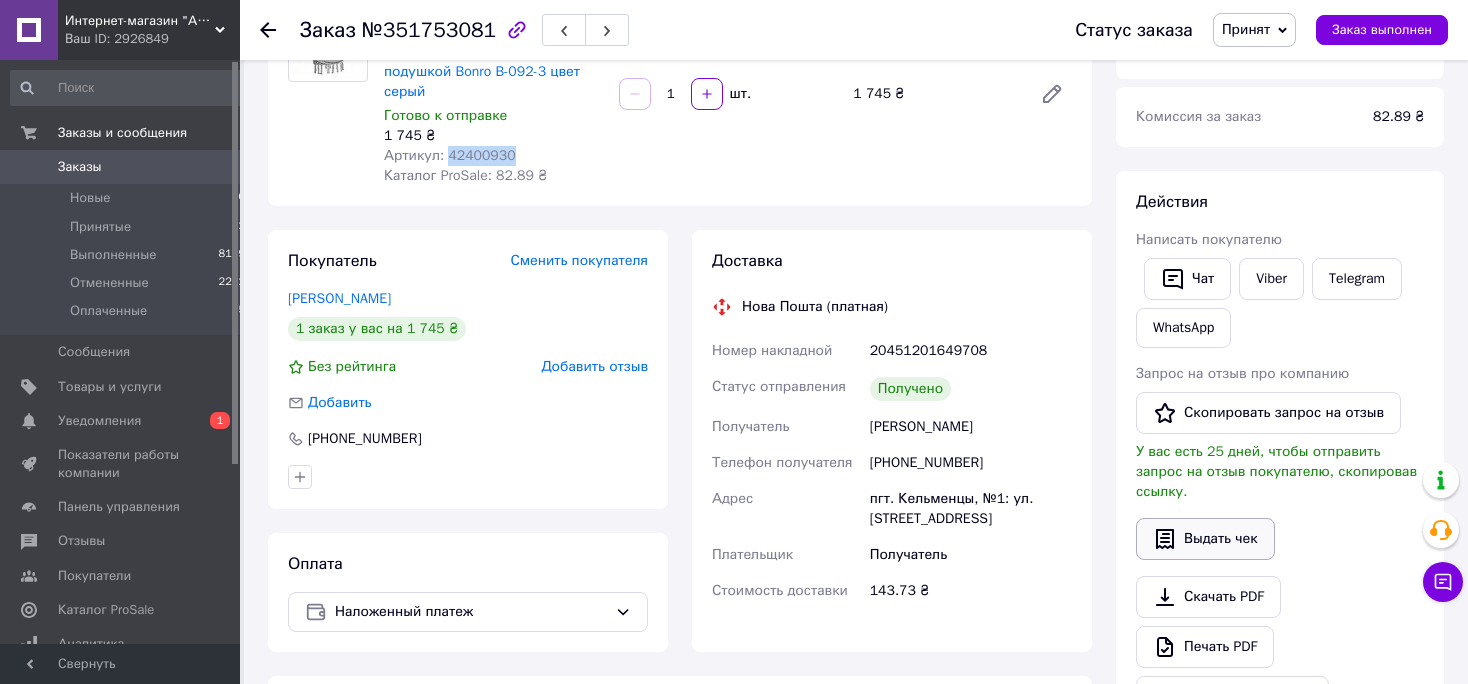 click on "Выдать чек" at bounding box center [1205, 539] 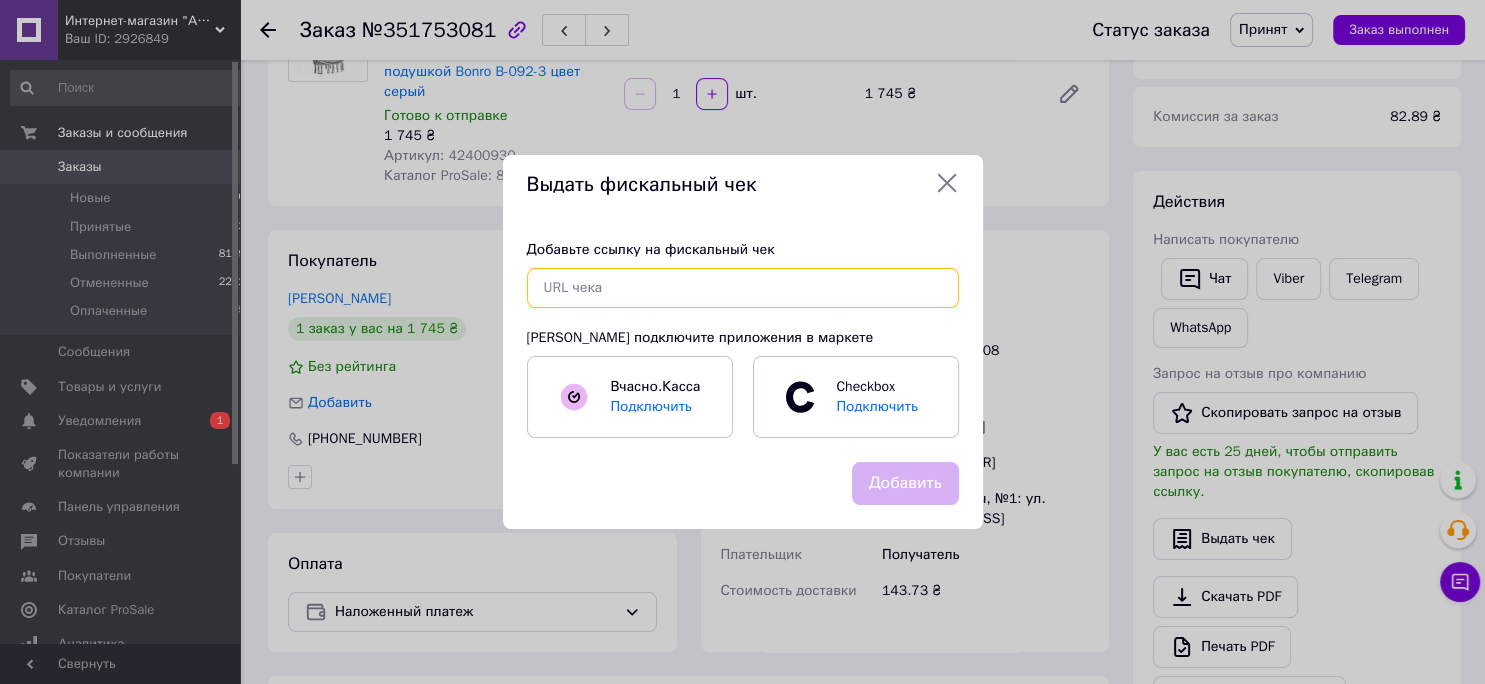 click at bounding box center [743, 288] 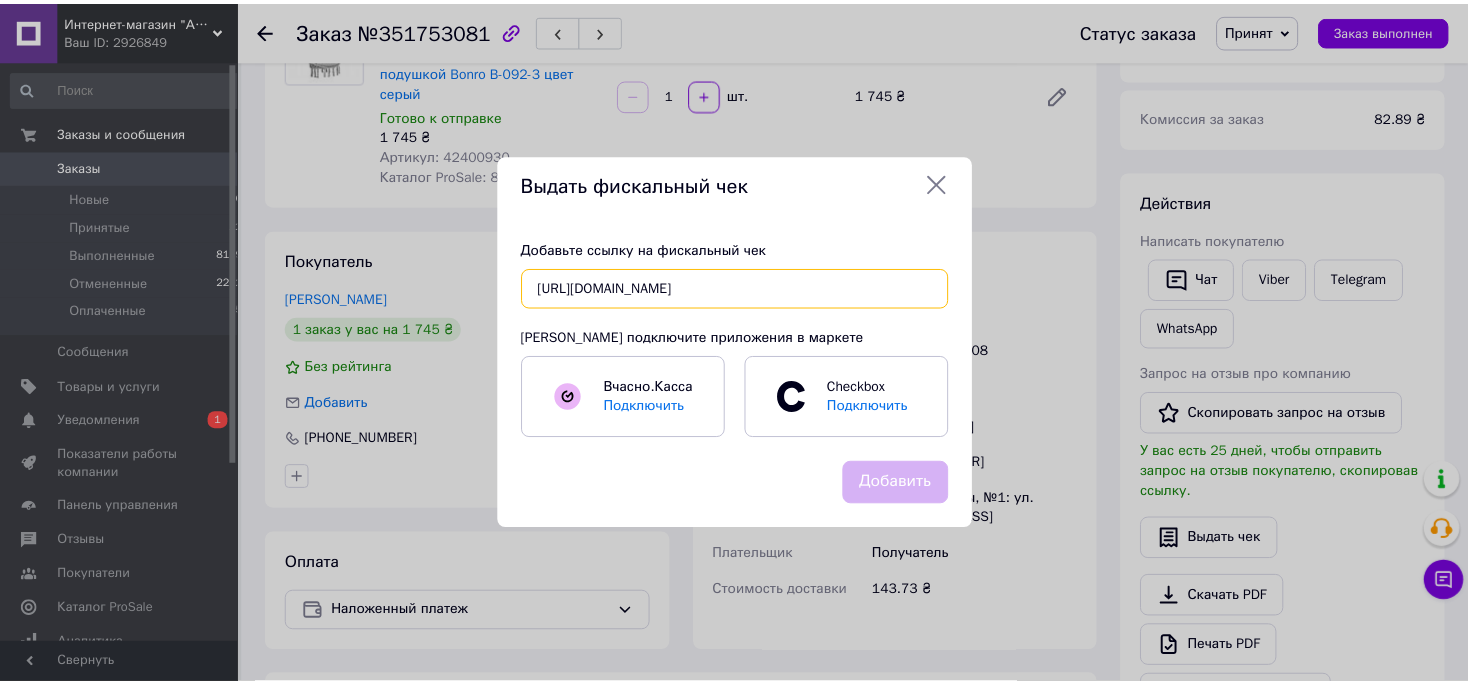 scroll, scrollTop: 0, scrollLeft: 28, axis: horizontal 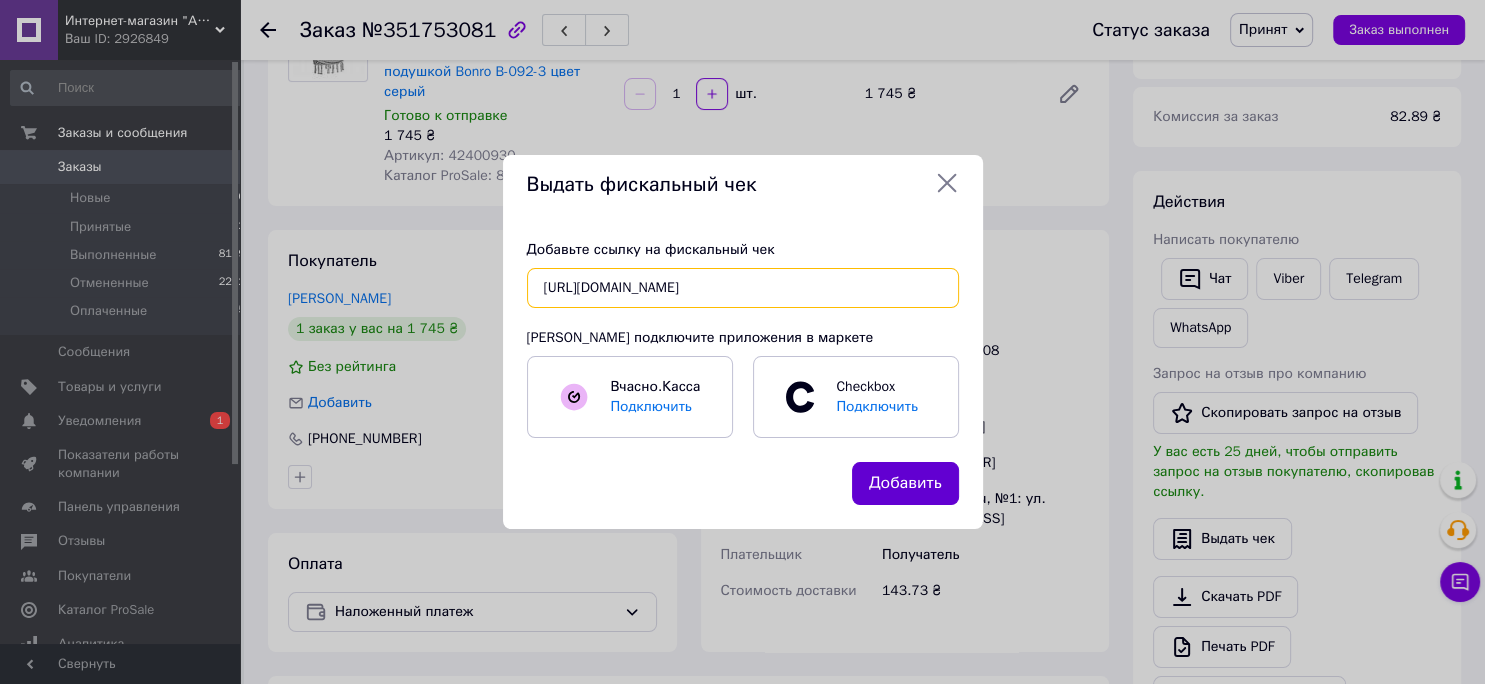 type on "https://check.checkbox.ua/6a8374cc-e48f-43b5-9d83-be1389bbc04b" 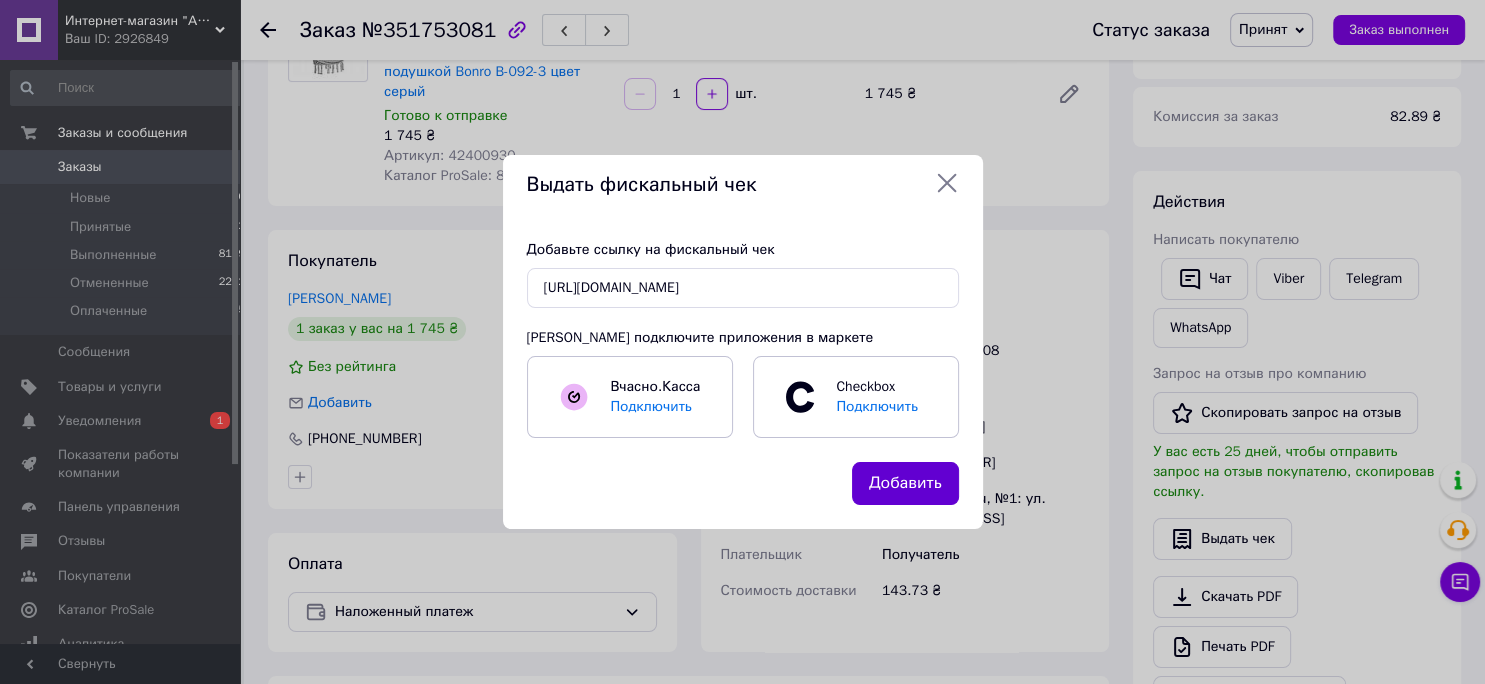 click on "Добавить" at bounding box center [905, 483] 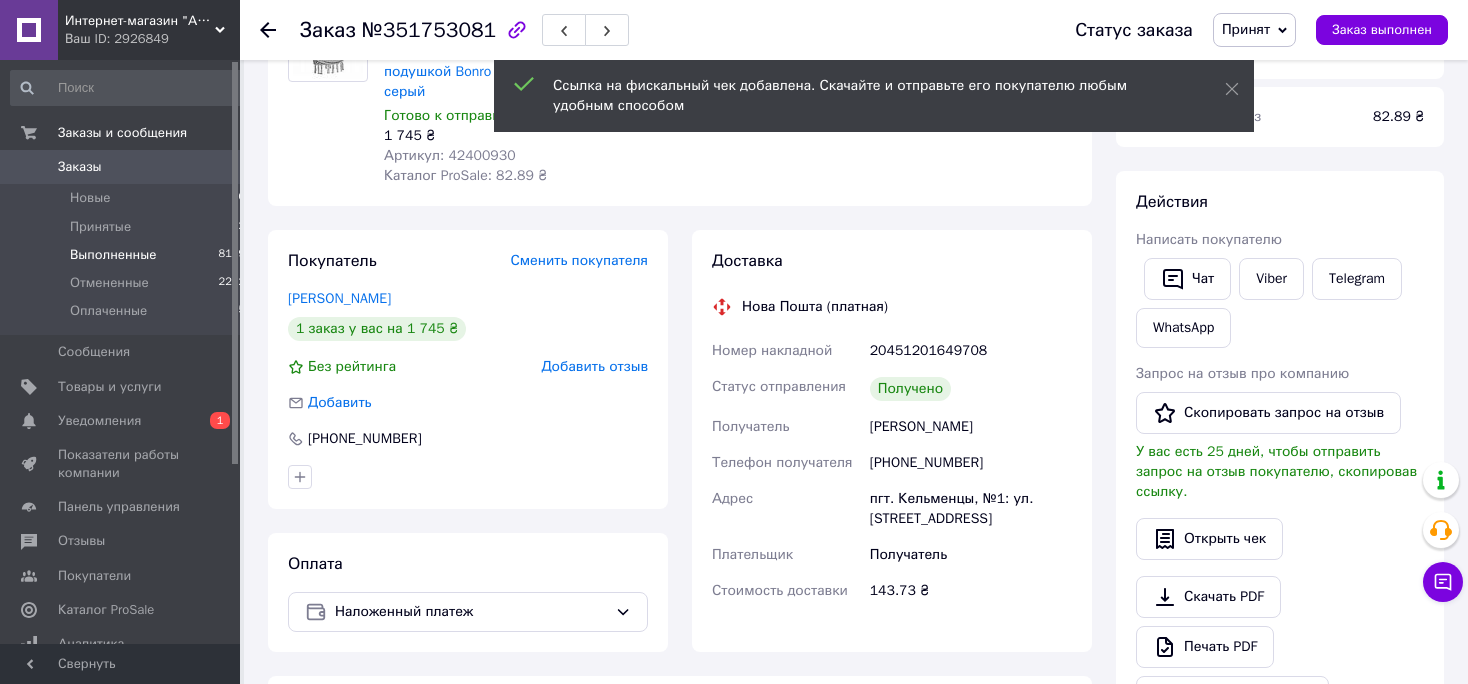 click on "Выполненные 8179" at bounding box center (128, 255) 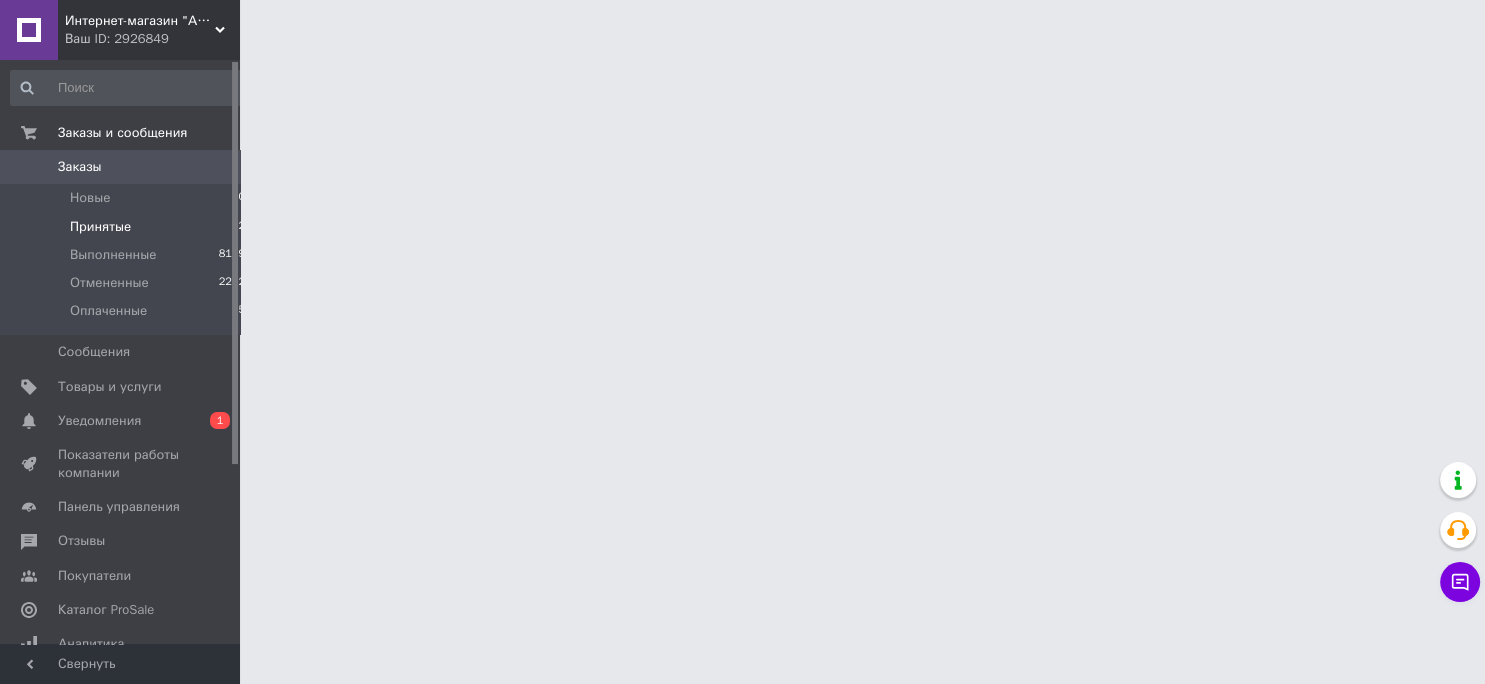 click on "Принятые" at bounding box center (100, 227) 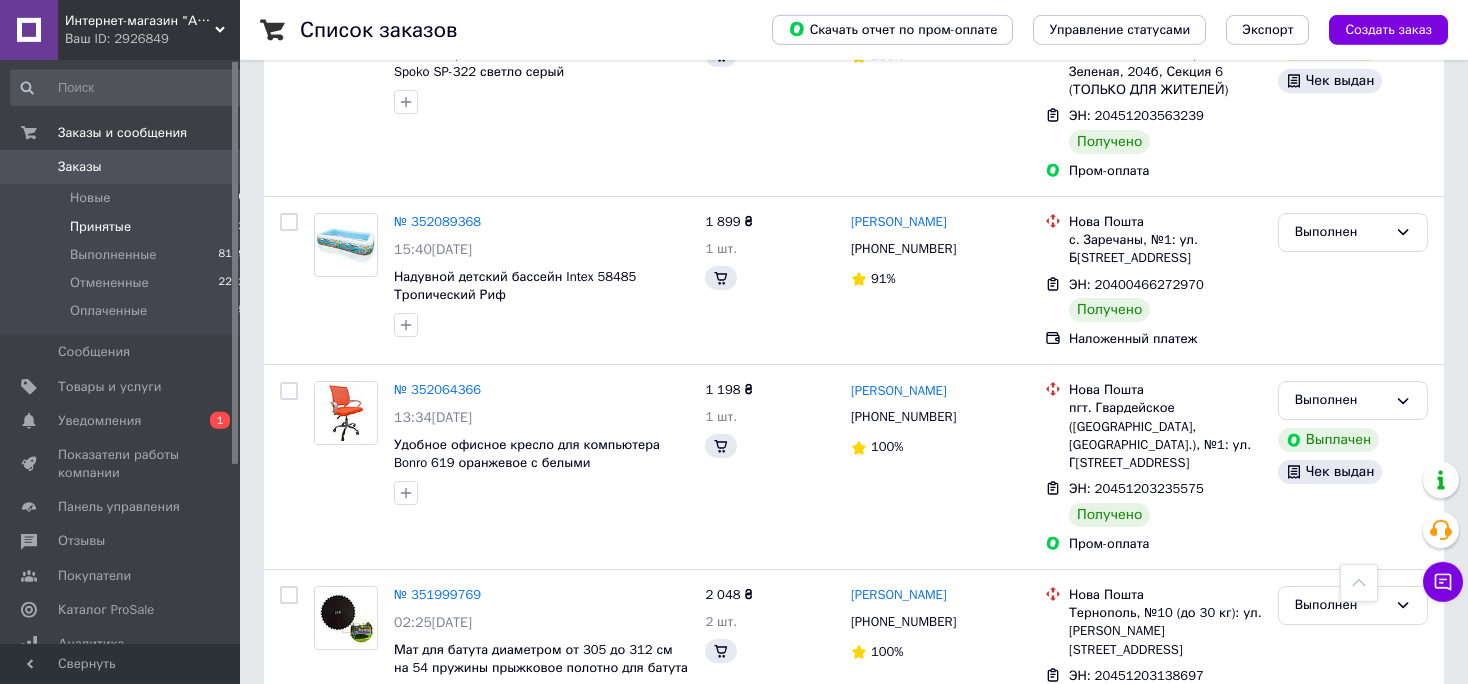 scroll, scrollTop: 555, scrollLeft: 0, axis: vertical 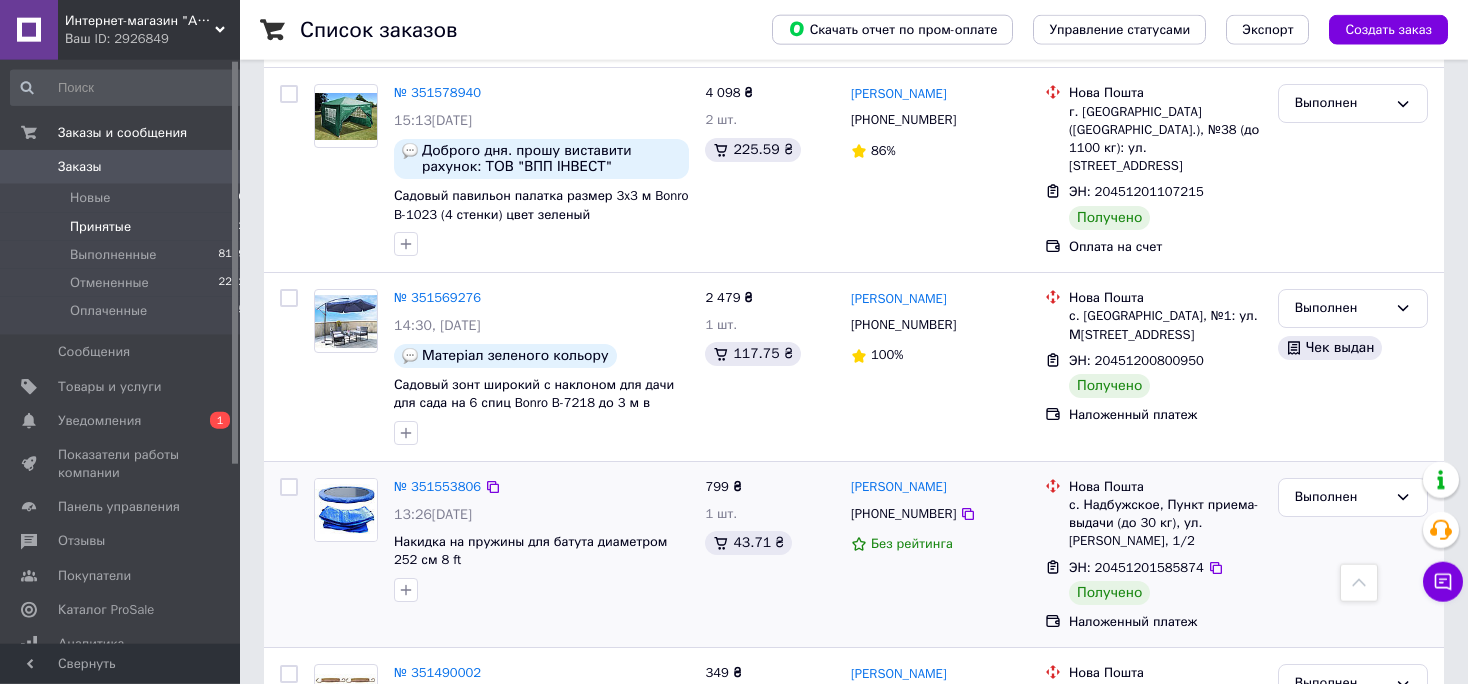 drag, startPoint x: 1146, startPoint y: 350, endPoint x: 704, endPoint y: 336, distance: 442.22165 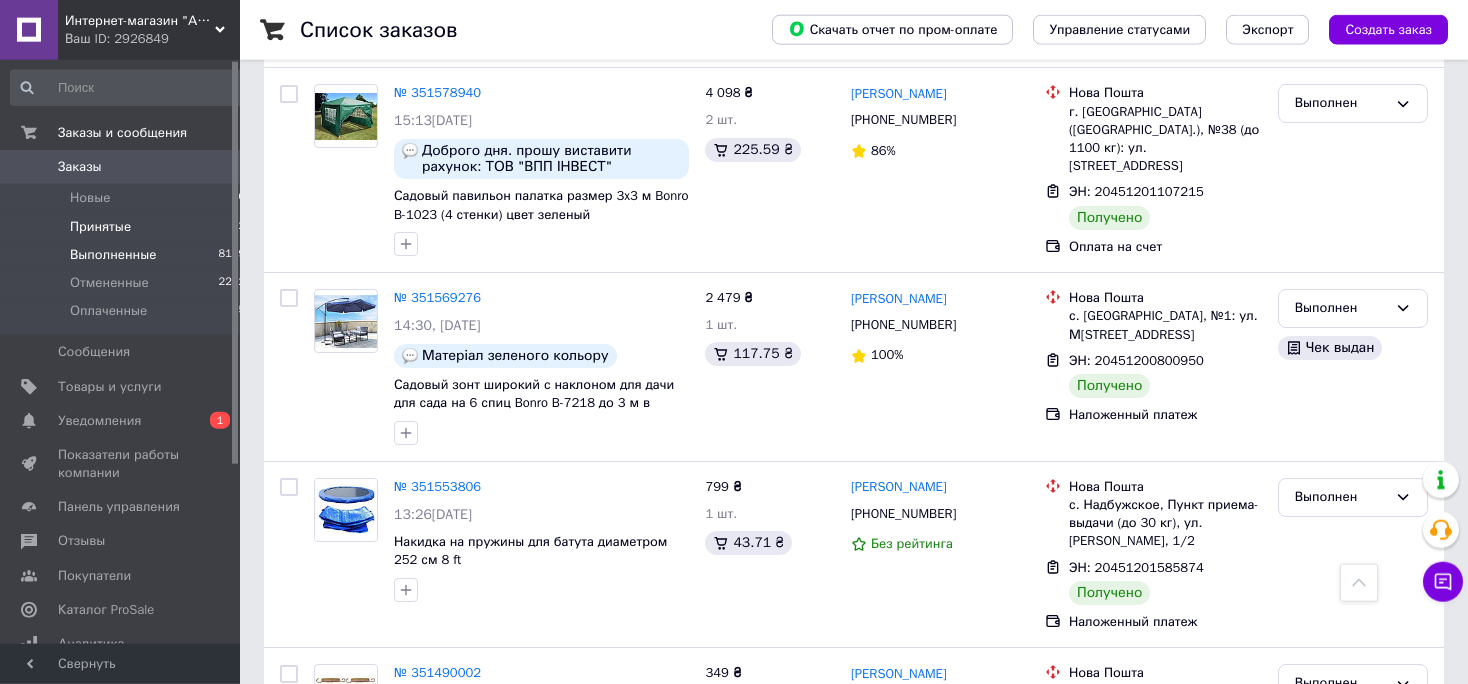click on "Выполненные" at bounding box center [113, 255] 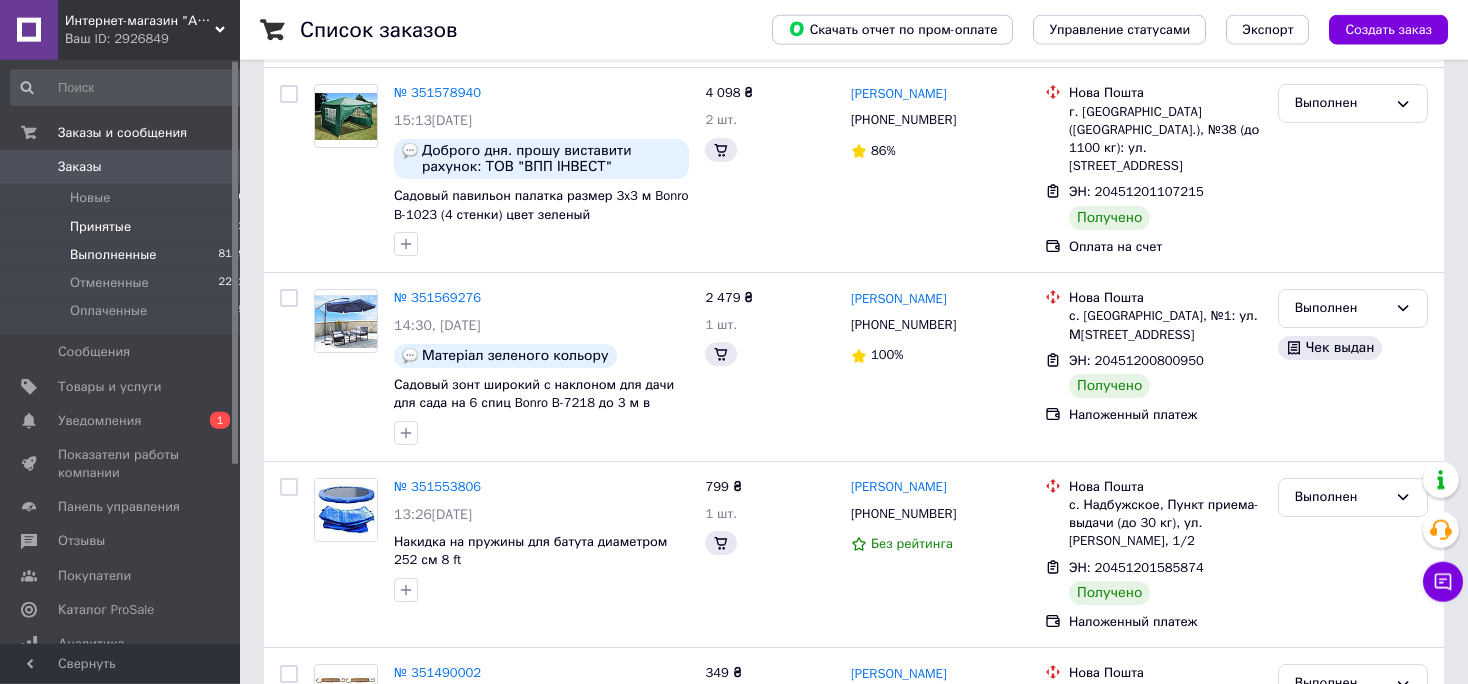 scroll, scrollTop: 0, scrollLeft: 0, axis: both 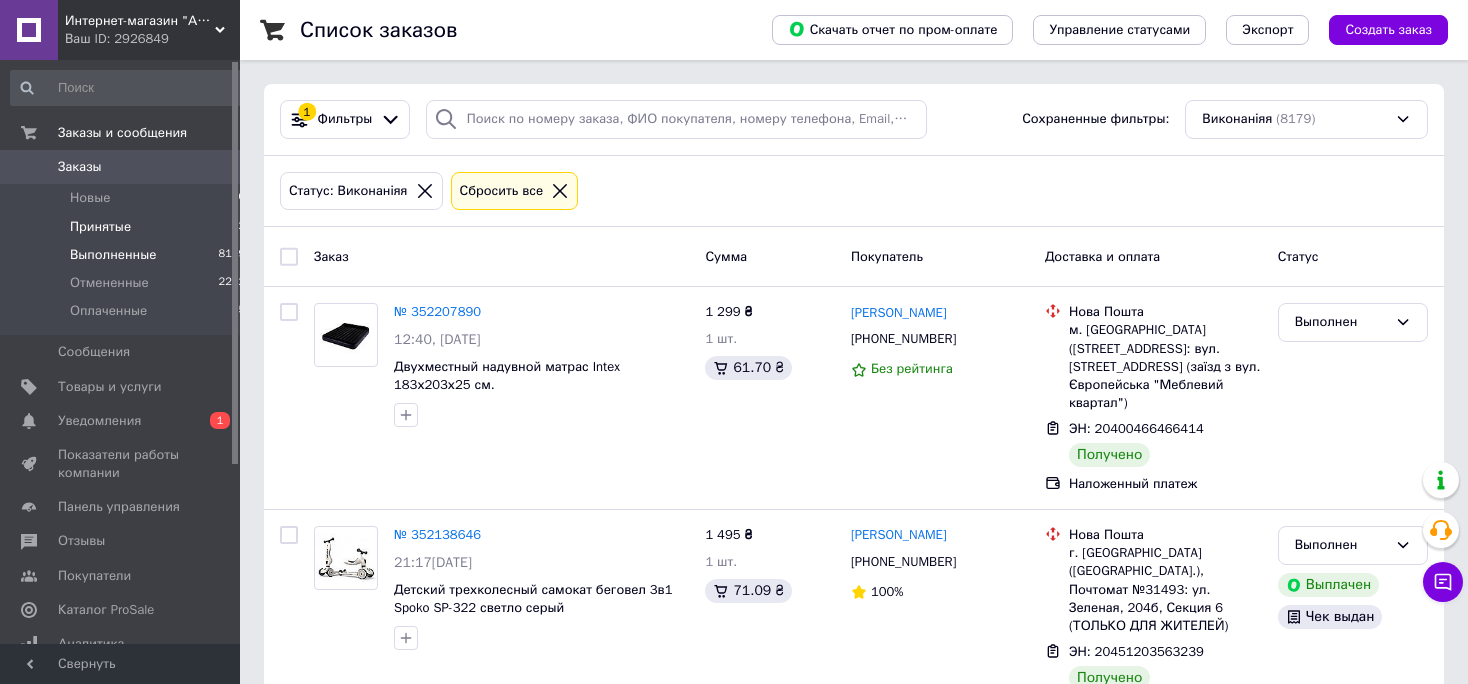 click on "Принятые" at bounding box center (100, 227) 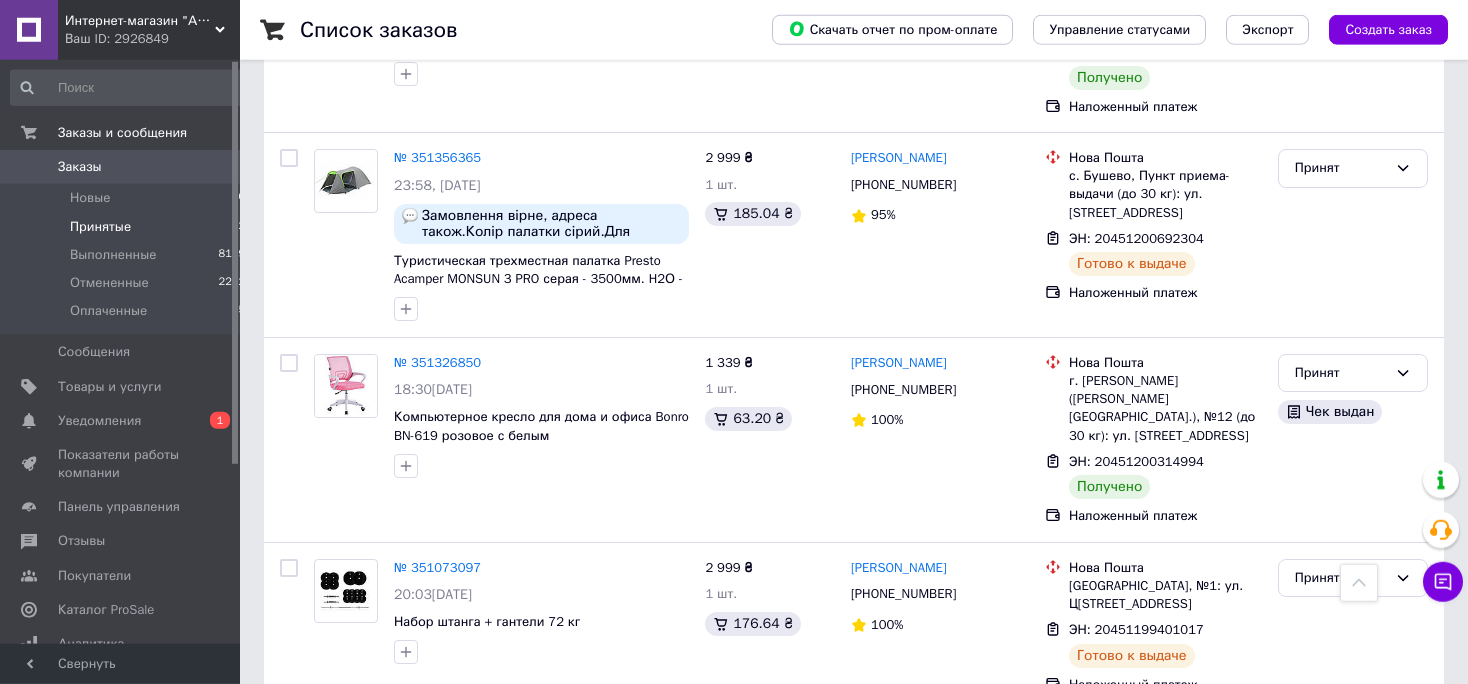 scroll, scrollTop: 3572, scrollLeft: 0, axis: vertical 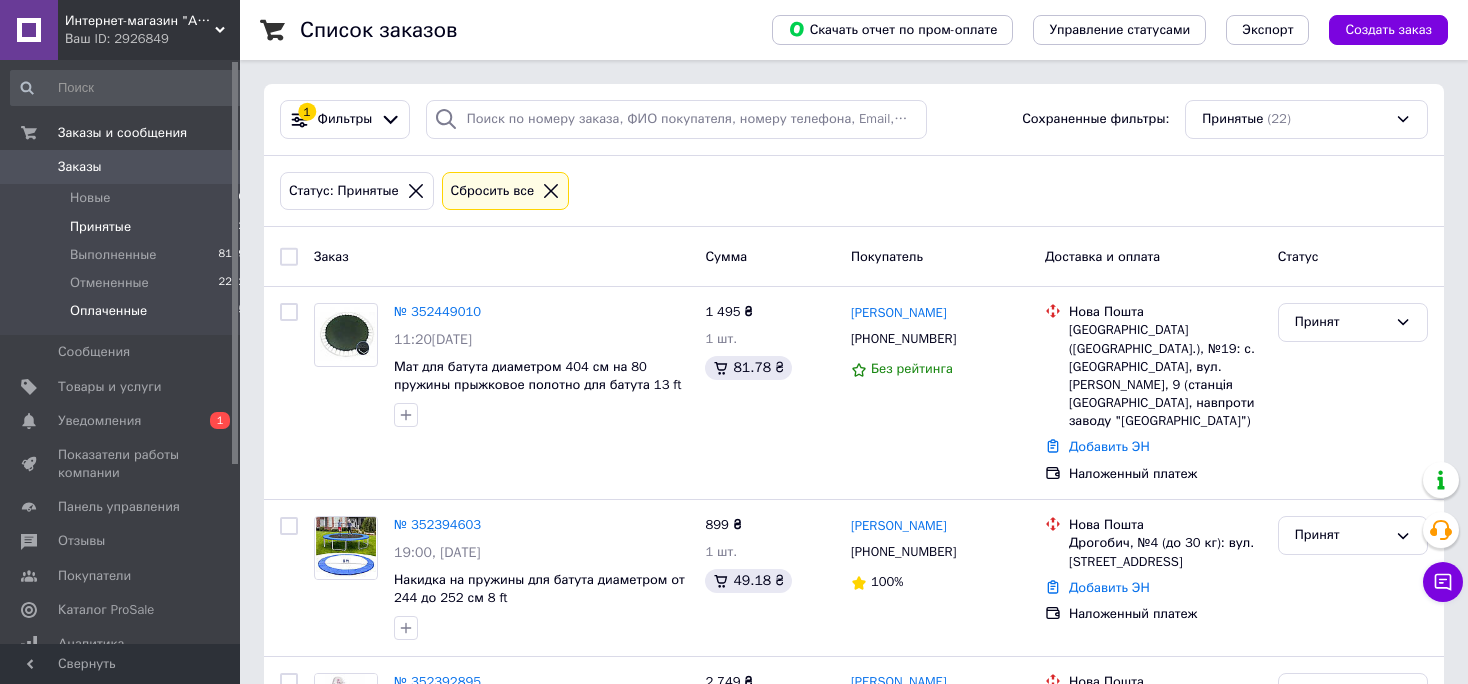 click on "Оплаченные" at bounding box center (108, 311) 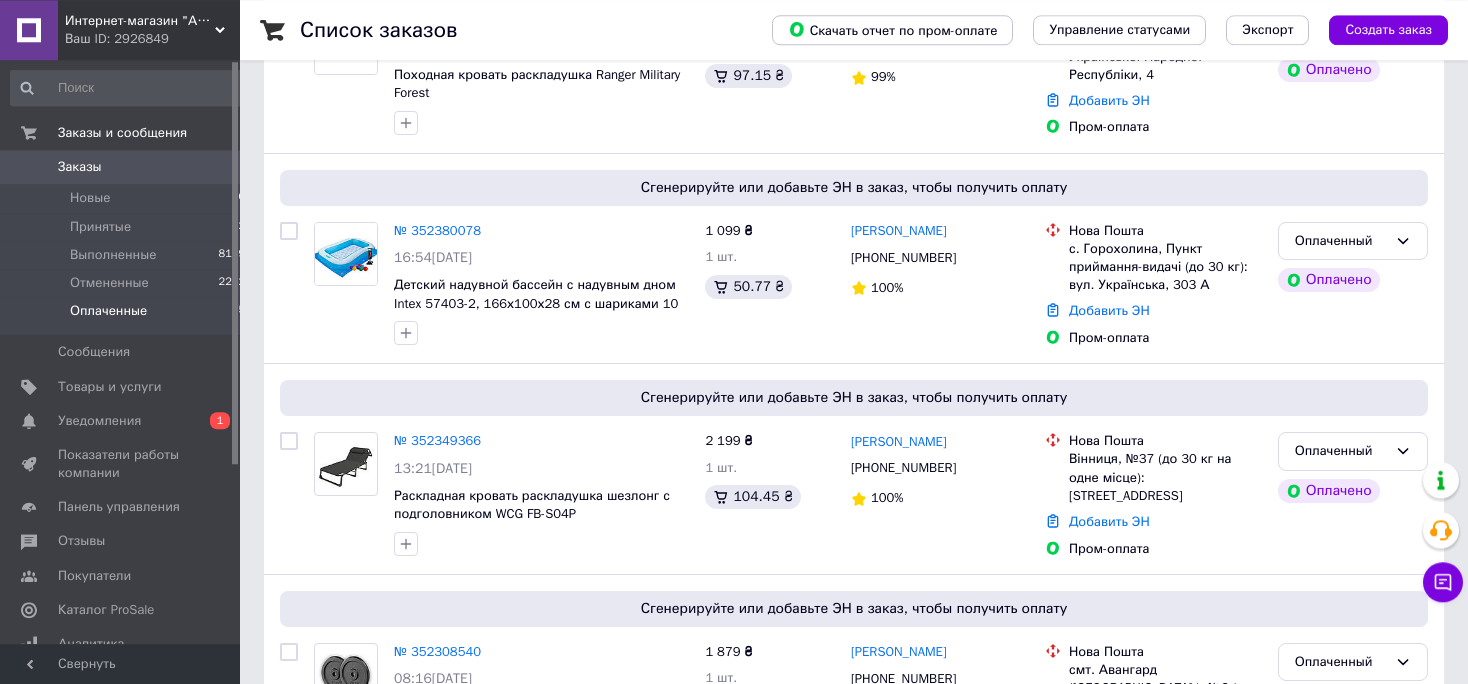 scroll, scrollTop: 347, scrollLeft: 0, axis: vertical 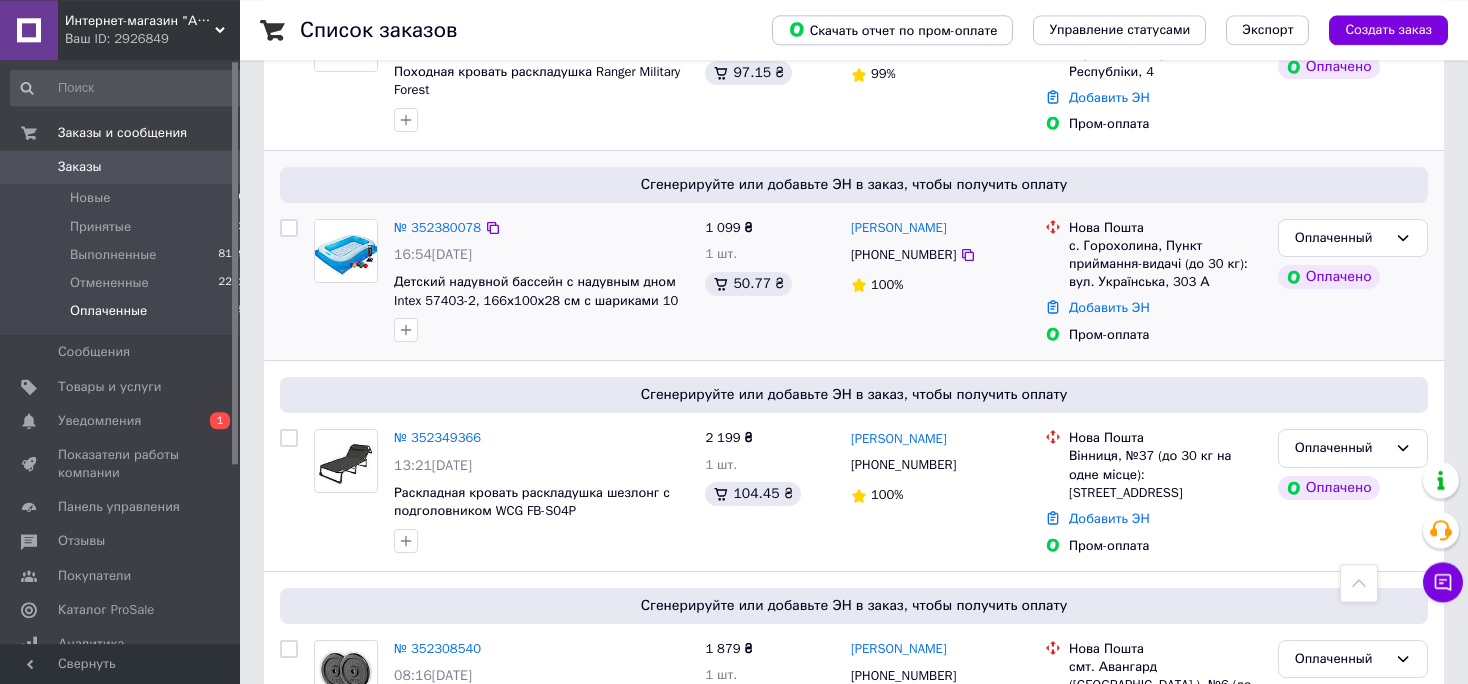 click on "№ 352380078" at bounding box center (437, 228) 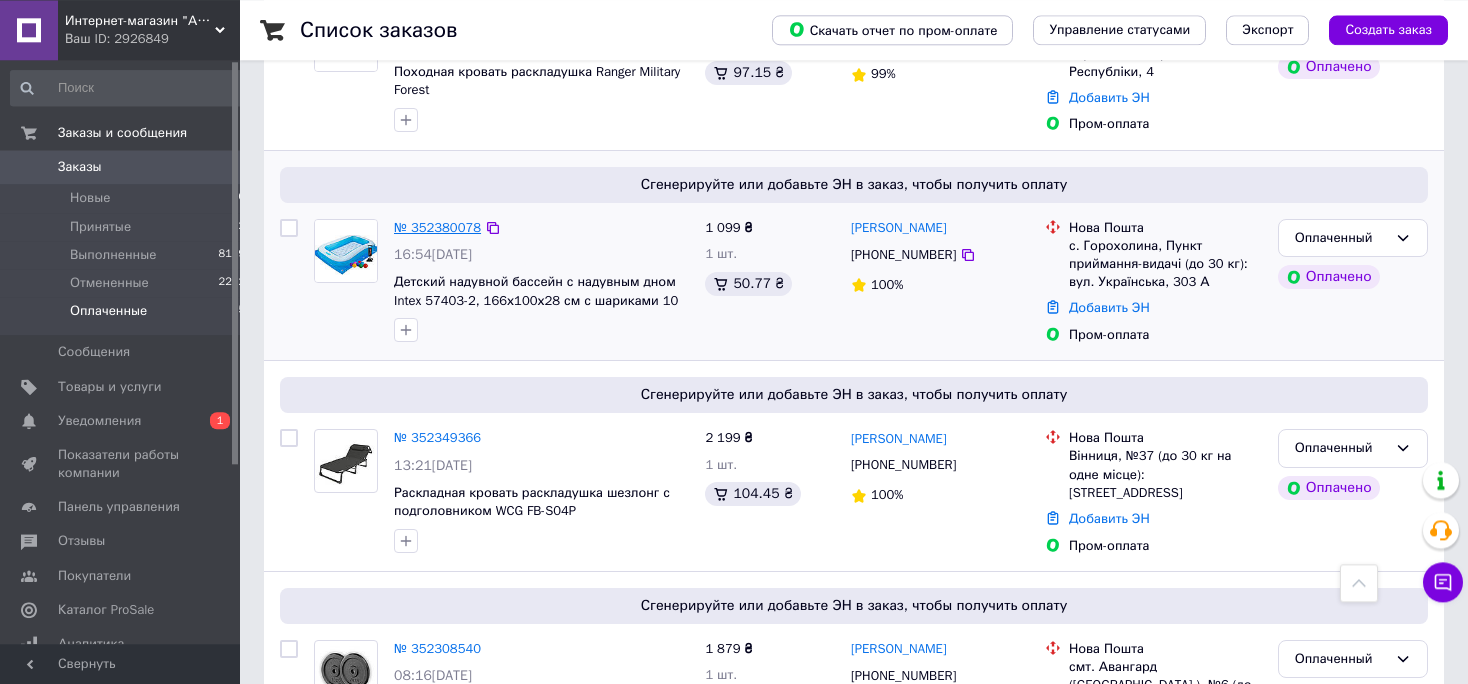 click on "№ 352380078" at bounding box center [437, 227] 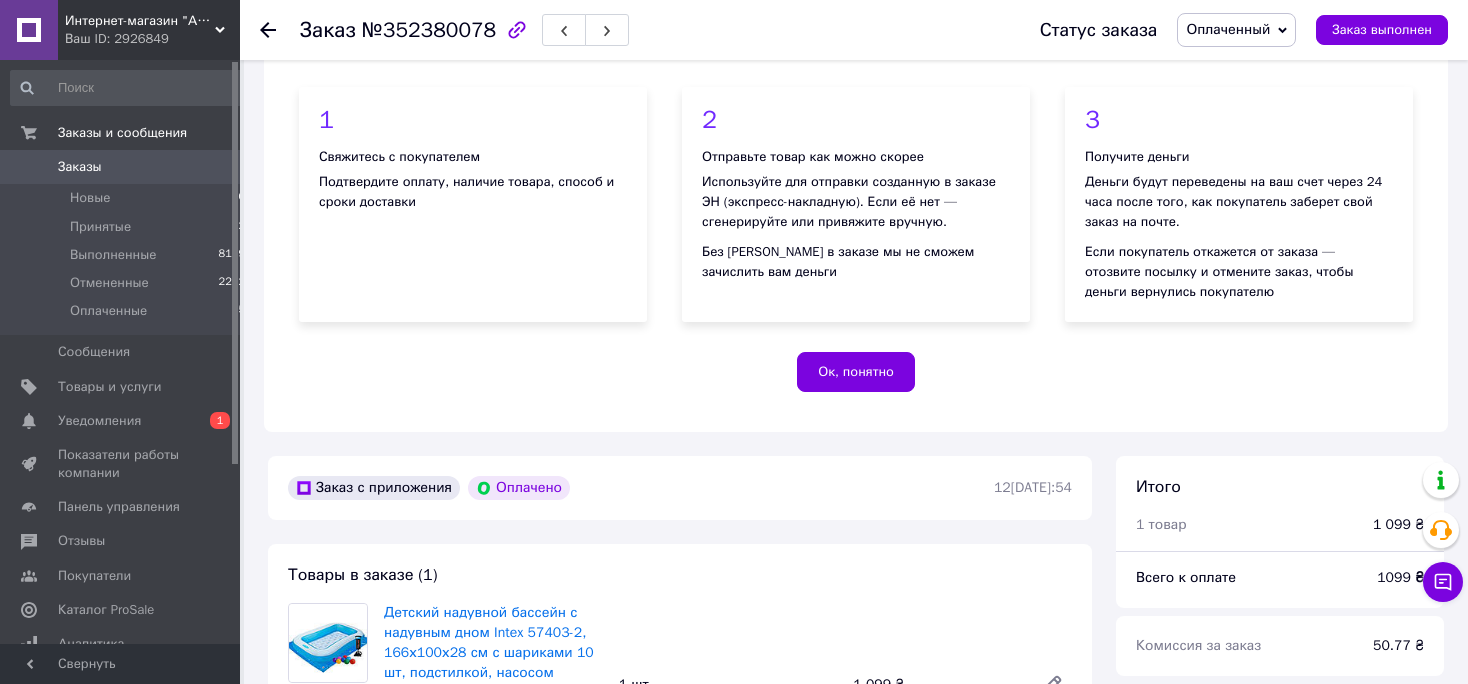 scroll, scrollTop: 185, scrollLeft: 0, axis: vertical 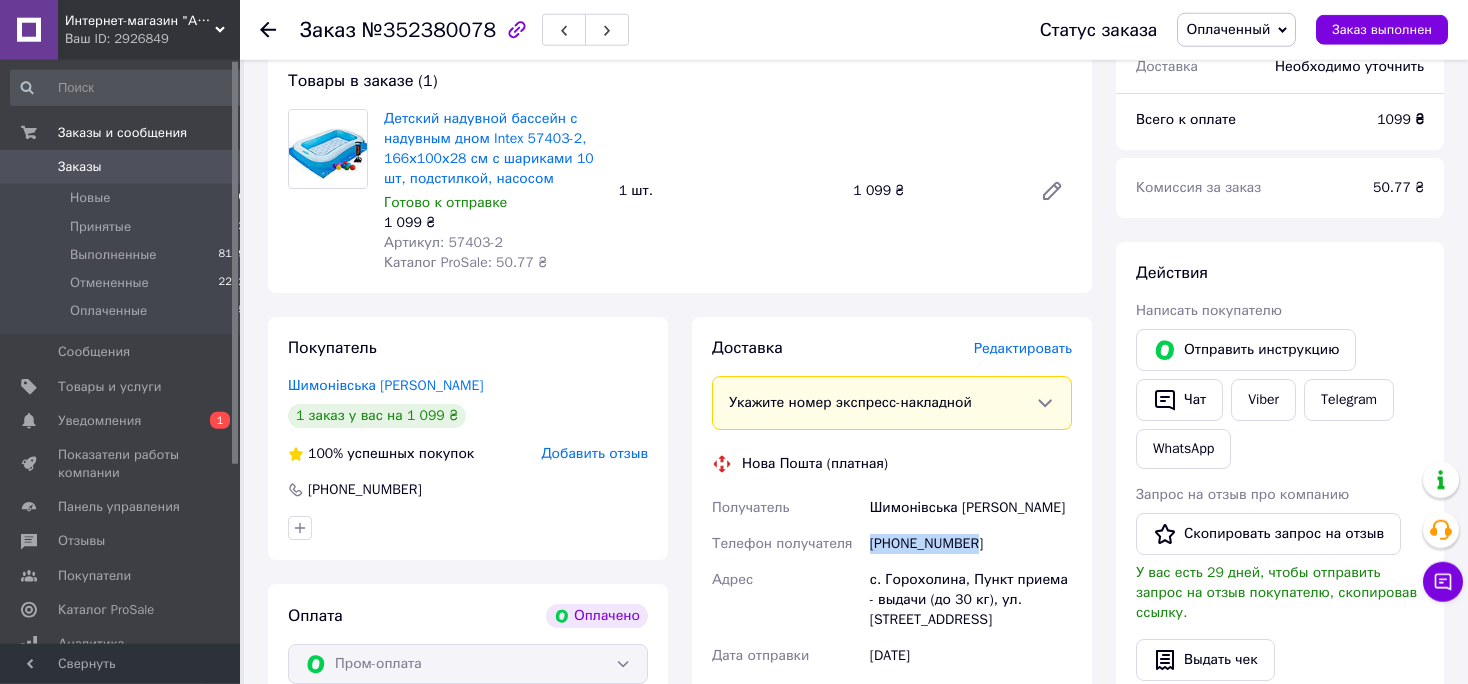 drag, startPoint x: 910, startPoint y: 539, endPoint x: 866, endPoint y: 547, distance: 44.72136 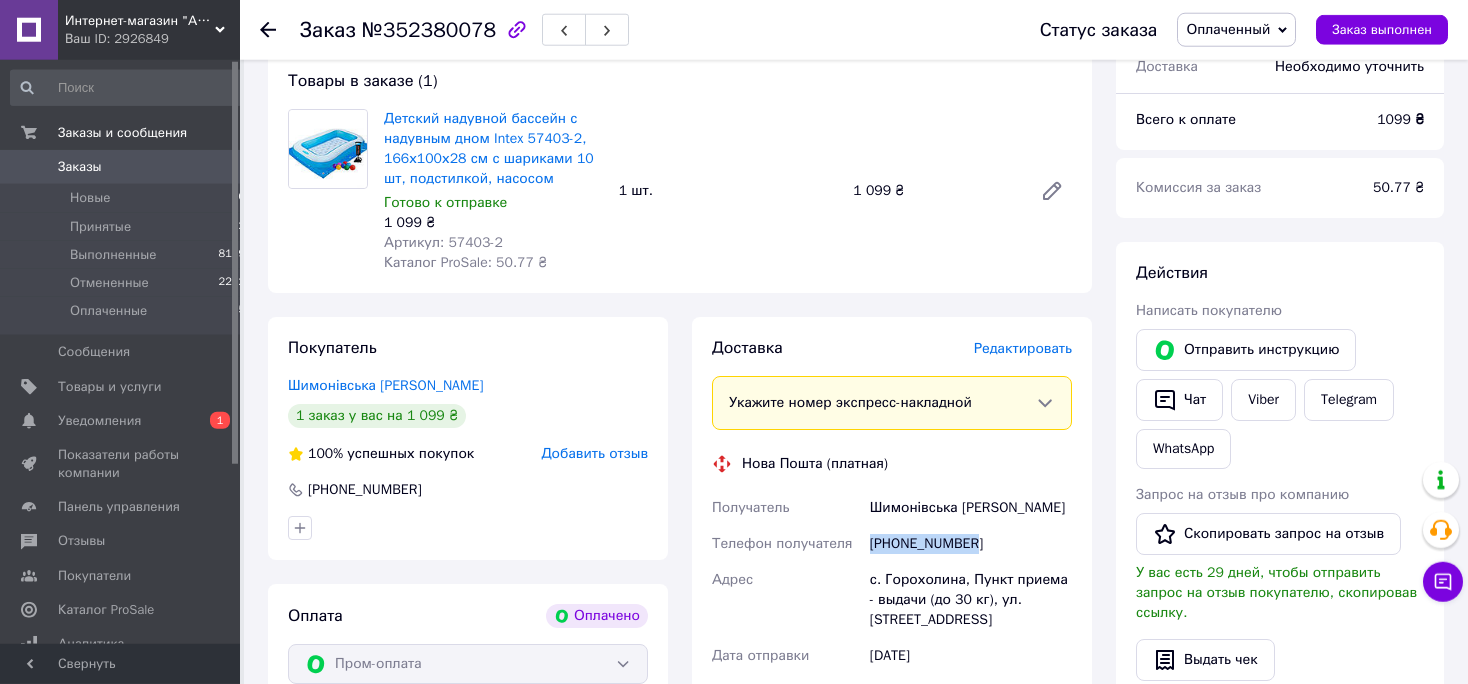 drag, startPoint x: 869, startPoint y: 583, endPoint x: 1013, endPoint y: 615, distance: 147.51271 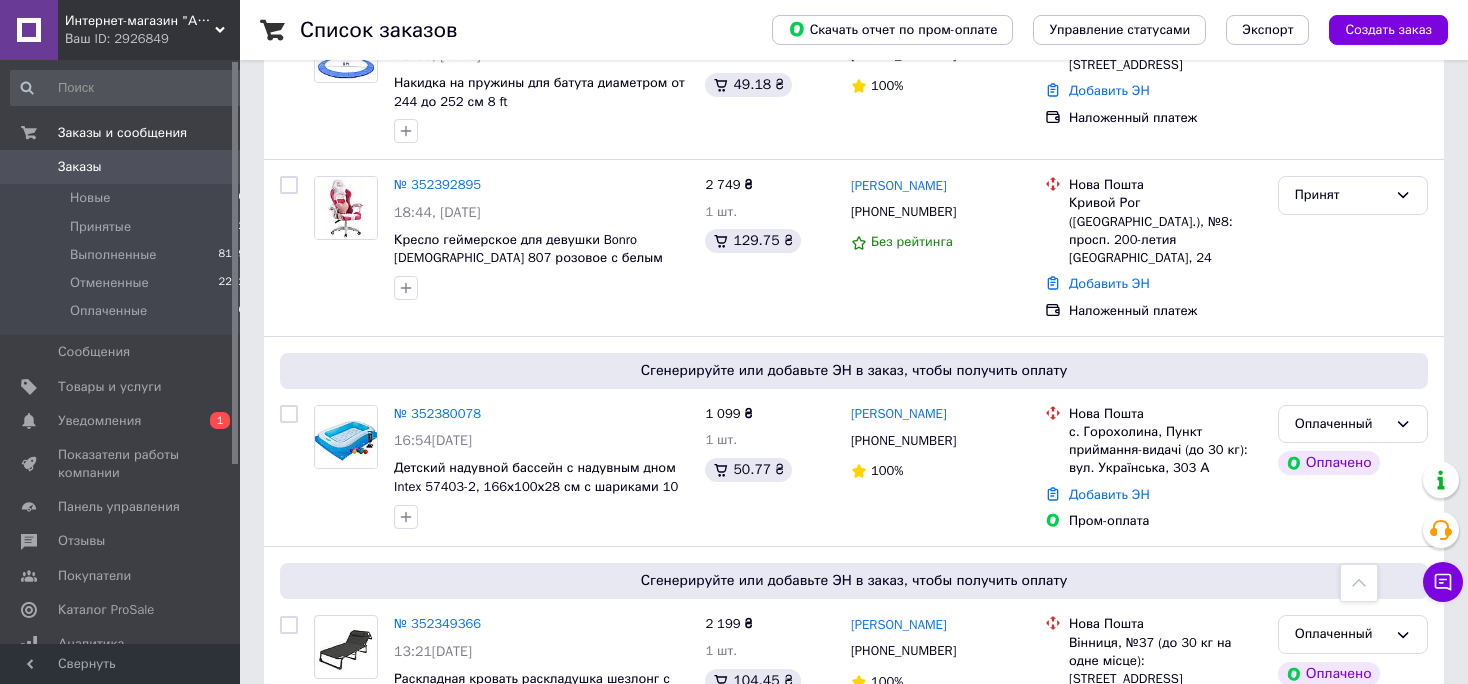scroll, scrollTop: 0, scrollLeft: 0, axis: both 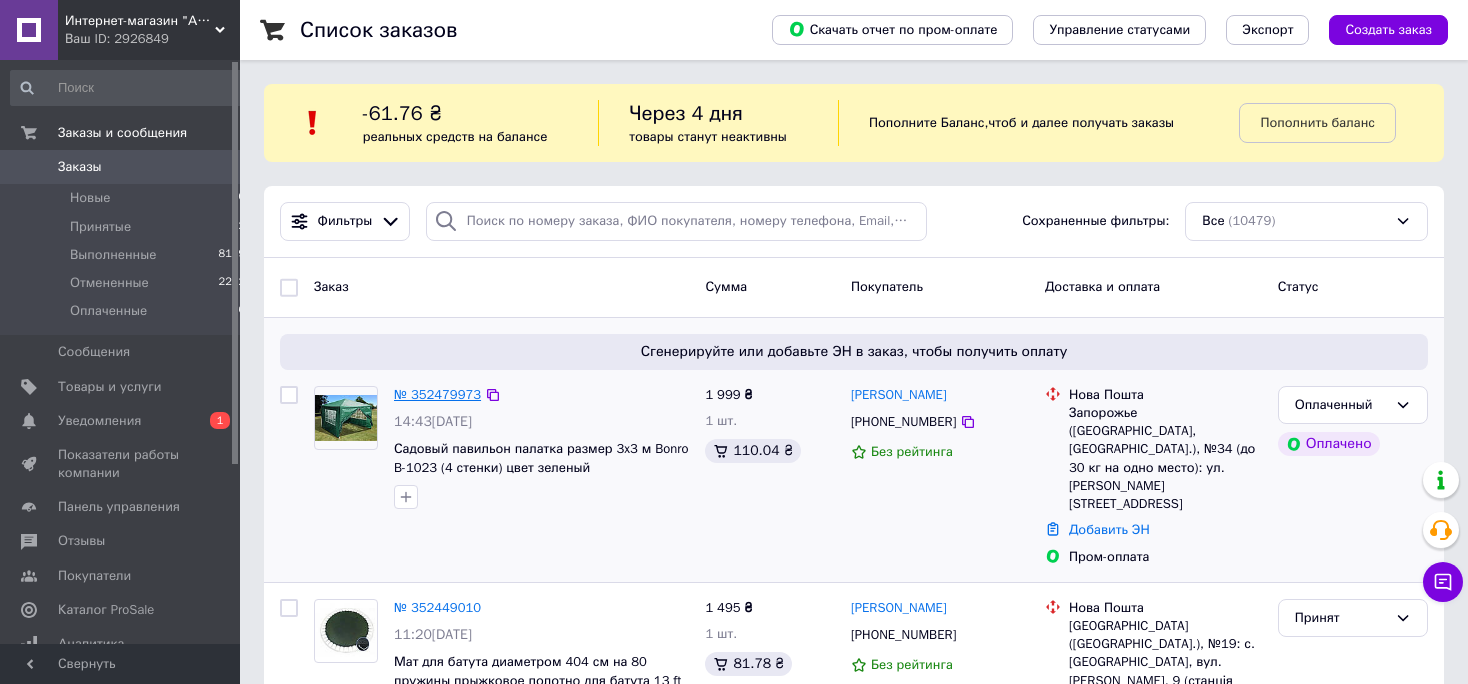 click on "№ 352479973" at bounding box center (437, 394) 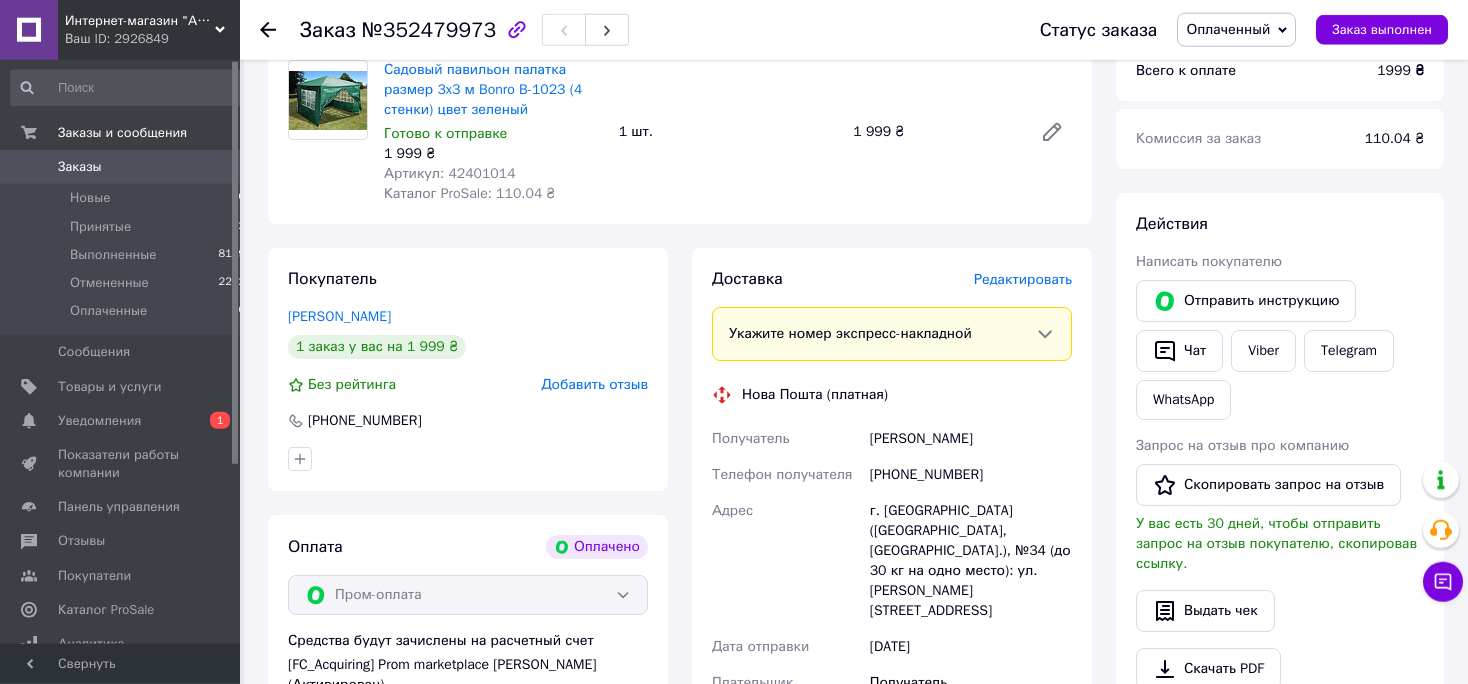 scroll, scrollTop: 720, scrollLeft: 0, axis: vertical 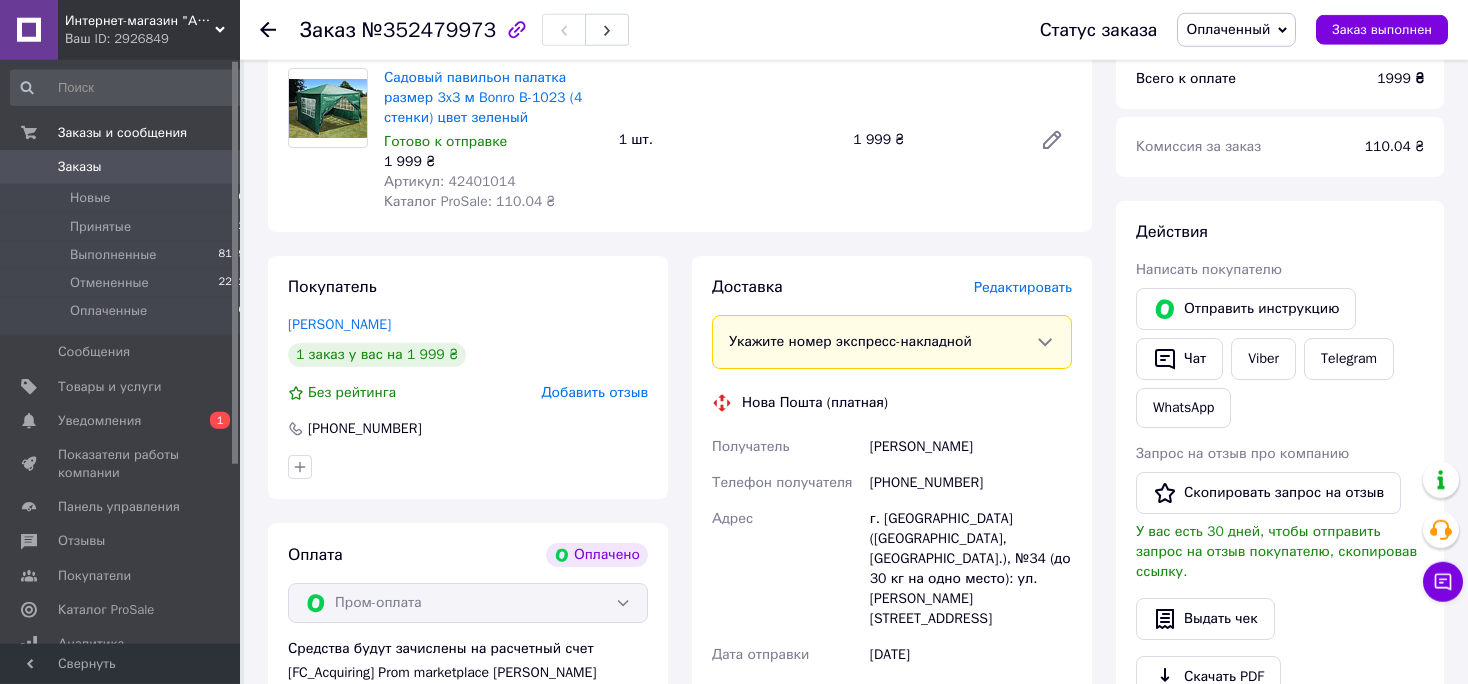 click on "Артикул: 42401014" at bounding box center (450, 181) 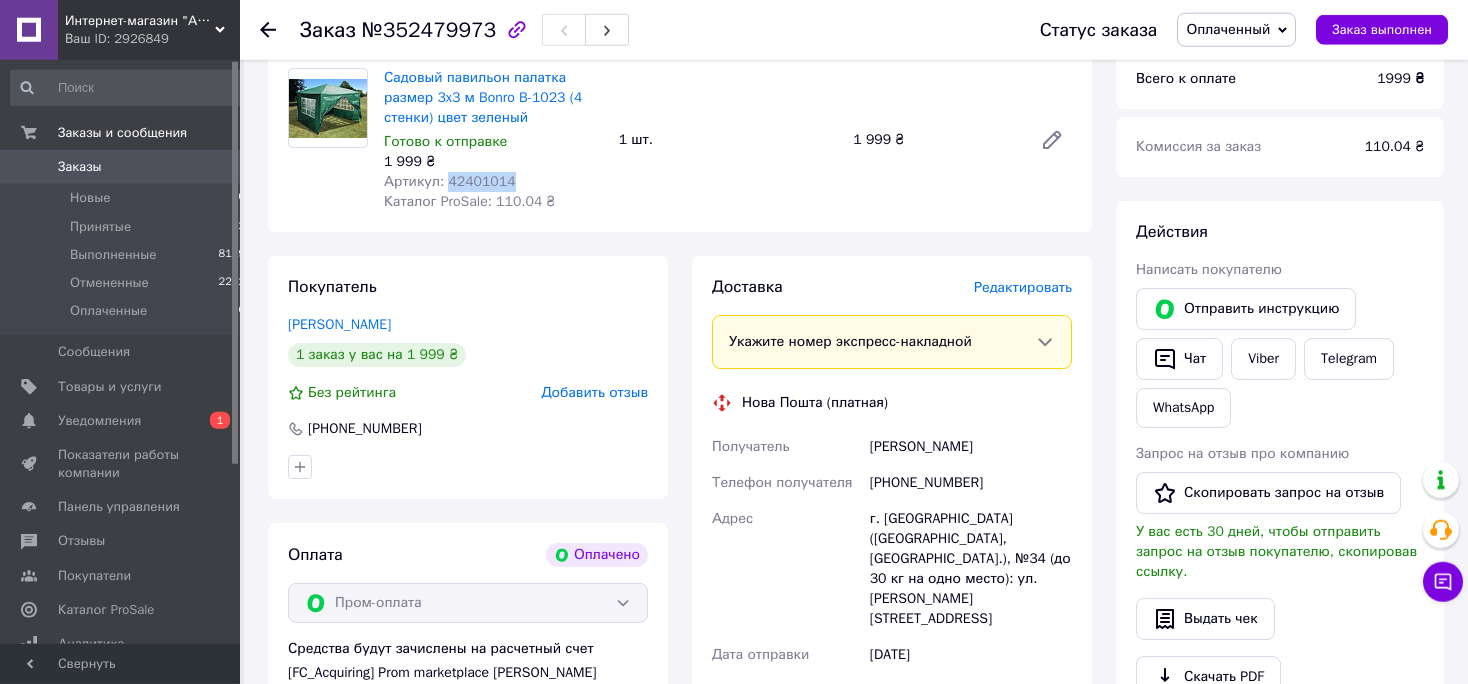 click on "Артикул: 42401014" at bounding box center (450, 181) 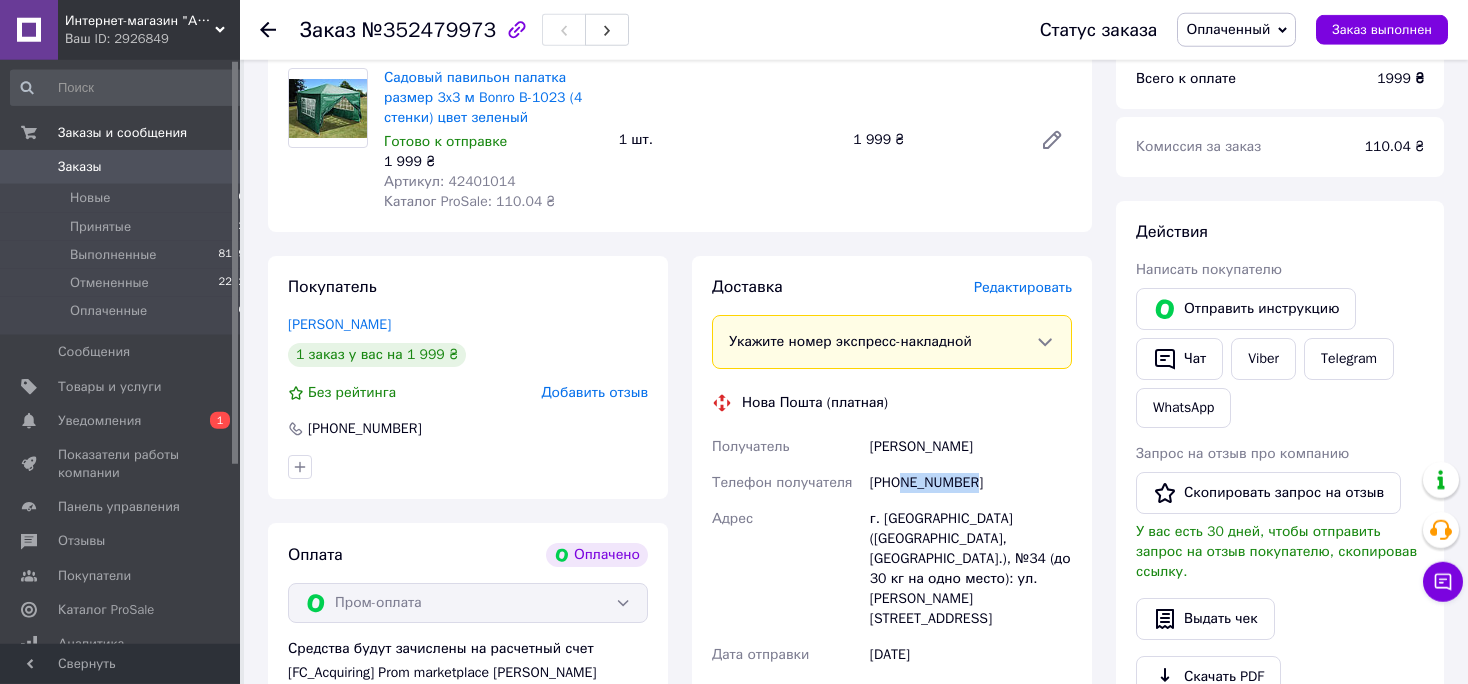 drag, startPoint x: 998, startPoint y: 483, endPoint x: 903, endPoint y: 489, distance: 95.189285 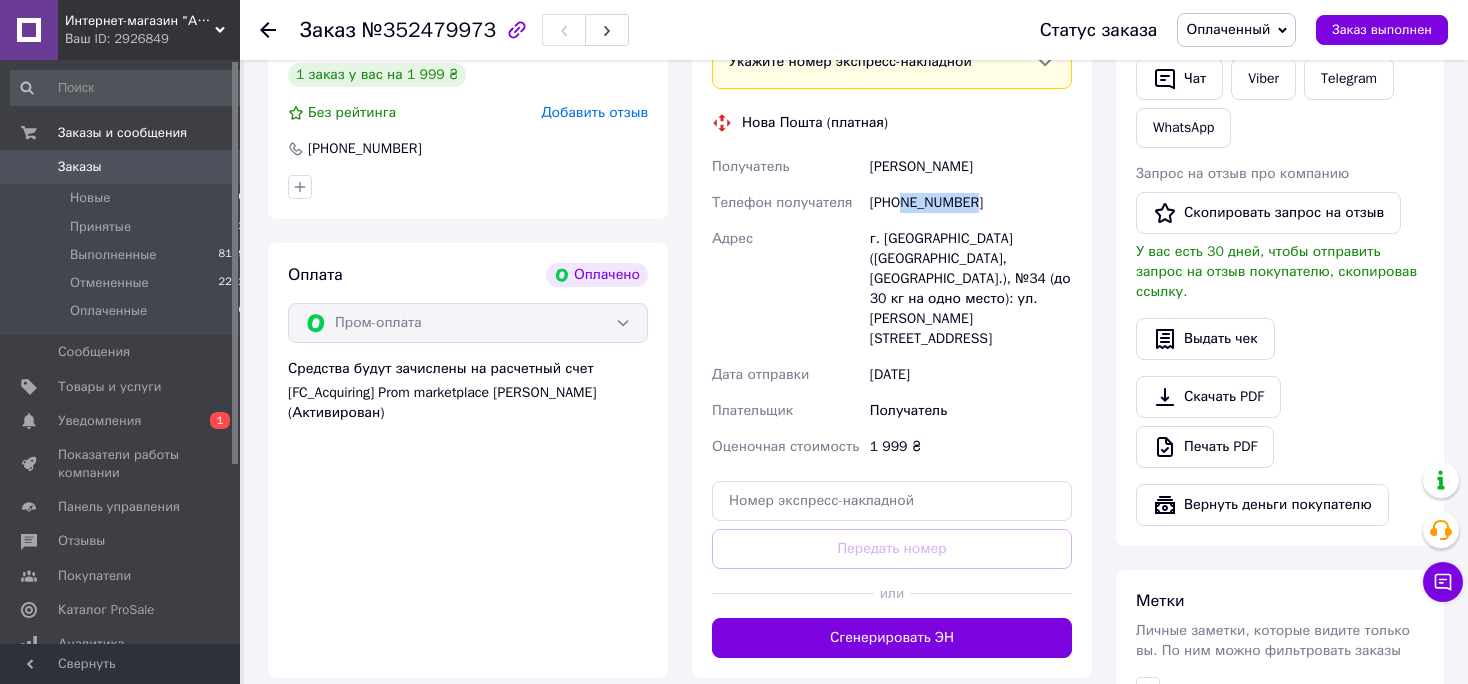 scroll, scrollTop: 1017, scrollLeft: 0, axis: vertical 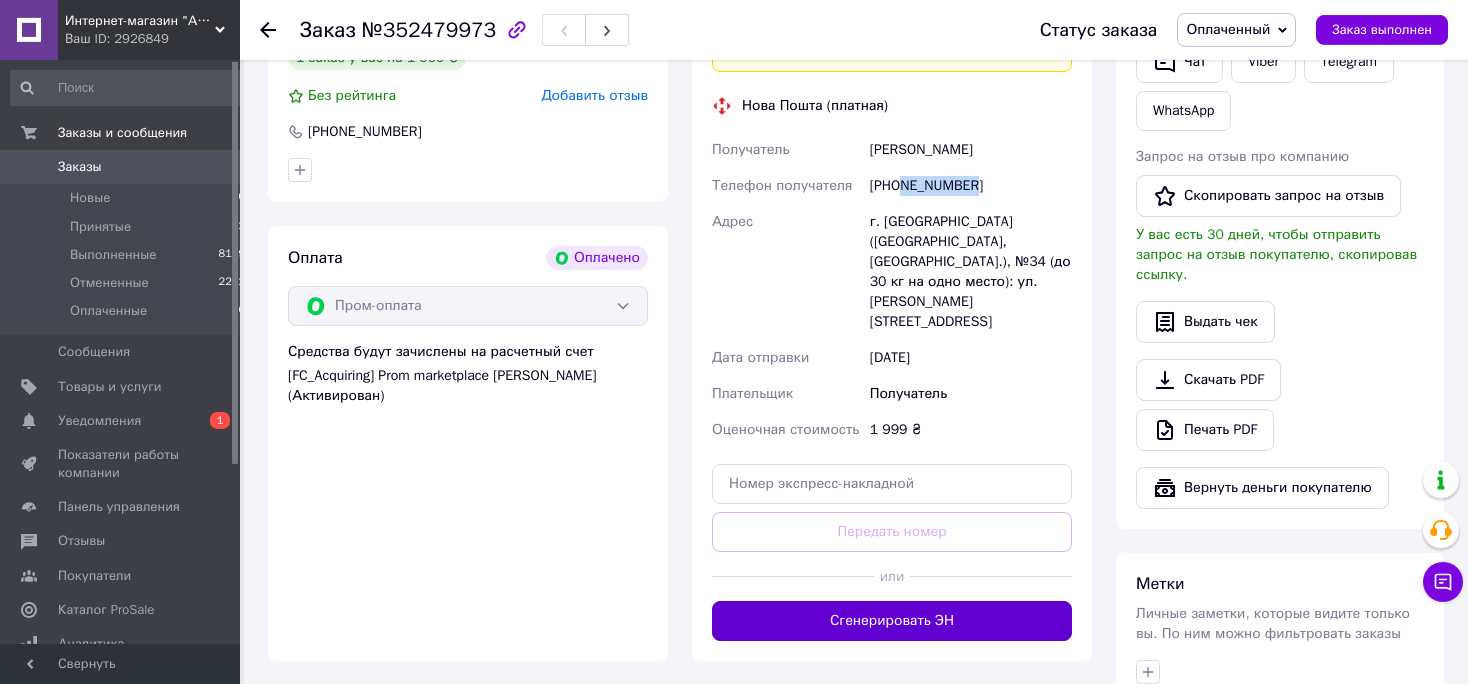 click on "Сгенерировать ЭН" at bounding box center [892, 621] 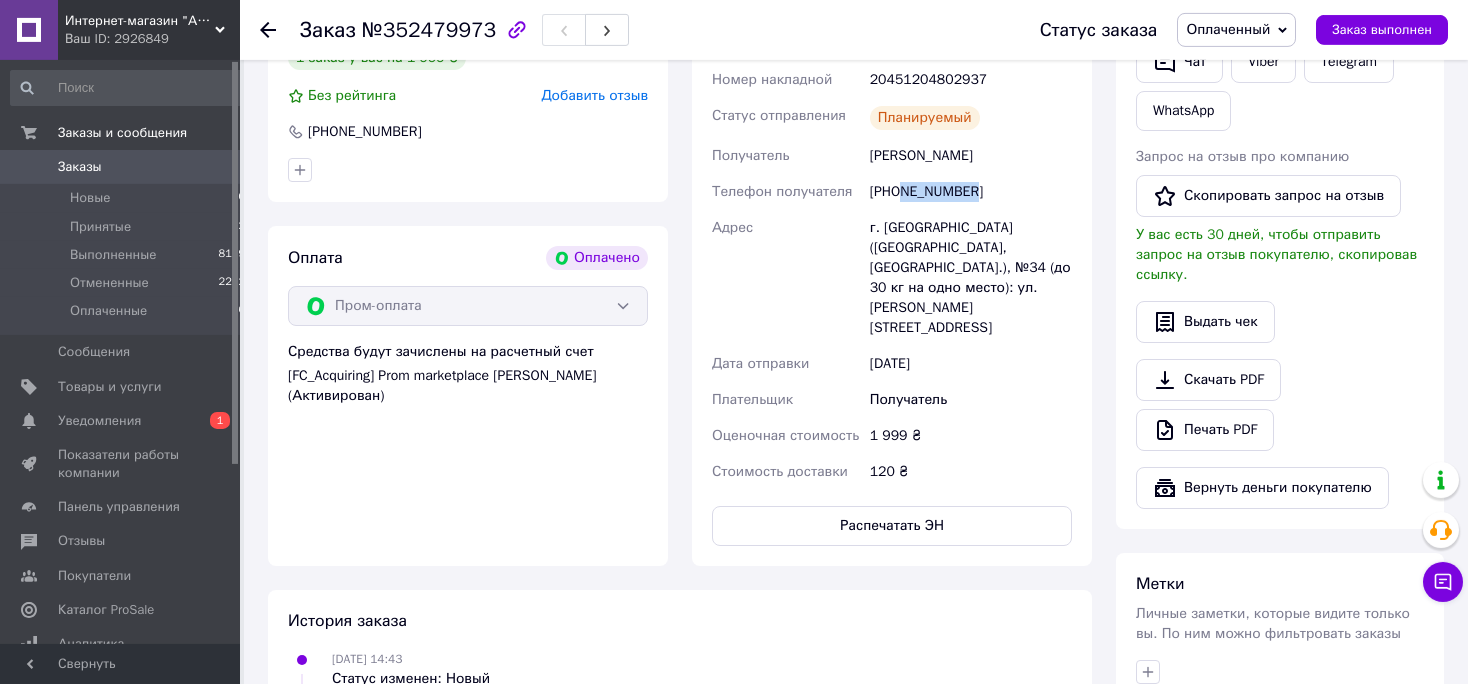 click on "Заказы" at bounding box center [80, 167] 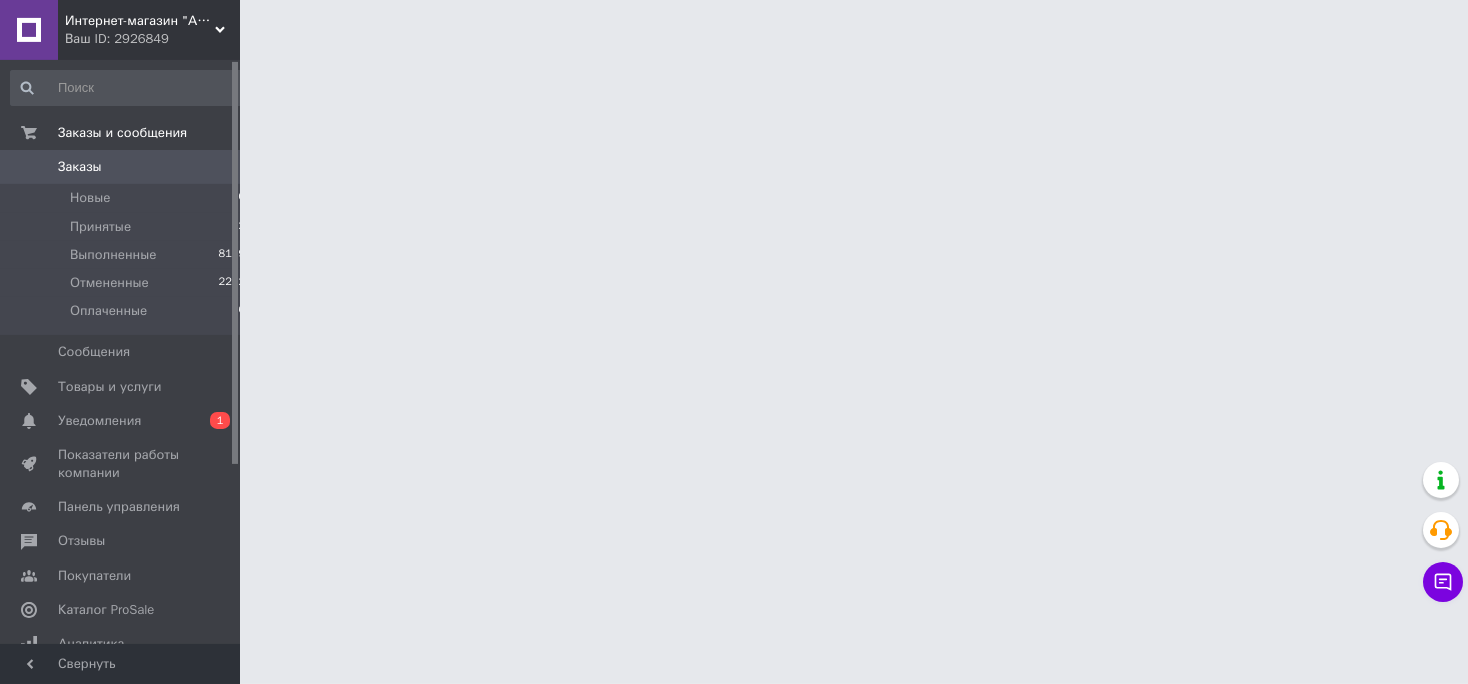 scroll, scrollTop: 0, scrollLeft: 0, axis: both 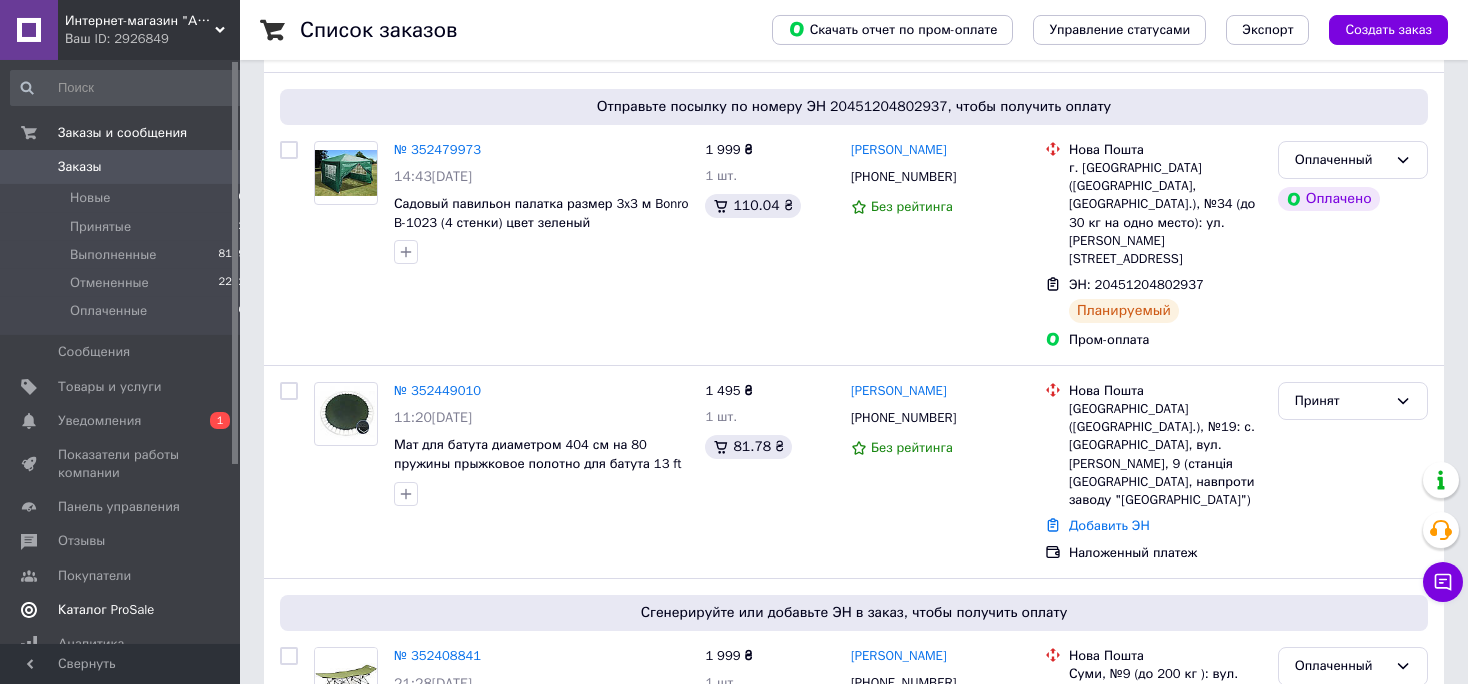 click on "Каталог ProSale" at bounding box center [106, 610] 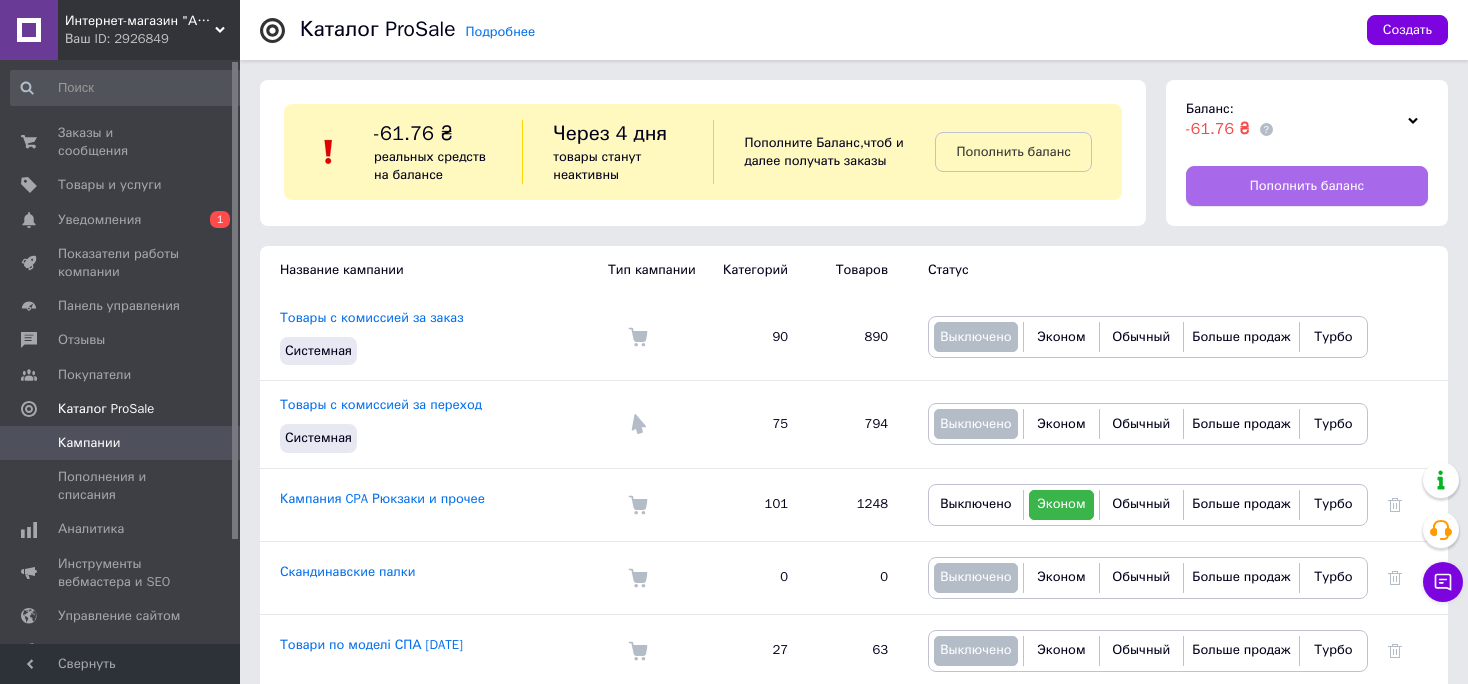 click on "Пополнить баланс" at bounding box center (1307, 186) 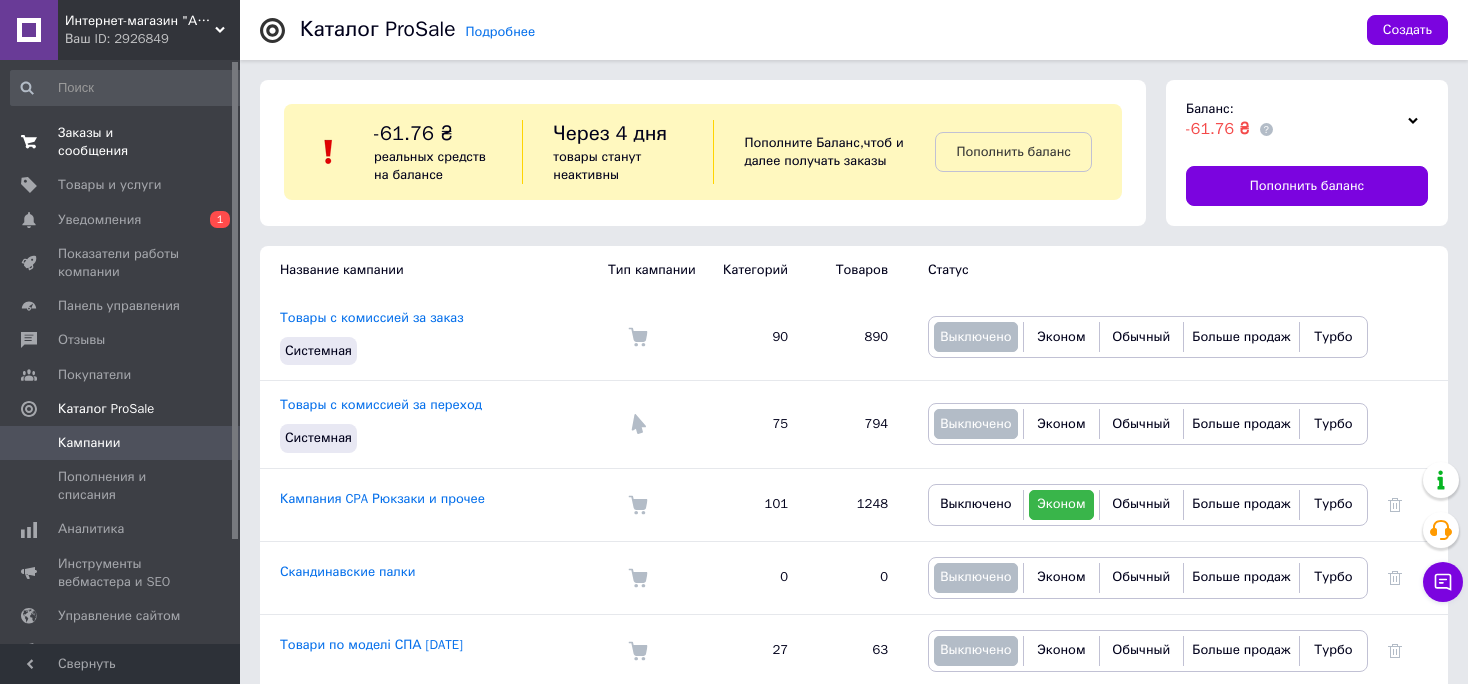 click on "Заказы и сообщения" at bounding box center (121, 142) 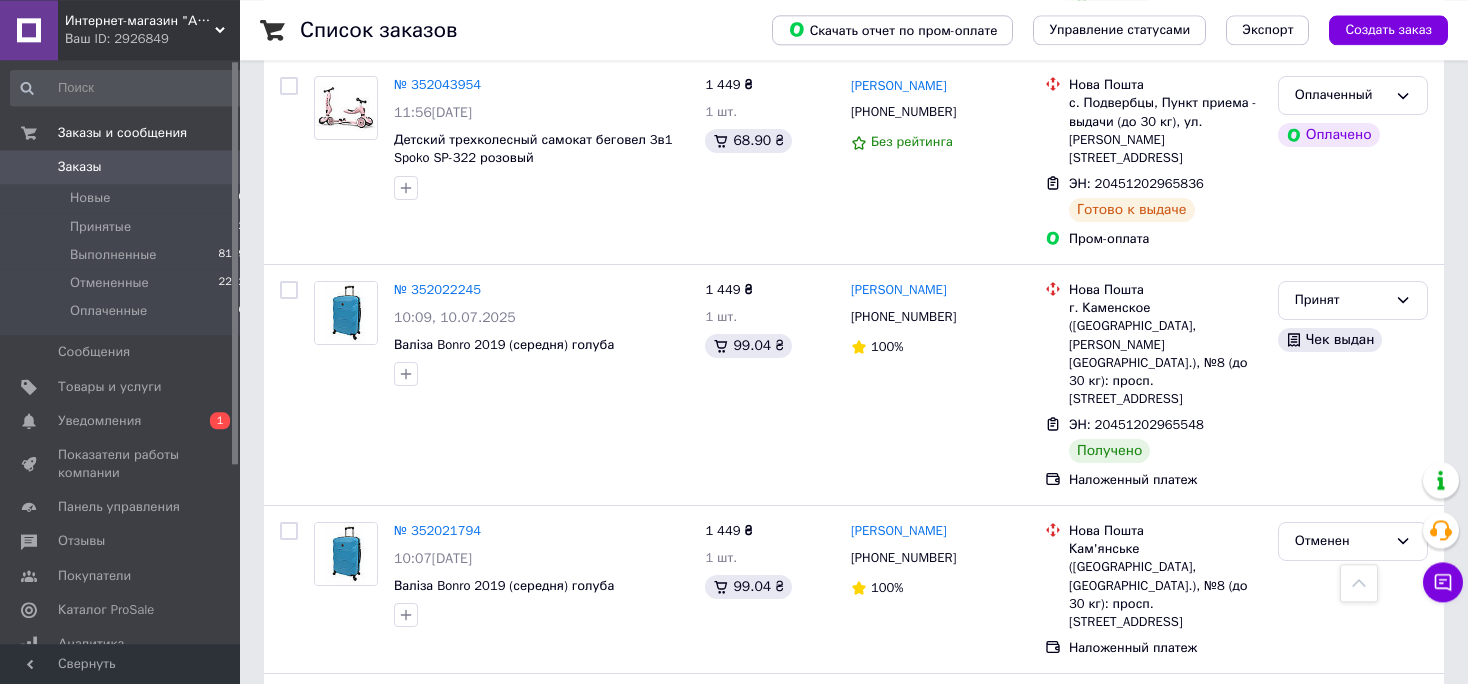 scroll, scrollTop: 3996, scrollLeft: 0, axis: vertical 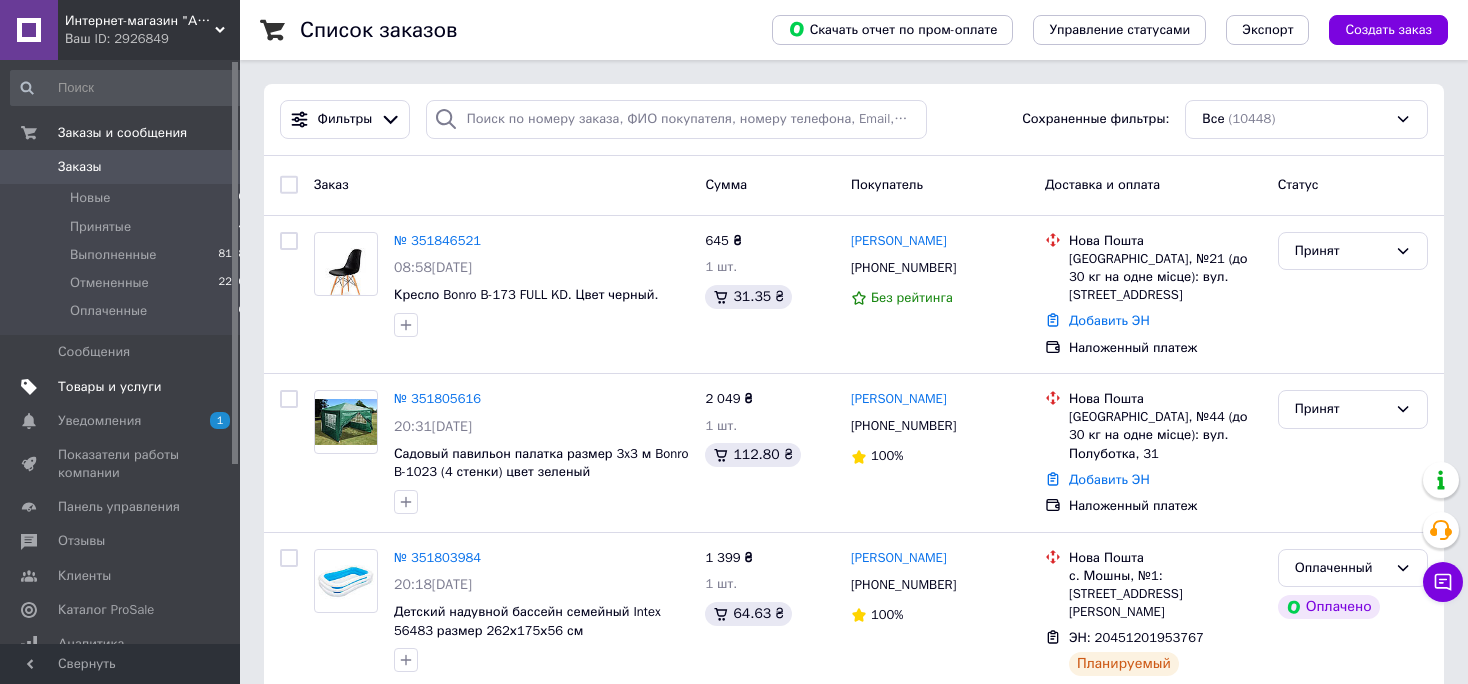click on "Товары и услуги" at bounding box center [110, 387] 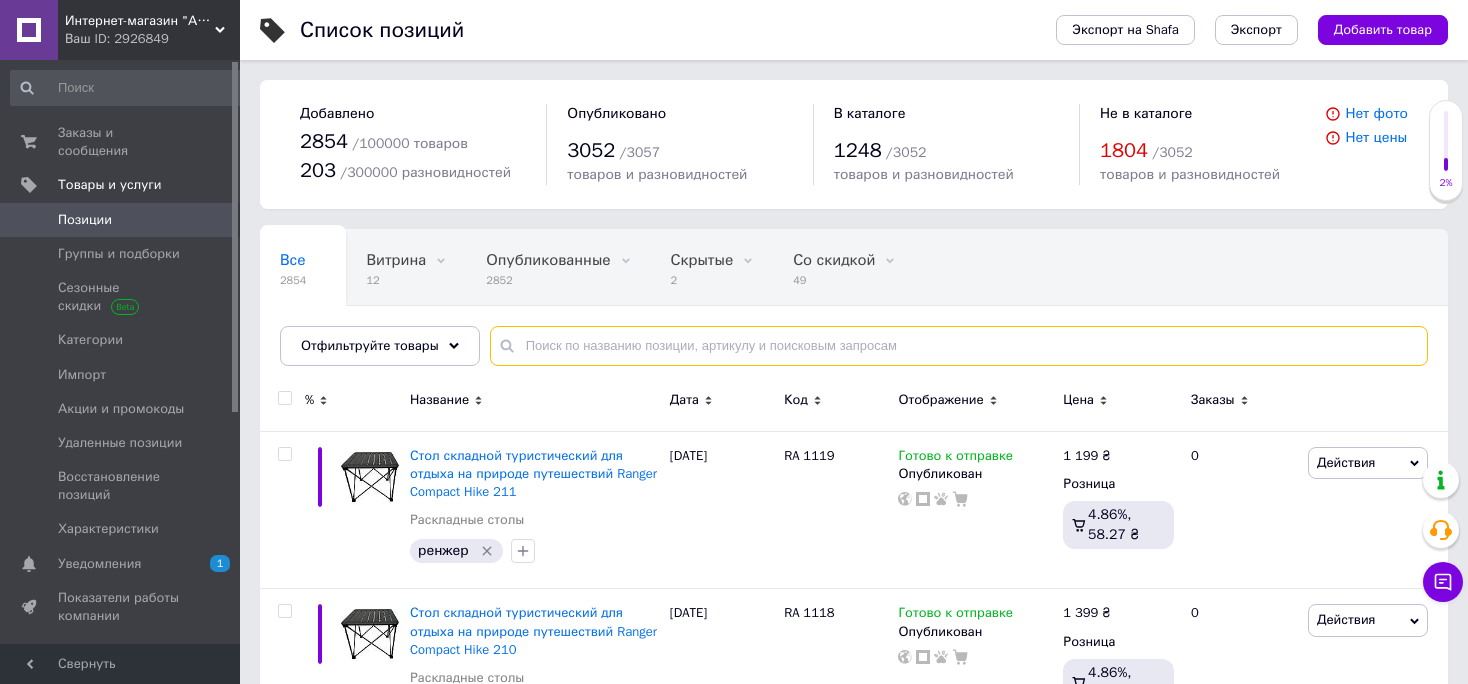 click at bounding box center [959, 346] 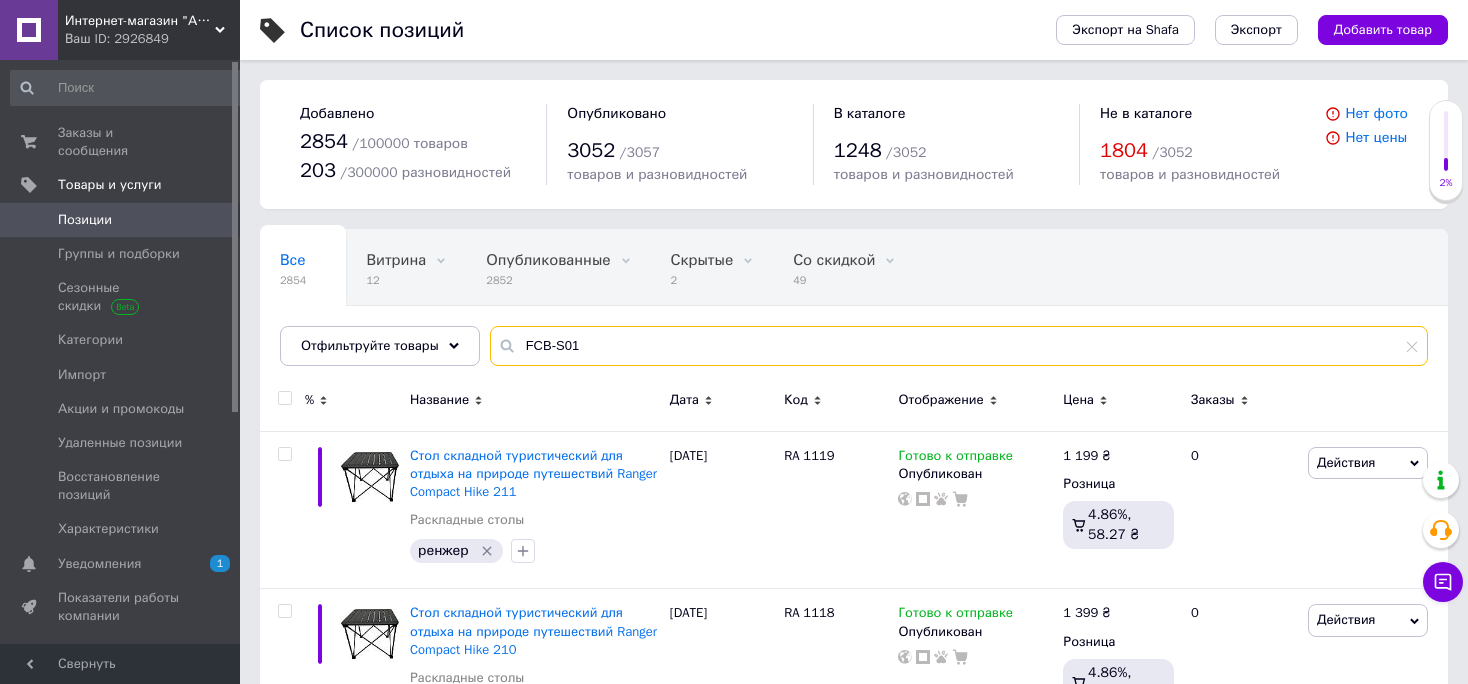 click on "FCB-S01" at bounding box center [959, 346] 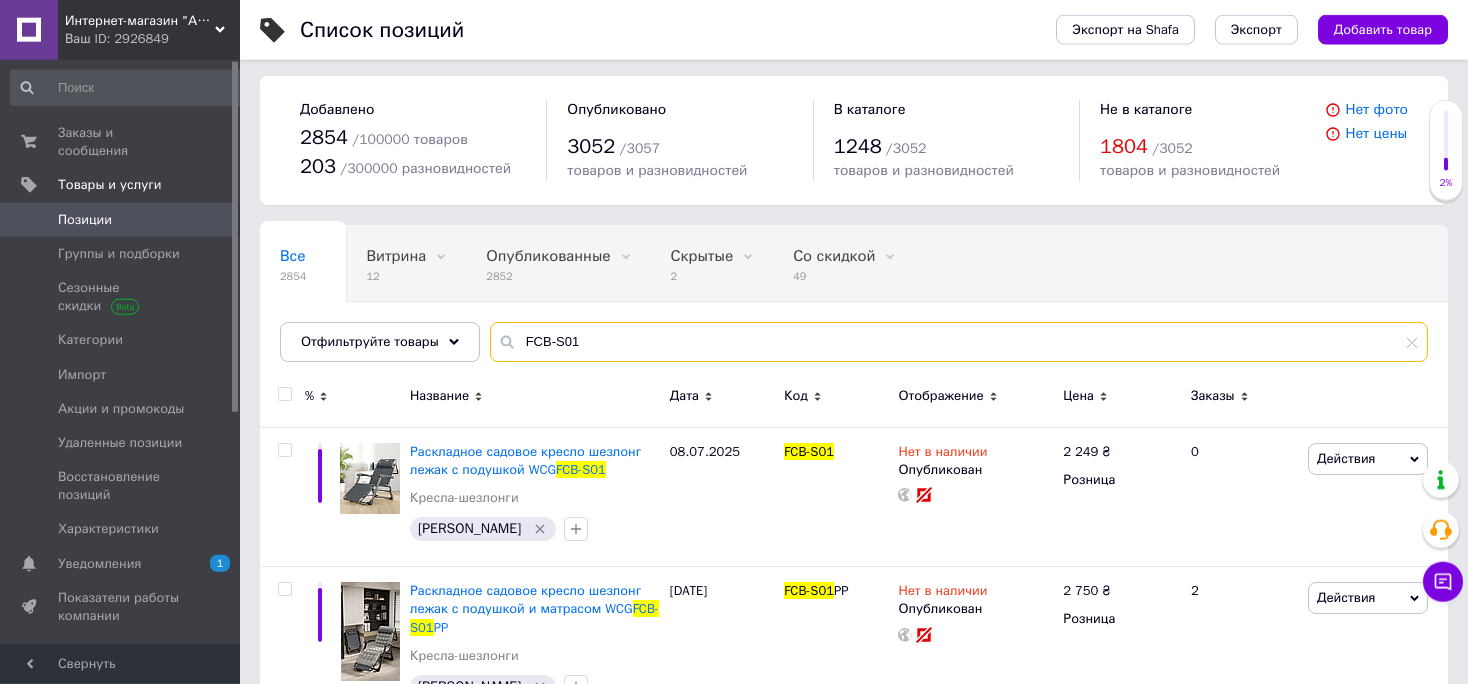 scroll, scrollTop: 63, scrollLeft: 0, axis: vertical 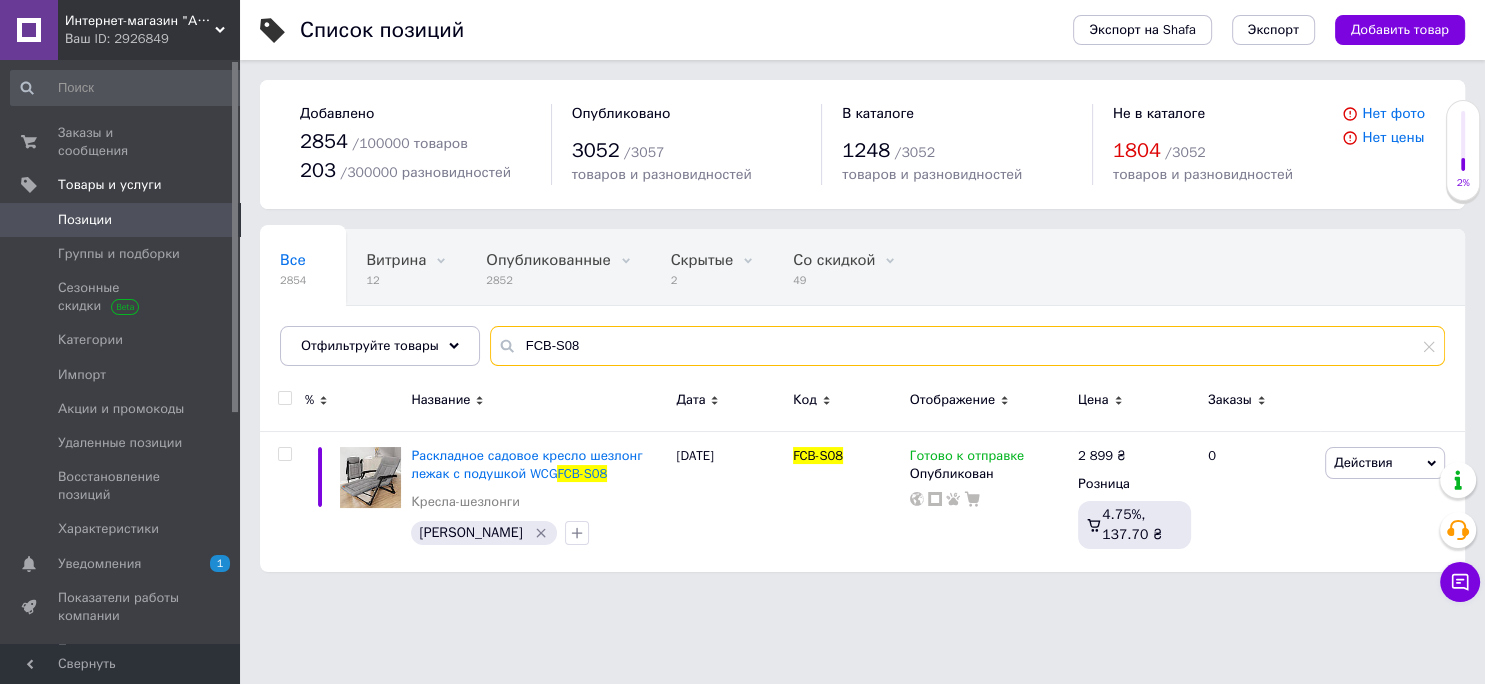 click on "FCB-S08" at bounding box center (967, 346) 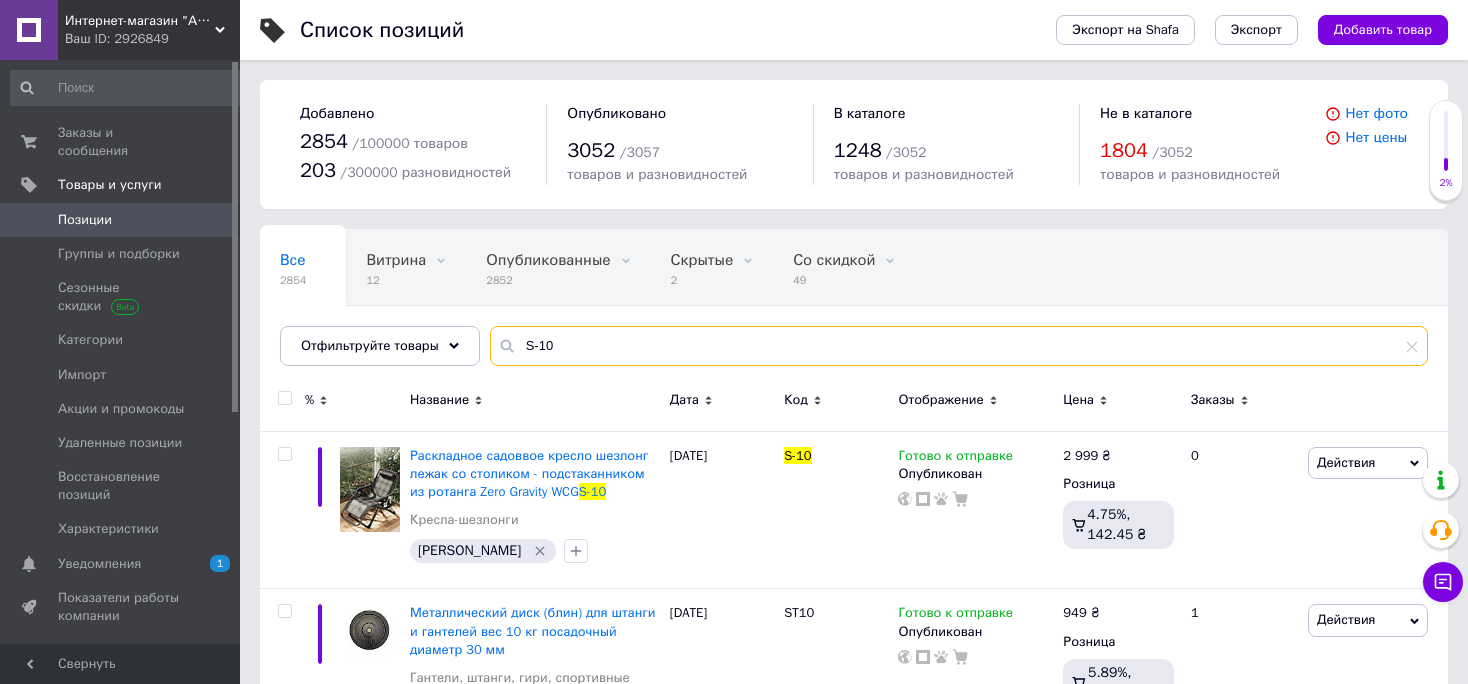 click on "S-10" at bounding box center [959, 346] 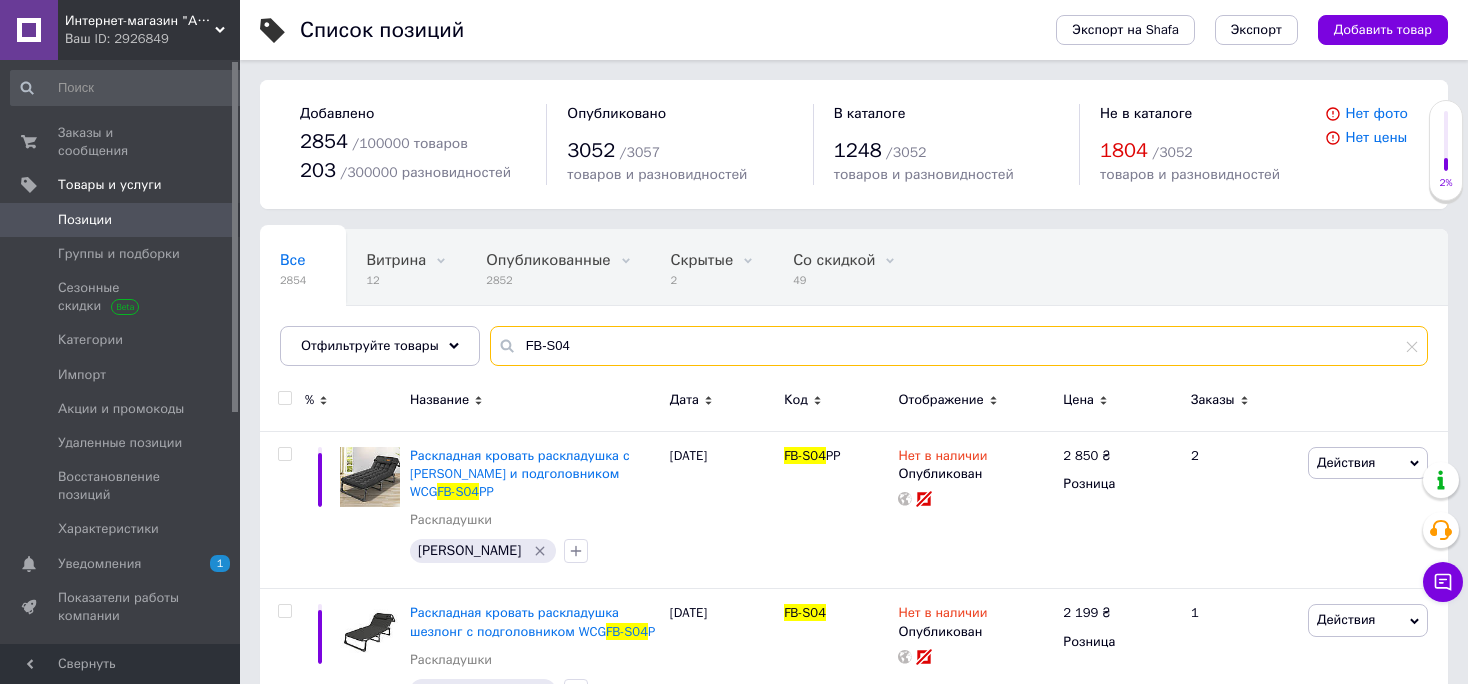 scroll, scrollTop: 63, scrollLeft: 0, axis: vertical 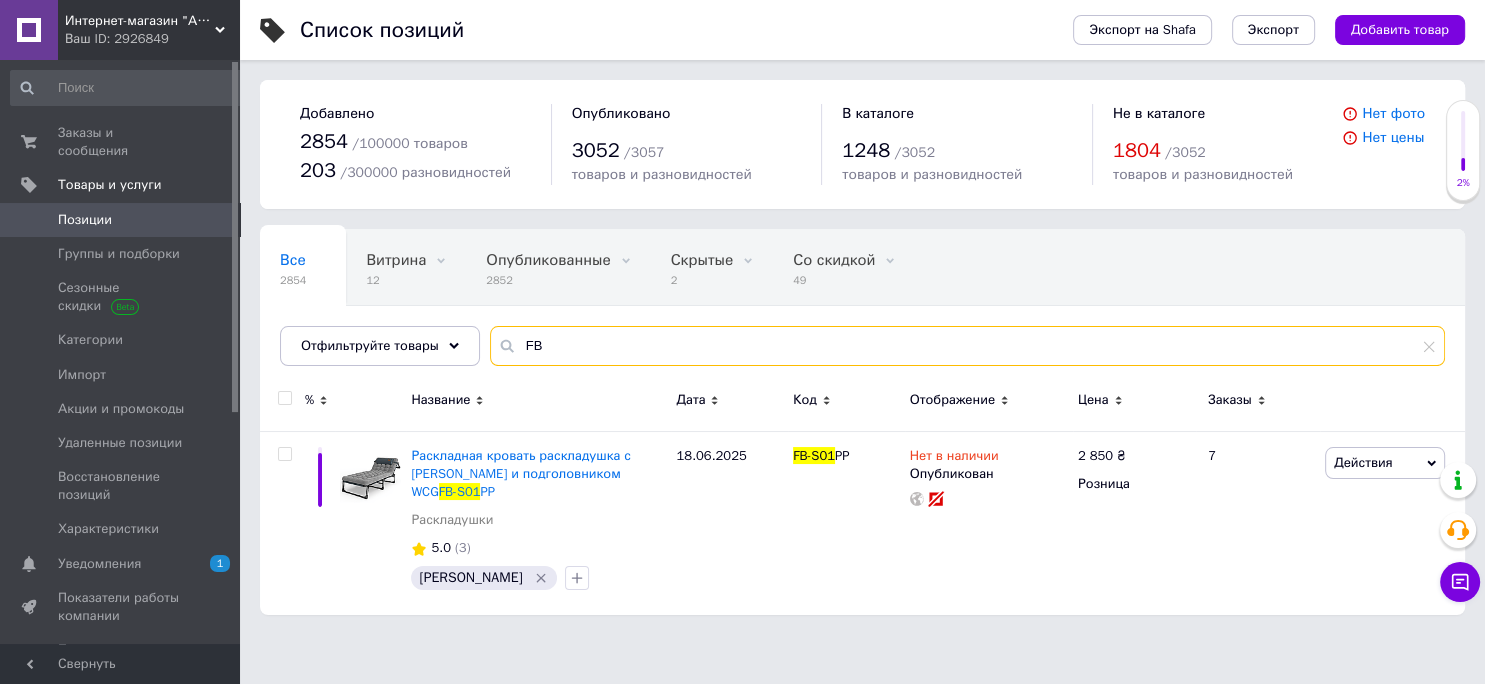 type on "F" 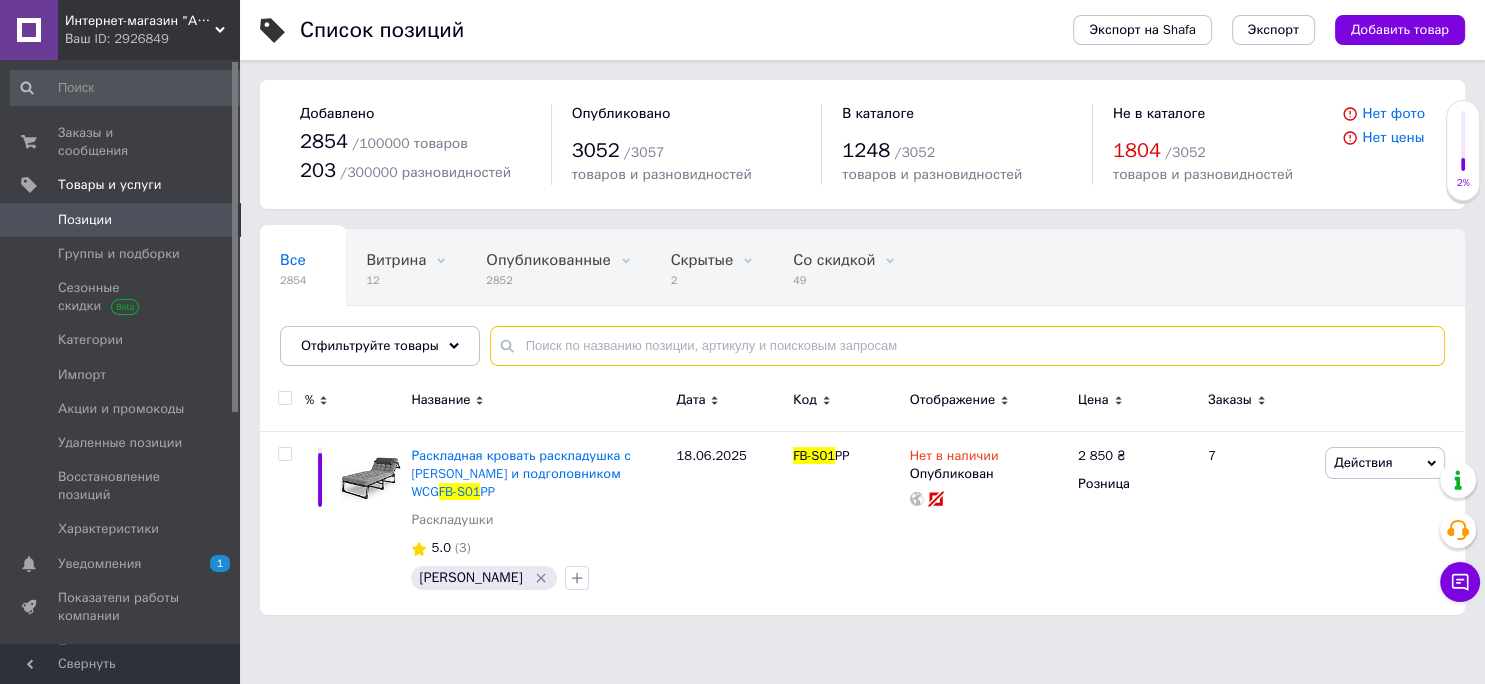 paste on "CC-S04" 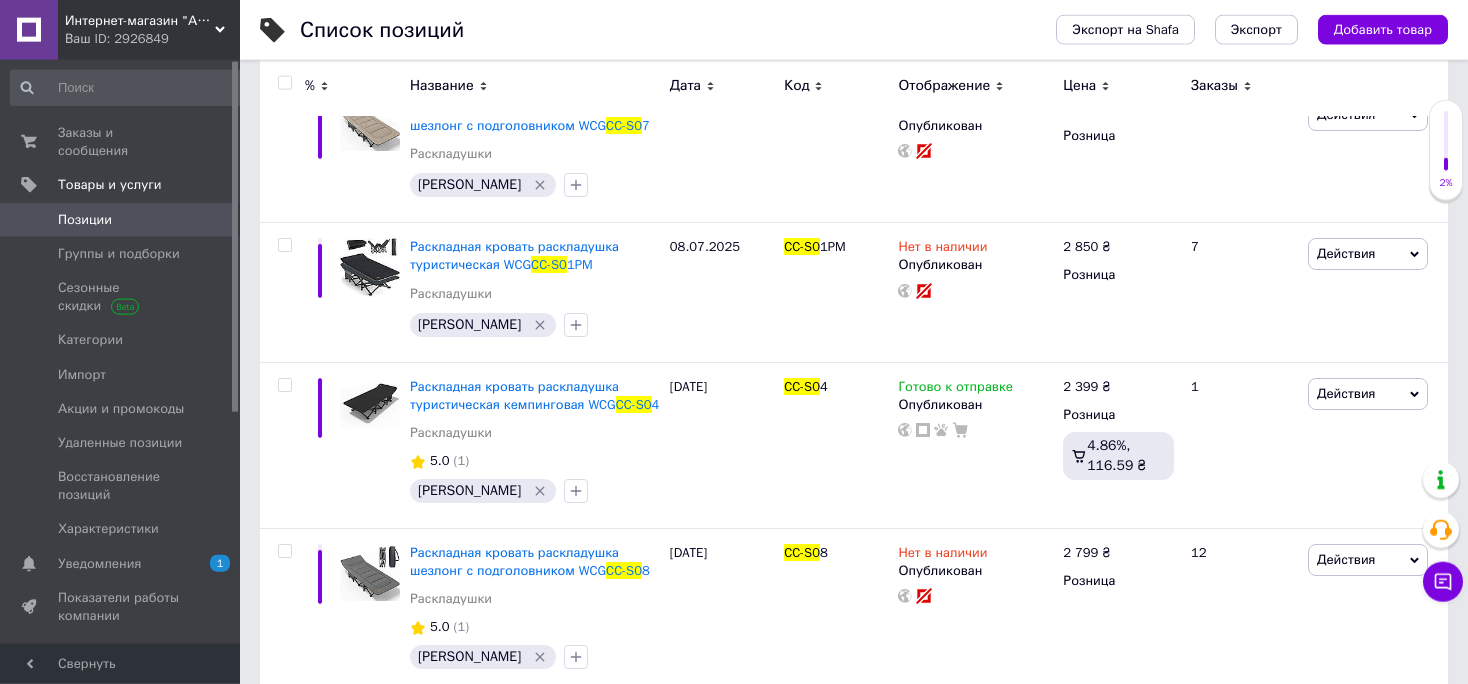 scroll, scrollTop: 351, scrollLeft: 0, axis: vertical 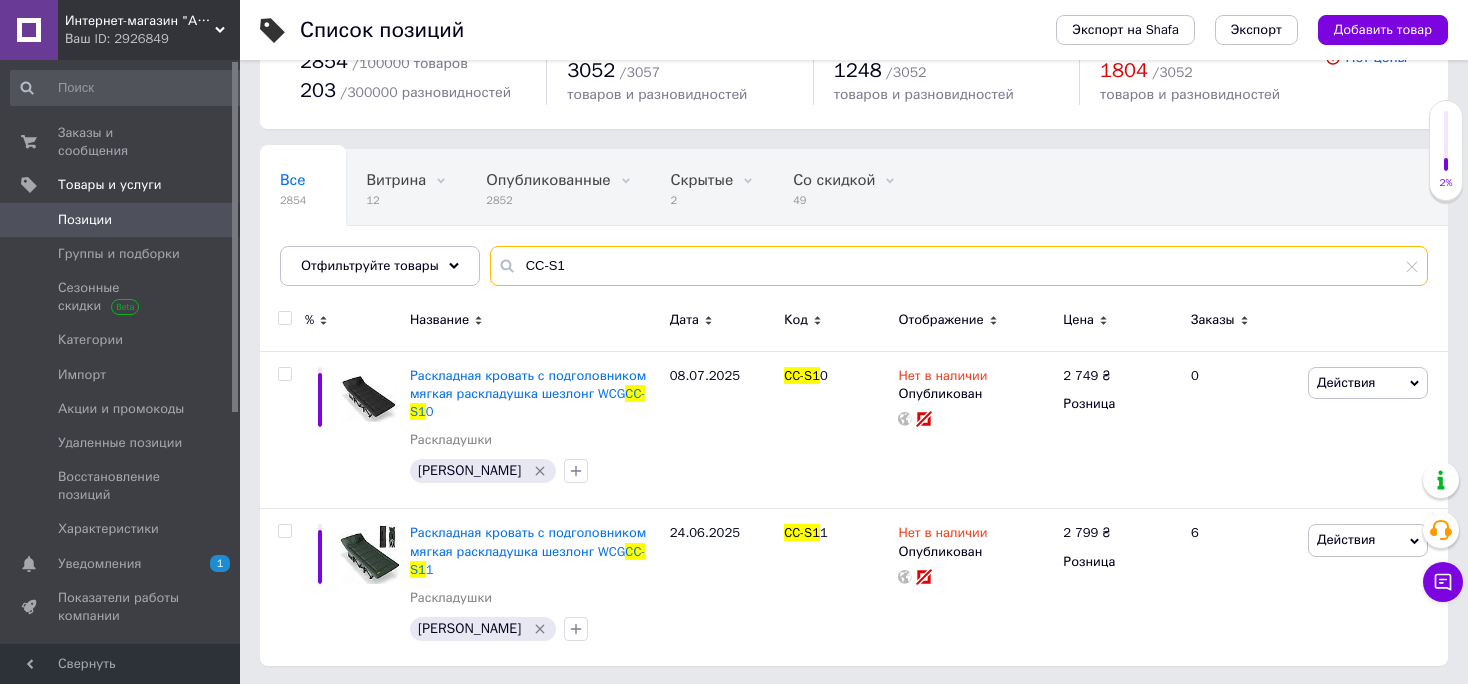 click on "CC-S1" at bounding box center [959, 266] 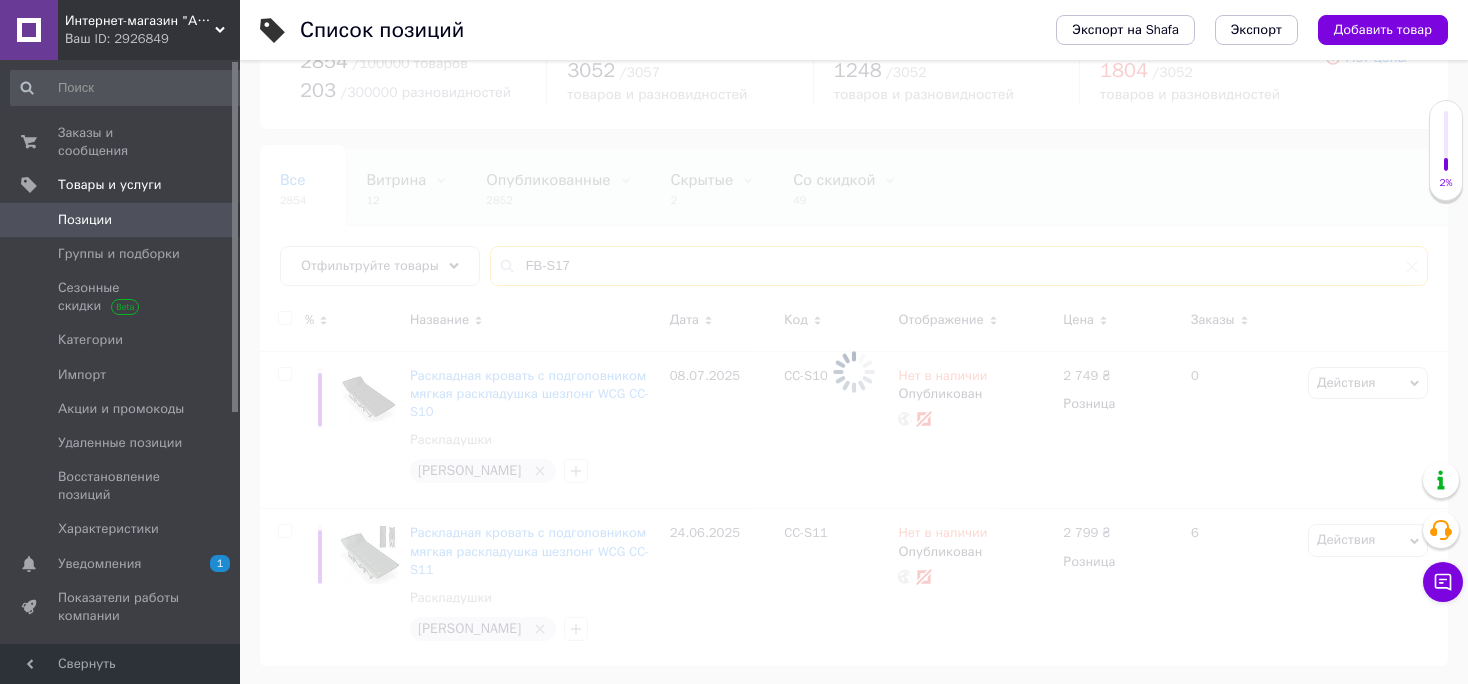 scroll, scrollTop: 0, scrollLeft: 0, axis: both 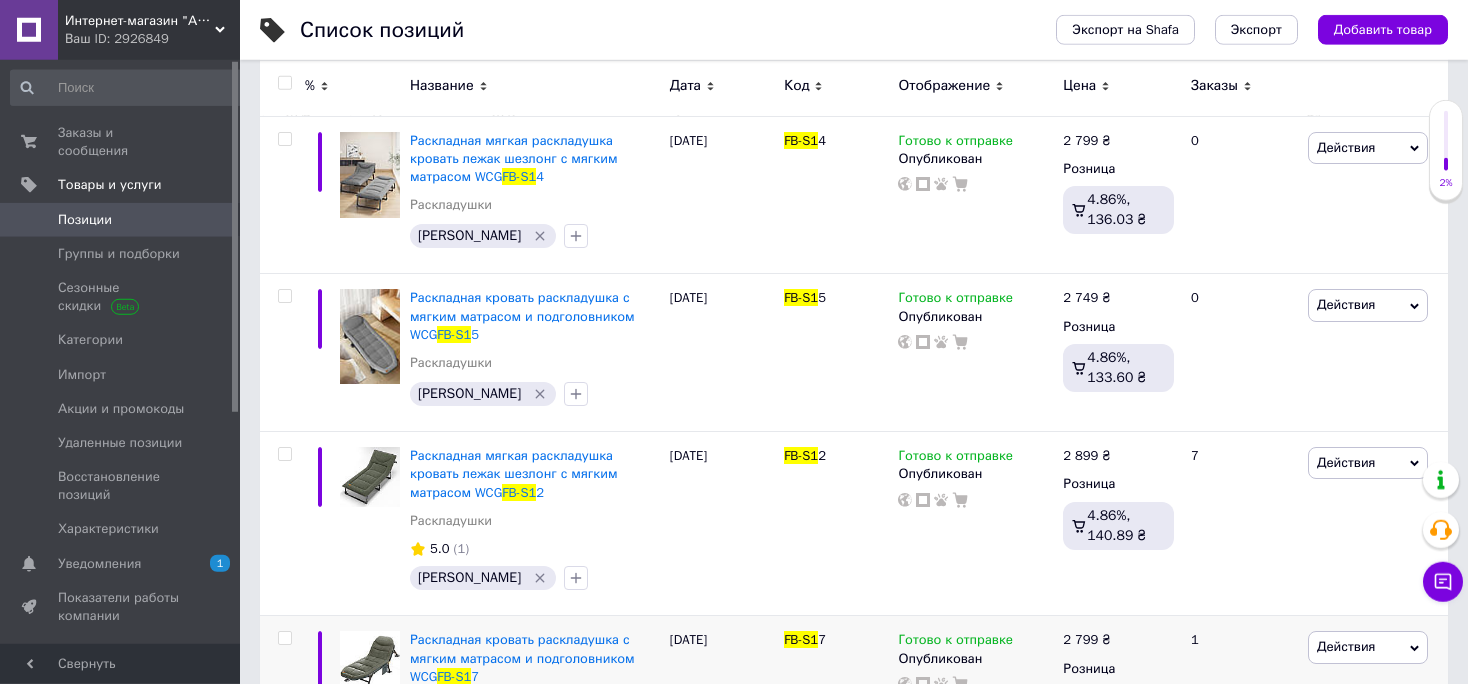 type on "FB-S1" 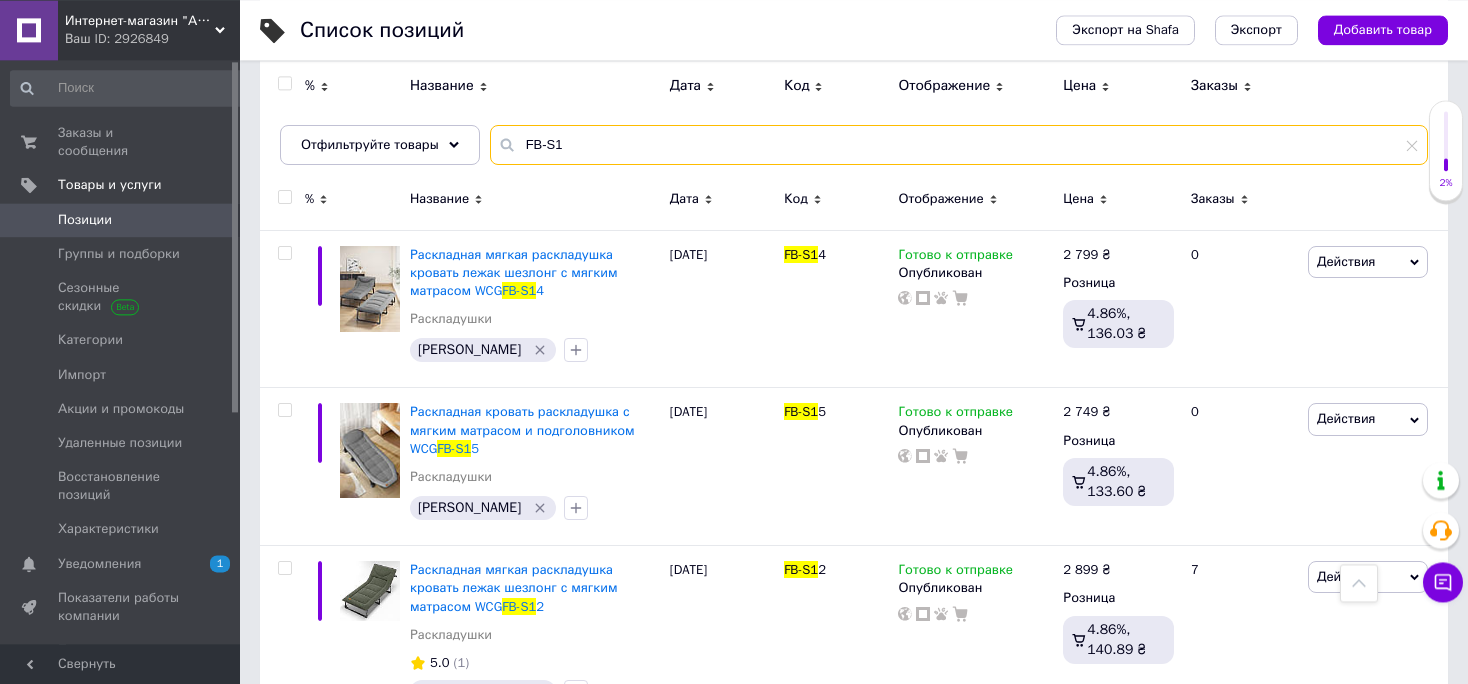scroll, scrollTop: 185, scrollLeft: 0, axis: vertical 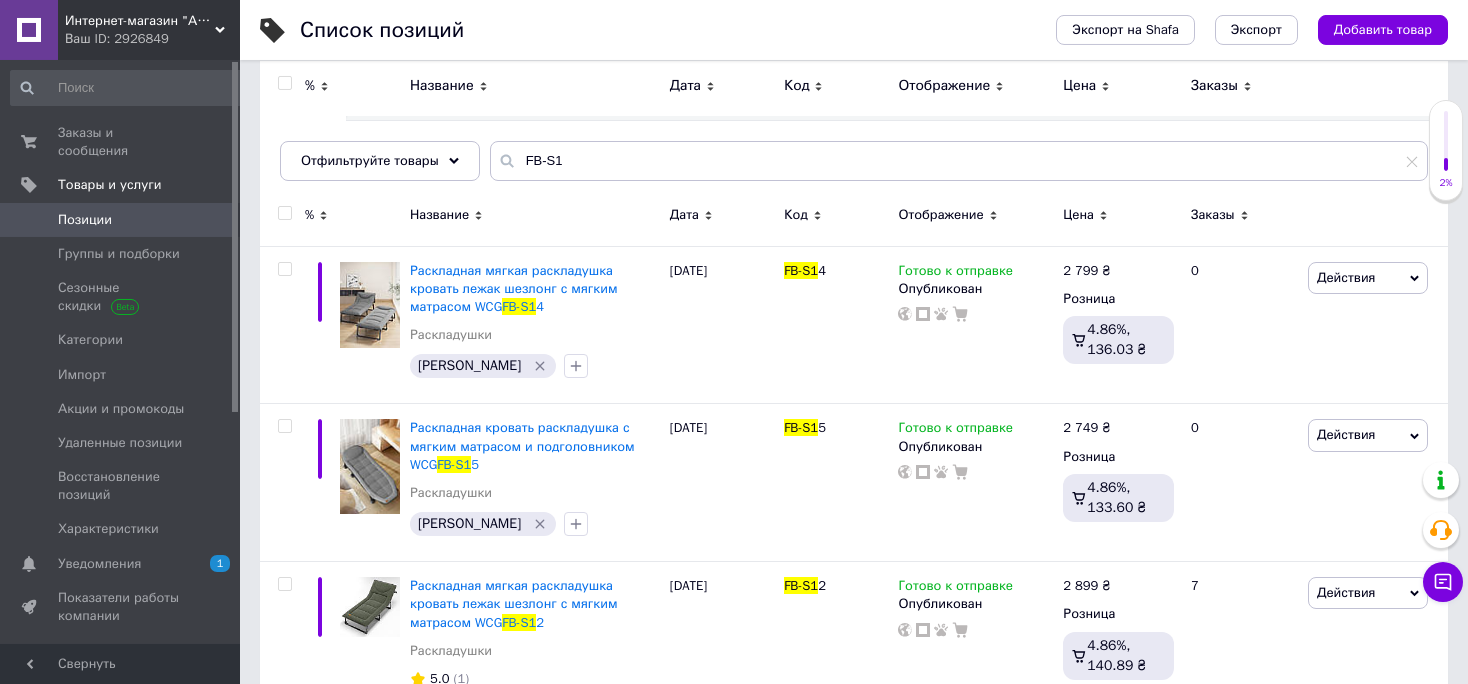 click on "Позиции" at bounding box center [85, 220] 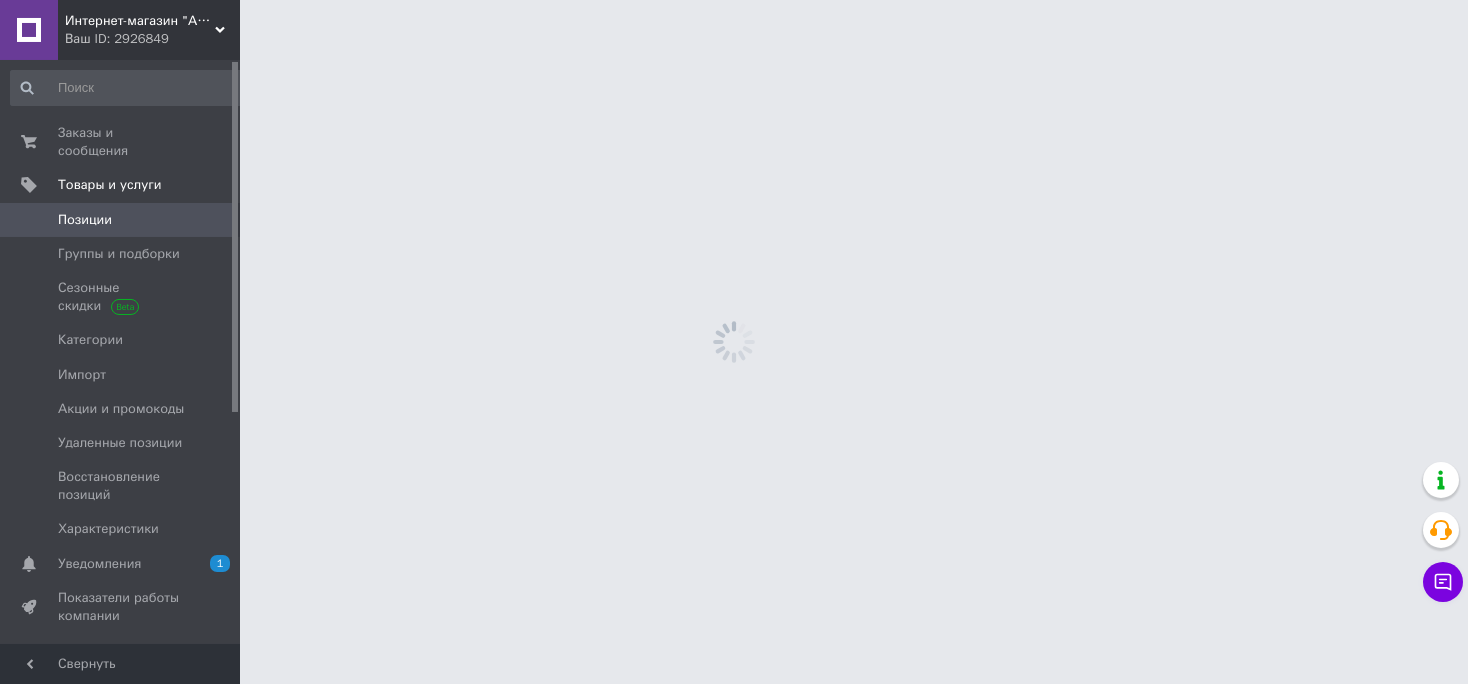 scroll, scrollTop: 0, scrollLeft: 0, axis: both 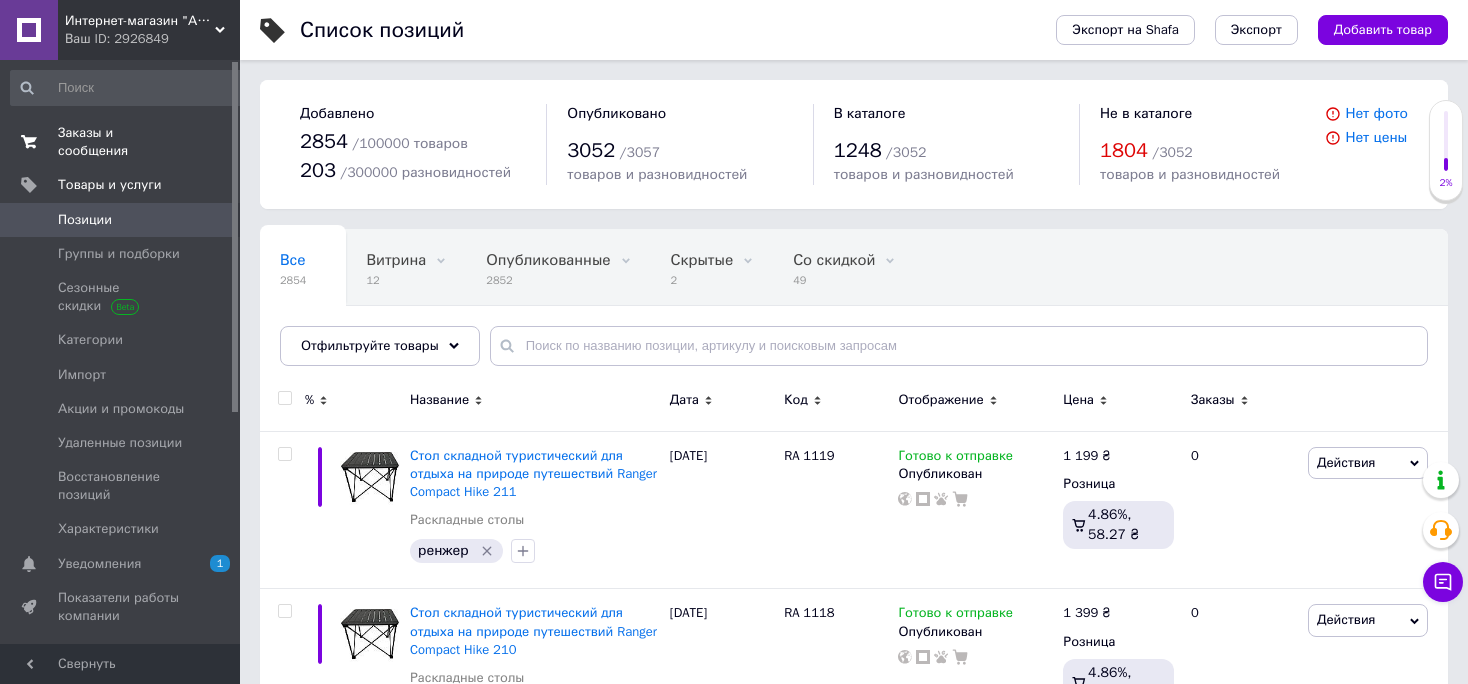 click on "Заказы и сообщения" at bounding box center [121, 142] 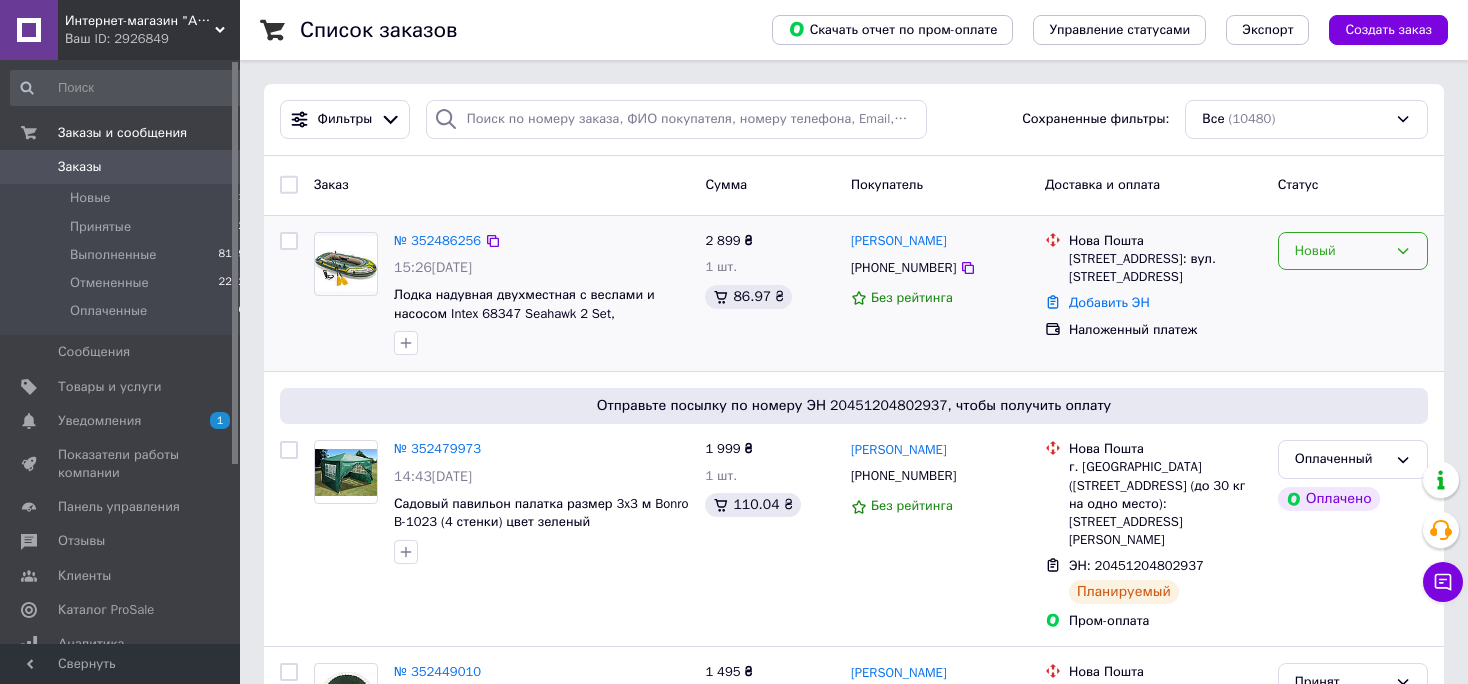 click on "Новый" at bounding box center (1353, 251) 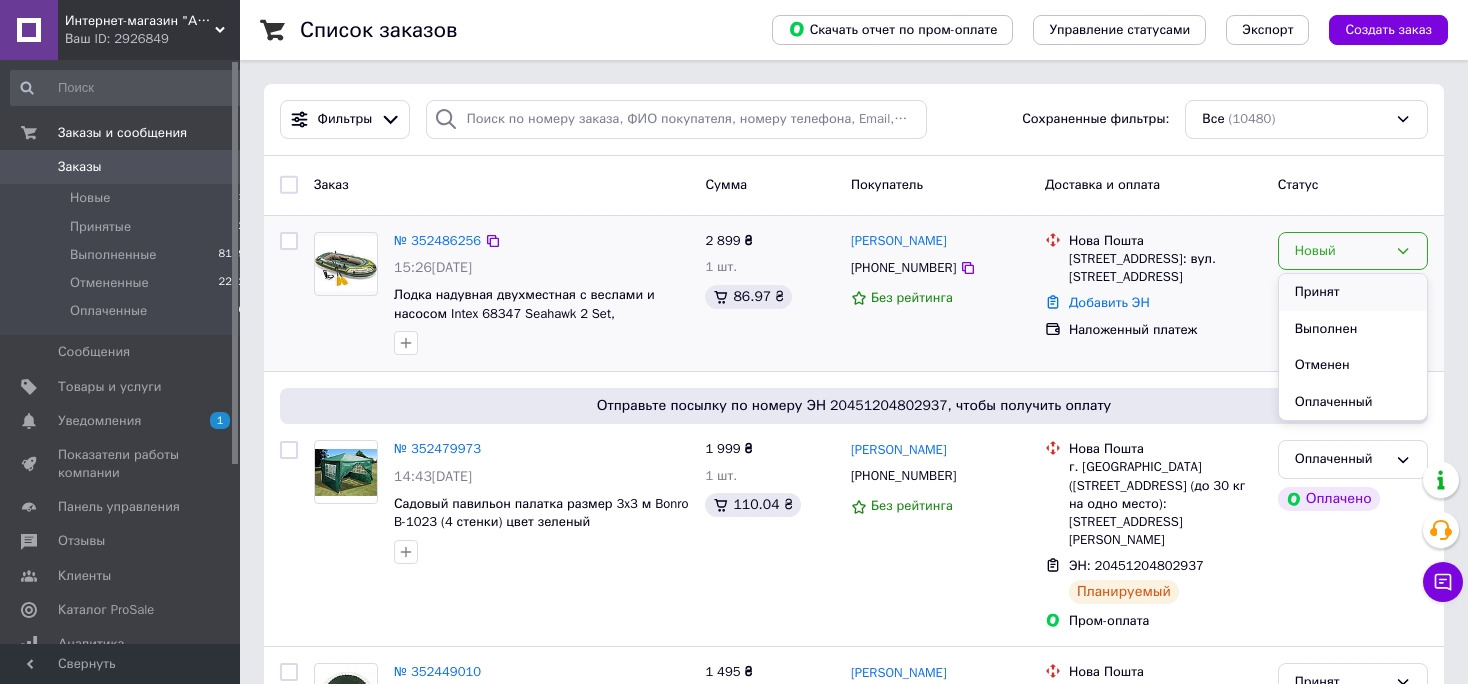 click on "Принят" at bounding box center (1353, 292) 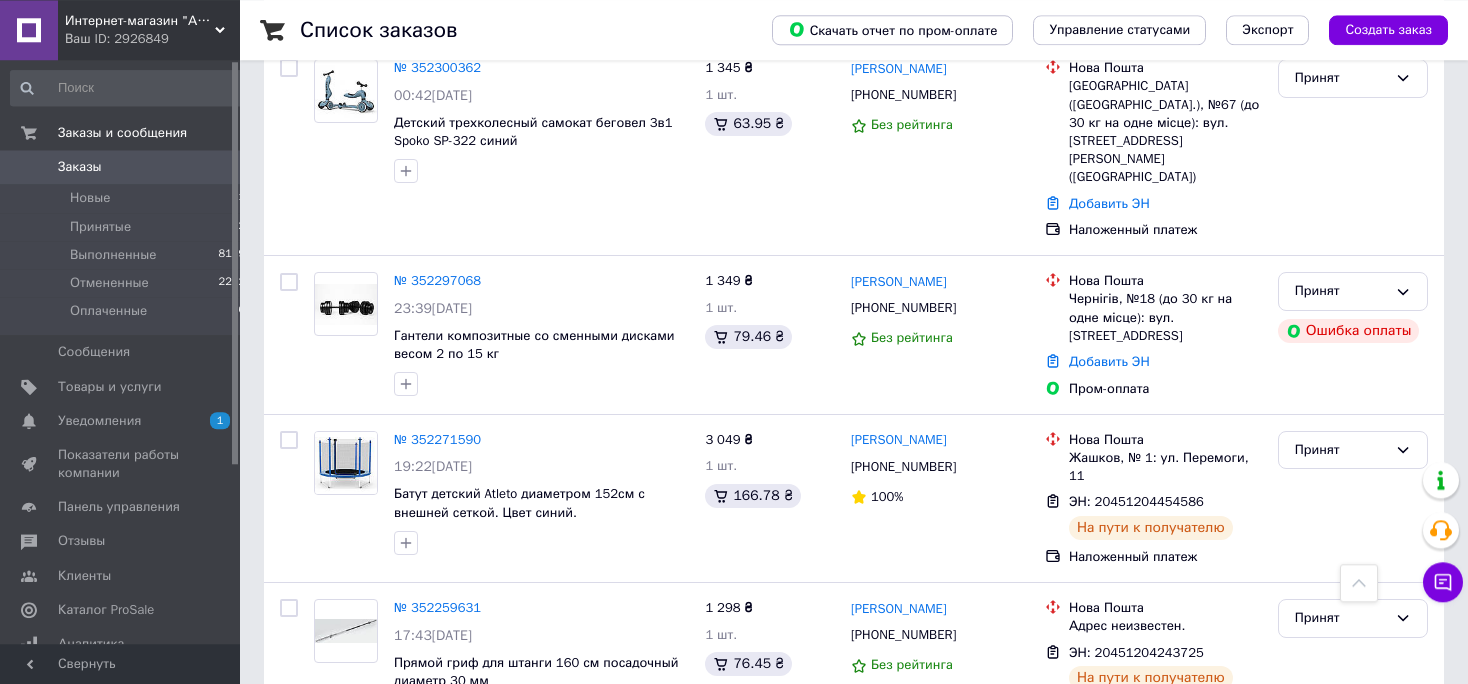 scroll, scrollTop: 0, scrollLeft: 0, axis: both 